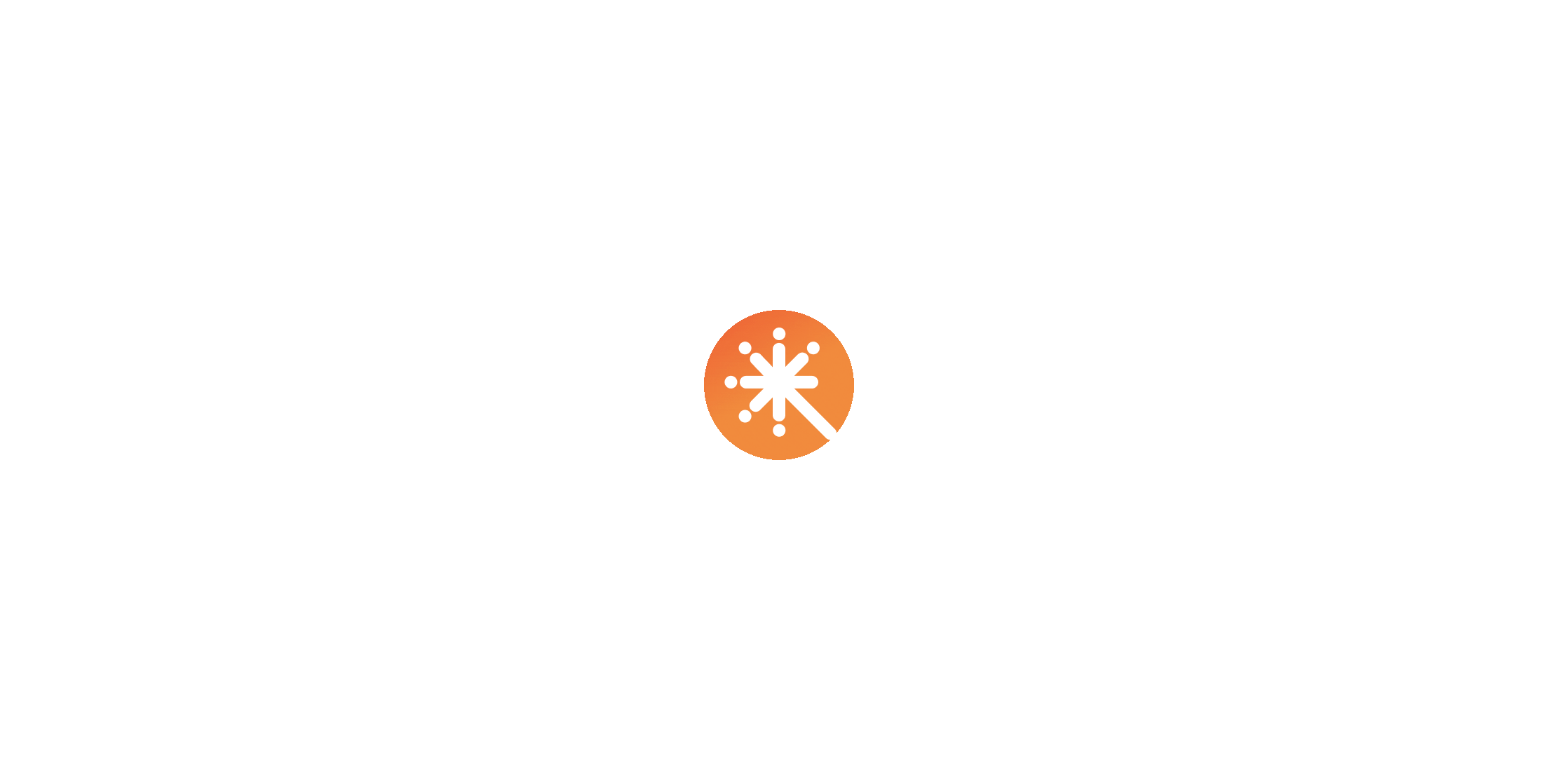 scroll, scrollTop: 0, scrollLeft: 0, axis: both 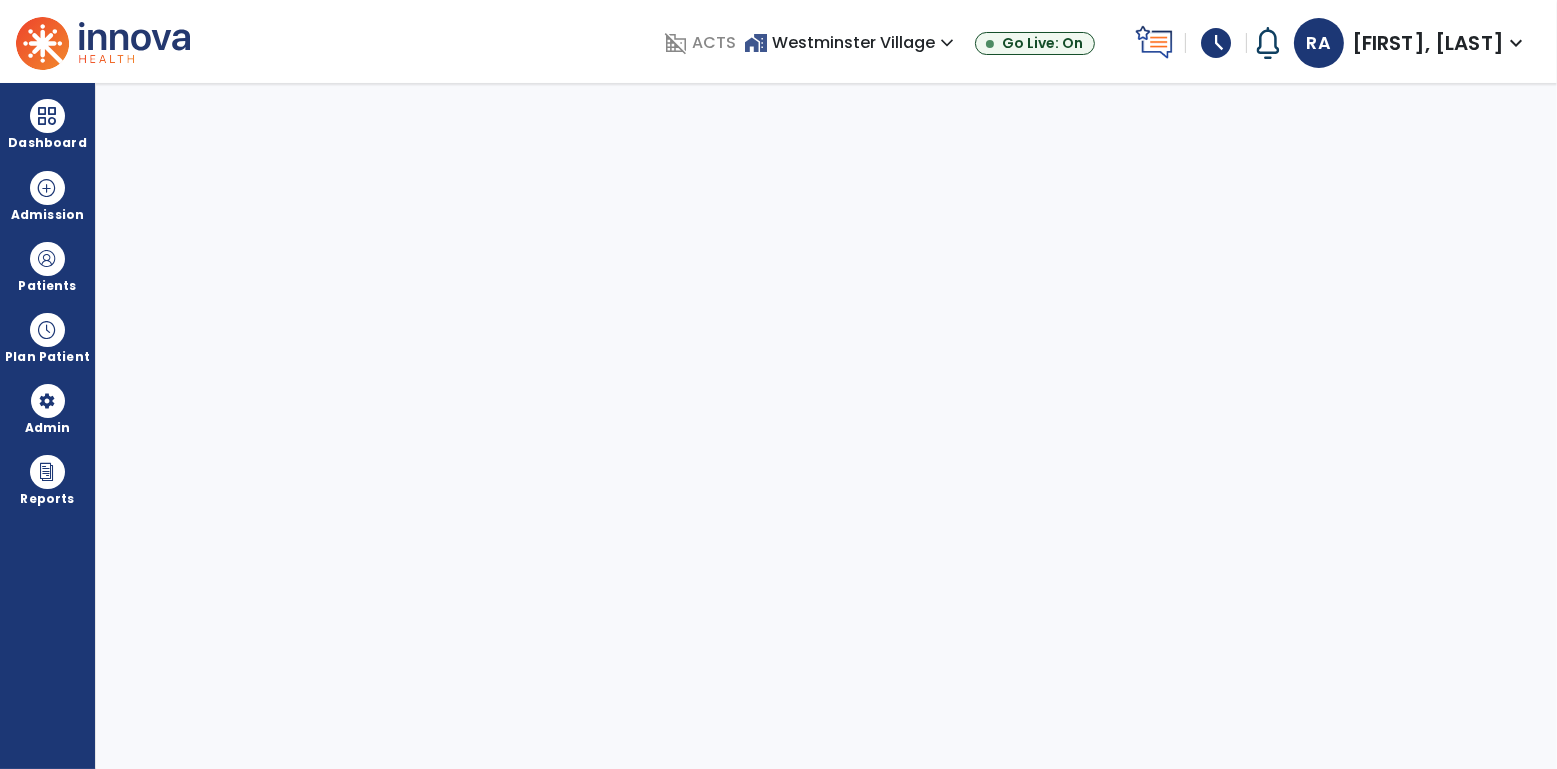 select on "****" 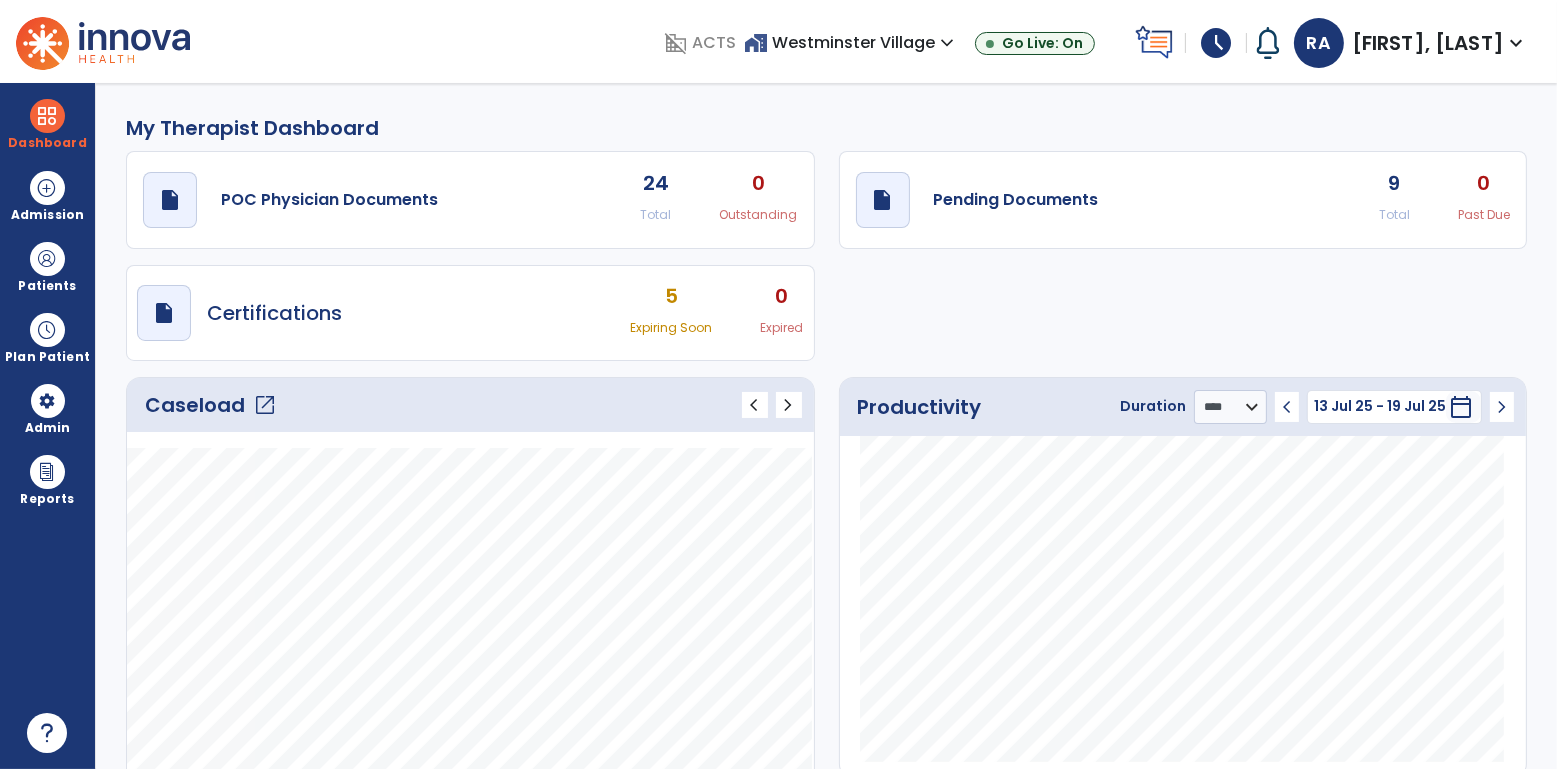 click on "schedule" at bounding box center (1216, 43) 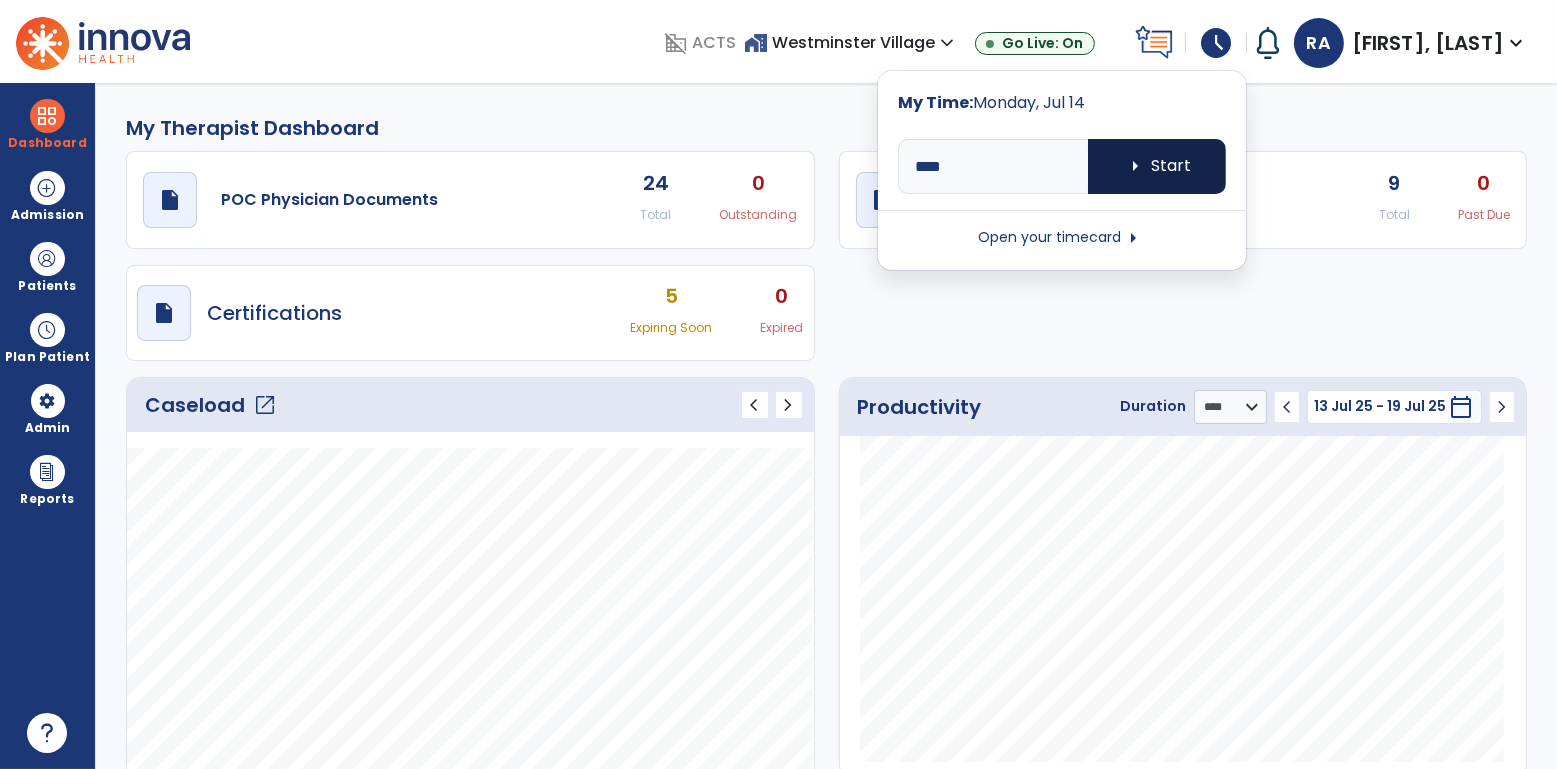 click on "arrow_right  Start" at bounding box center [1157, 166] 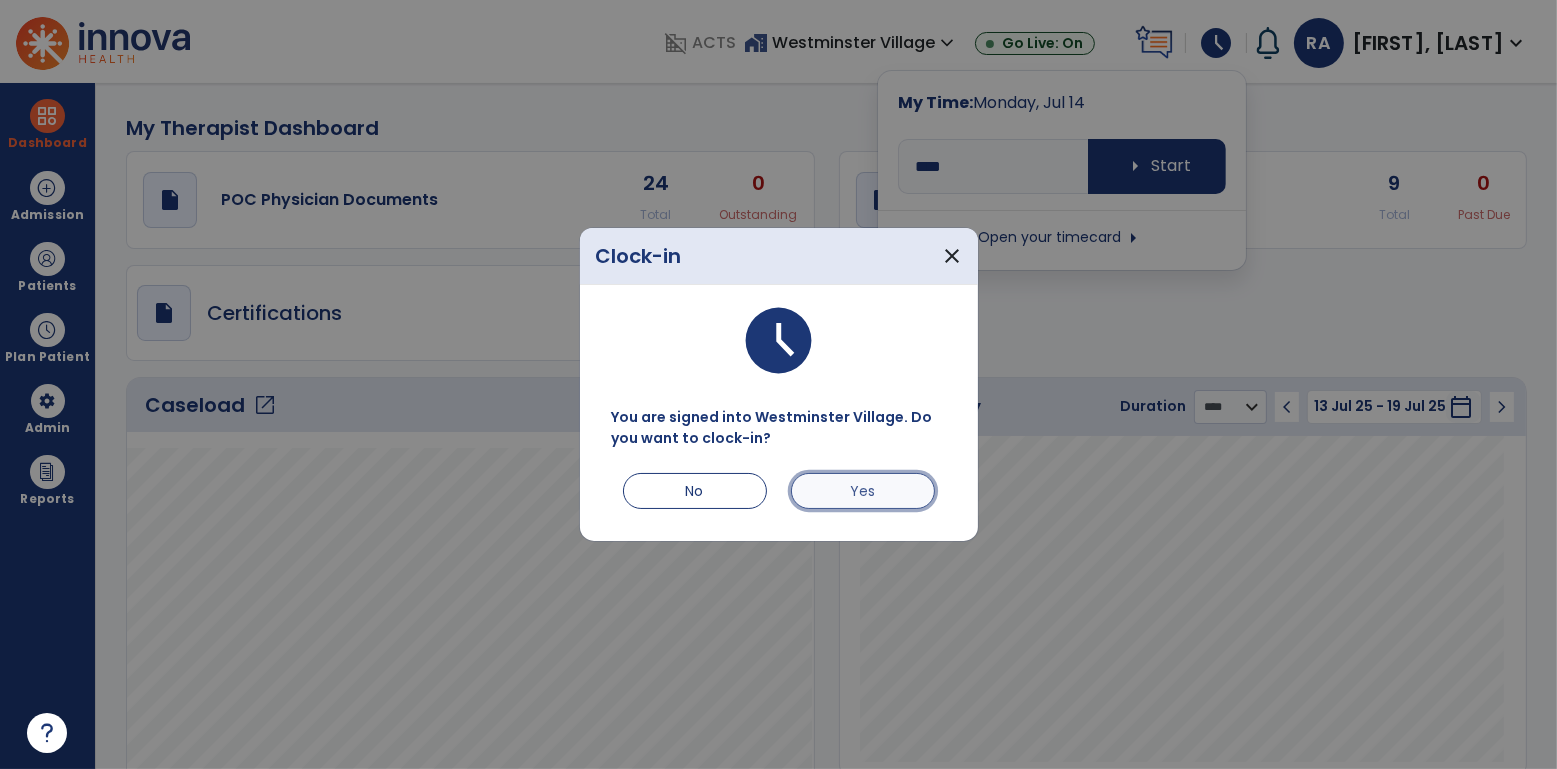 click on "Yes" at bounding box center (863, 491) 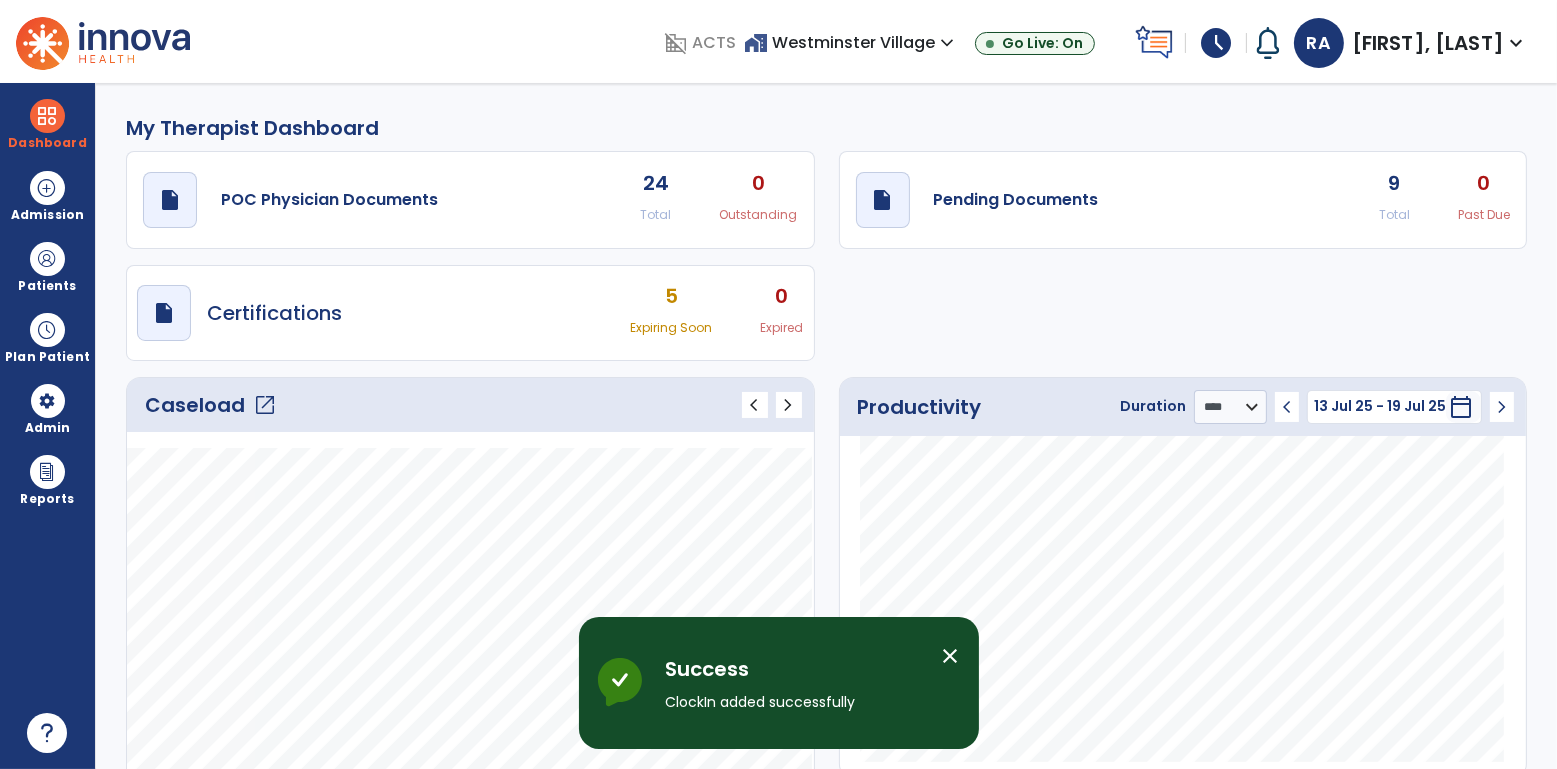 click on "draft   open_in_new  Pending Documents 9 Total 0 Past Due" 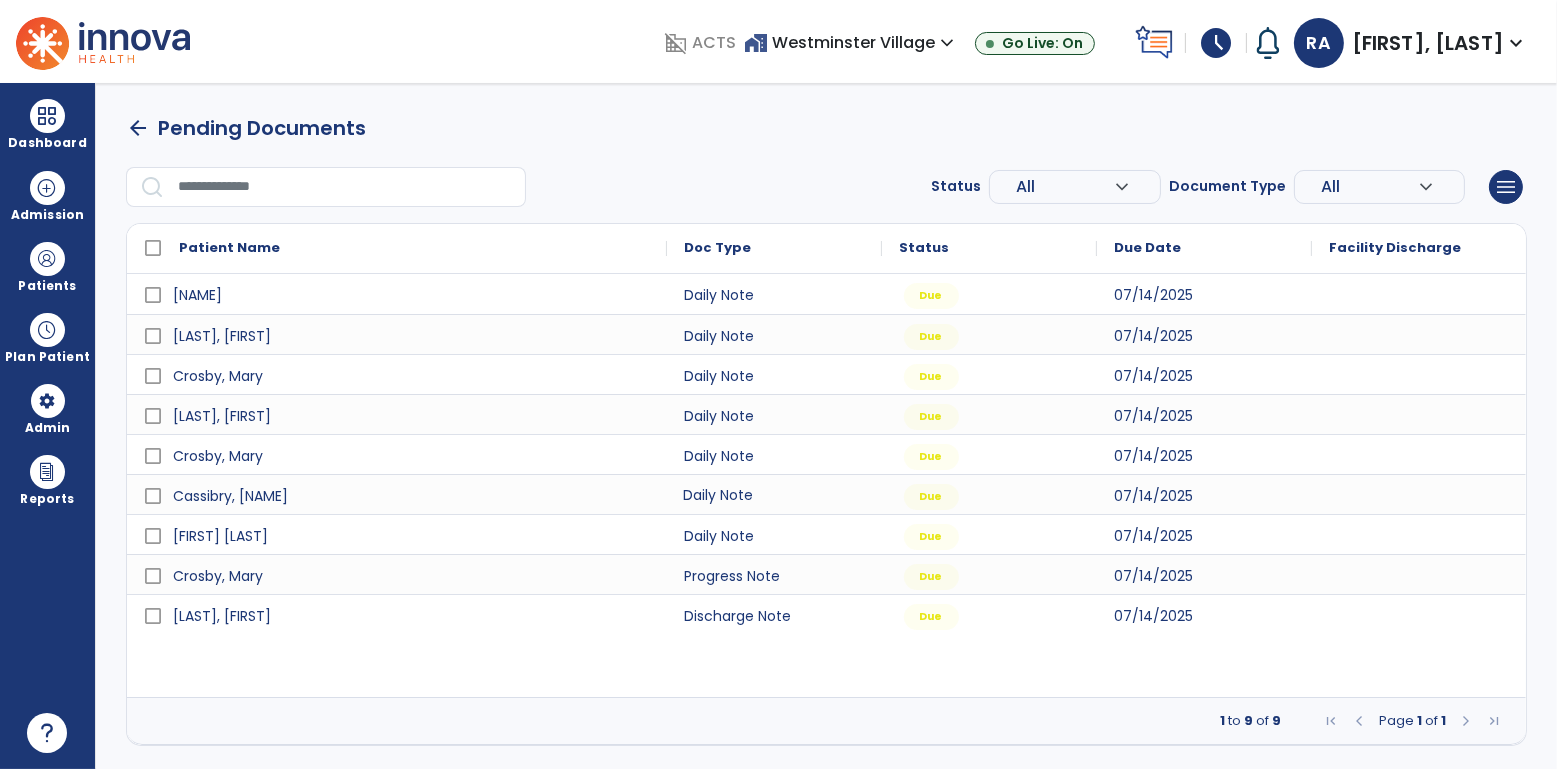 click on "Daily Note" at bounding box center [774, 494] 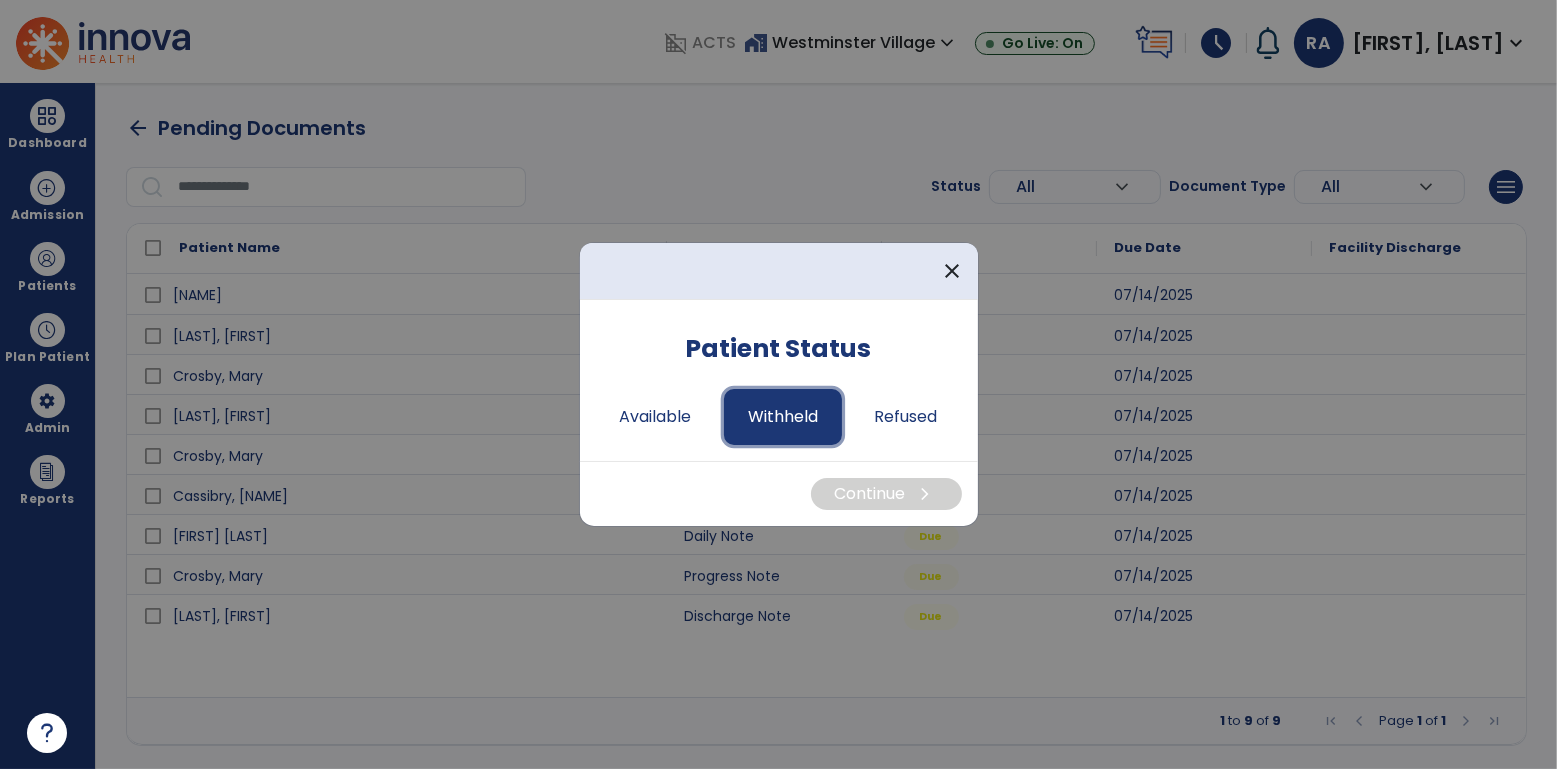 click on "Withheld" at bounding box center (783, 417) 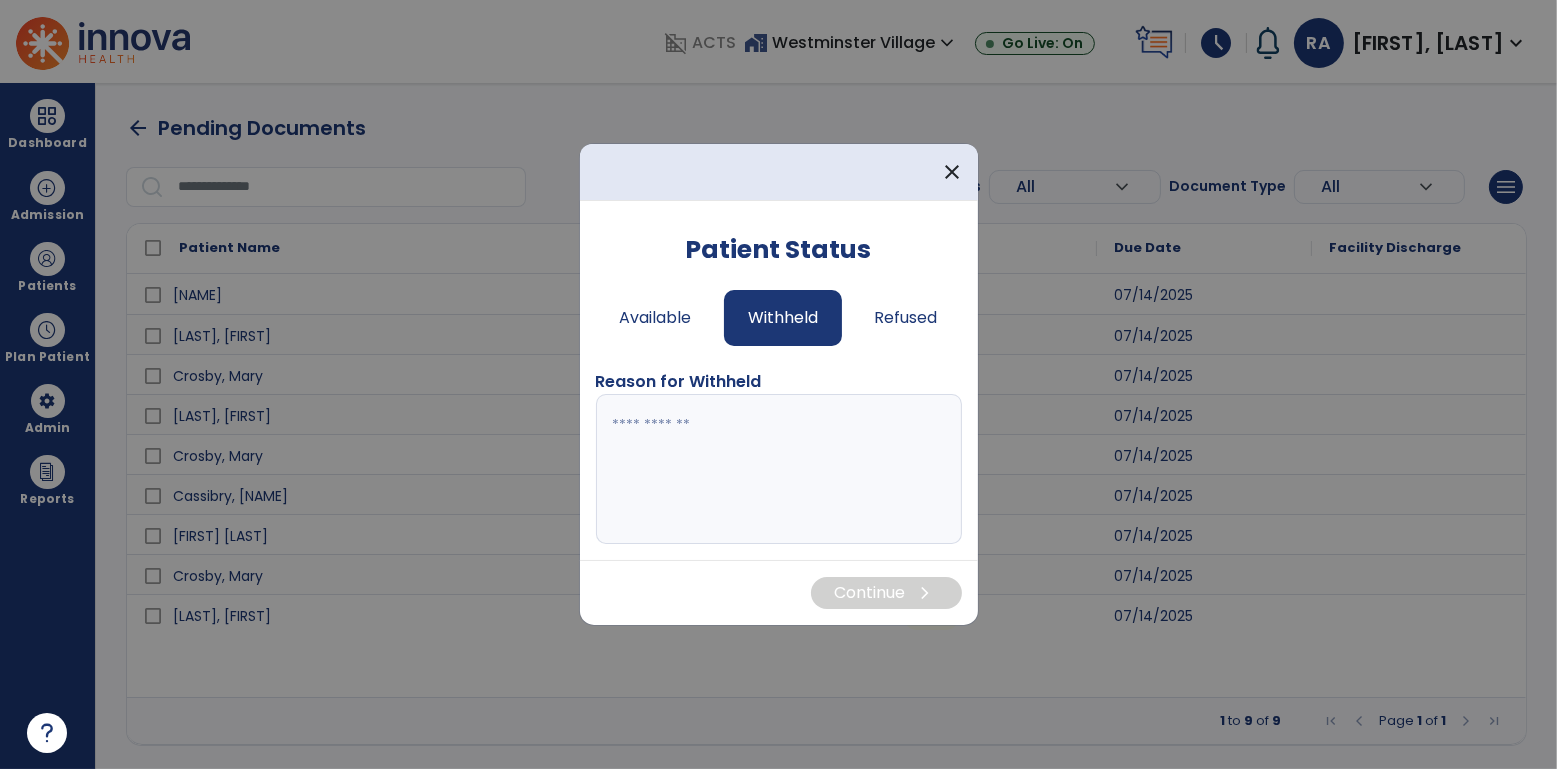 click at bounding box center [779, 469] 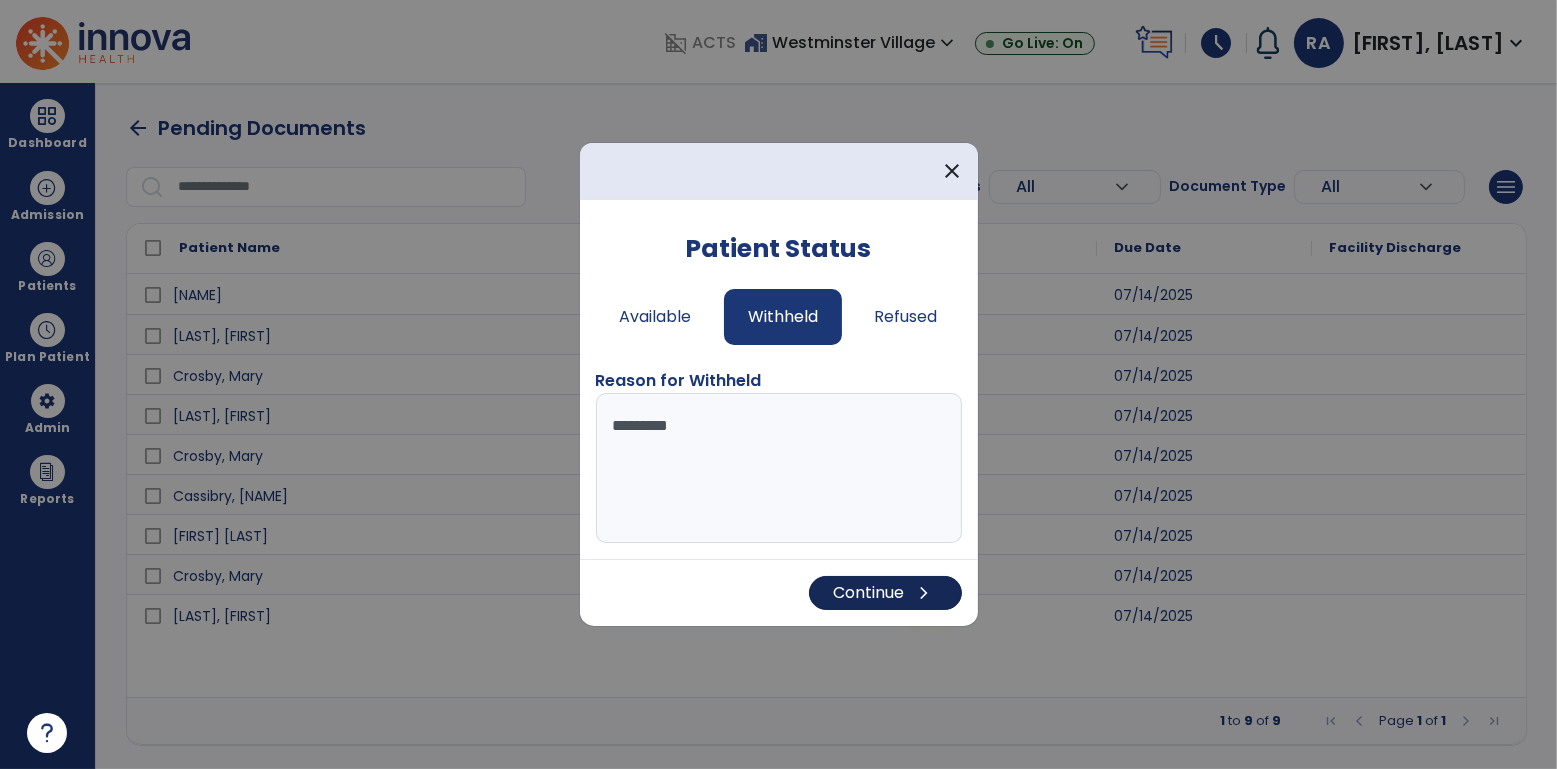 type on "*********" 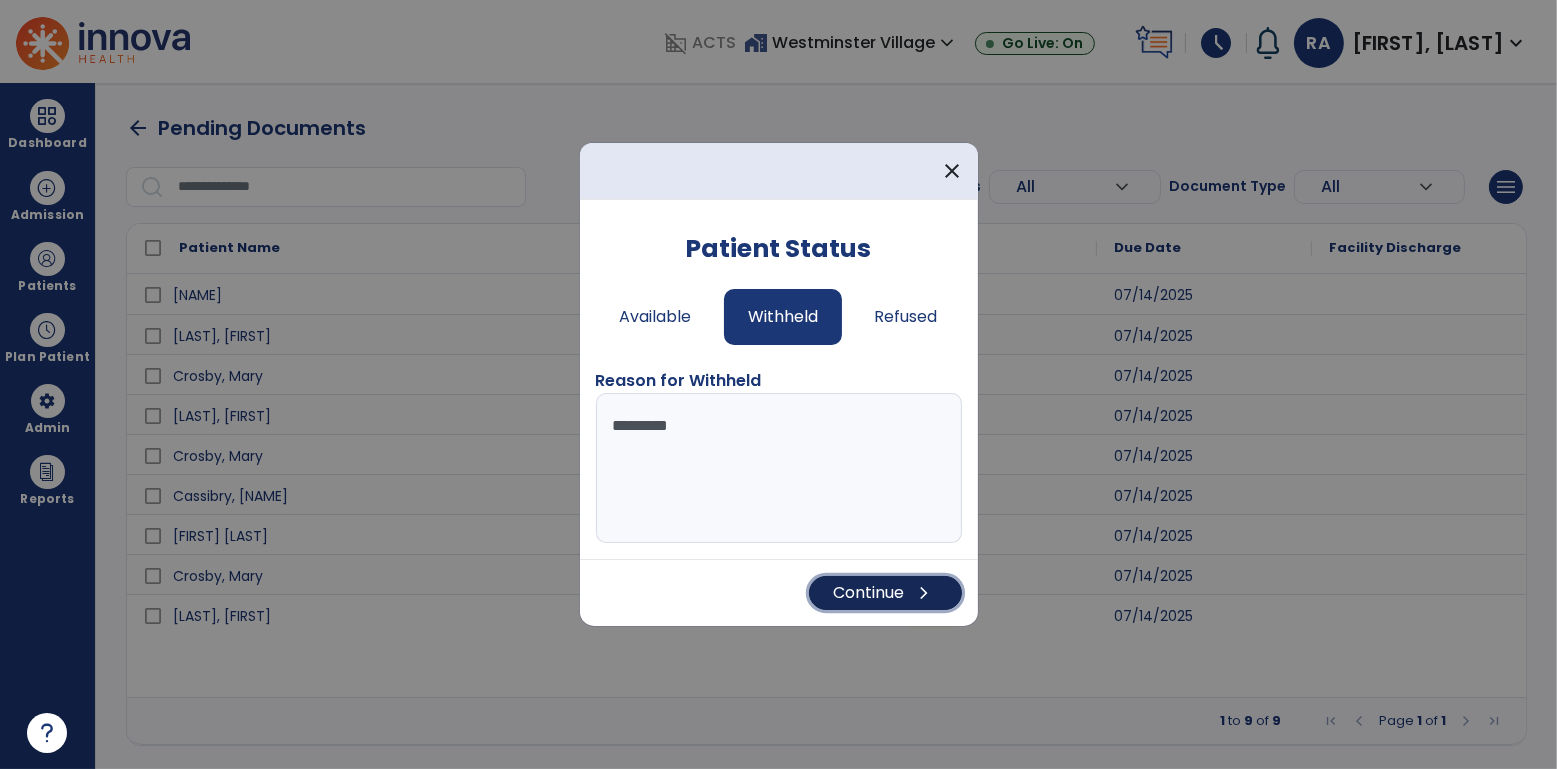 click on "Continue   chevron_right" at bounding box center (885, 593) 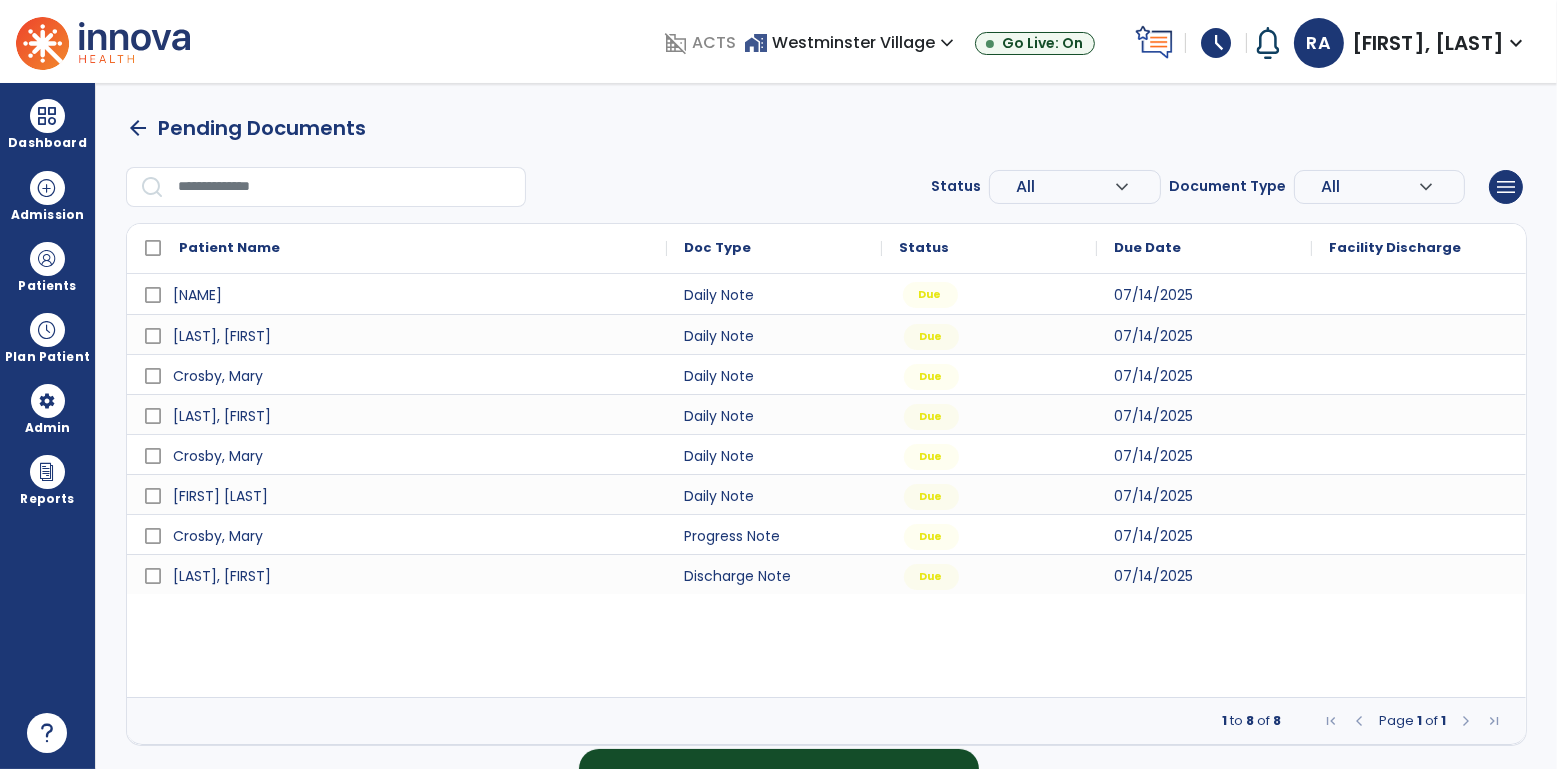 click on "Due" at bounding box center [989, 294] 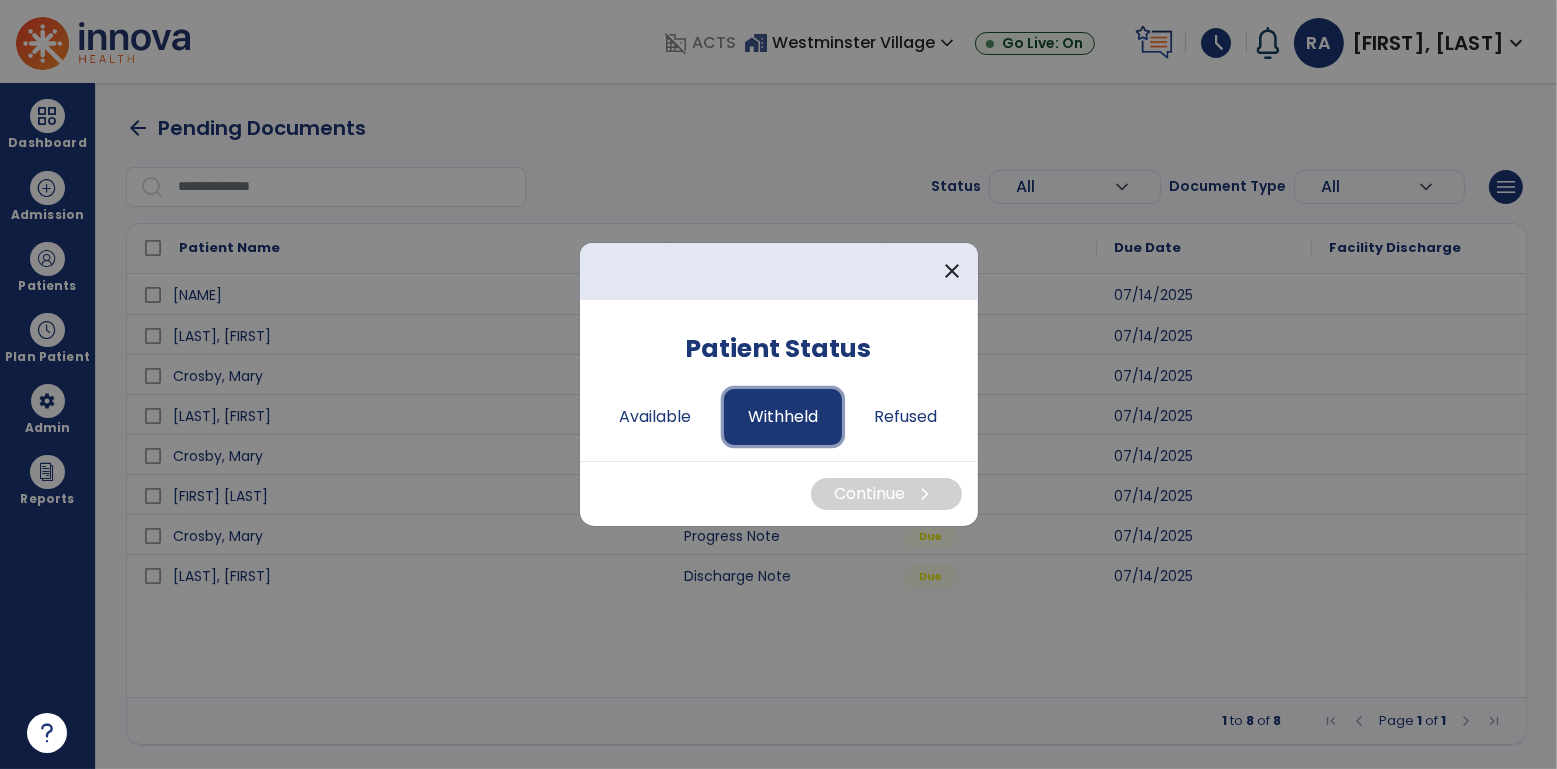 click on "Withheld" at bounding box center (783, 417) 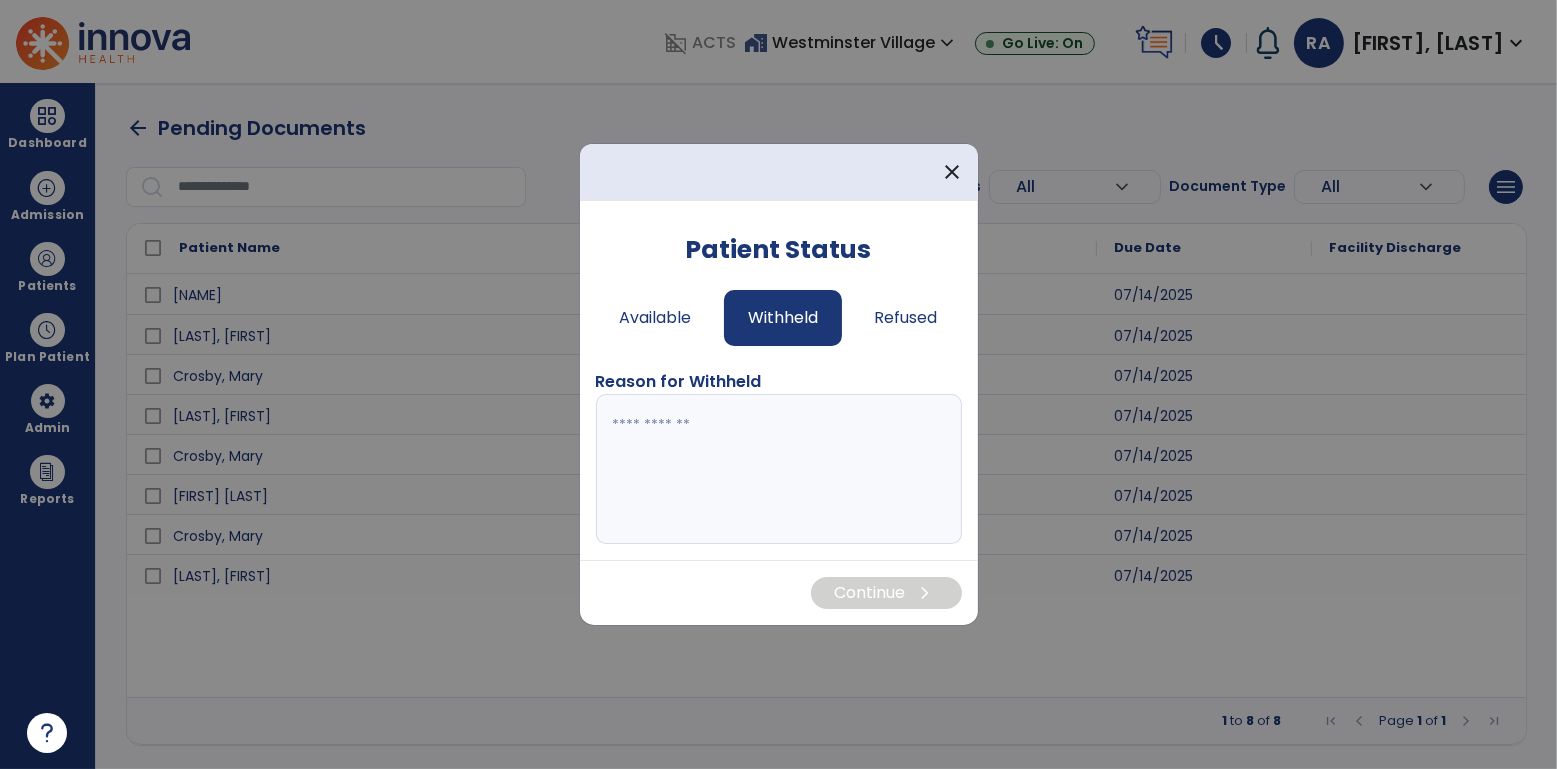 click at bounding box center [779, 469] 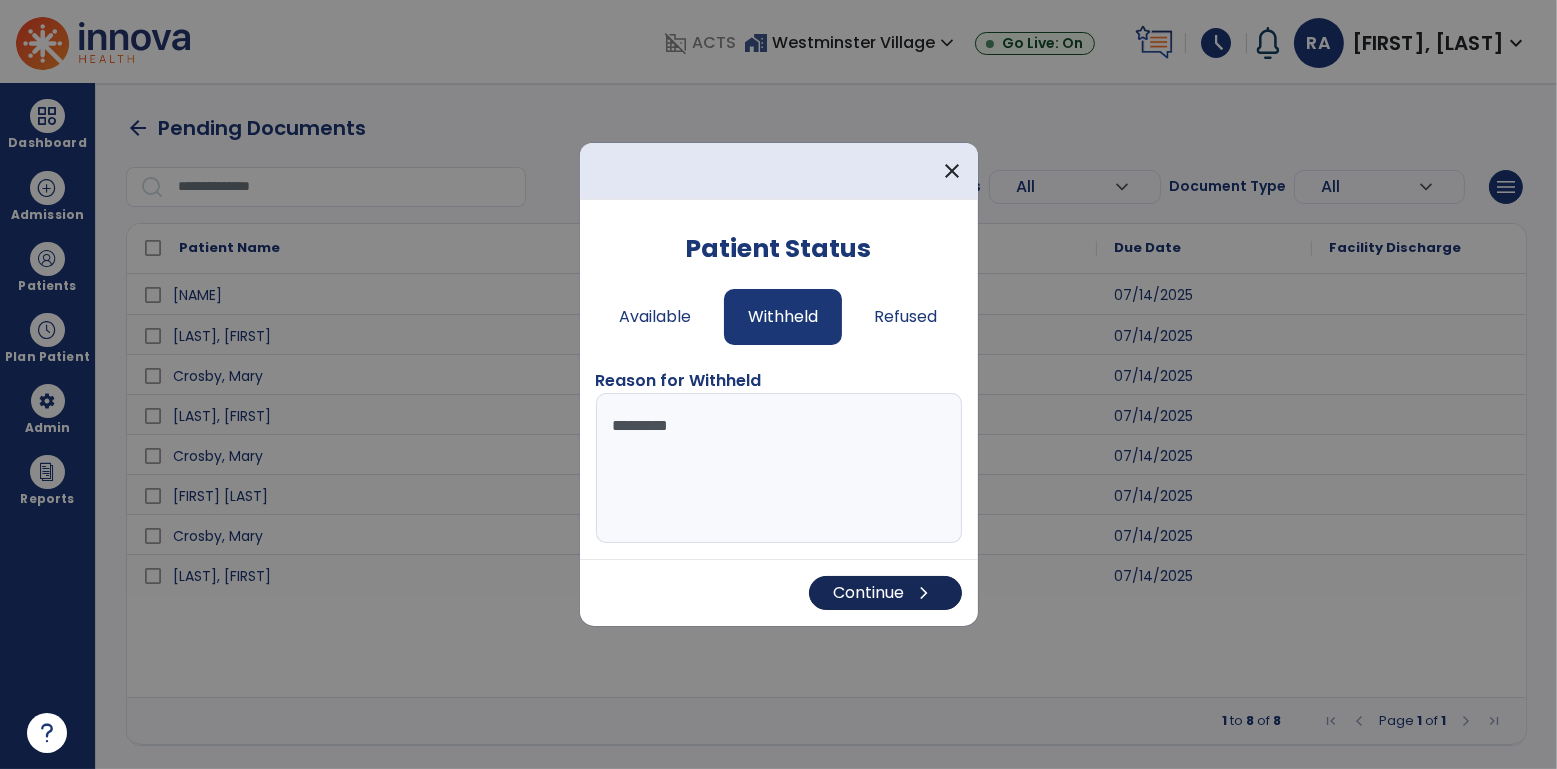 type on "*********" 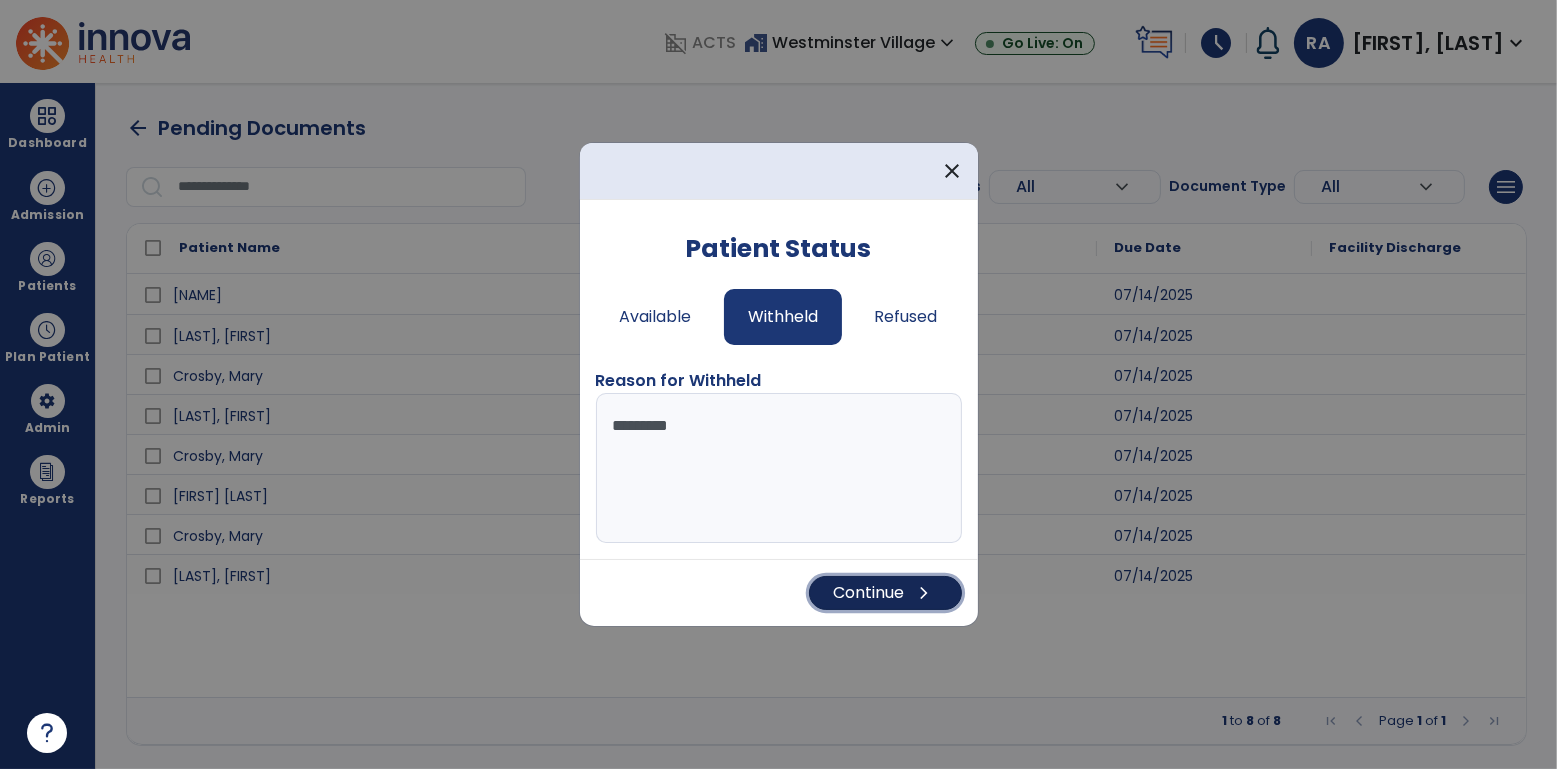 click on "Continue   chevron_right" at bounding box center [885, 593] 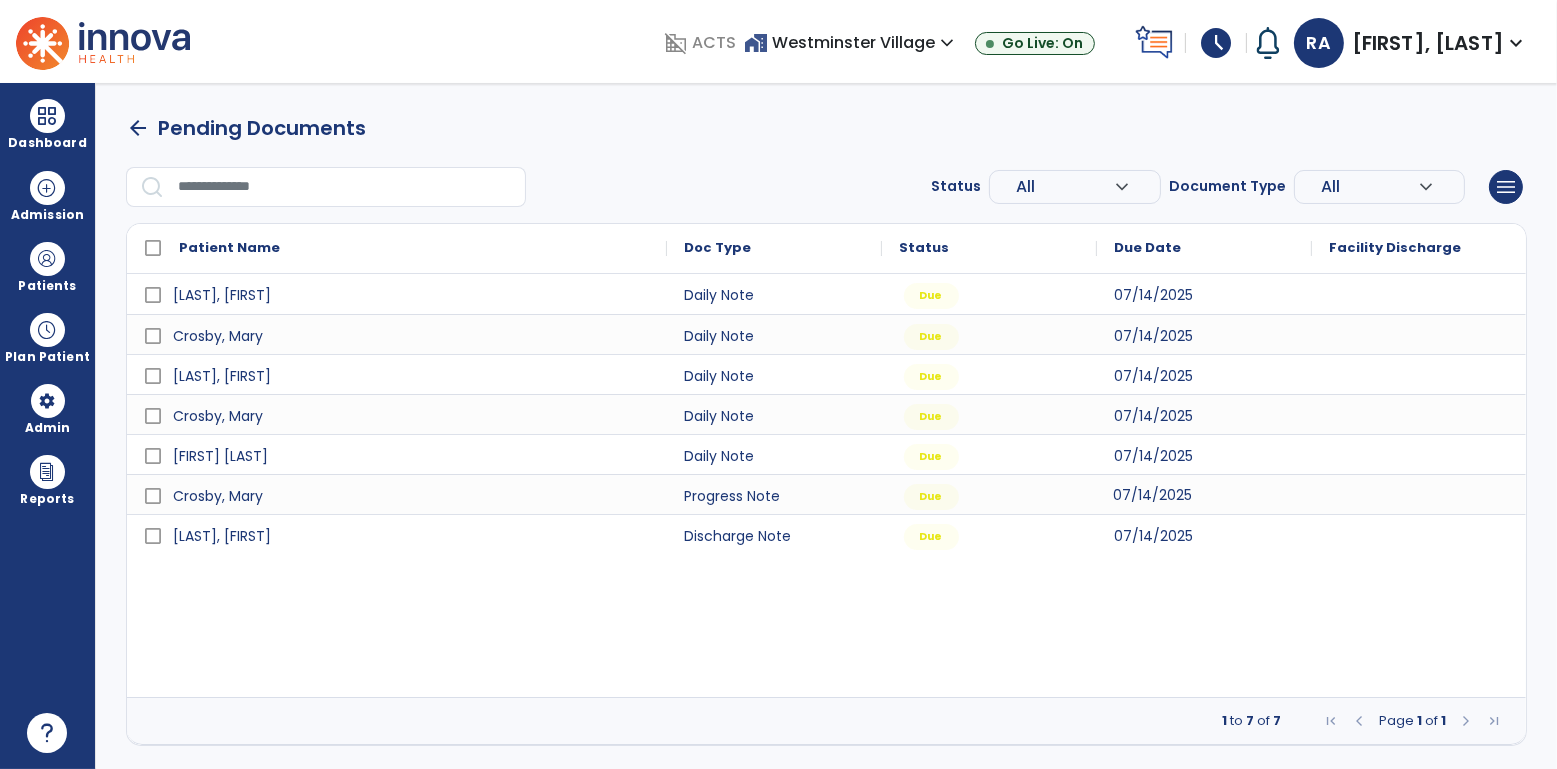 click on "07/14/2025" at bounding box center [1153, 495] 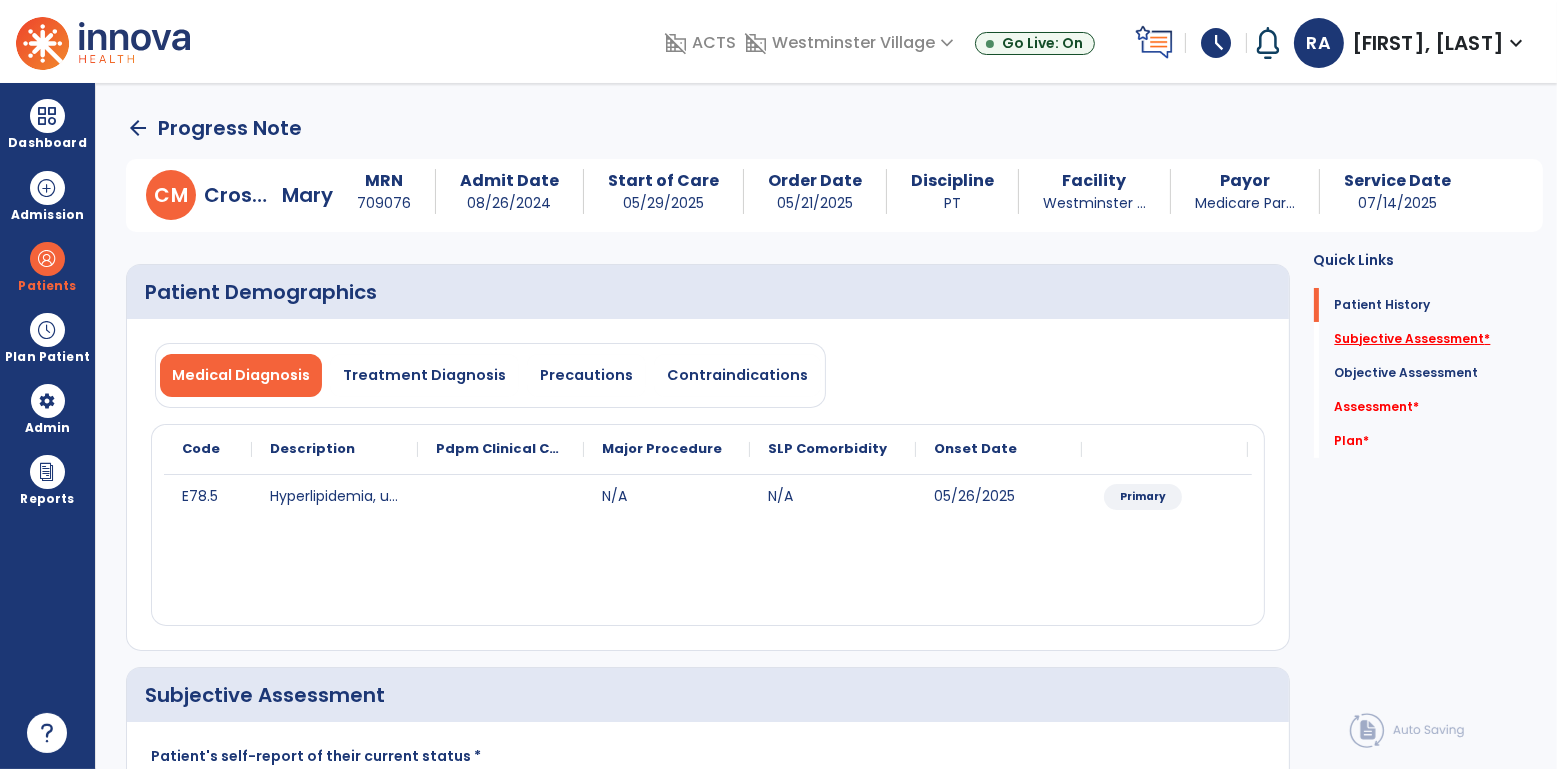 click on "Subjective Assessment   *" 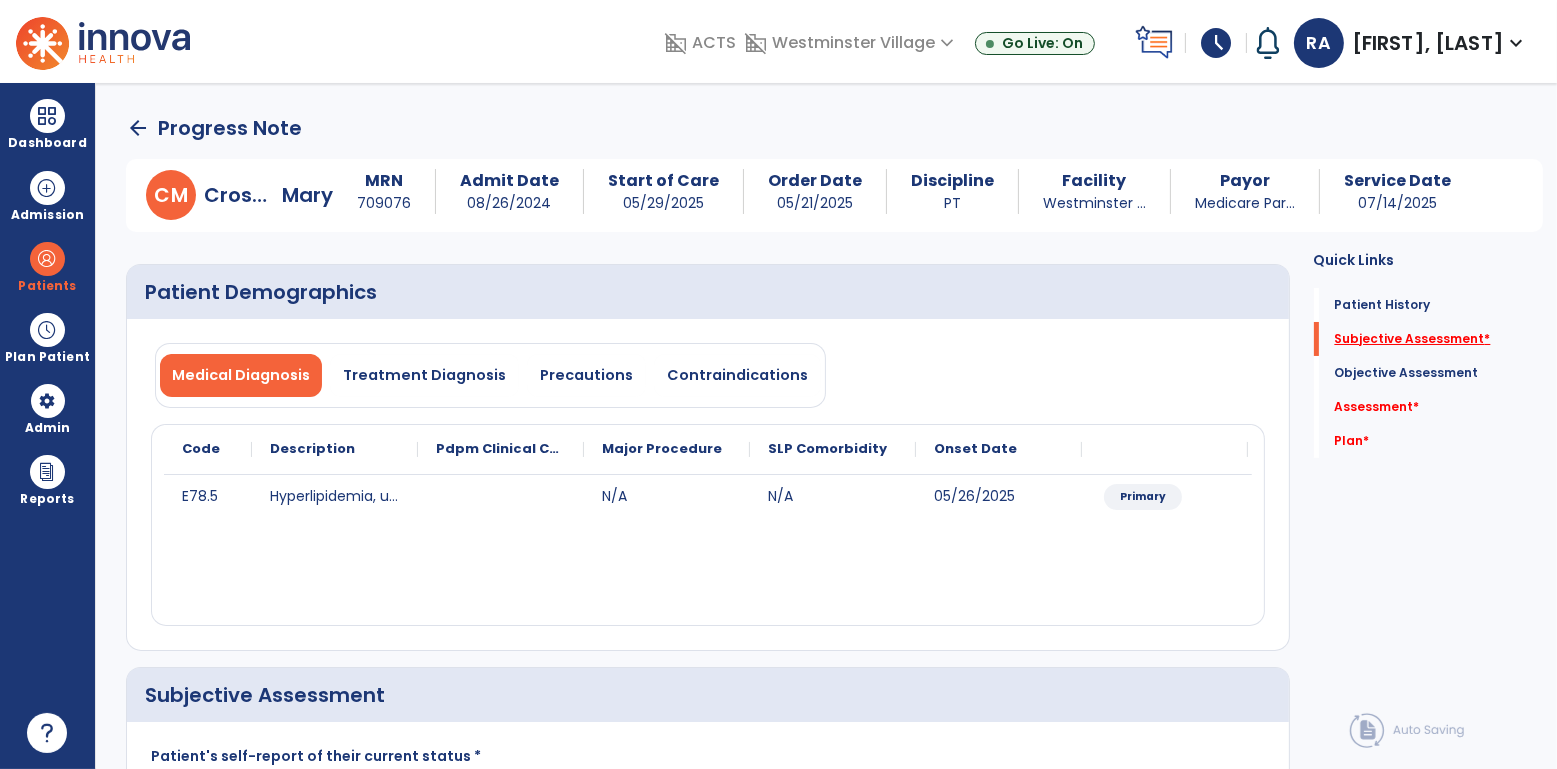scroll, scrollTop: 83, scrollLeft: 0, axis: vertical 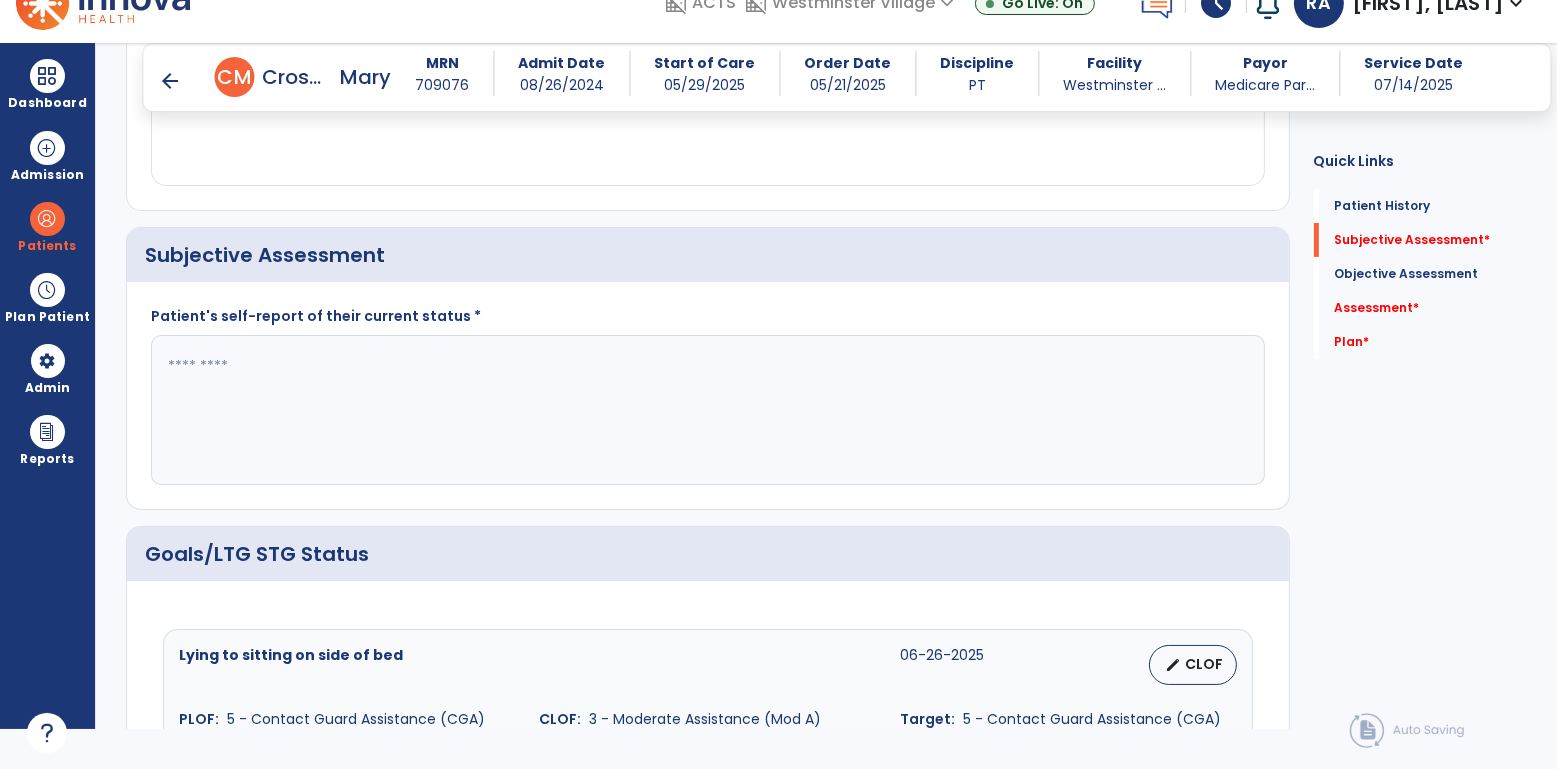click 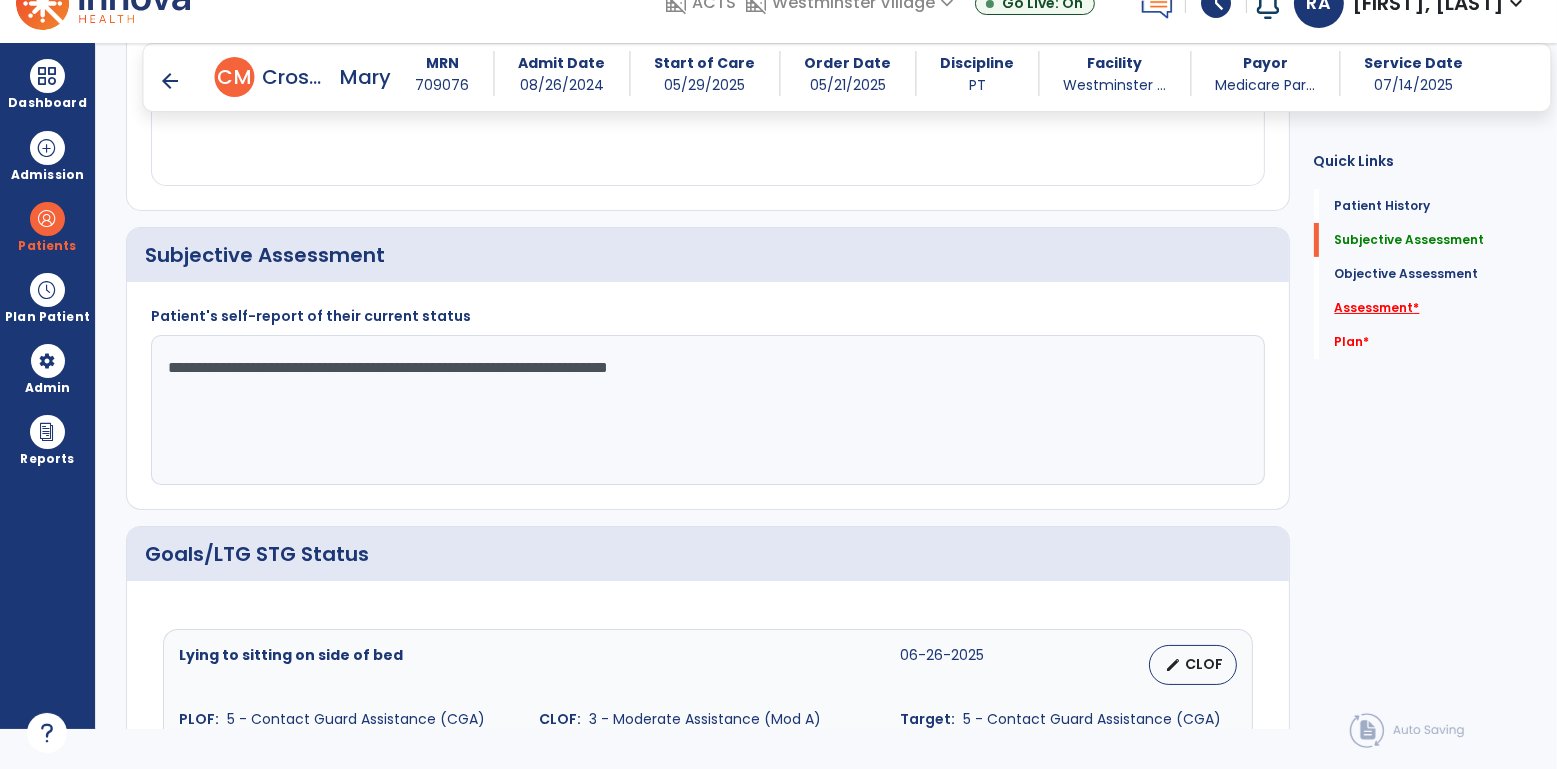 type on "**********" 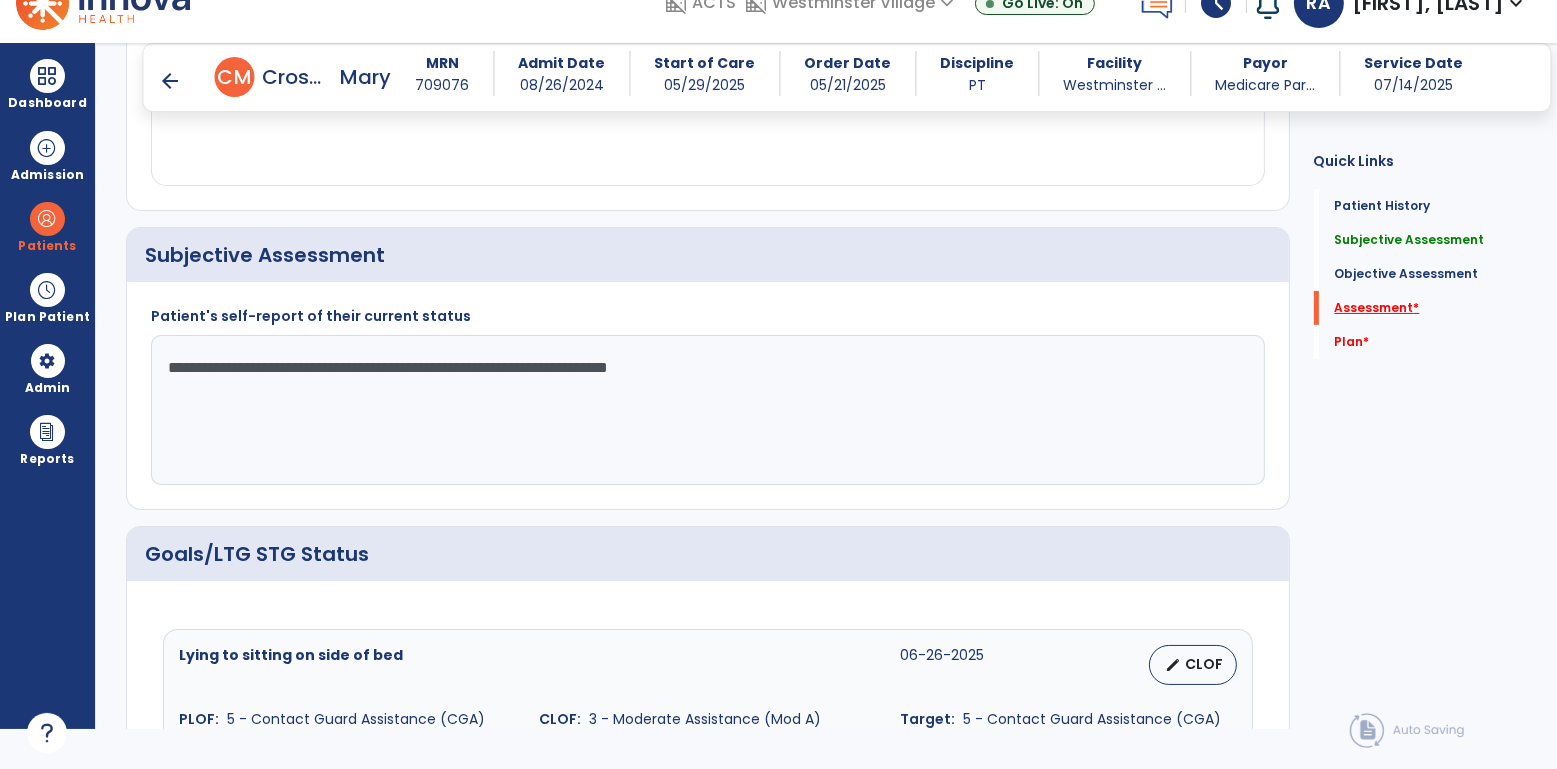 scroll, scrollTop: 41, scrollLeft: 0, axis: vertical 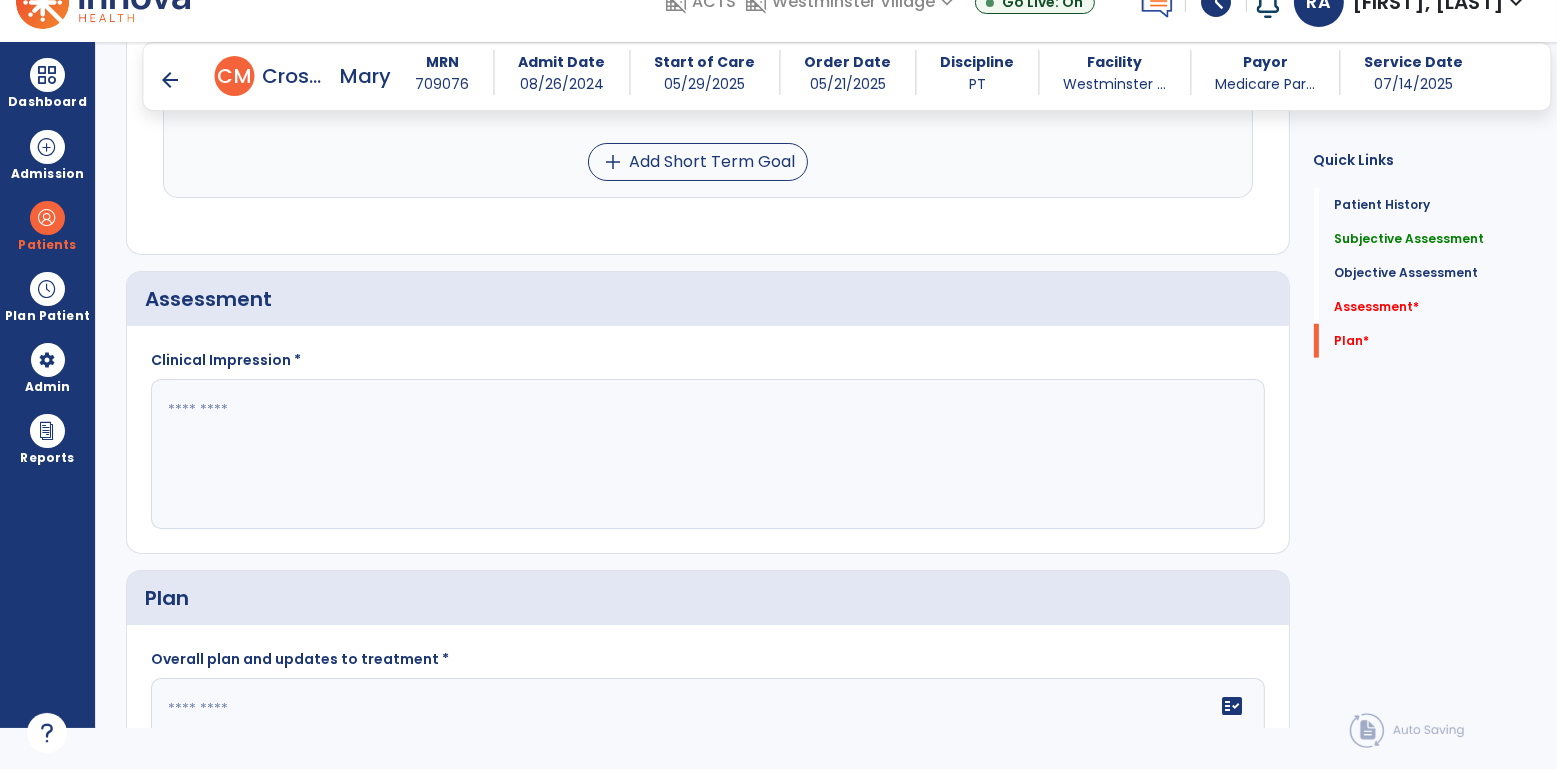 click 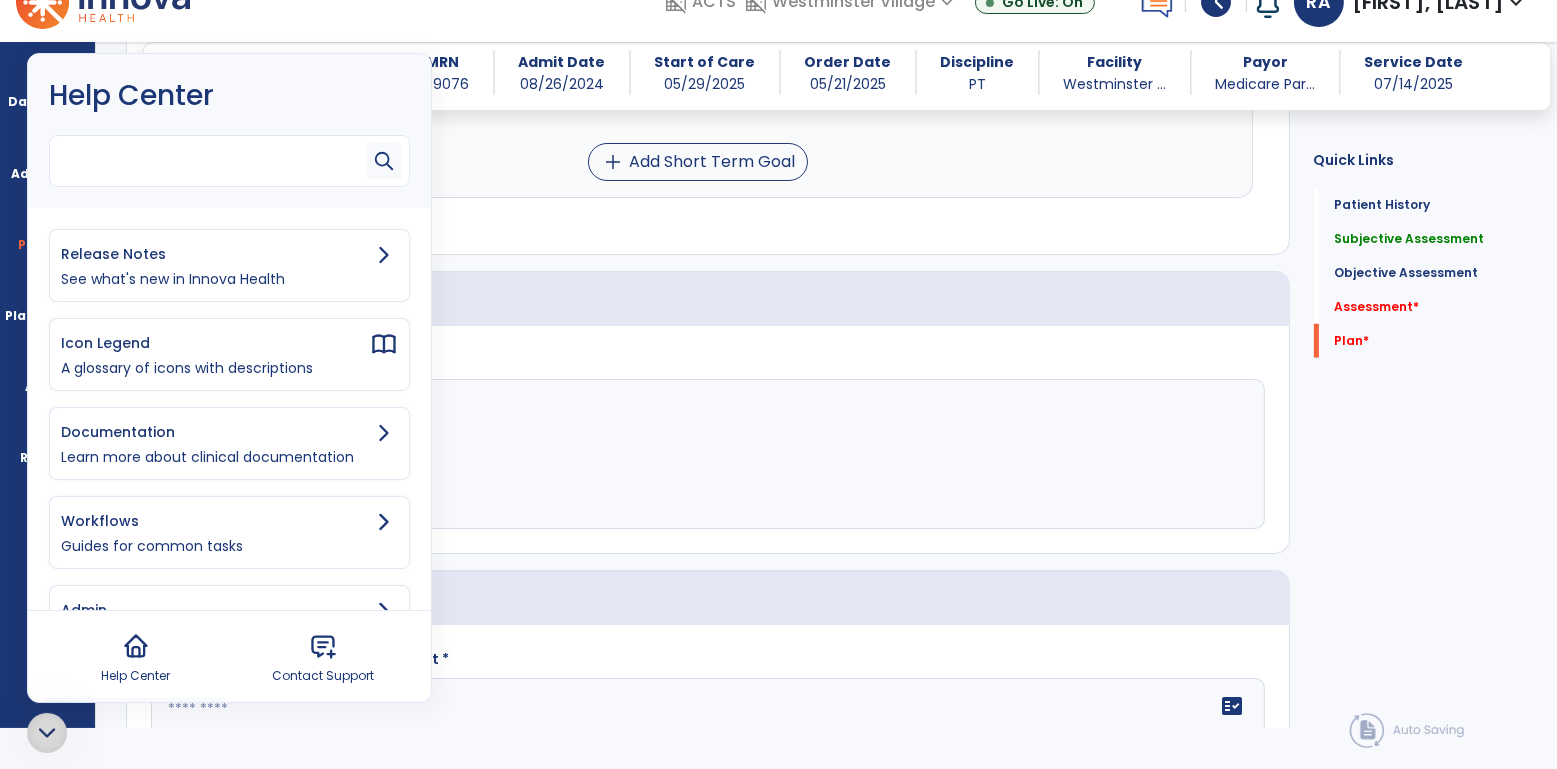 click at bounding box center [212, 155] 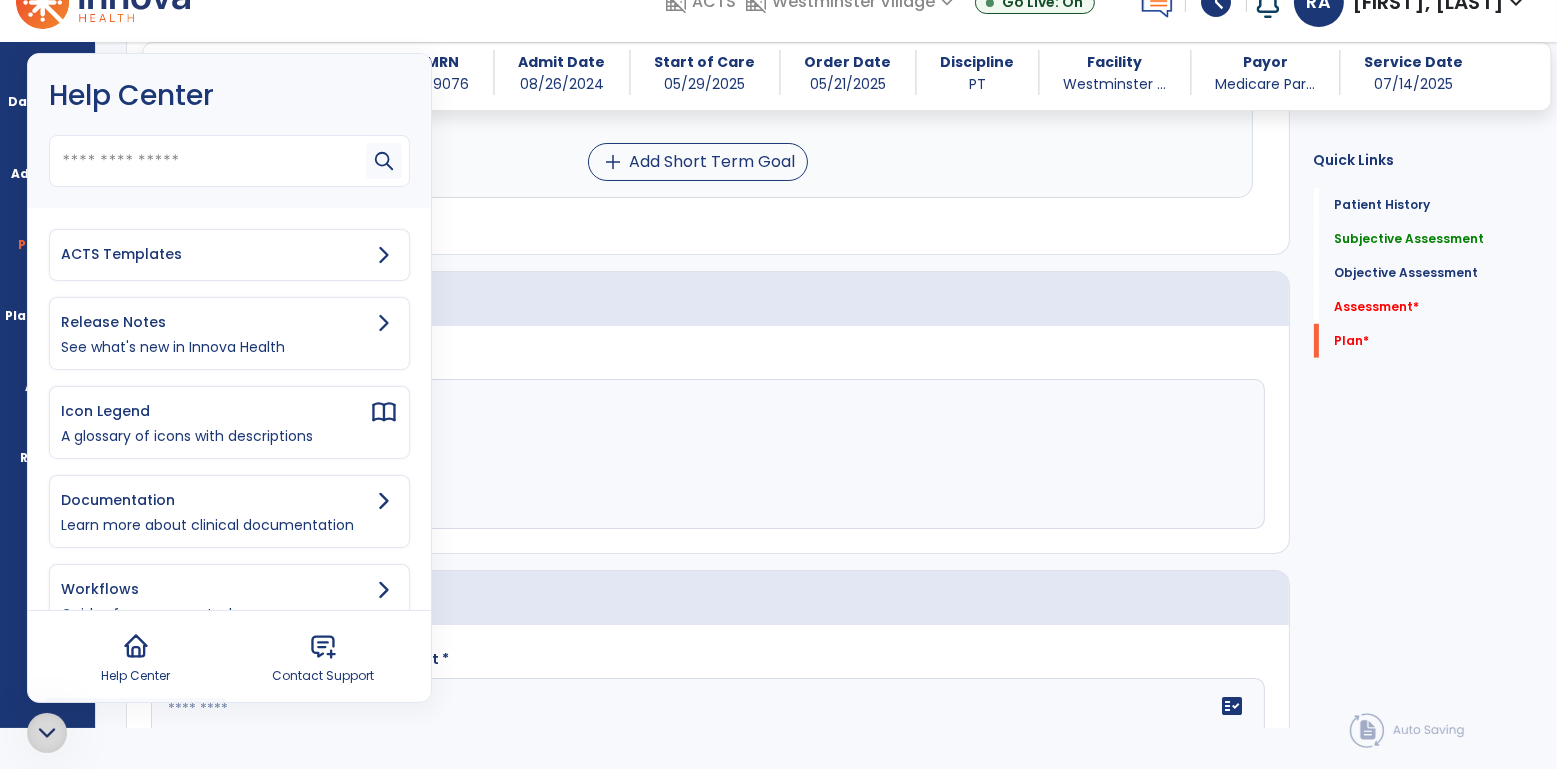 click on "ACTS Templates" at bounding box center [215, 254] 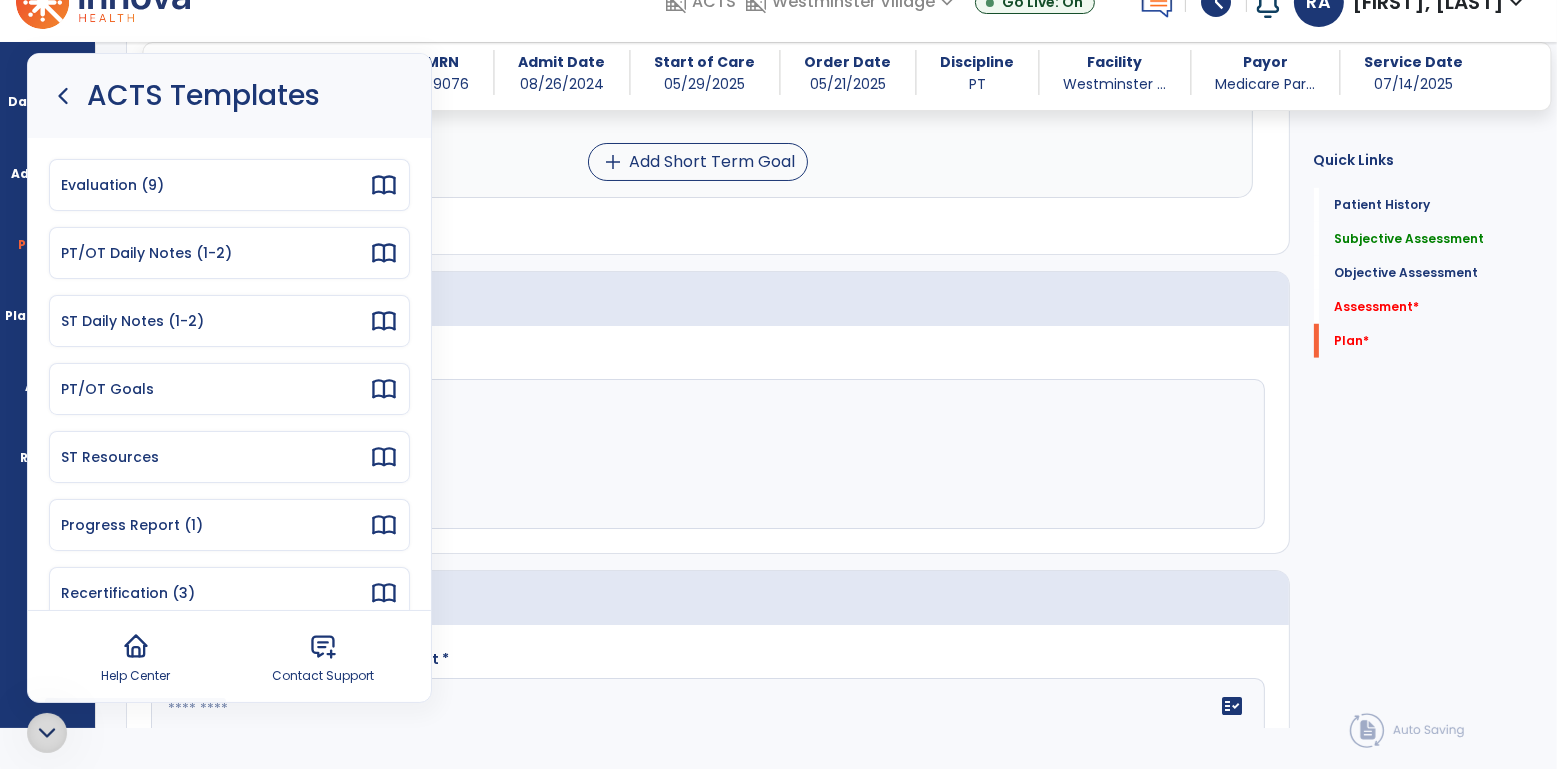 click on "Progress Report (1)" at bounding box center [215, 525] 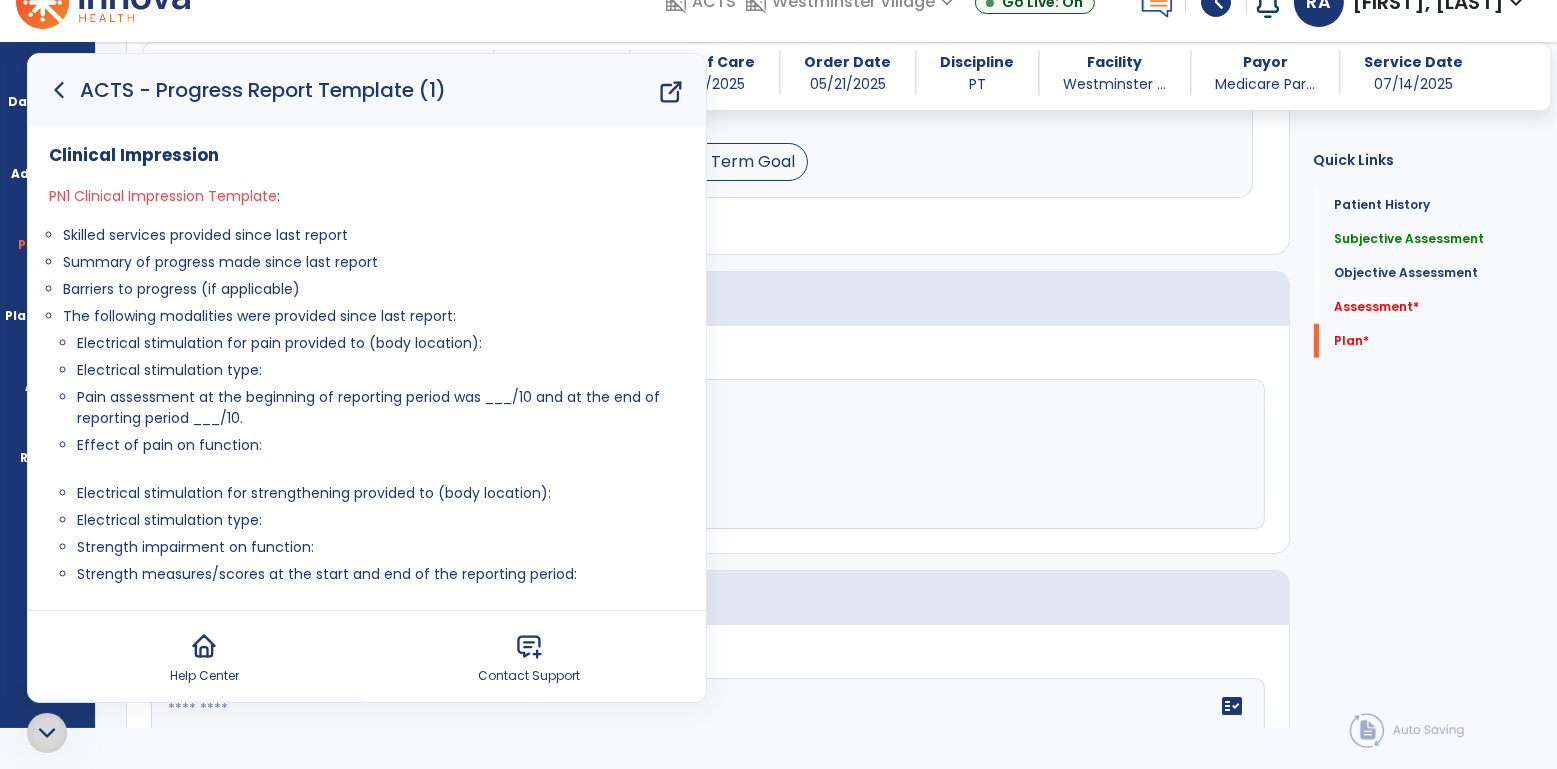 click on "Clinical Impression  PN1 Clinical Impression Template : Skilled services provided since last report Summary of progress made since last report Barriers to progress (if applicable) The following modalities were provided since last report: Electrical stimulation for pain provided to (body location):  Electrical stimulation type: Pain assessment at the beginning of reporting period was ___/10 and at the end of reporting period ___/10.  Effect of pain on function:   Electrical stimulation for strengthening provided to (body location): Electrical stimulation type: Strength impairment on function: Strength measures/scores at the start and end of the reporting period:   Ultrasound provided to (body location): Reason for ultrasound: Measure/scores demonstrating the effectiveness of ultrasound at the start and end of the reporting period:" at bounding box center (367, 436) 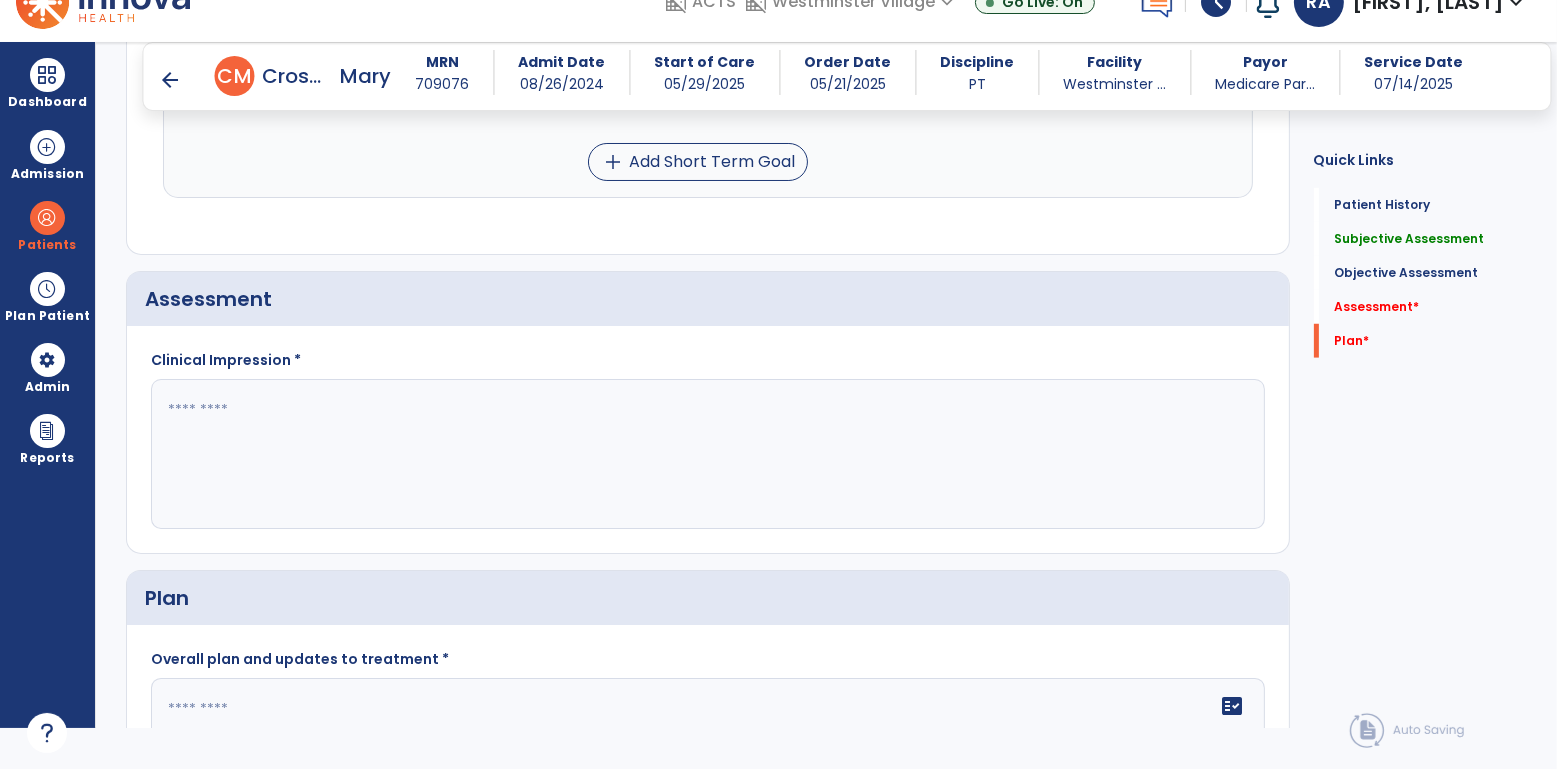 click 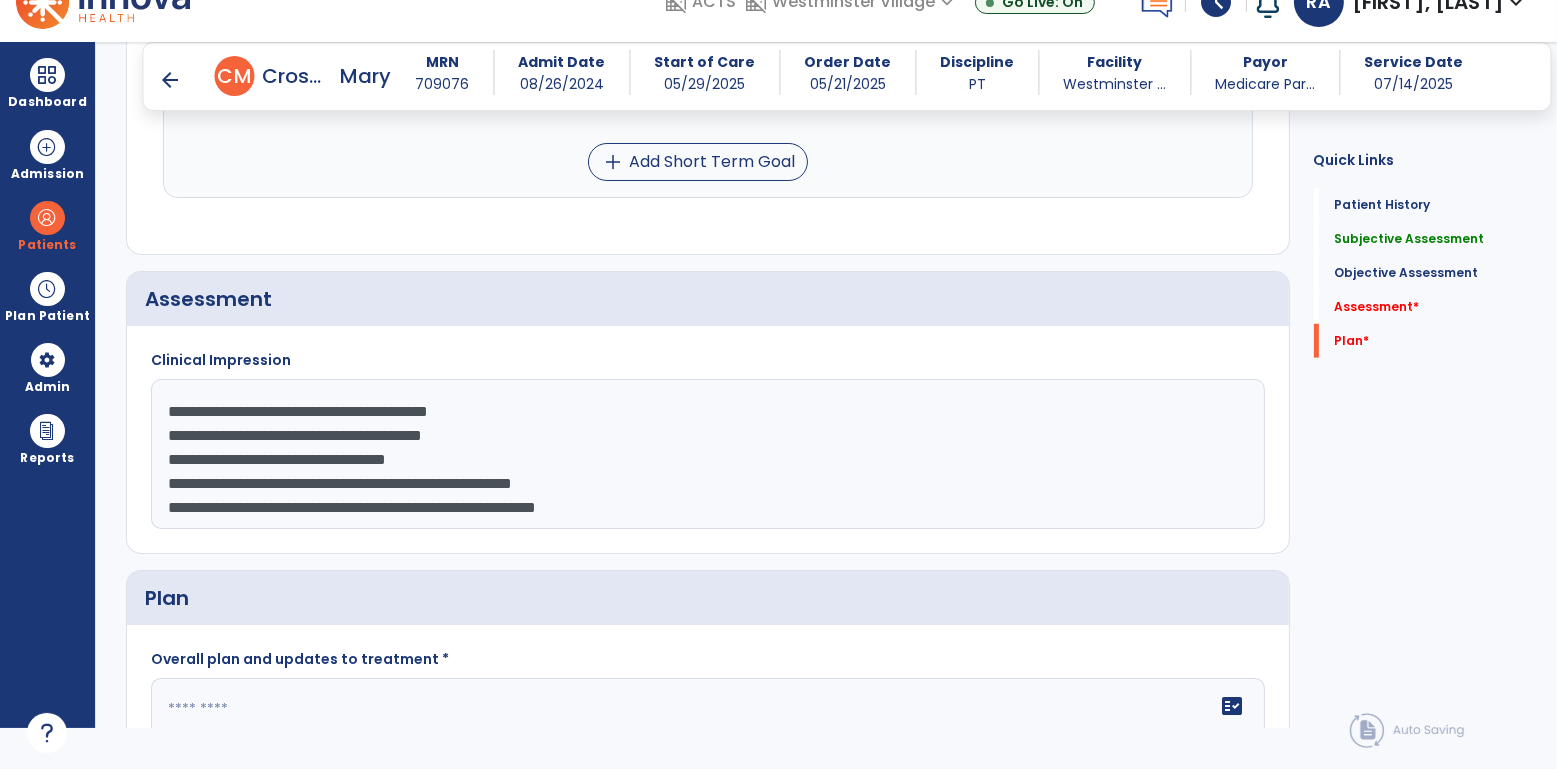 click on "**********" 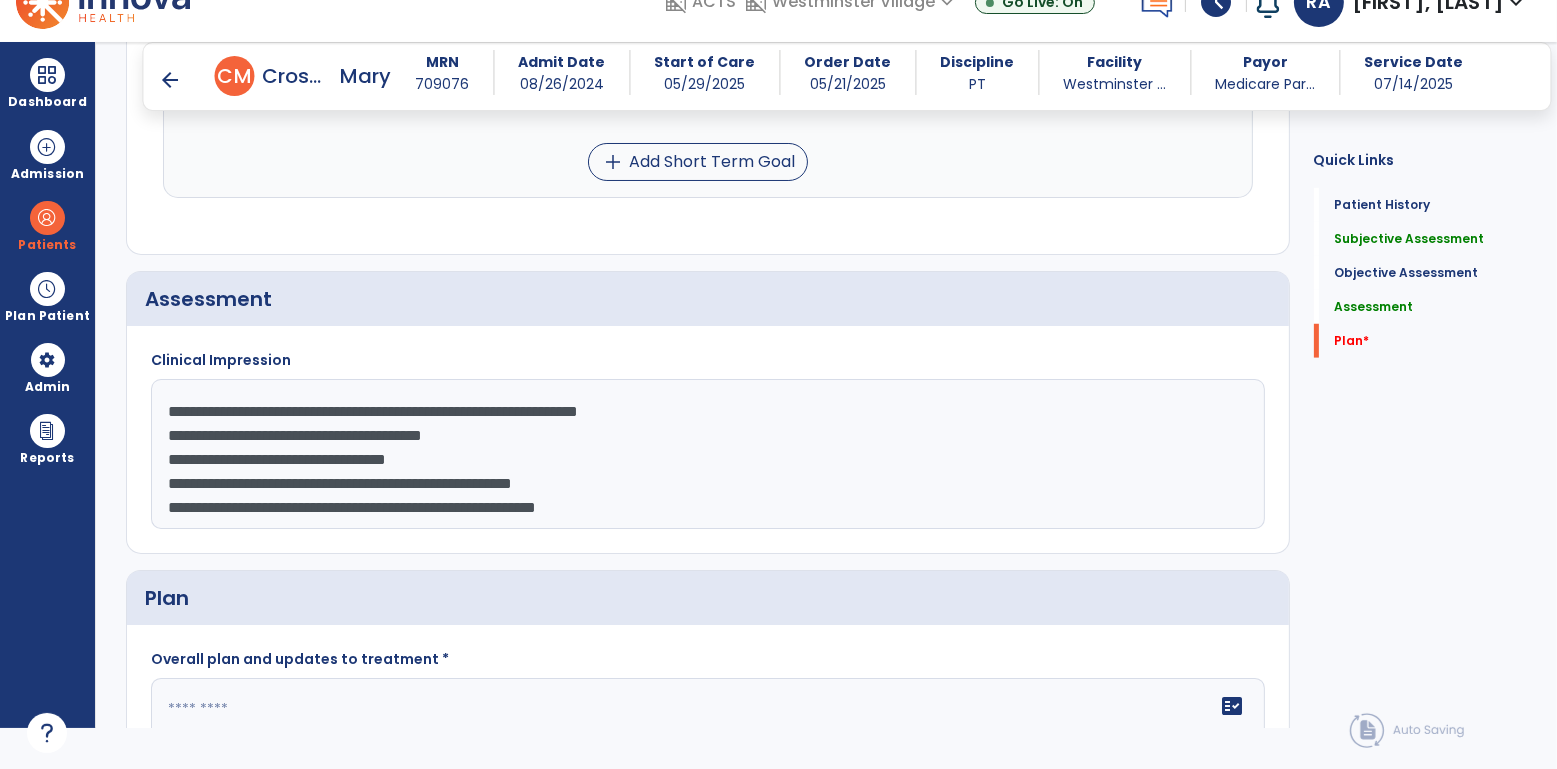 click on "**********" 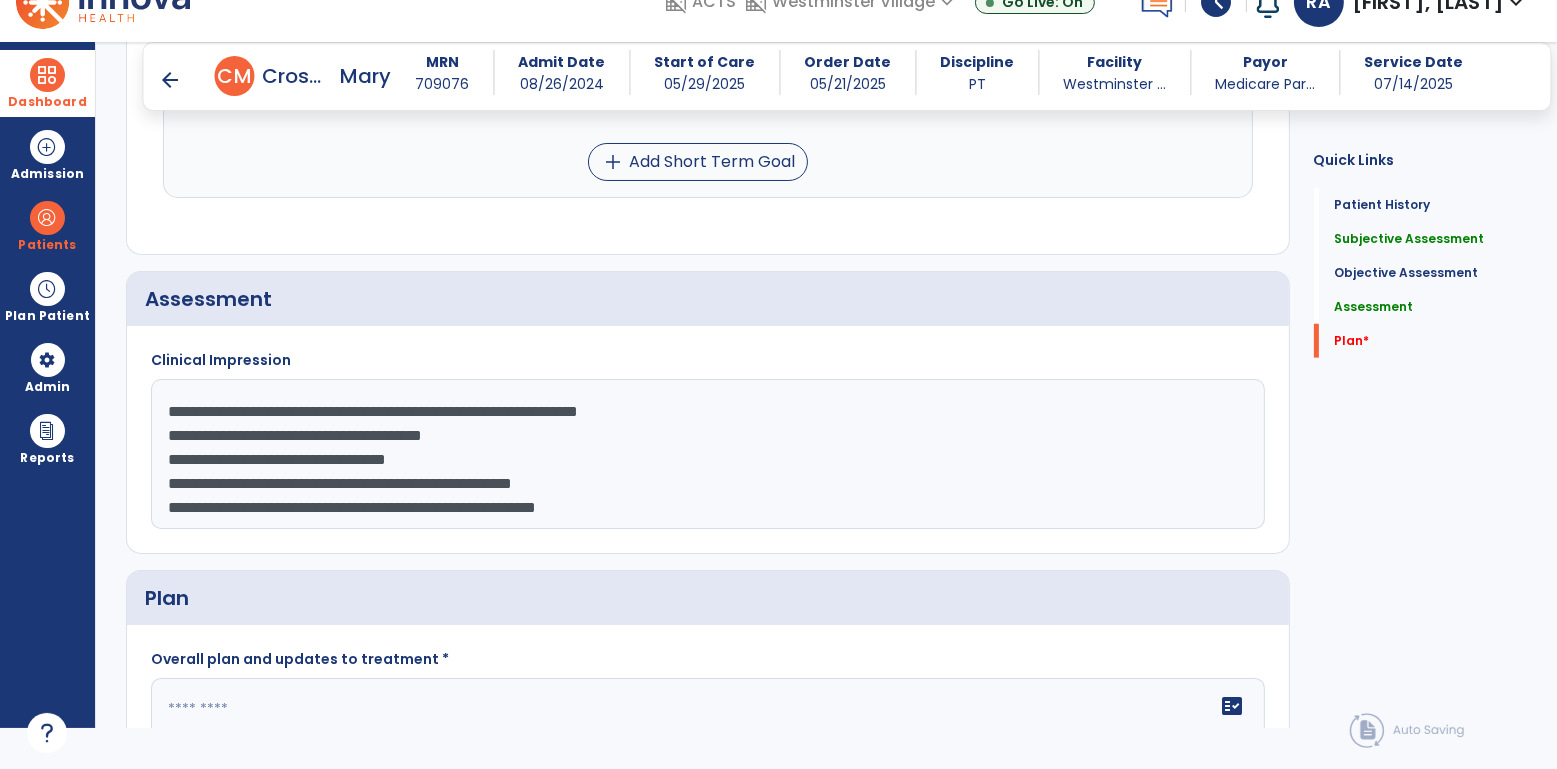 click at bounding box center (47, 75) 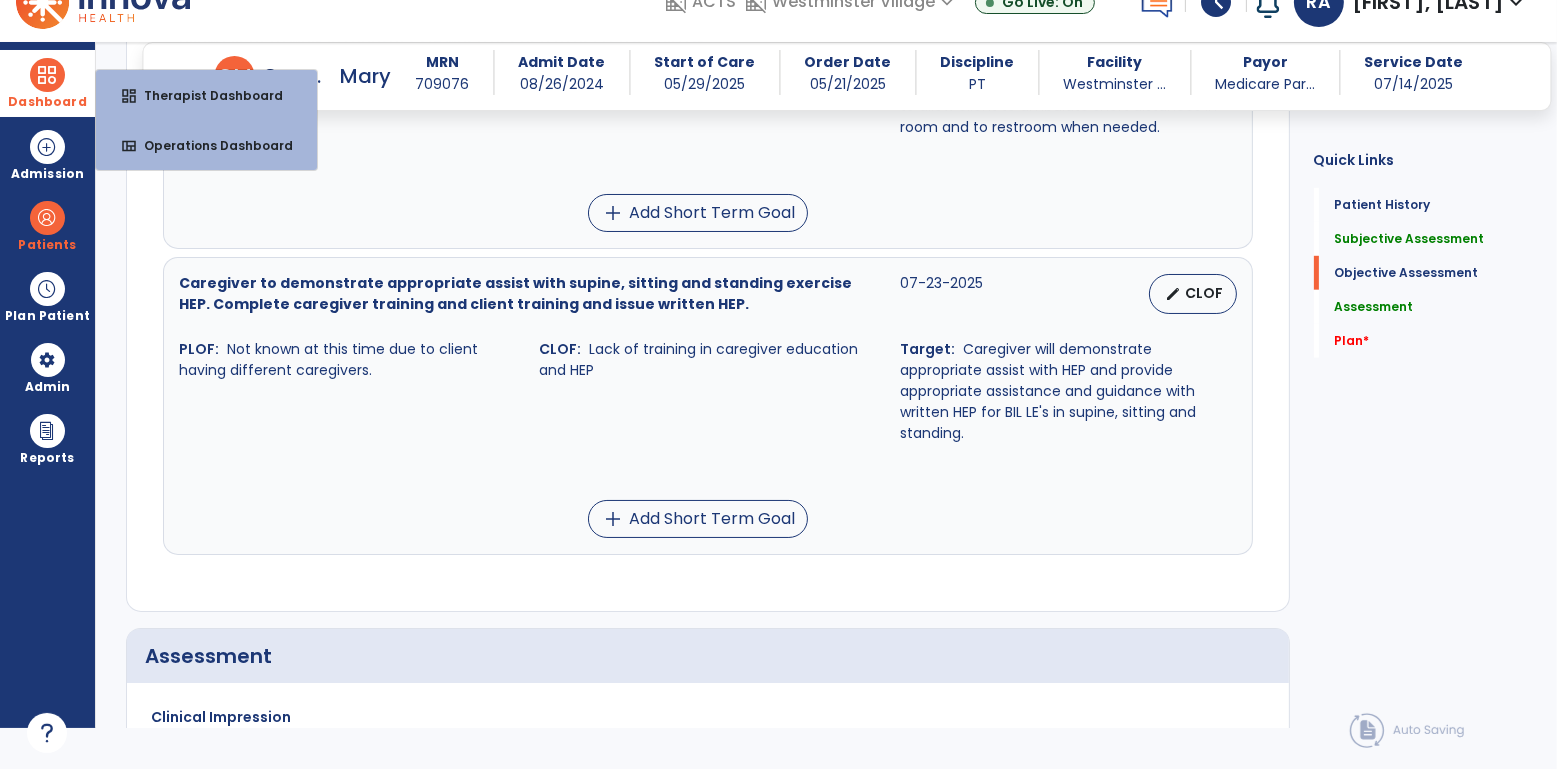 scroll, scrollTop: 1673, scrollLeft: 0, axis: vertical 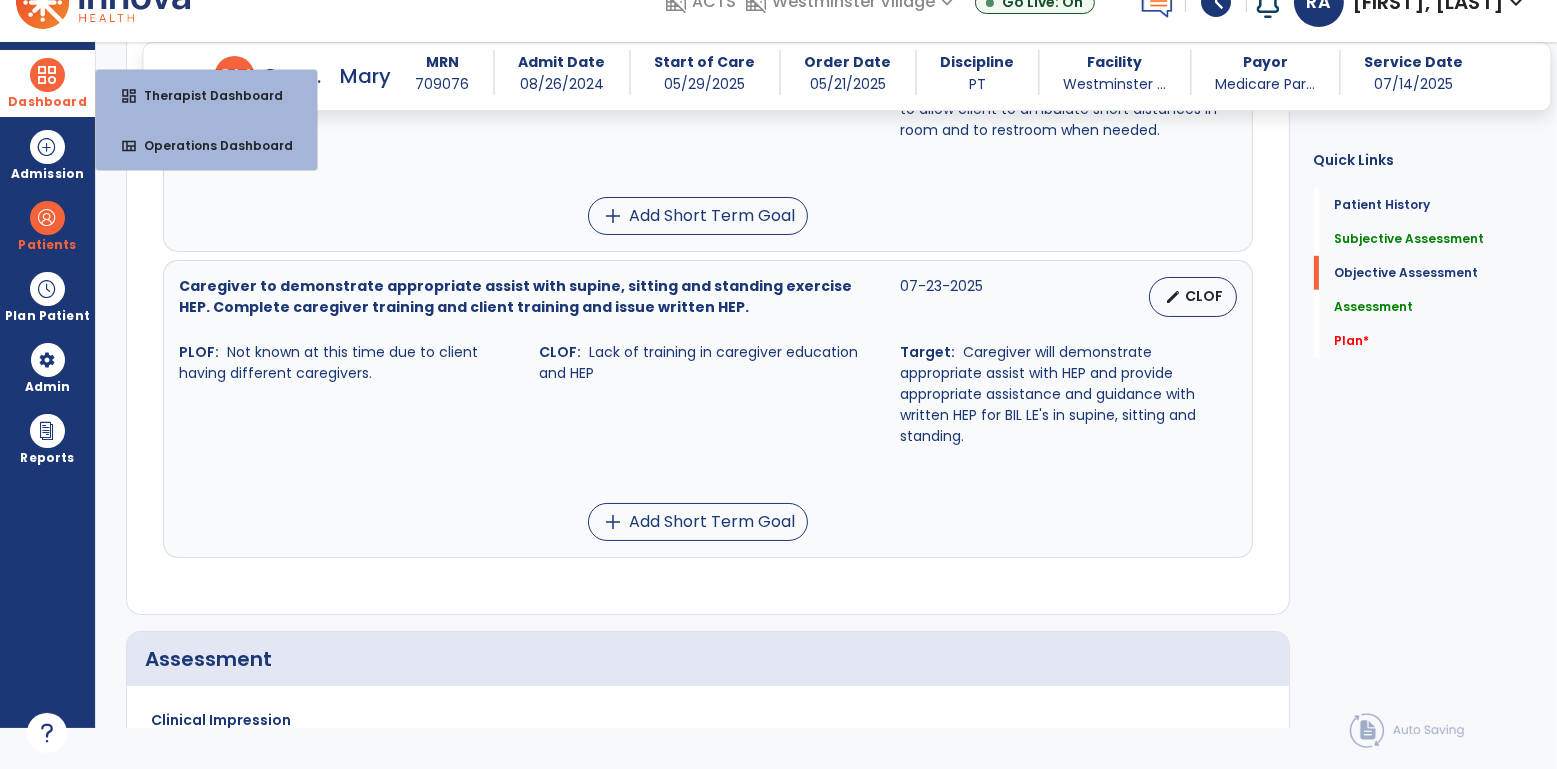 click on "Dashboard" at bounding box center [47, 102] 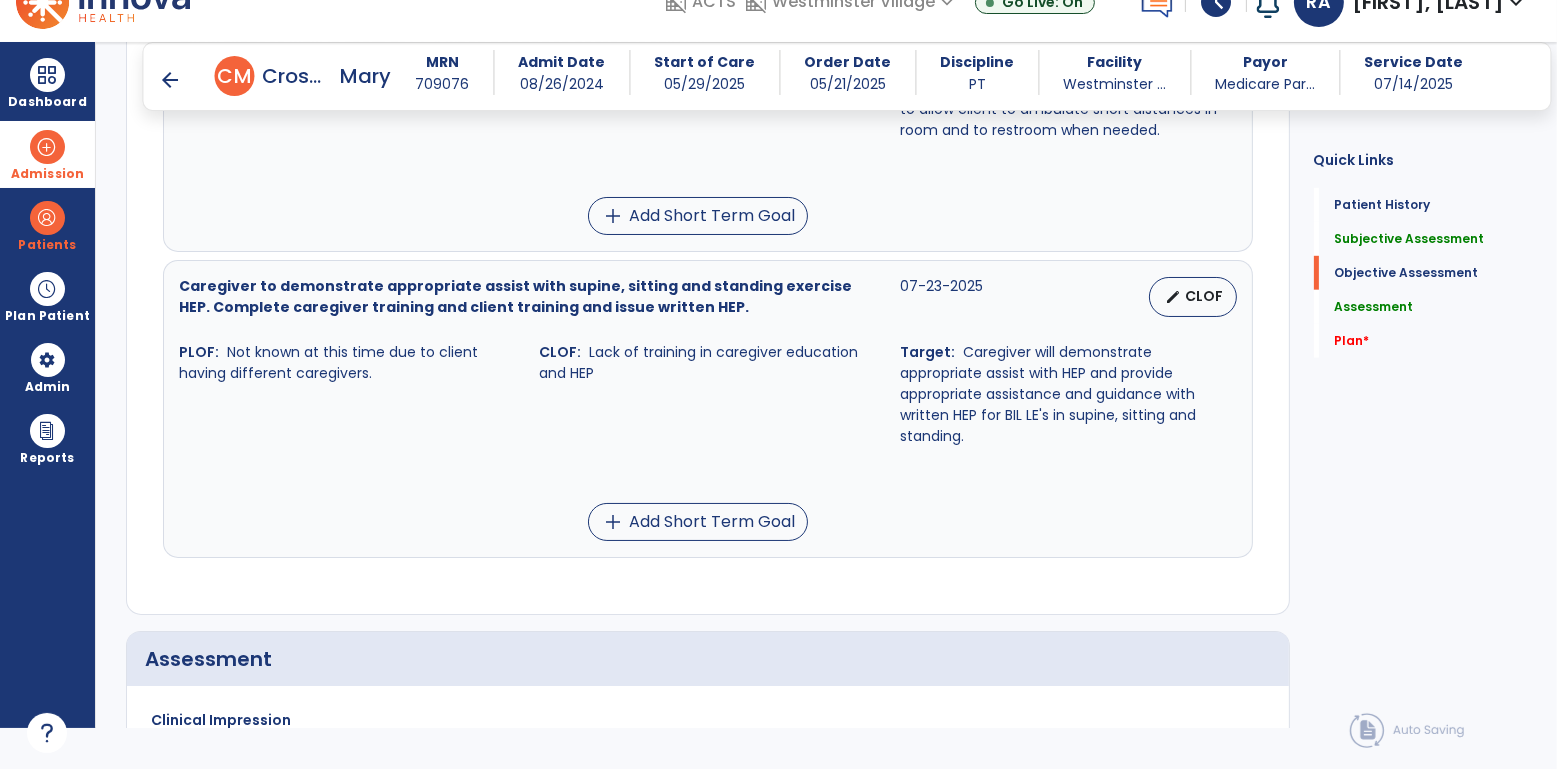 click at bounding box center [47, 147] 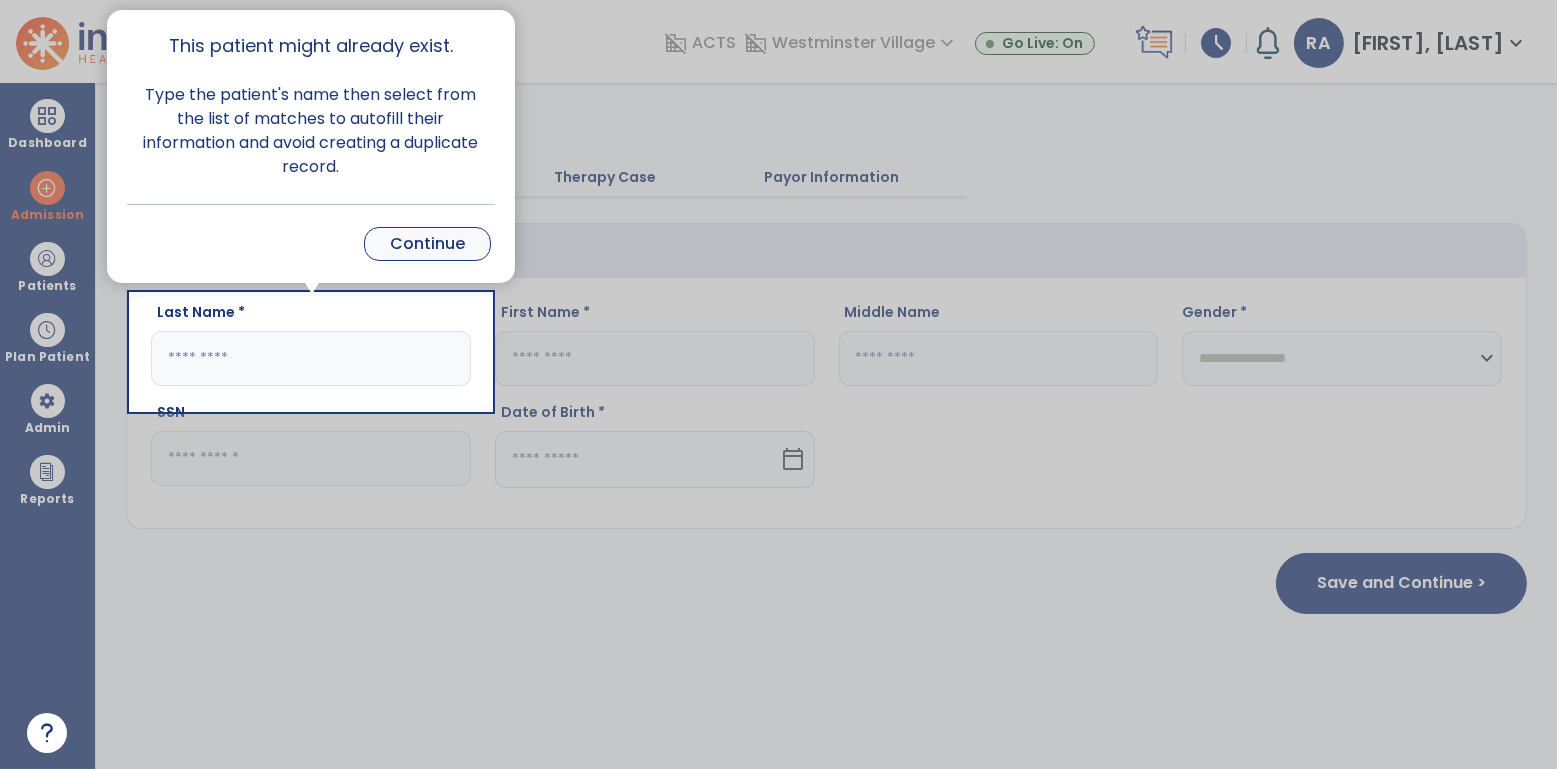 click on "Continue" at bounding box center [427, 244] 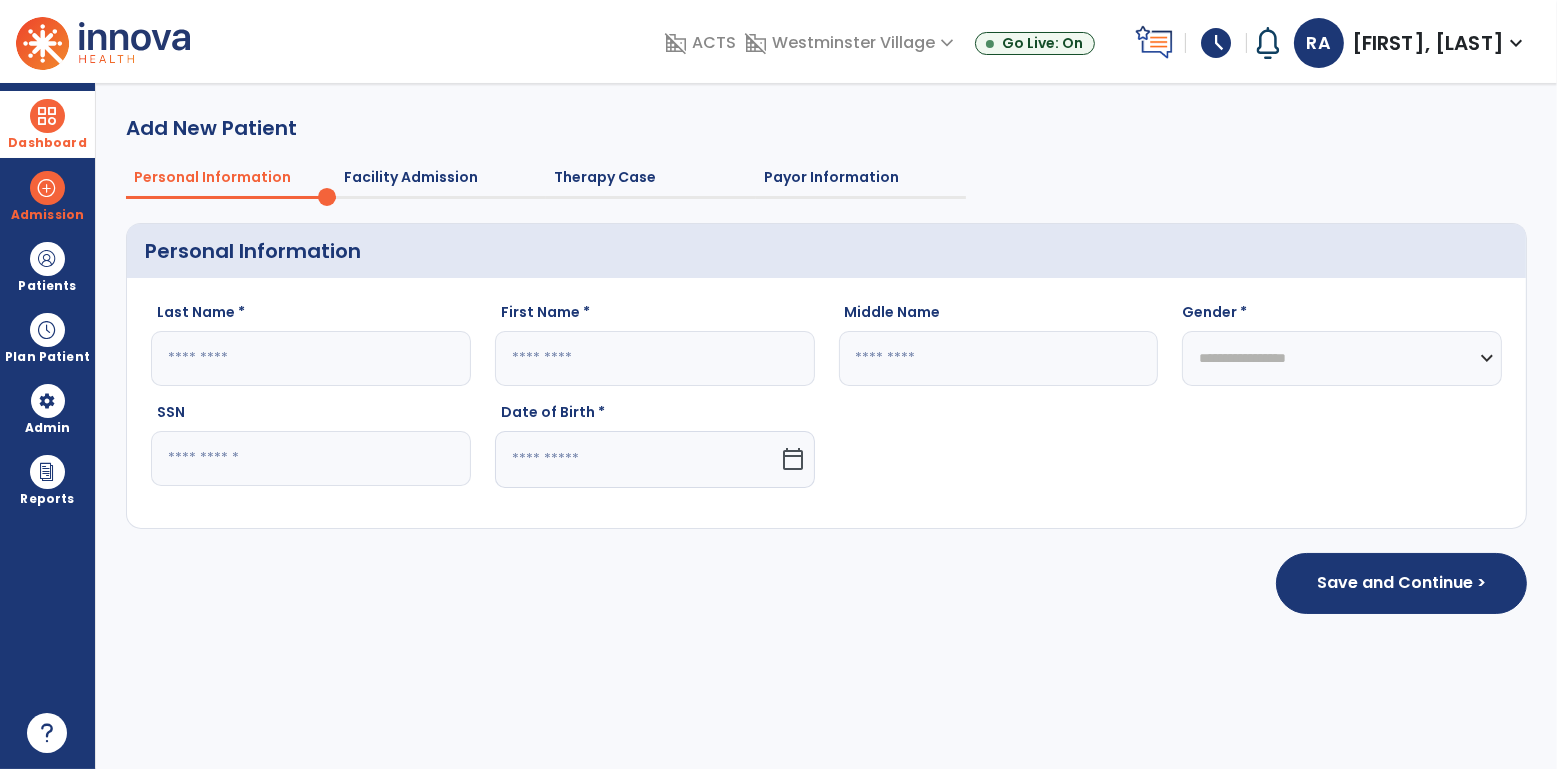click at bounding box center [47, 116] 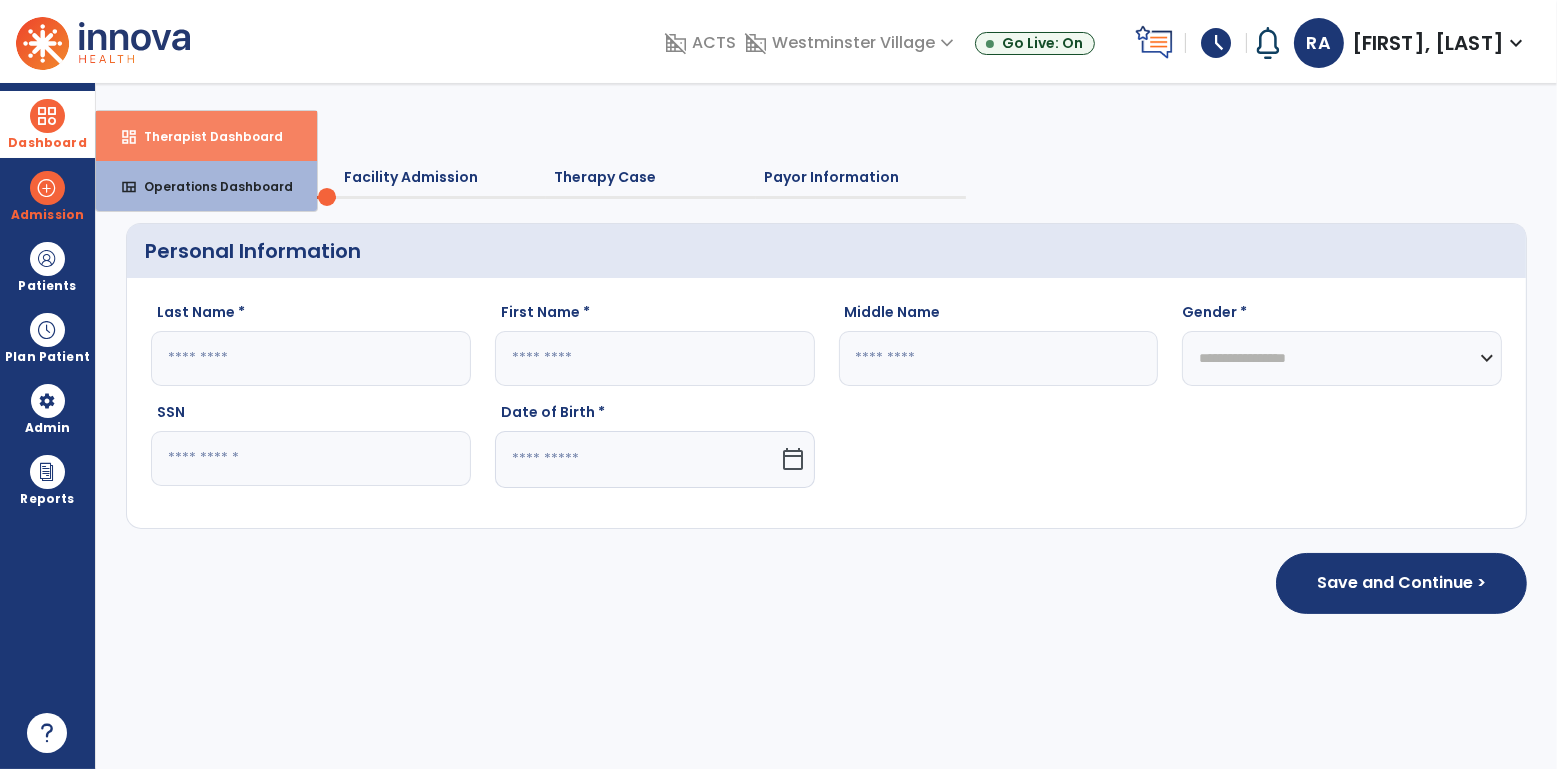 click on "Therapist Dashboard" at bounding box center (205, 136) 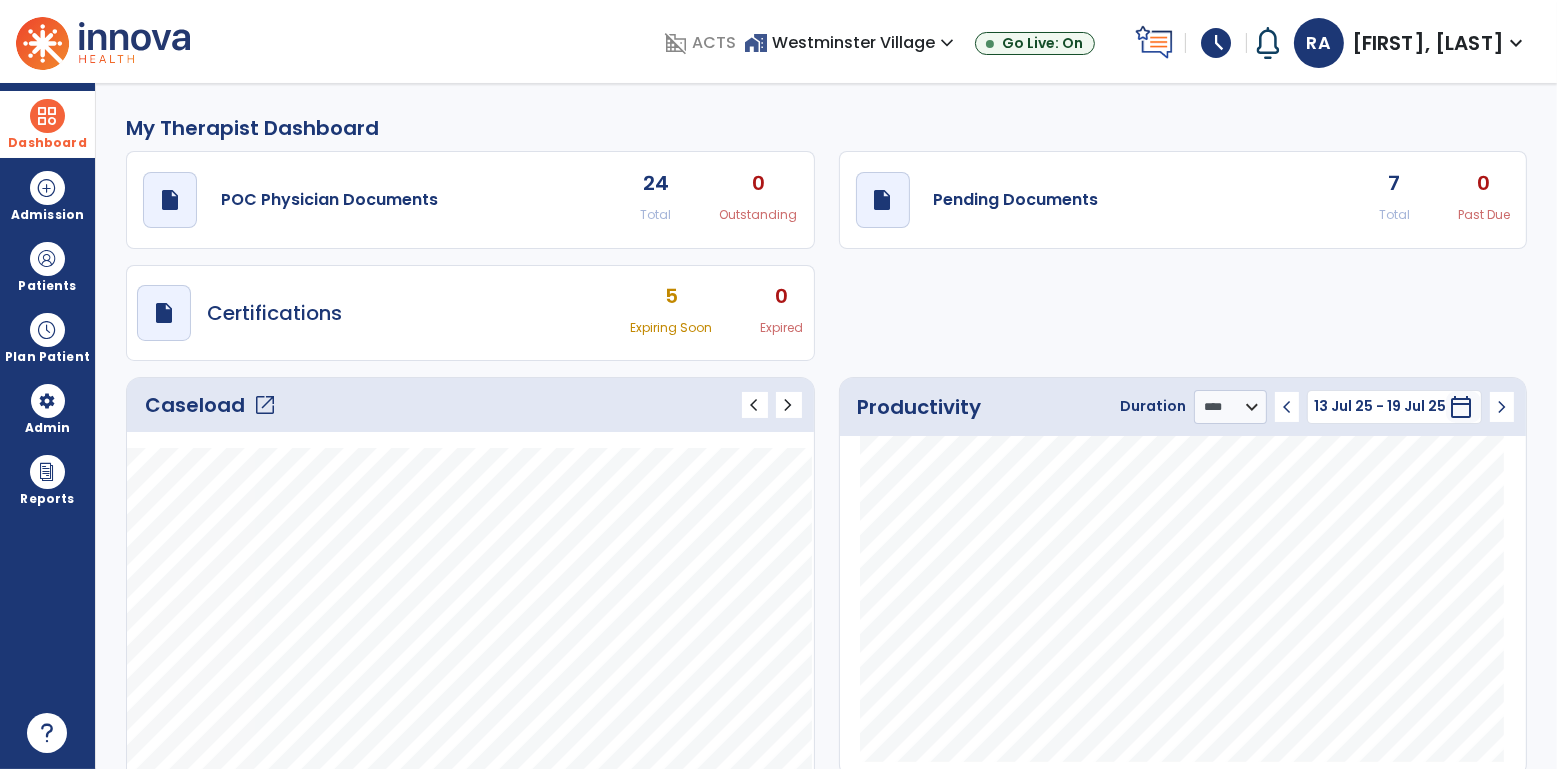 click on "draft   open_in_new  Pending Documents 7 Total 0 Past Due" 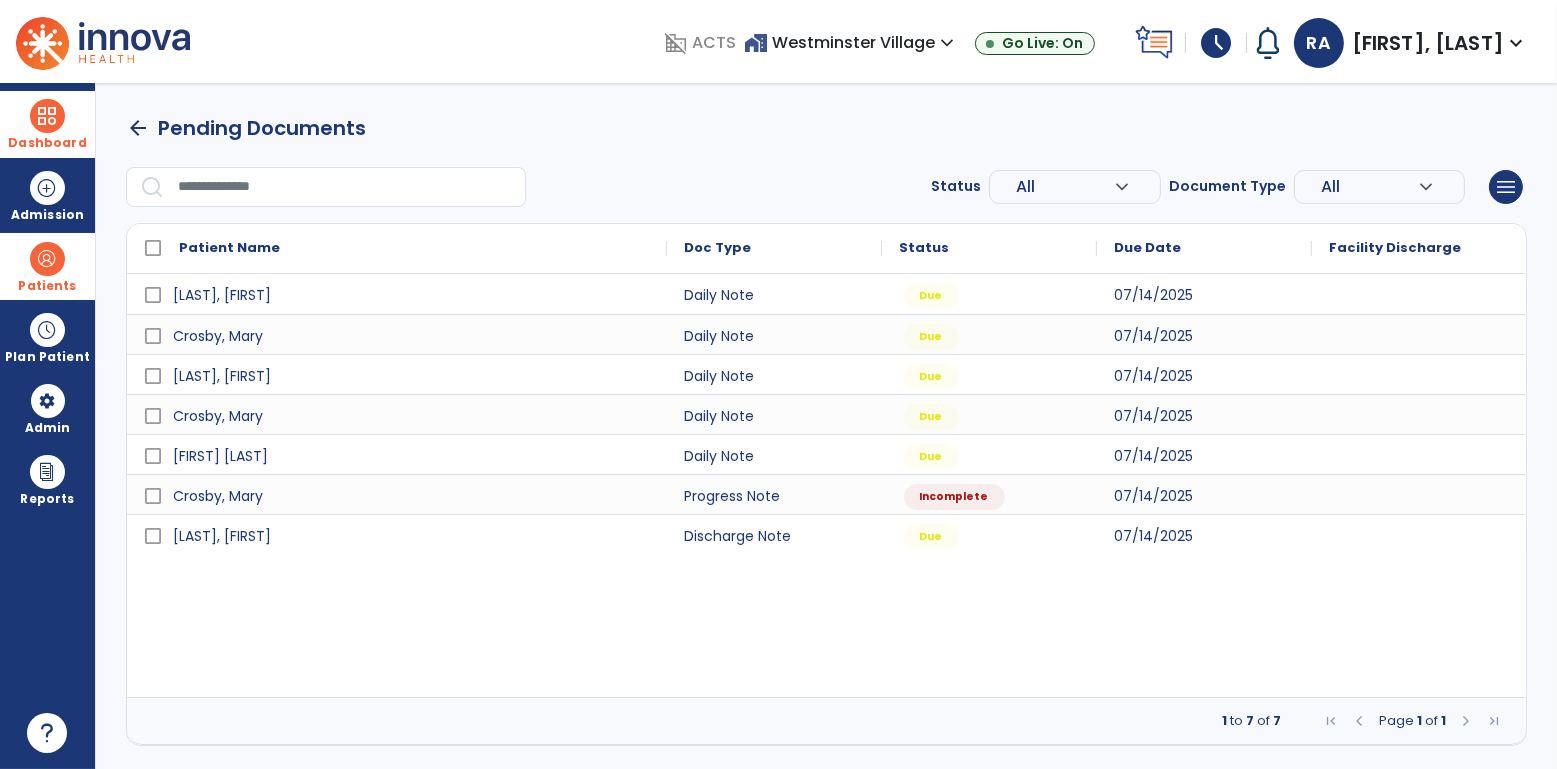 click at bounding box center (47, 259) 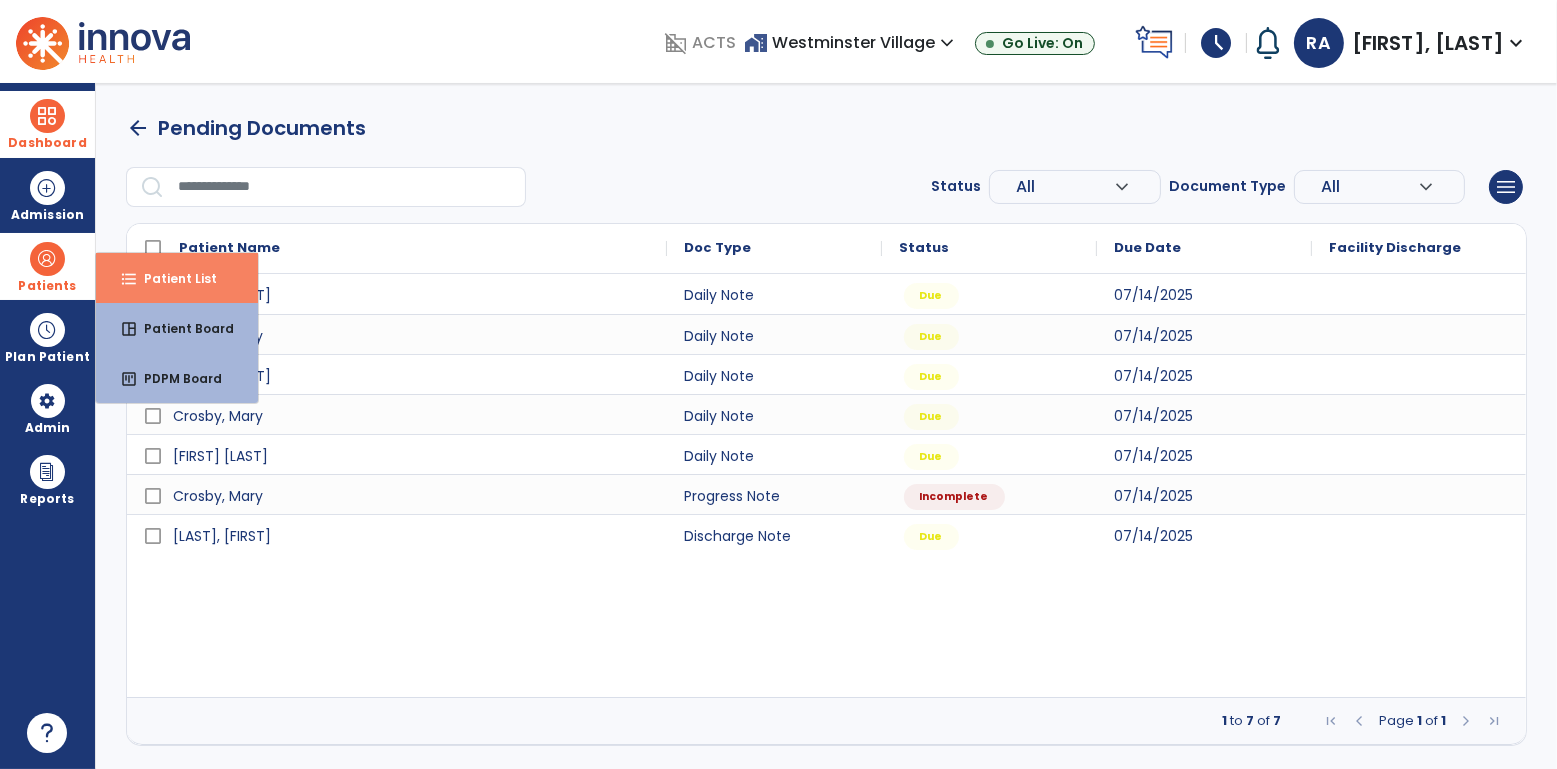 click on "Patient List" at bounding box center [172, 278] 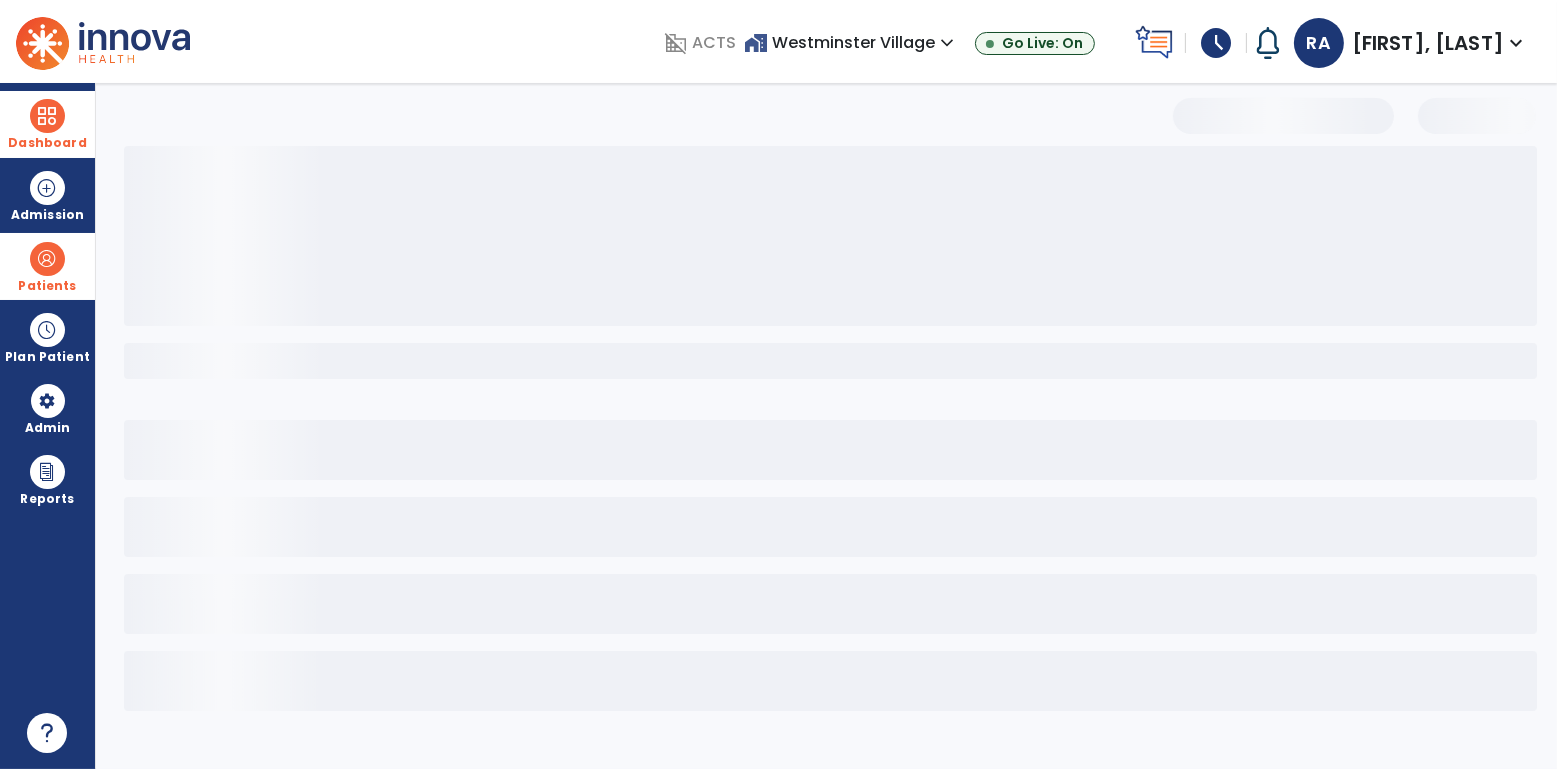 select on "***" 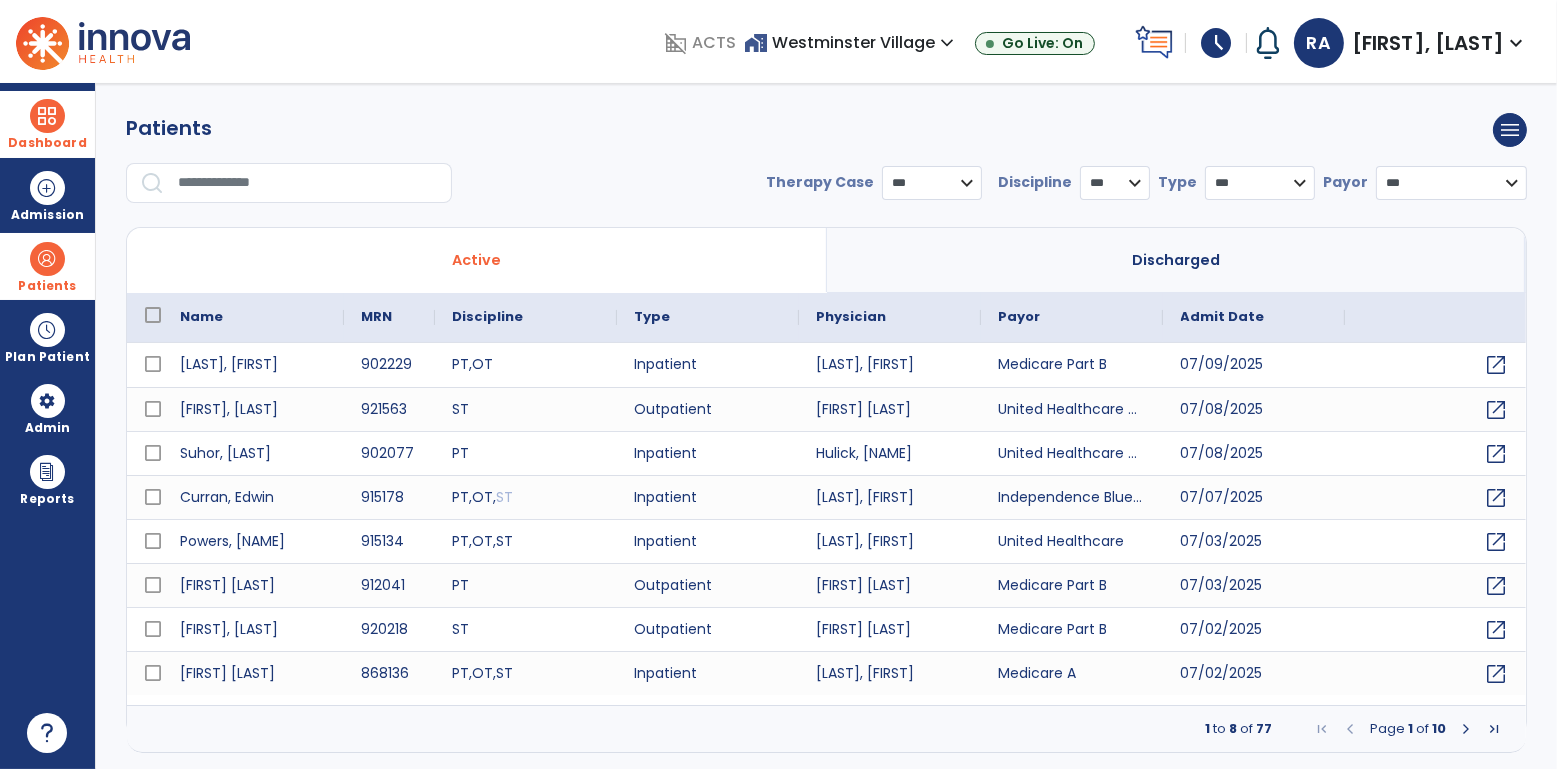 click at bounding box center [308, 183] 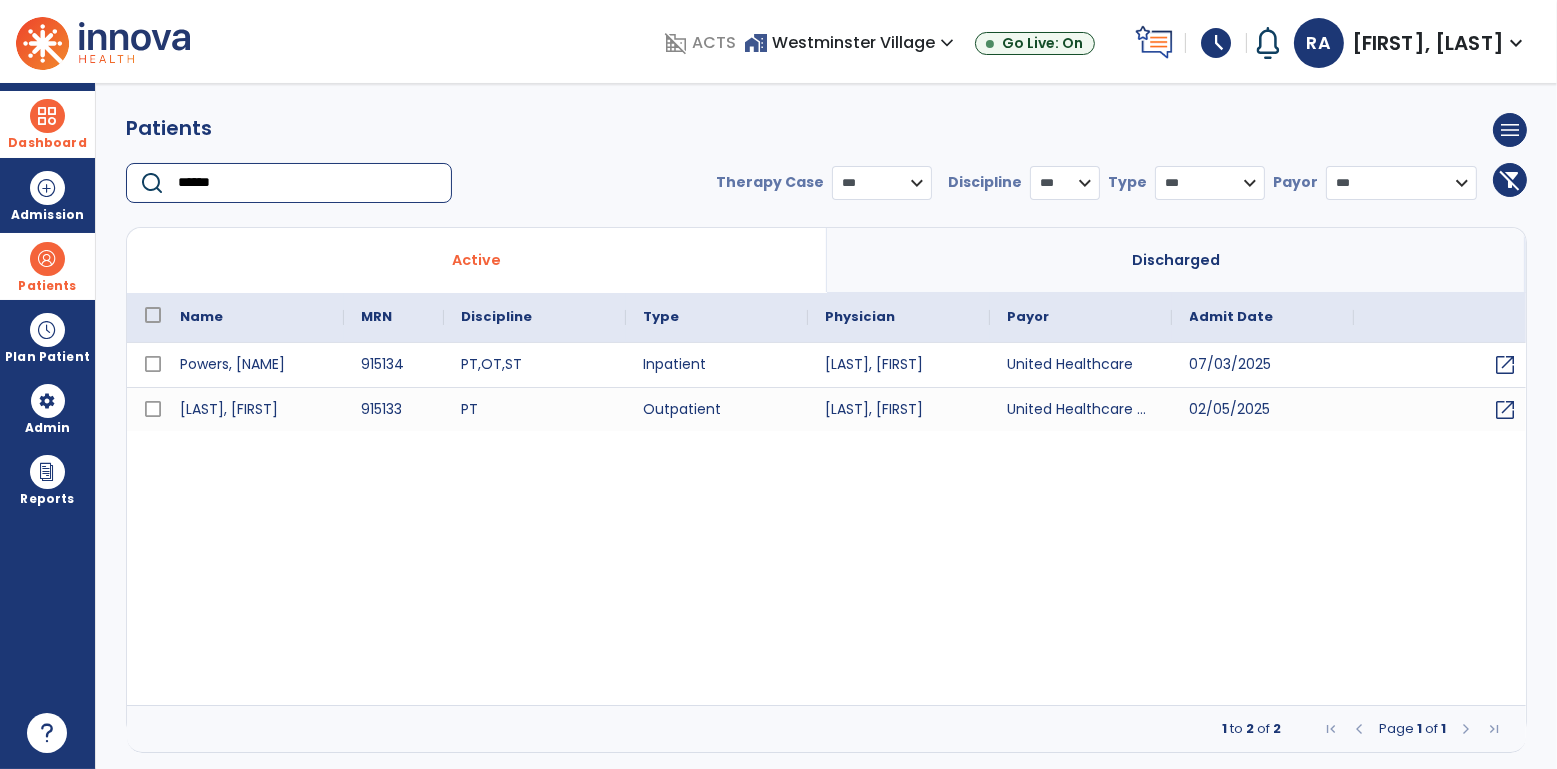 type on "******" 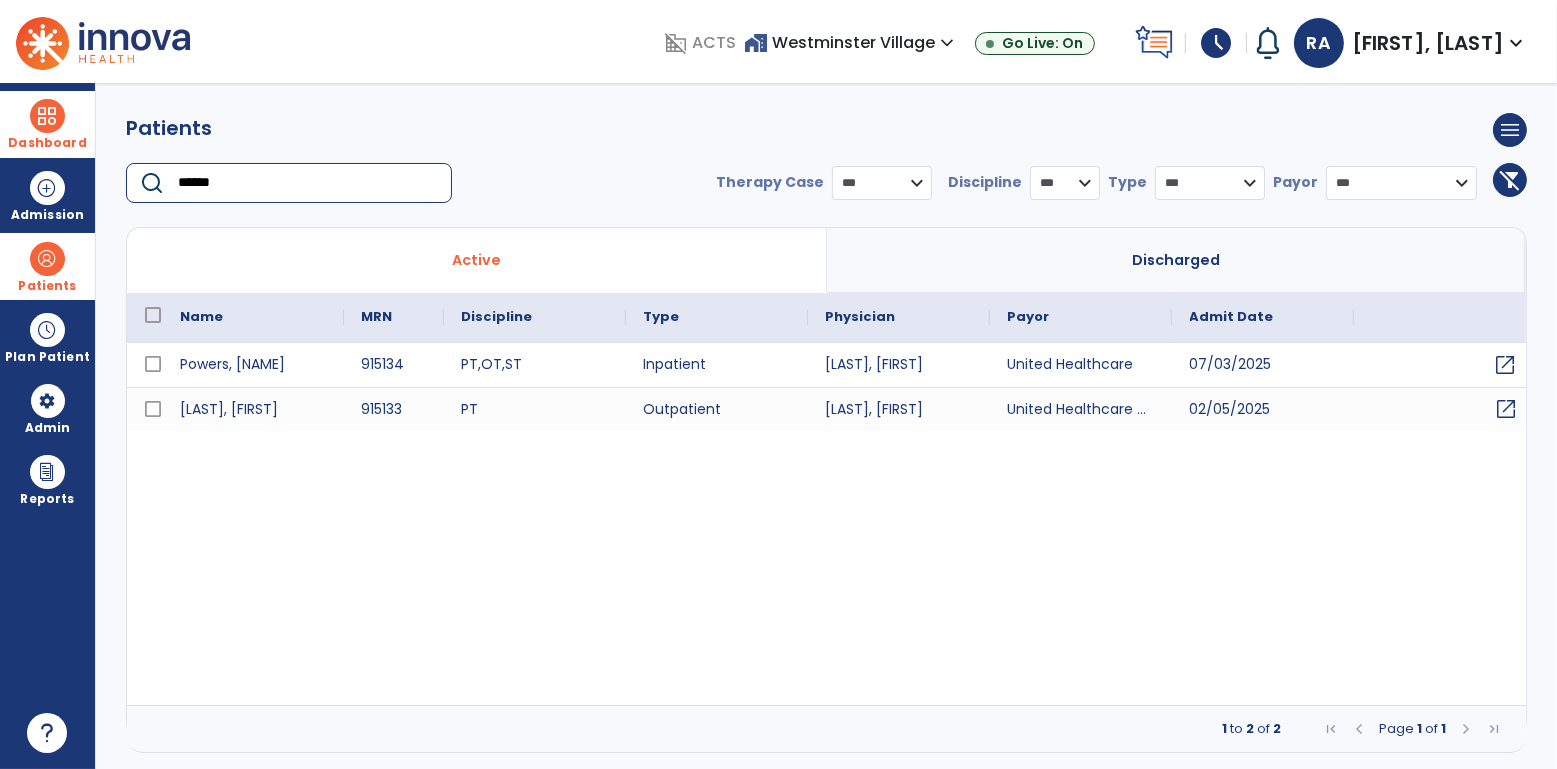 click on "open_in_new" at bounding box center (1507, 409) 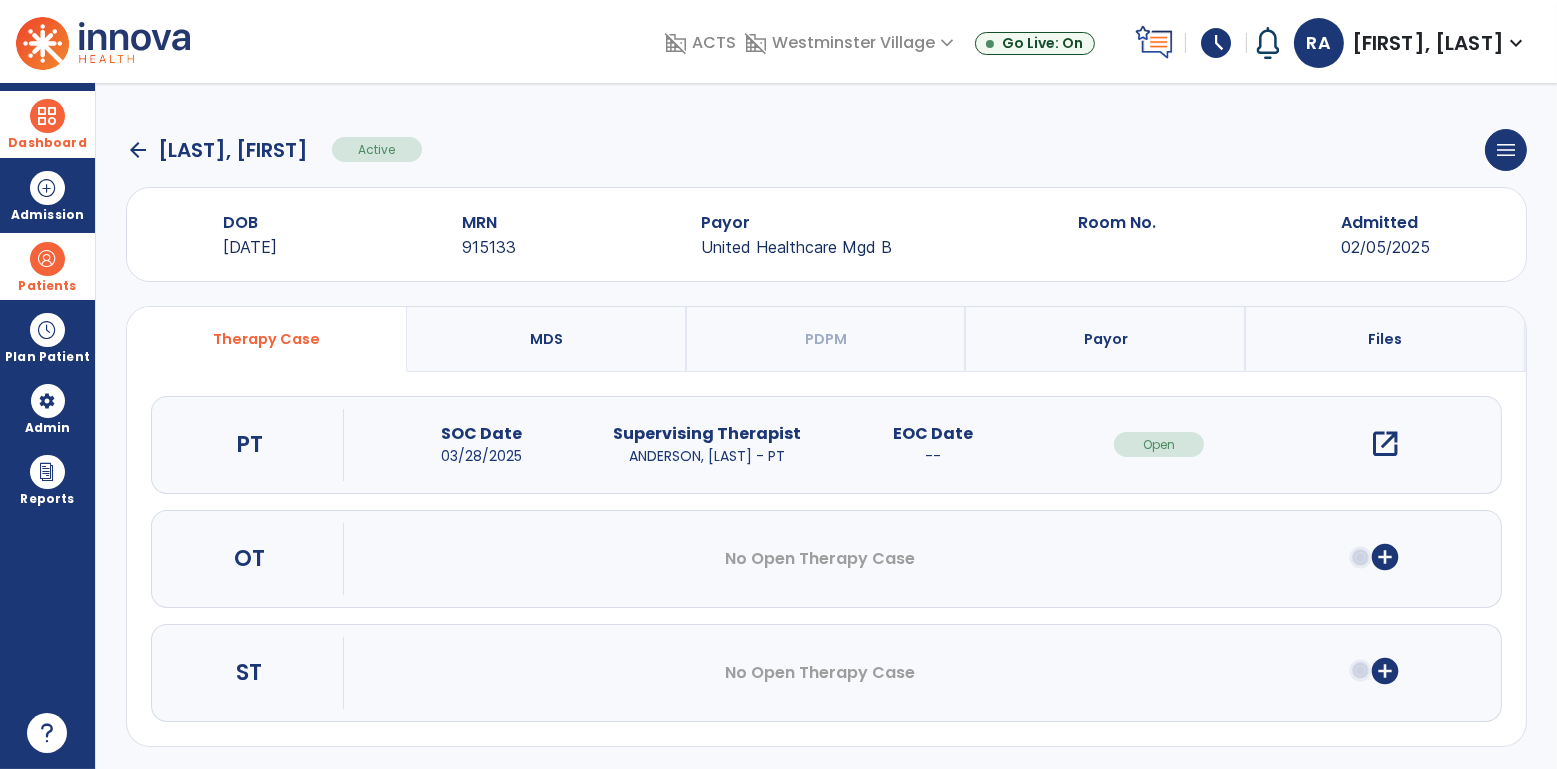 click on "open_in_new" at bounding box center (1385, 444) 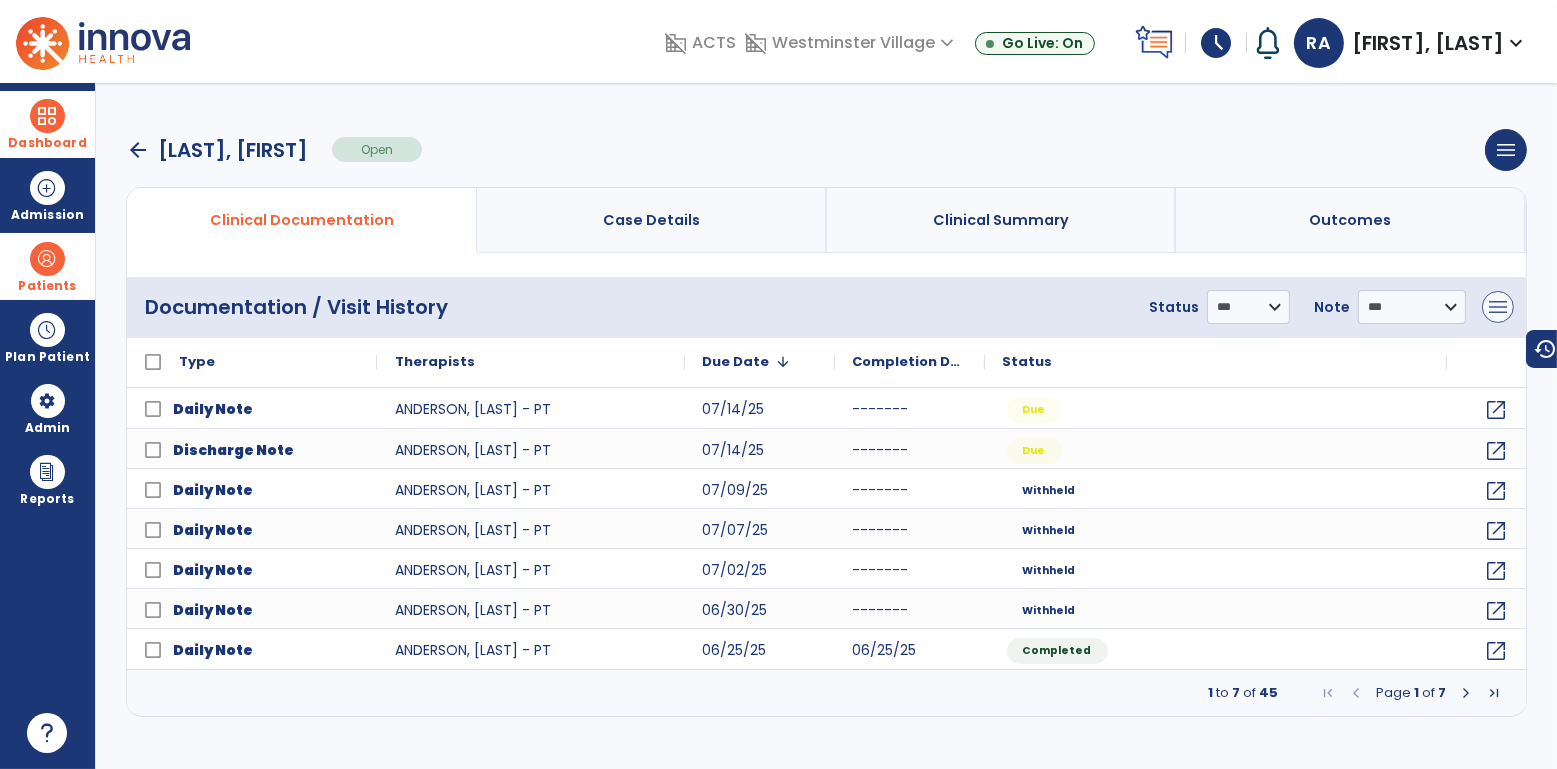 click on "menu" at bounding box center (1498, 307) 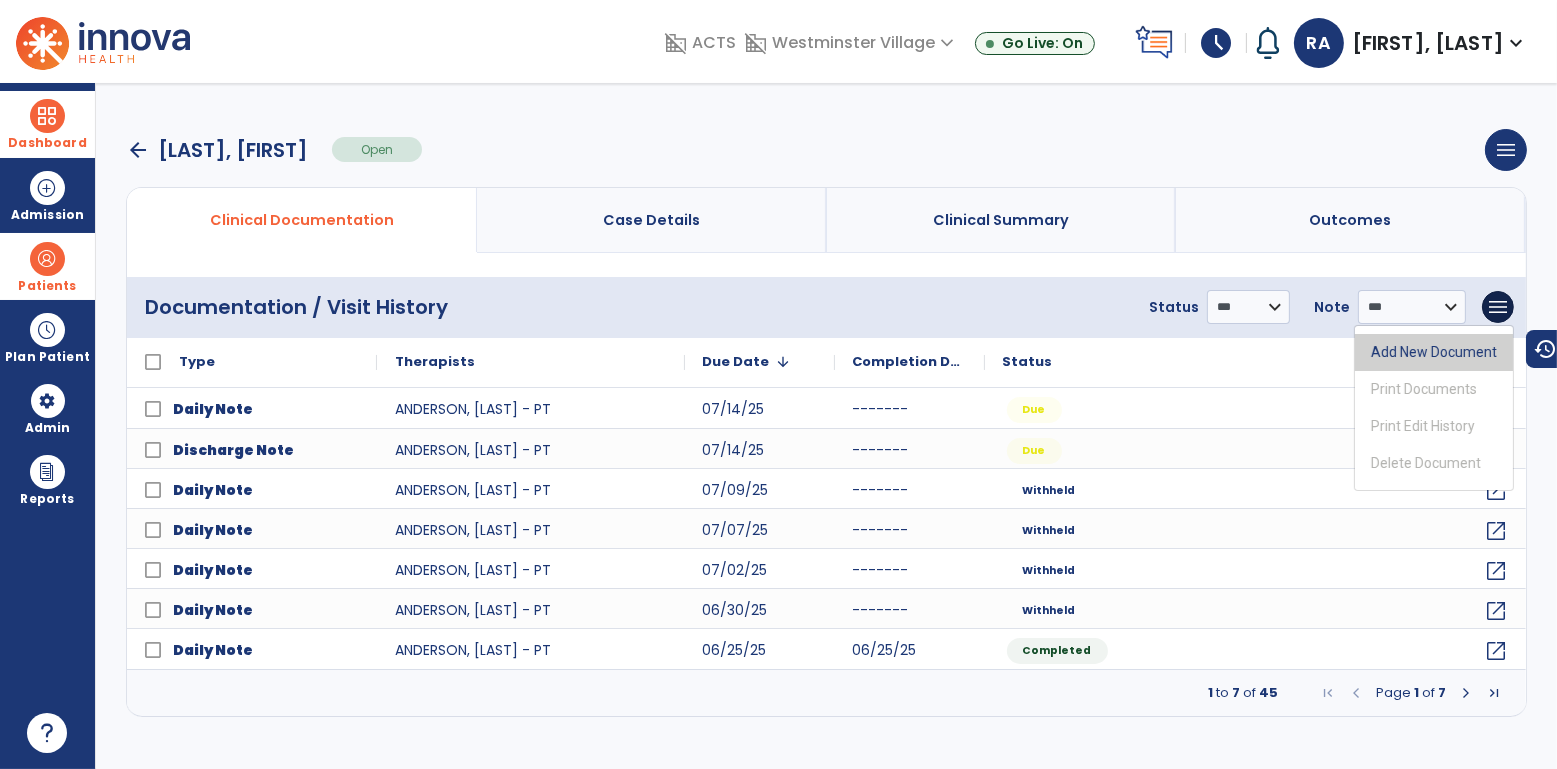 click on "Add New Document" at bounding box center [1434, 352] 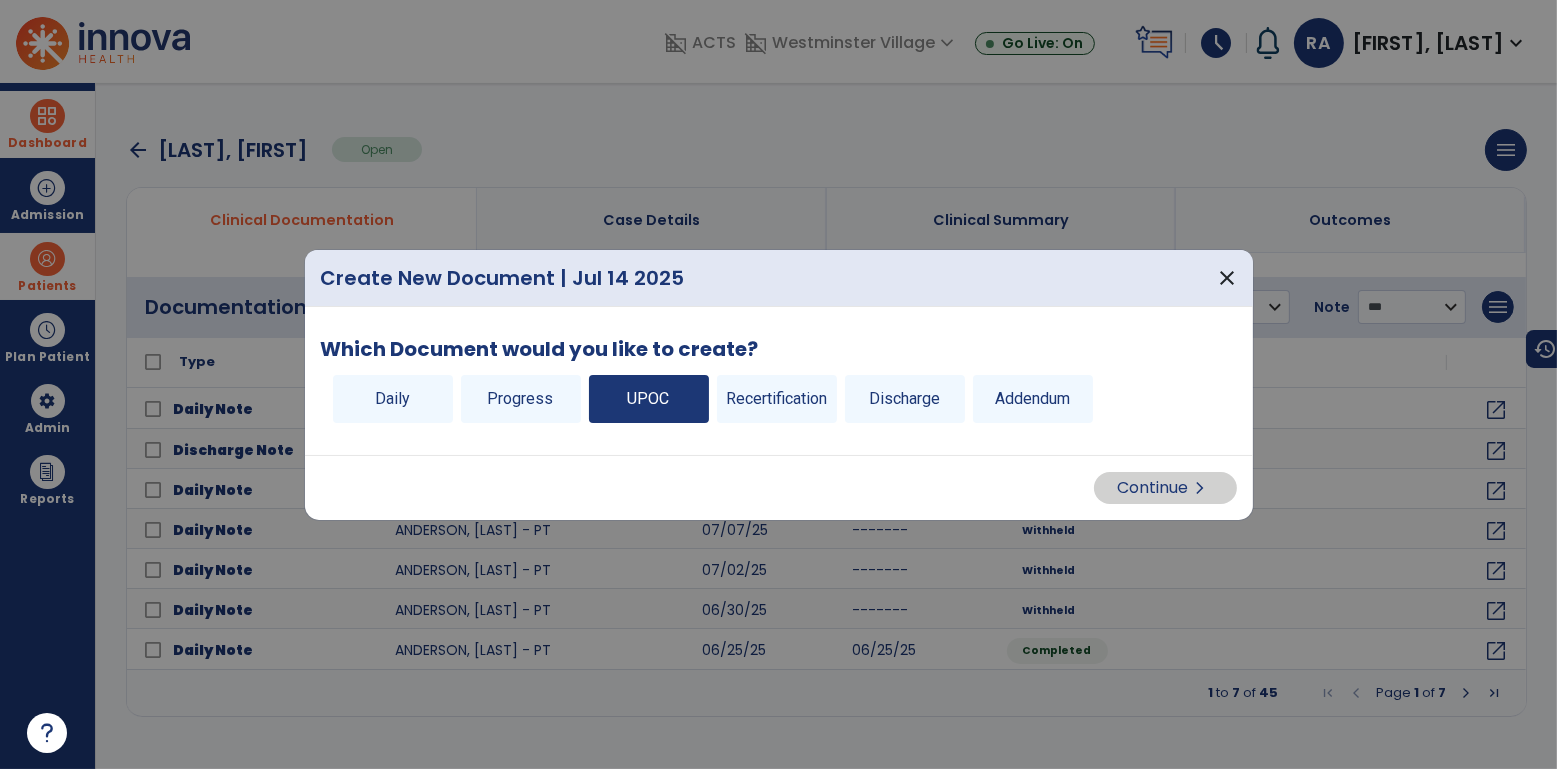 click on "UPOC" at bounding box center (649, 399) 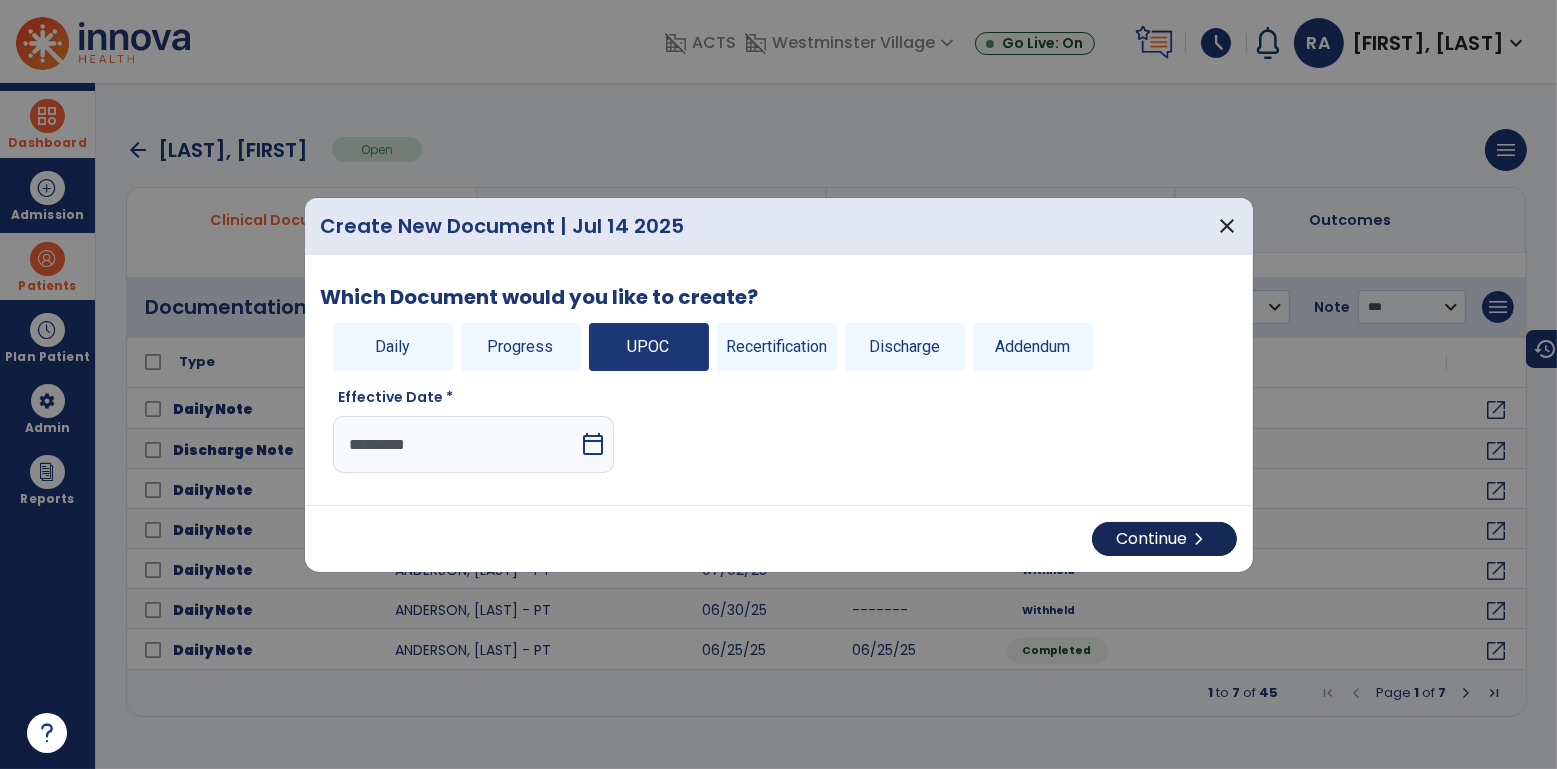 click on "Continue   chevron_right" at bounding box center [1164, 539] 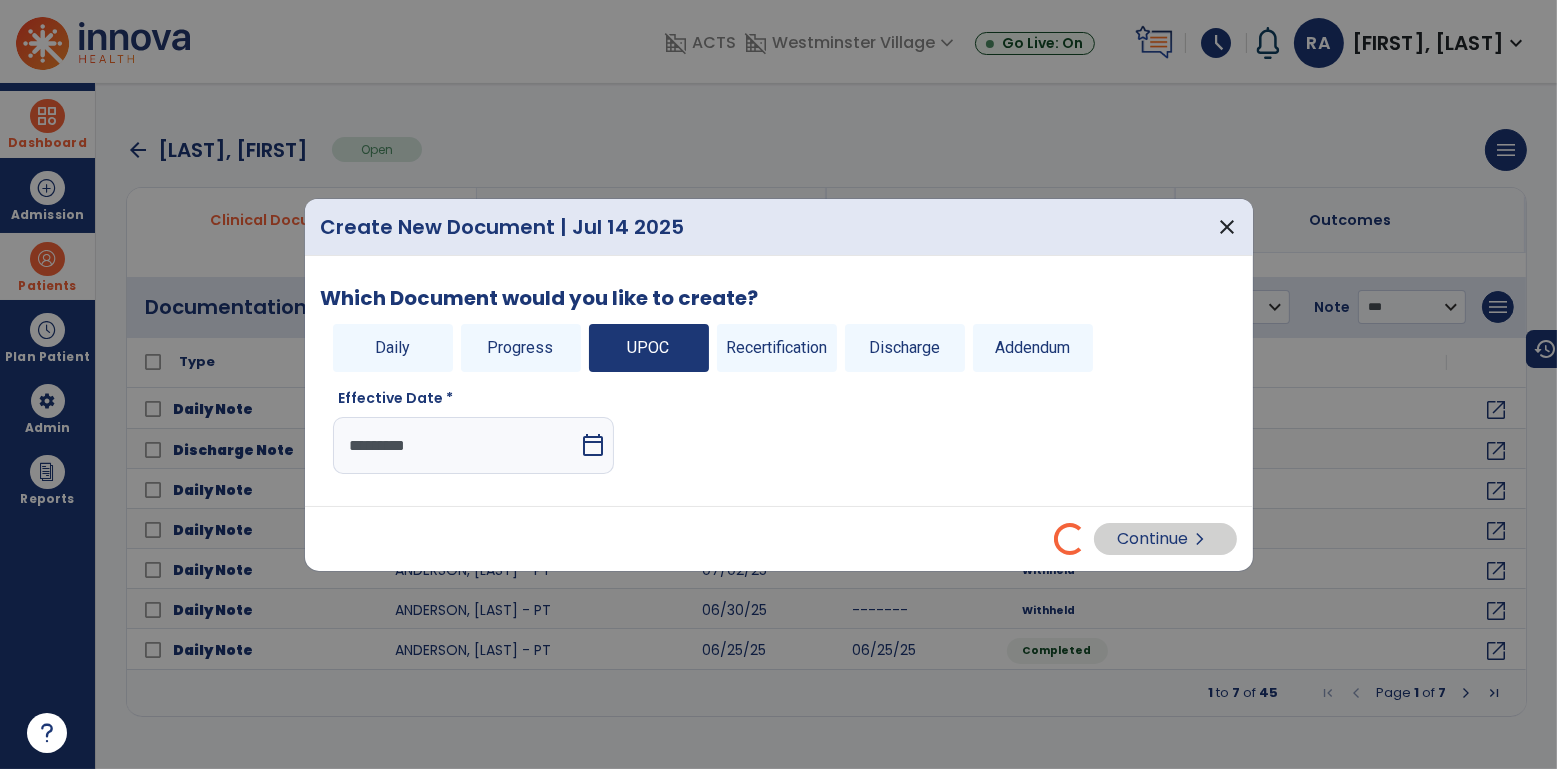 select on "**" 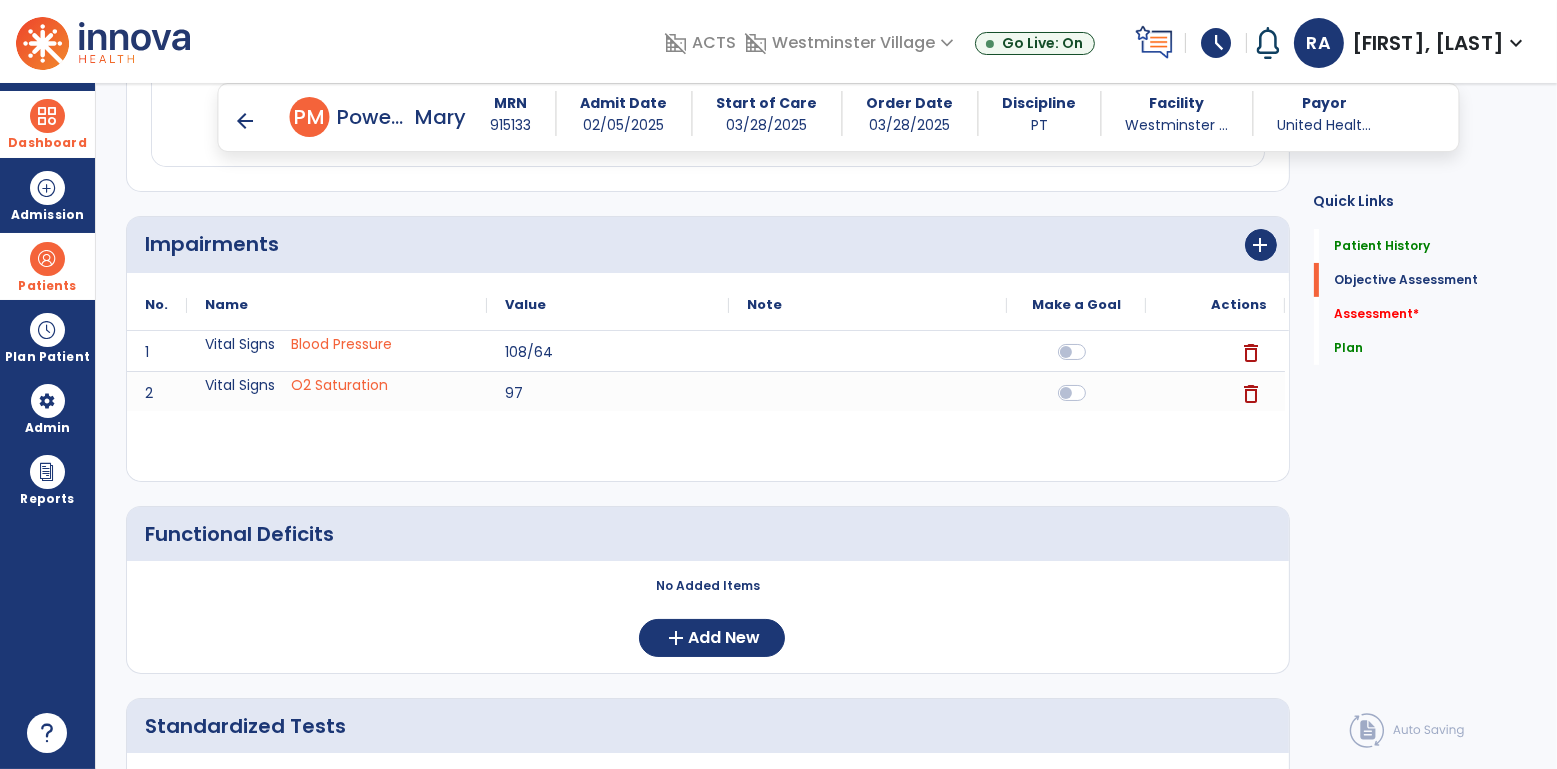 scroll, scrollTop: 480, scrollLeft: 0, axis: vertical 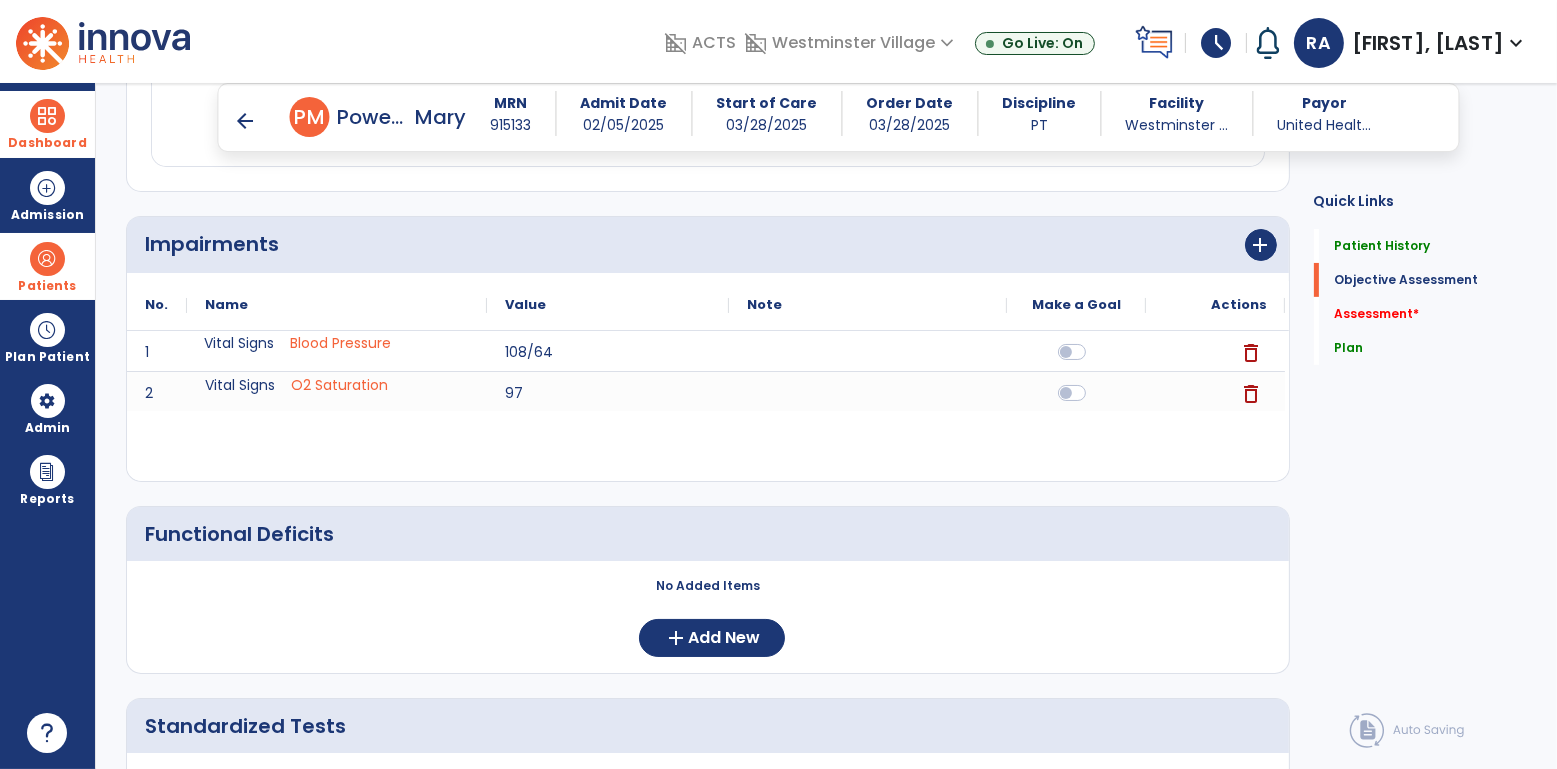 click on "Blood Pressure" 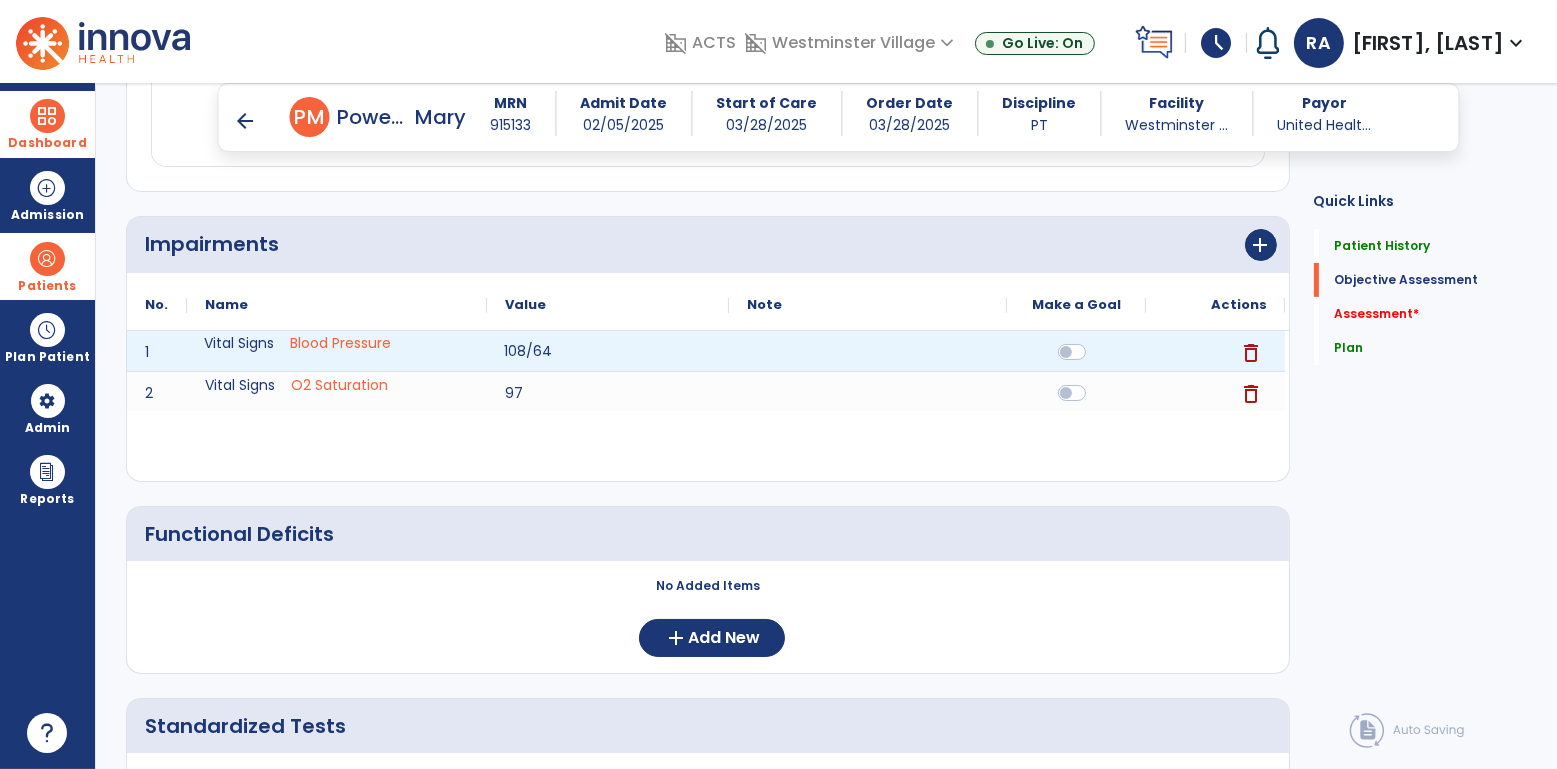 click on "108/64" 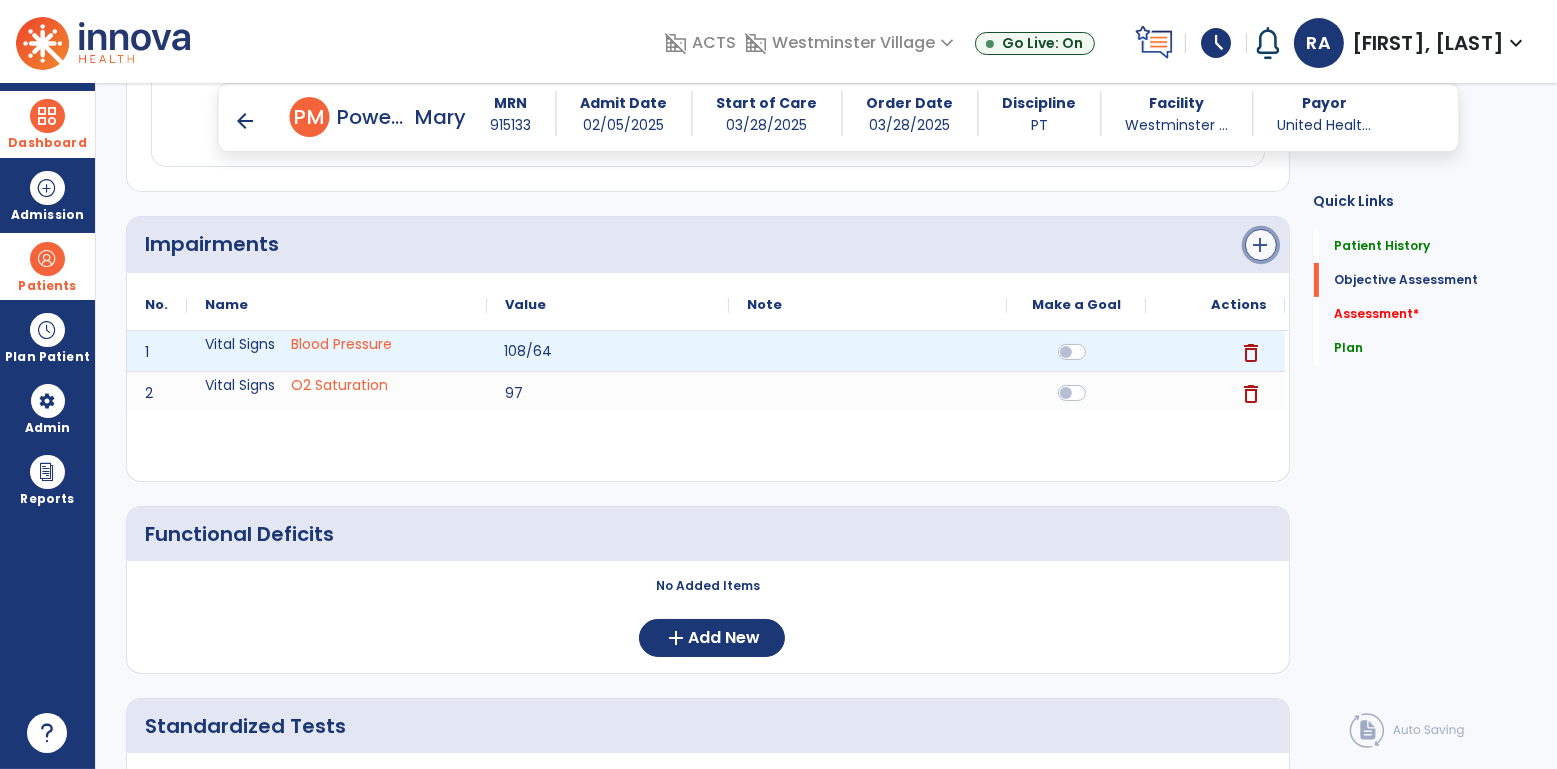 click on "add" 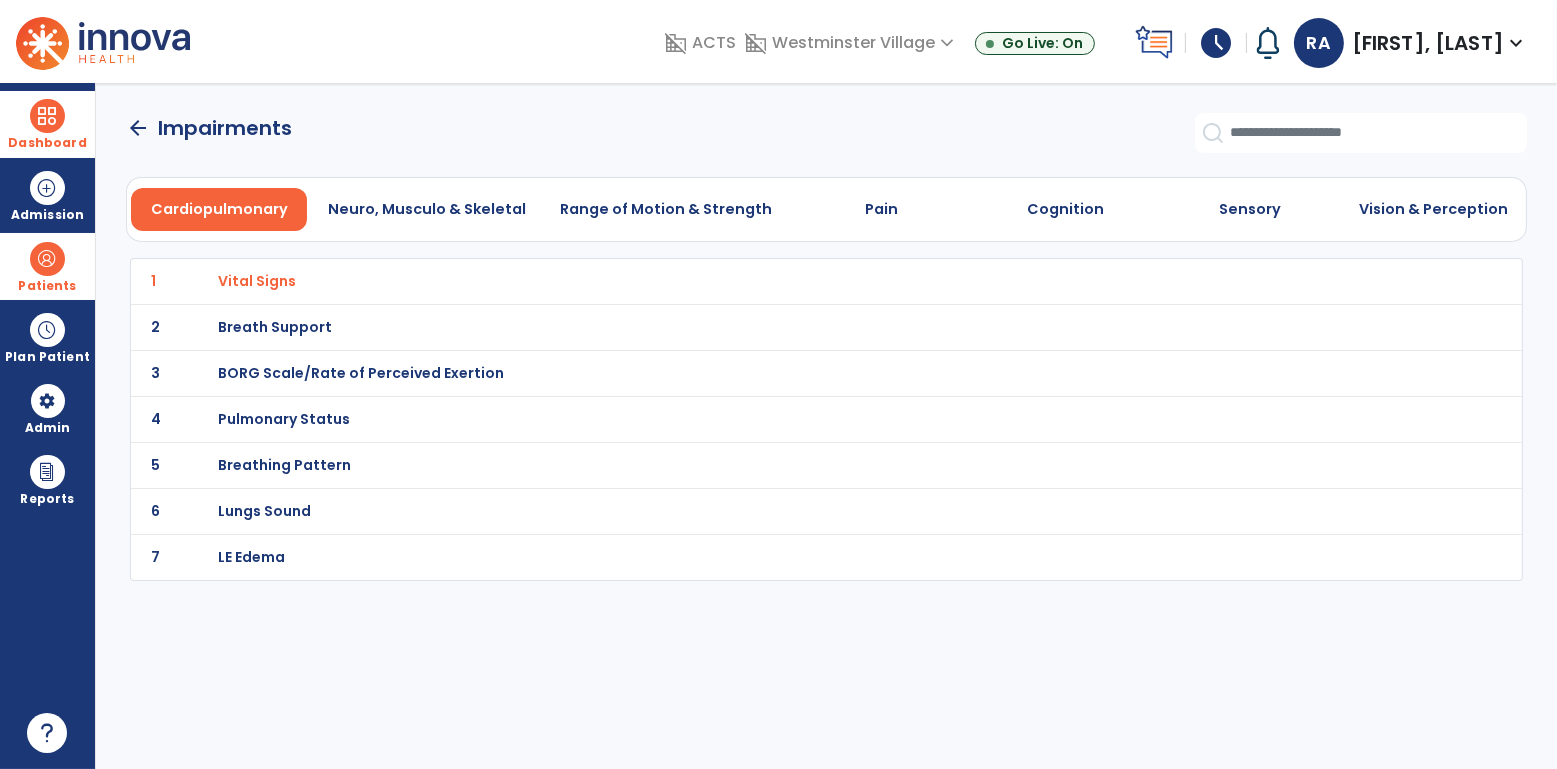 scroll, scrollTop: 0, scrollLeft: 0, axis: both 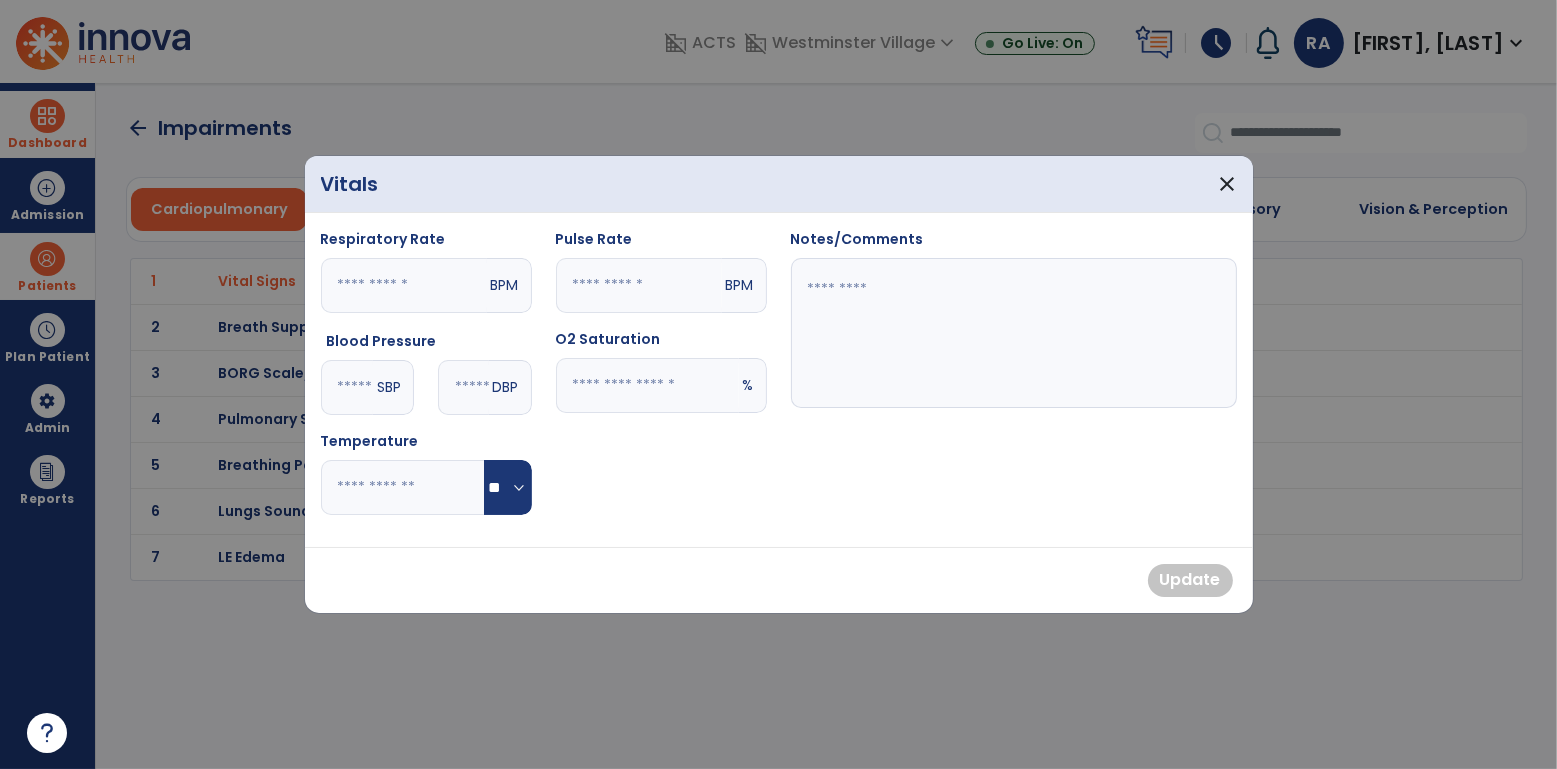 click on "***" at bounding box center [347, 387] 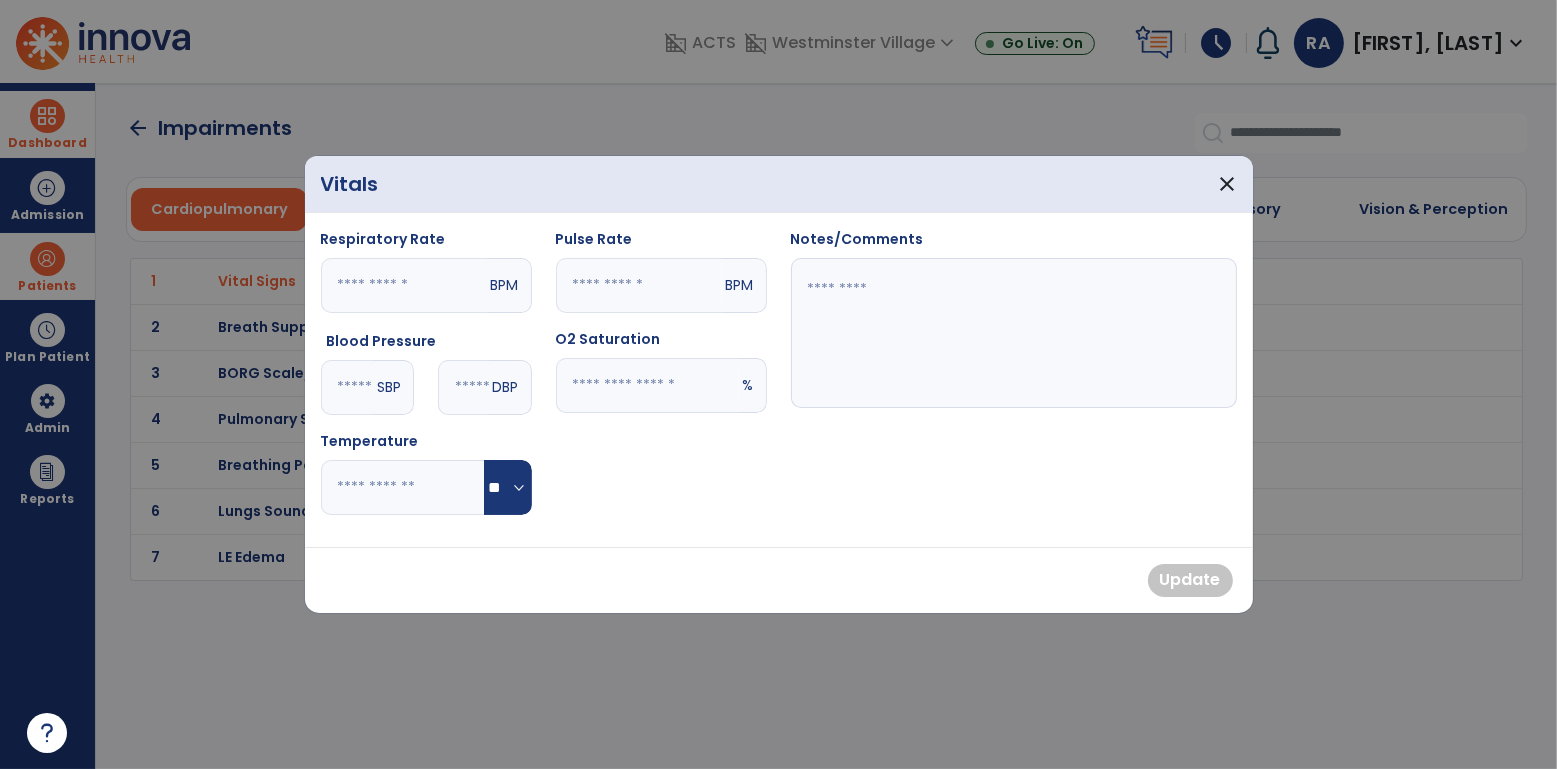 type on "*" 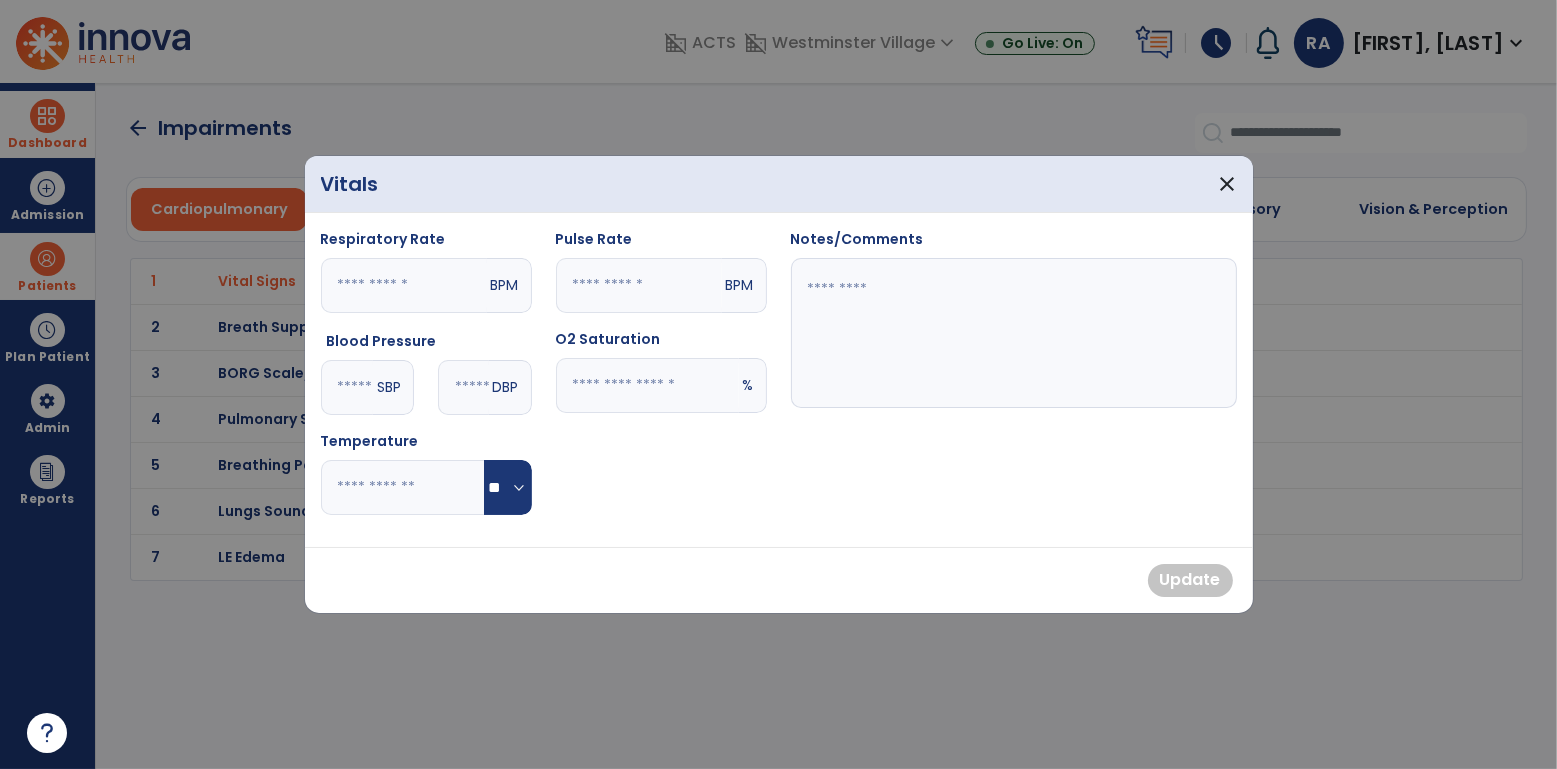 type on "***" 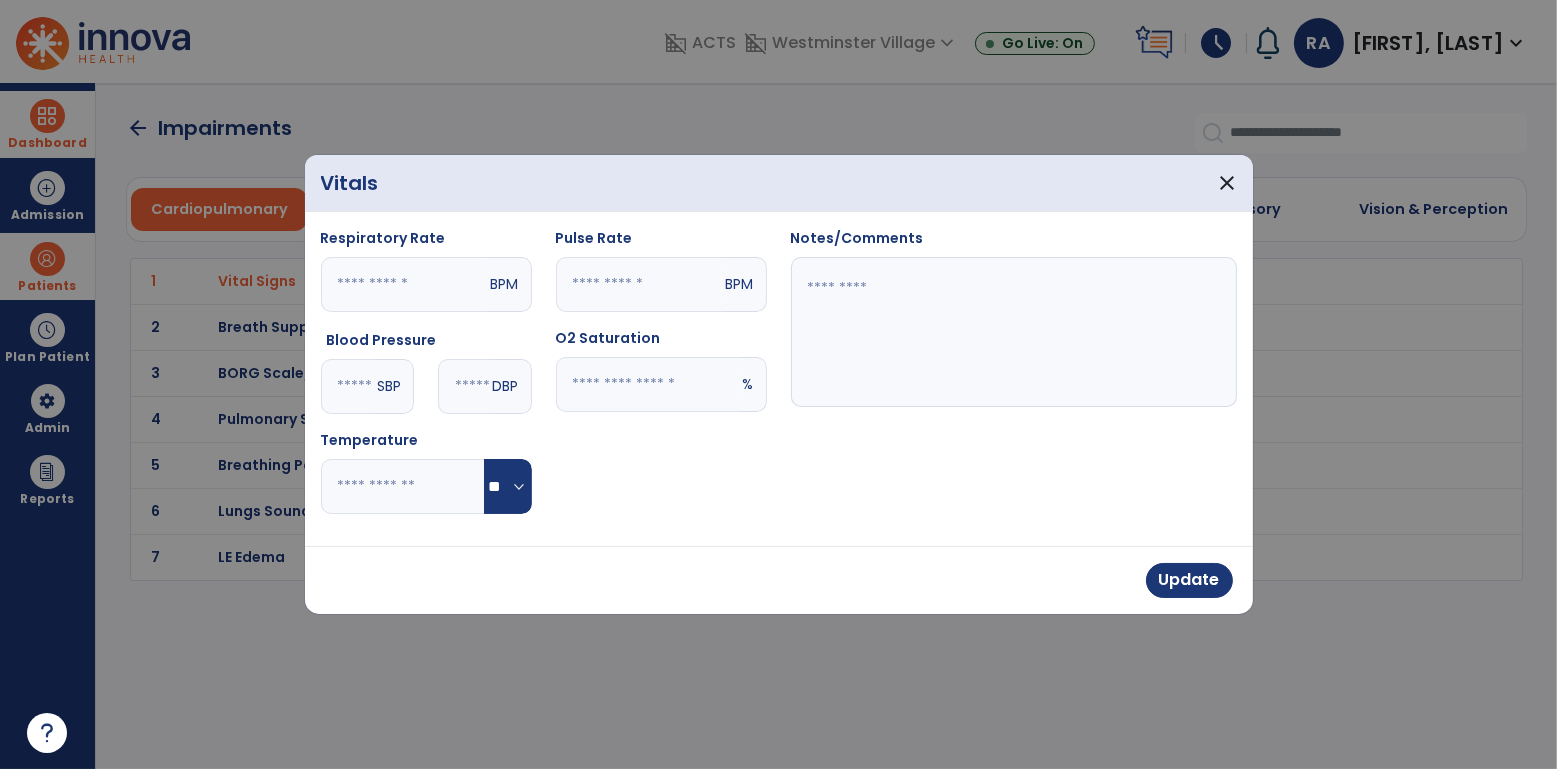type on "*" 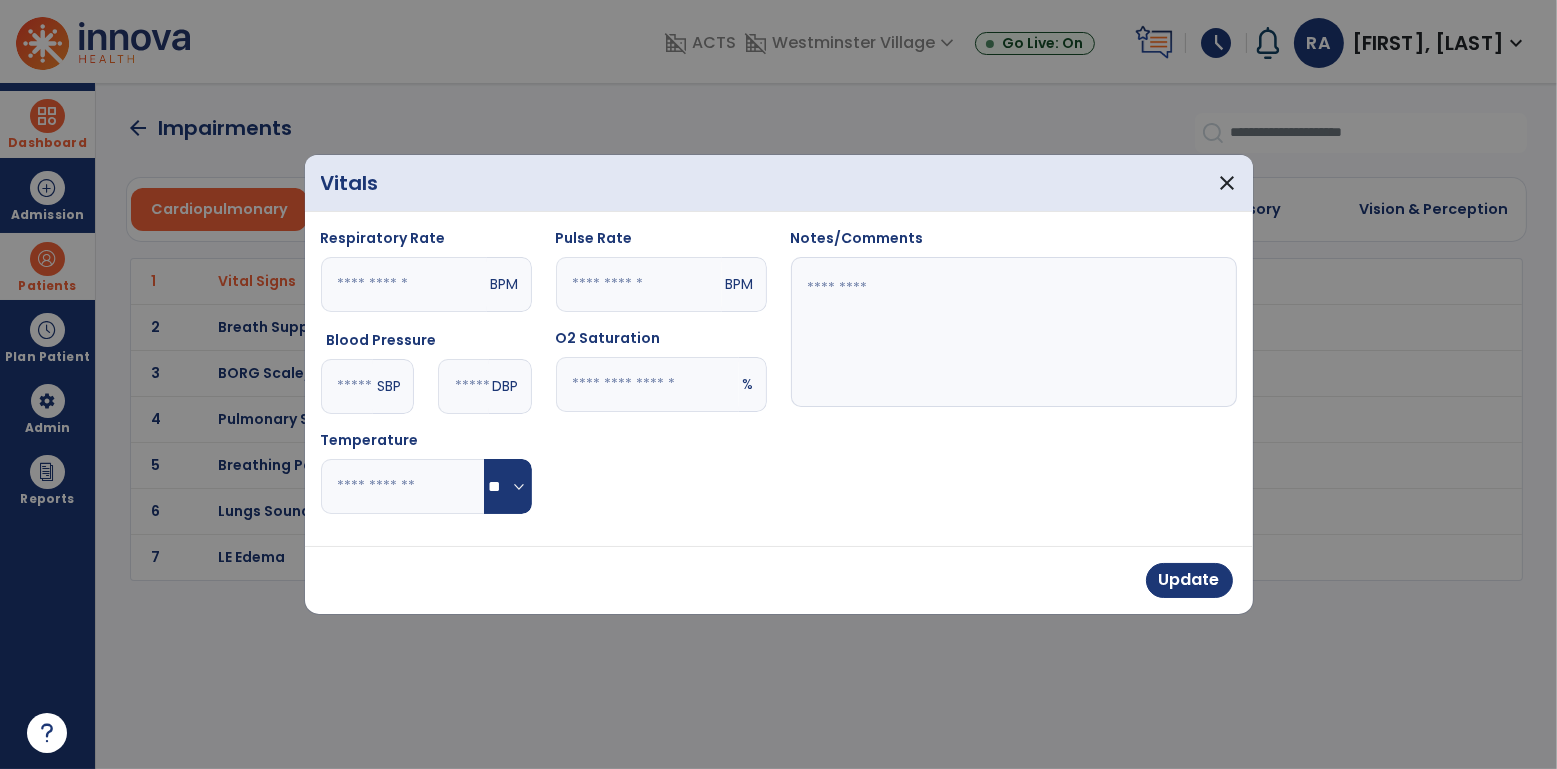 type on "**" 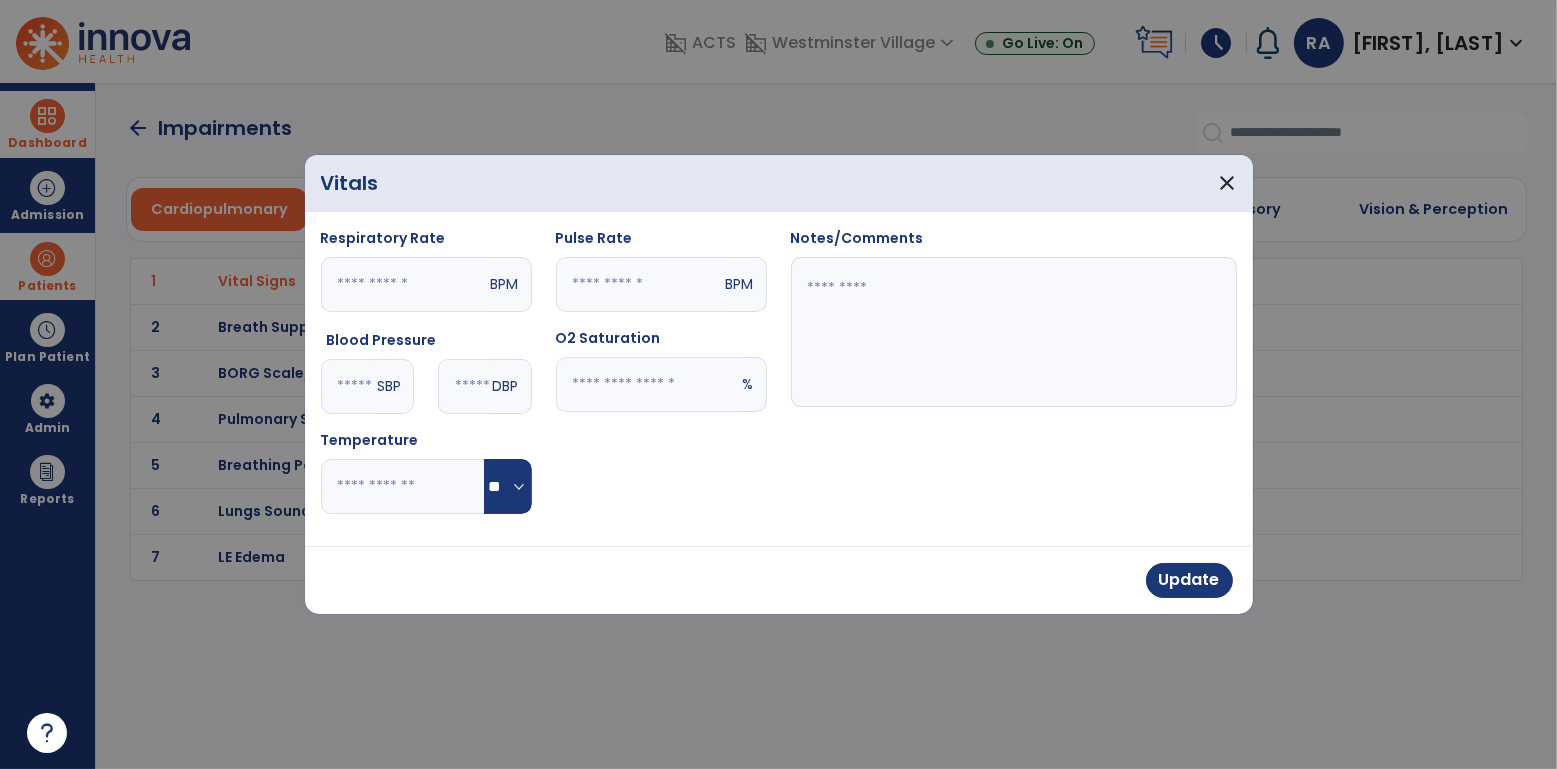 type on "**" 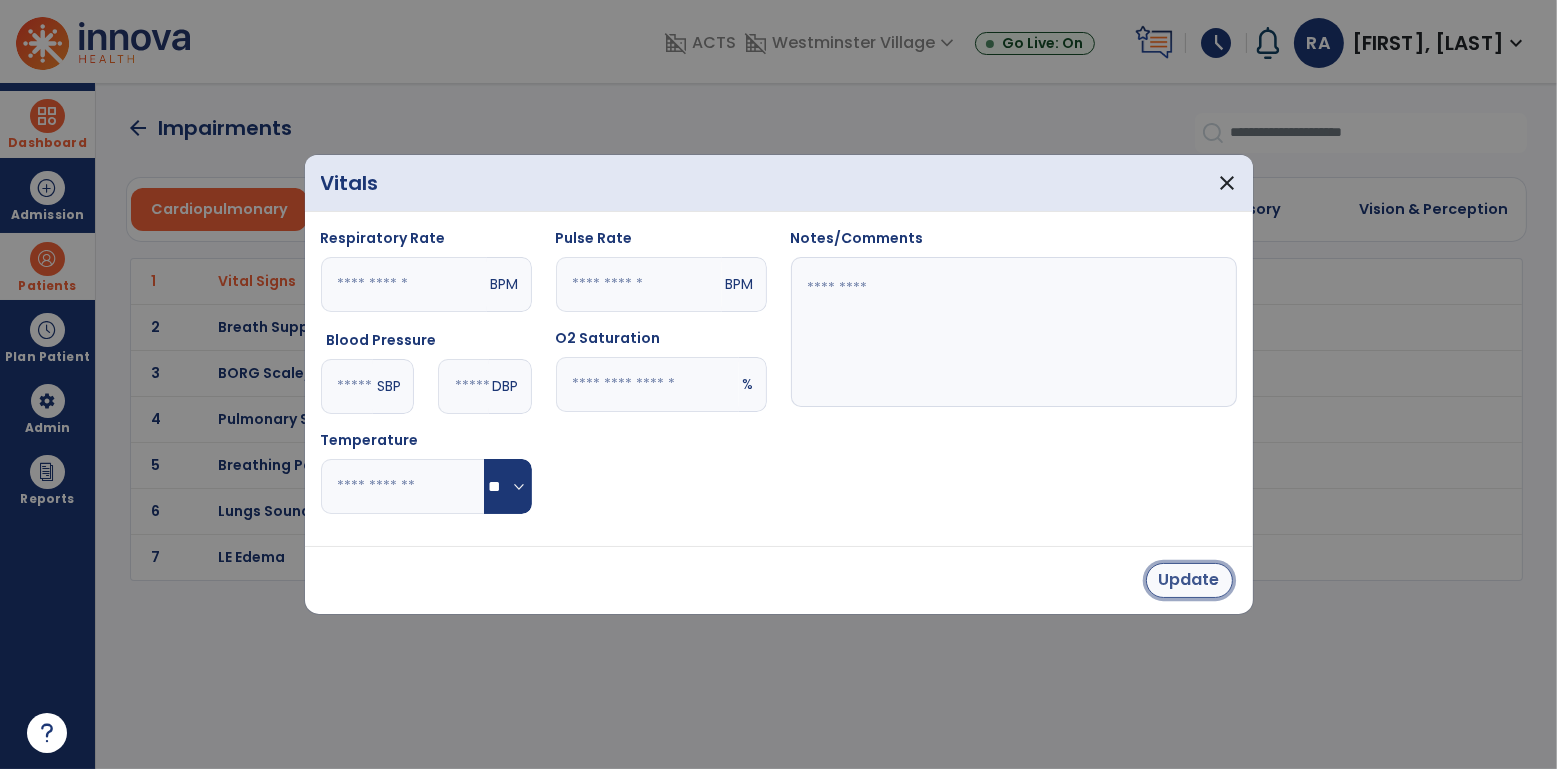 click on "Update" at bounding box center [1189, 580] 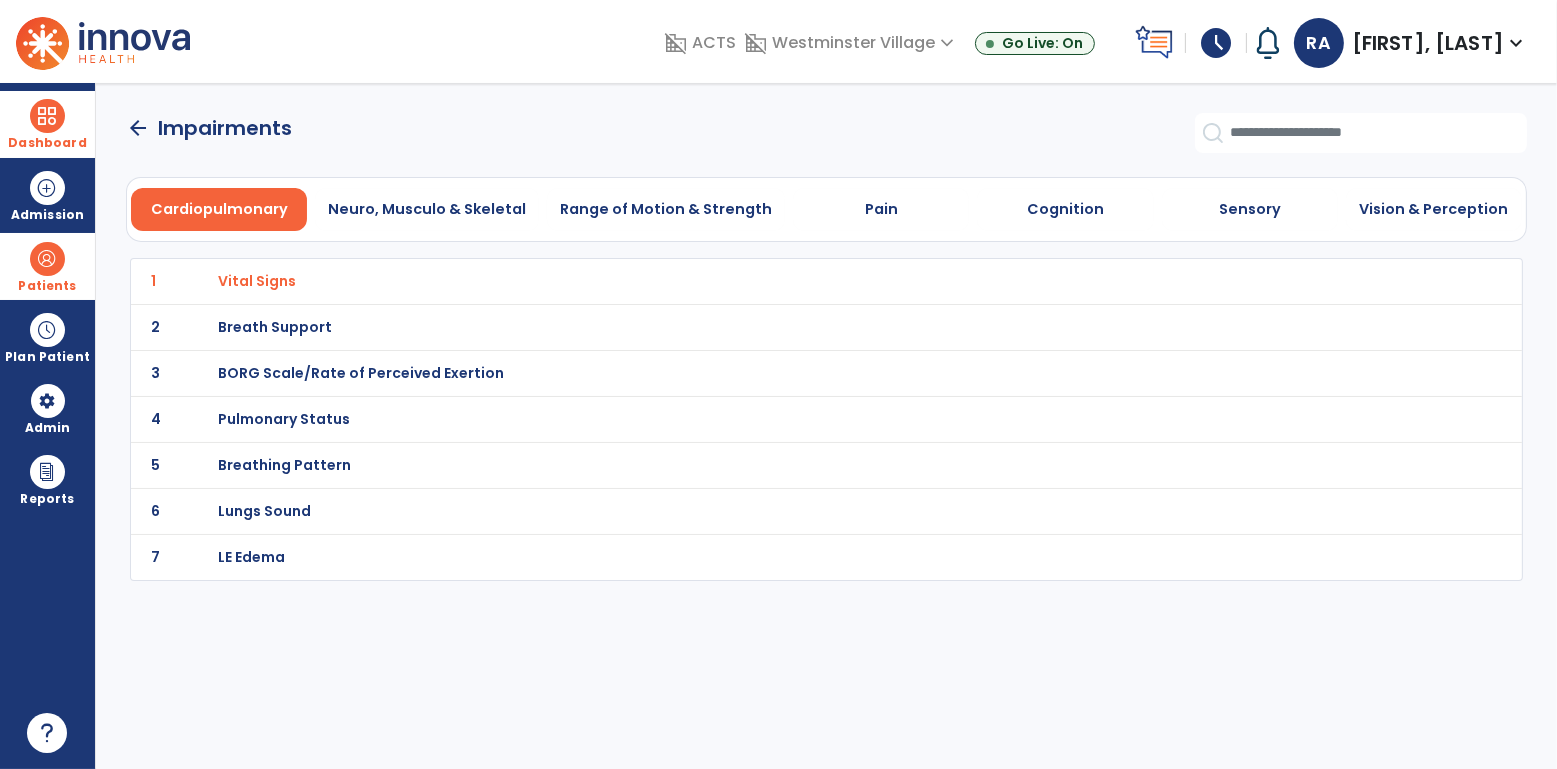 click on "arrow_back" 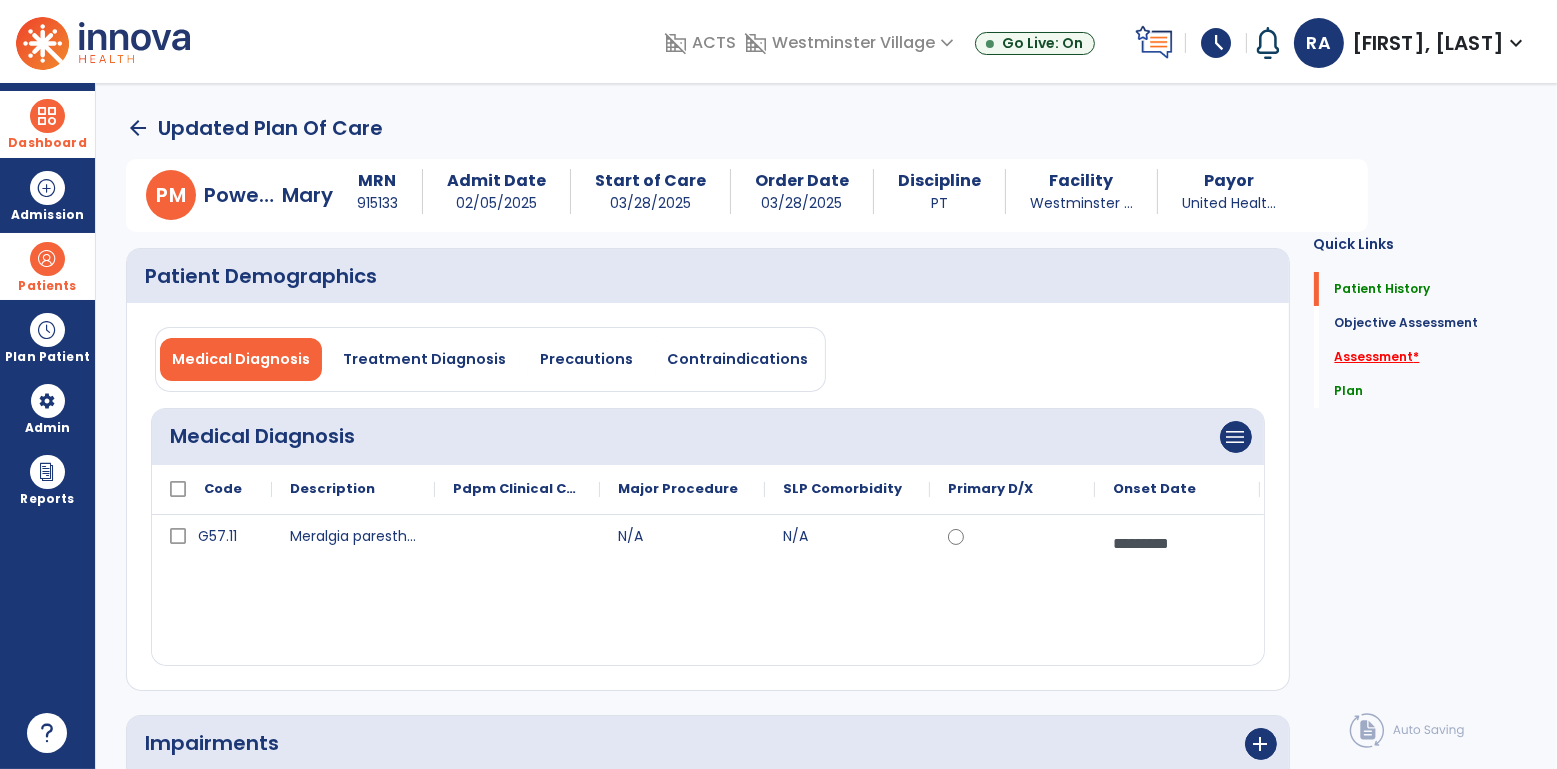 click on "Assessment   *" 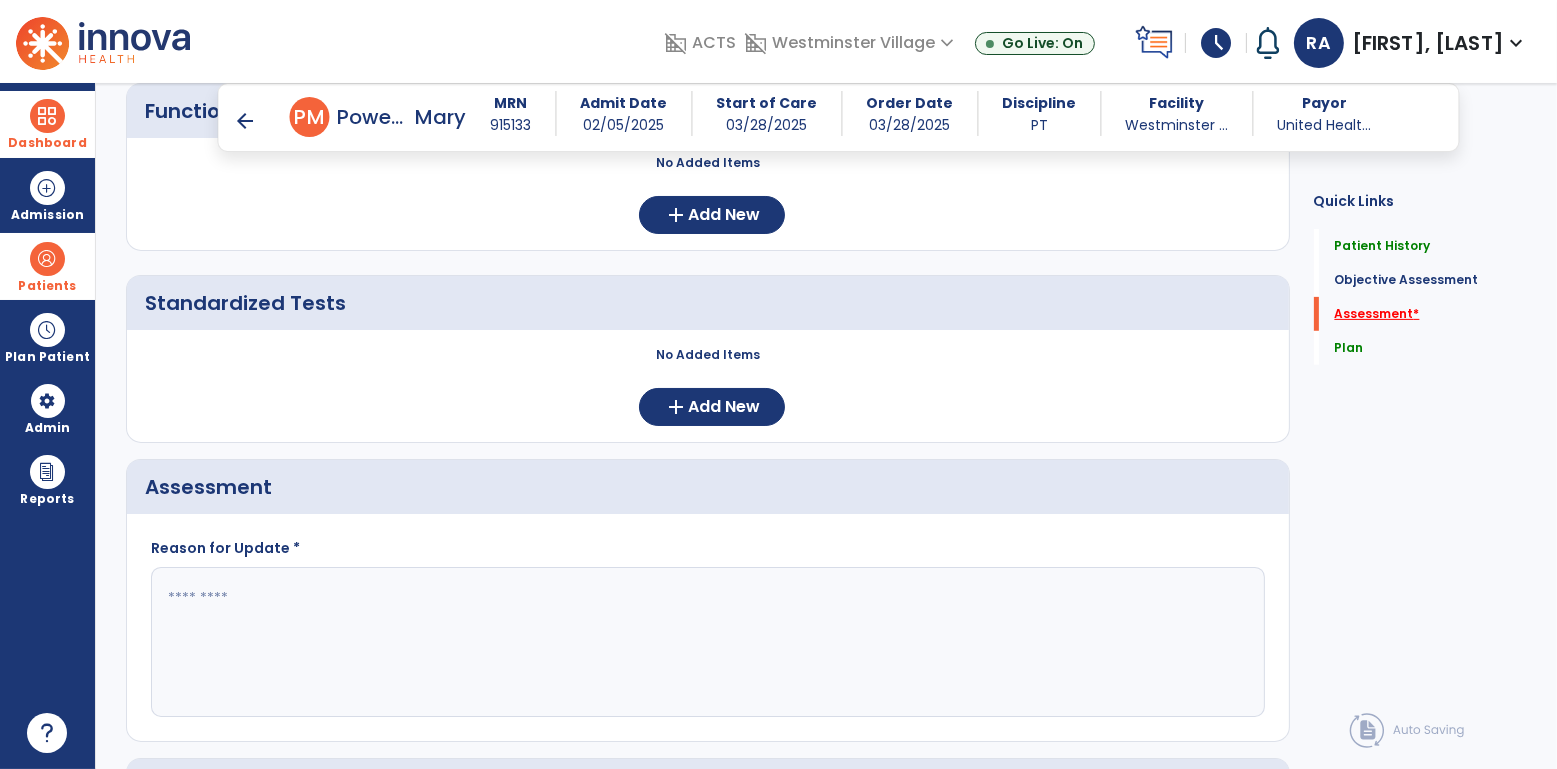 scroll, scrollTop: 1093, scrollLeft: 0, axis: vertical 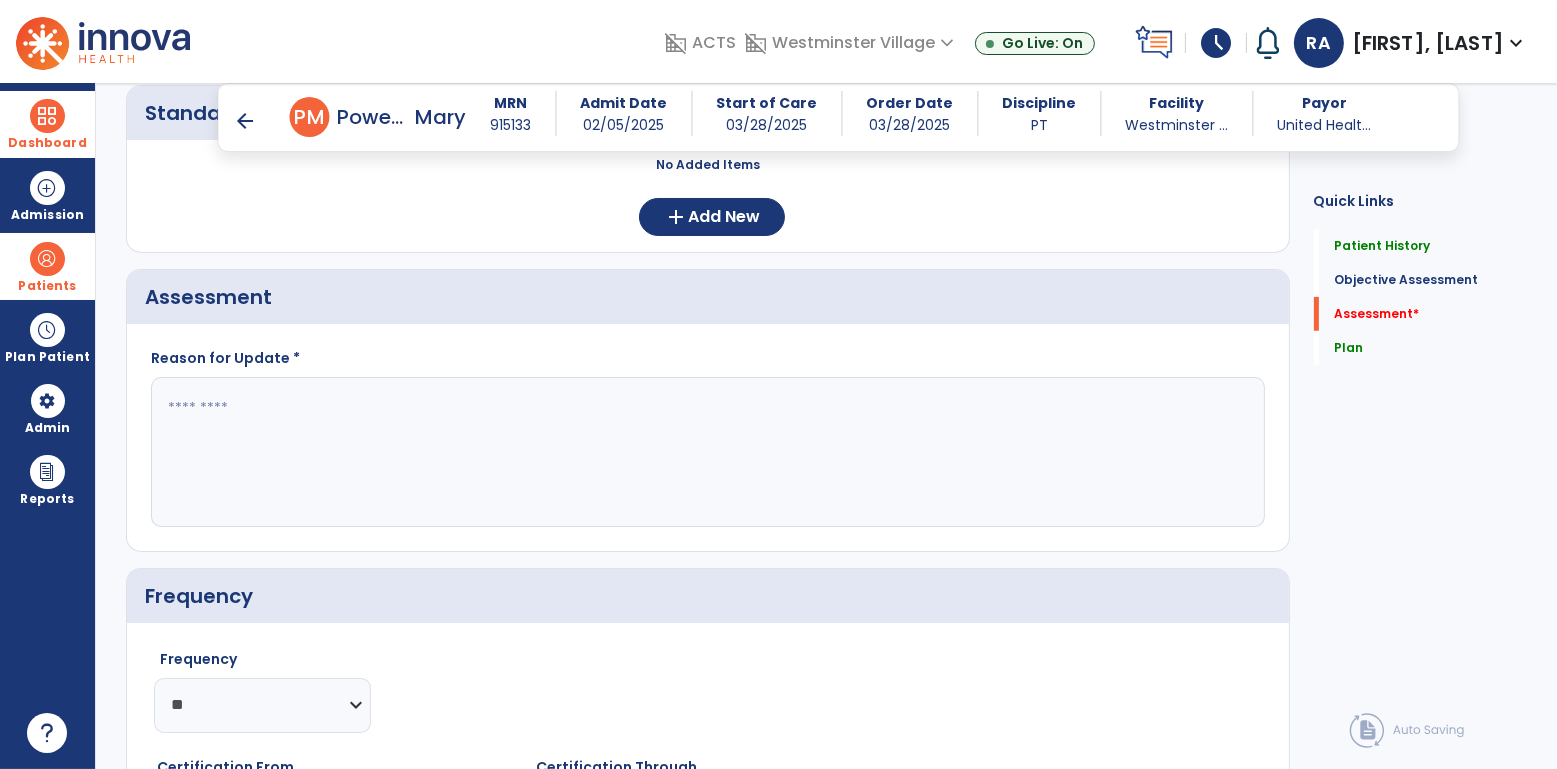 click 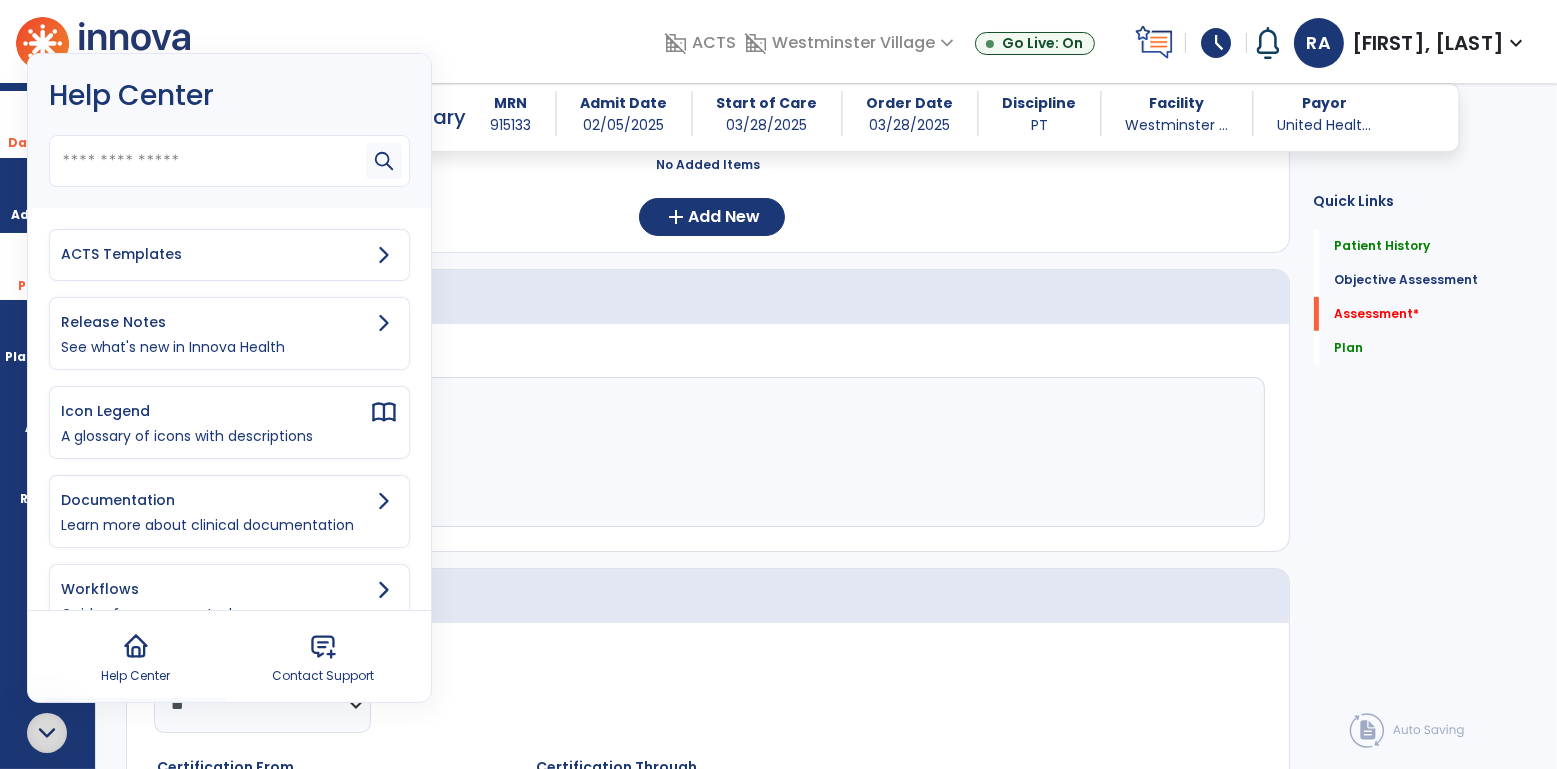 click on "ACTS Templates" at bounding box center [215, 254] 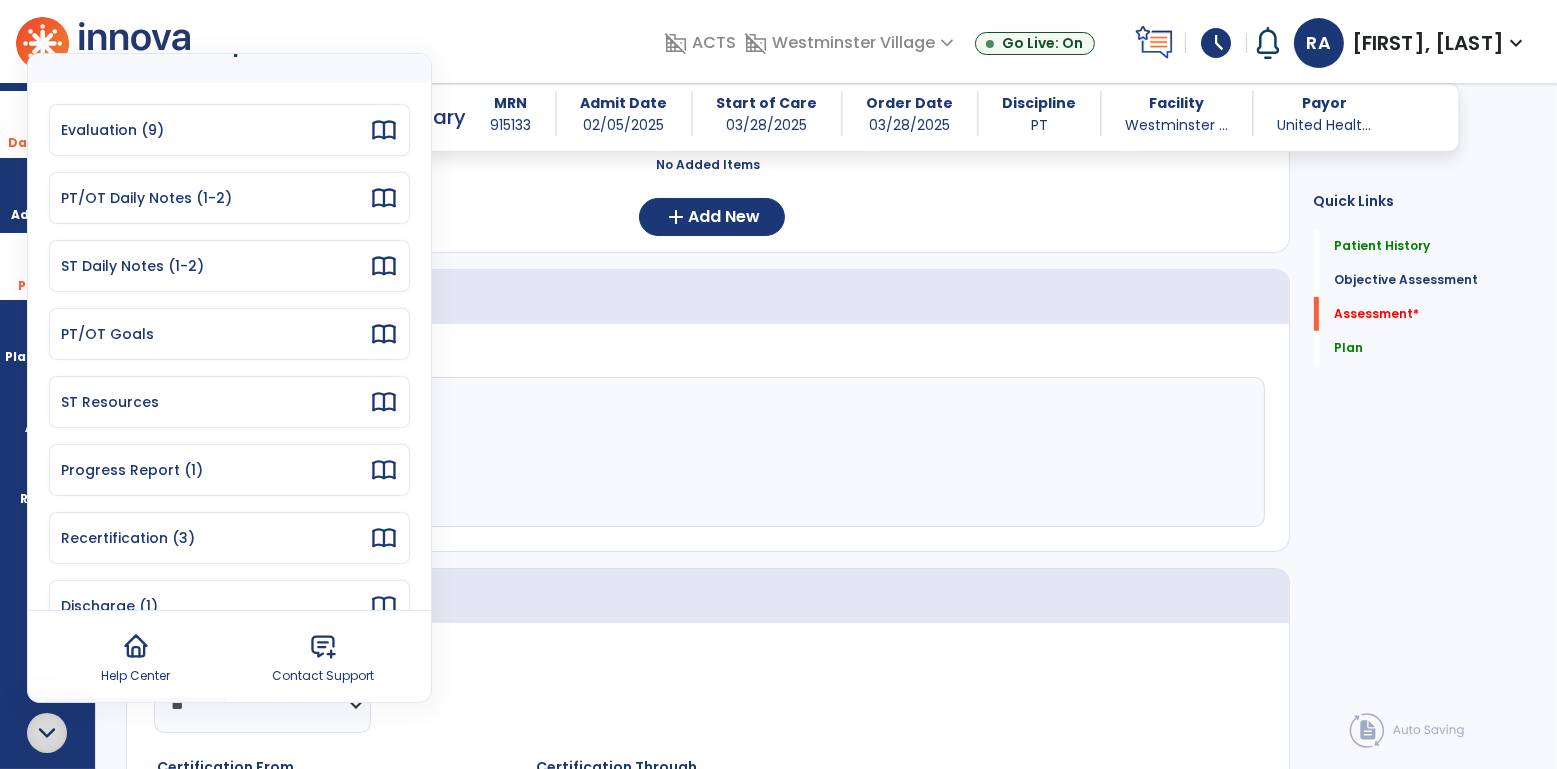 scroll, scrollTop: 165, scrollLeft: 0, axis: vertical 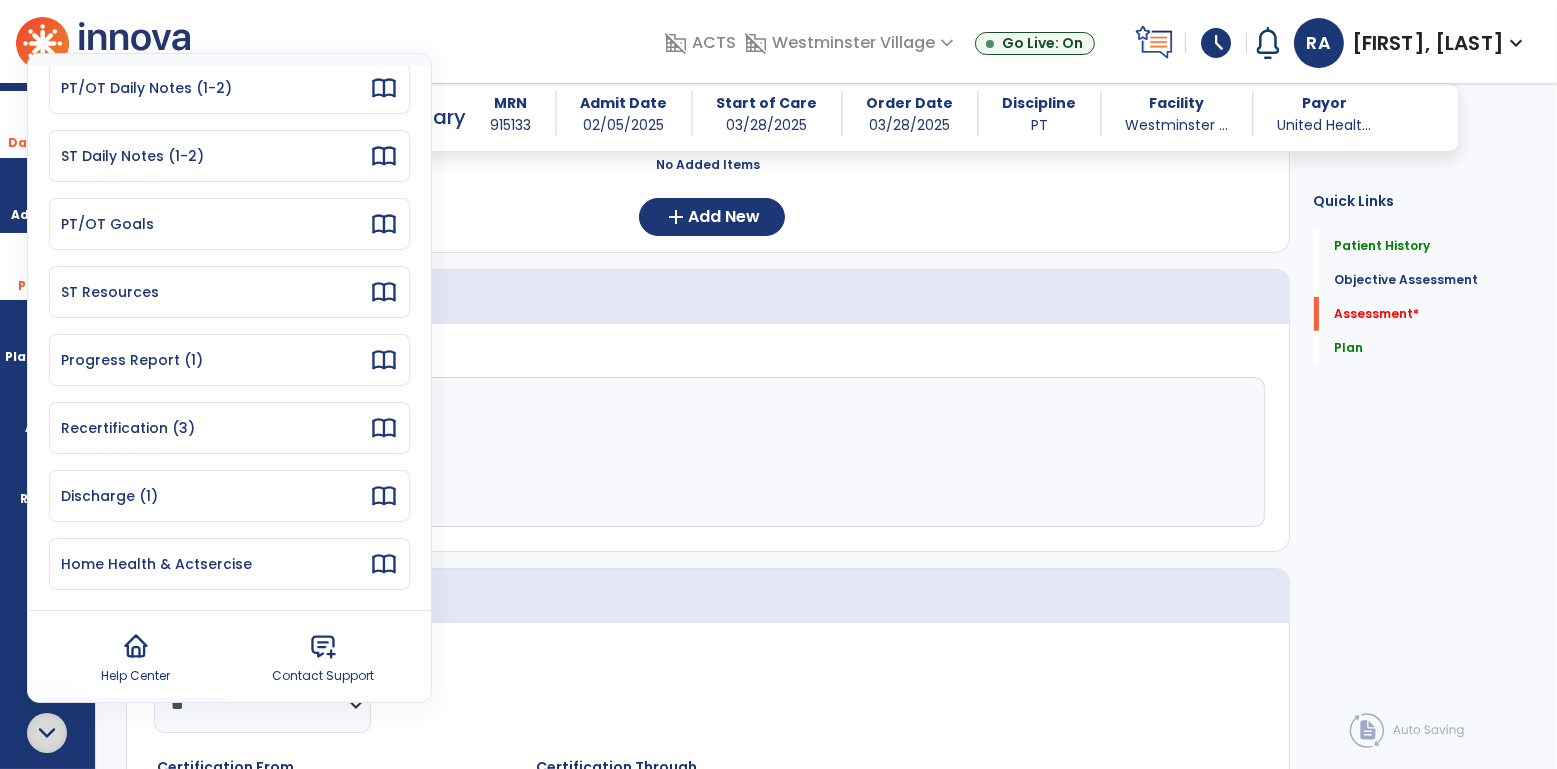 click on "Recertification (3)" at bounding box center [229, 428] 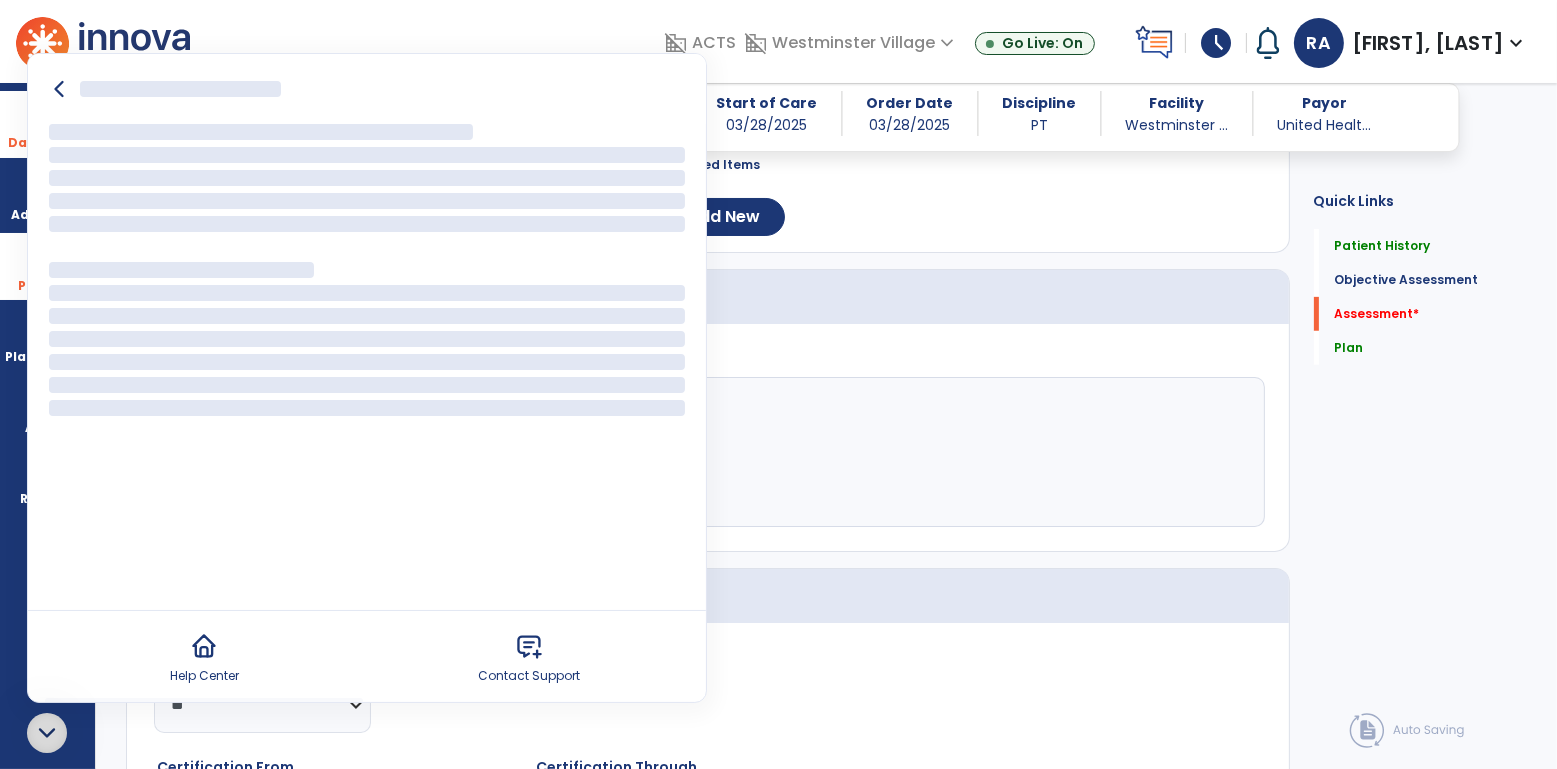 scroll, scrollTop: 0, scrollLeft: 0, axis: both 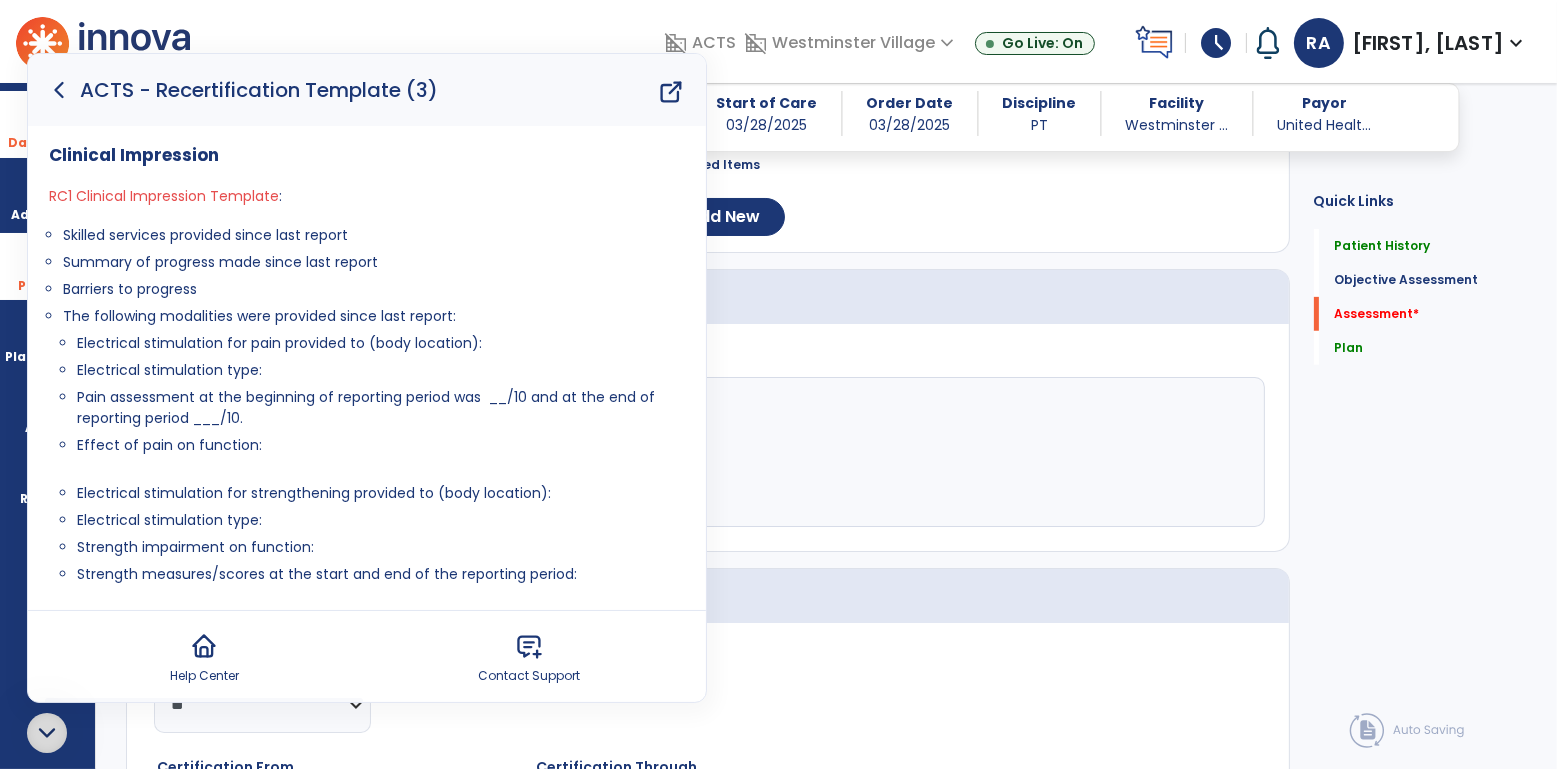 click 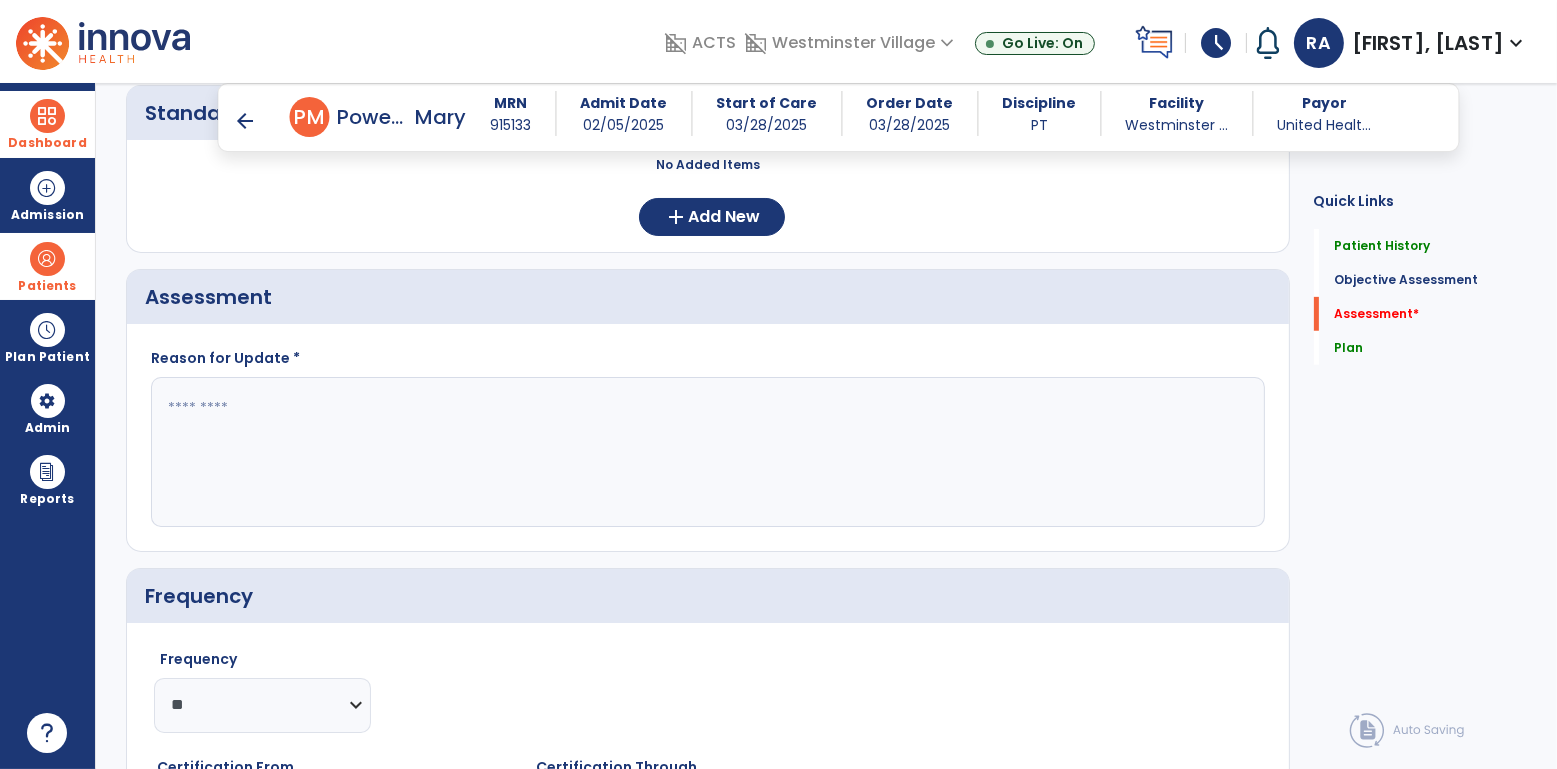 scroll, scrollTop: 1090, scrollLeft: 0, axis: vertical 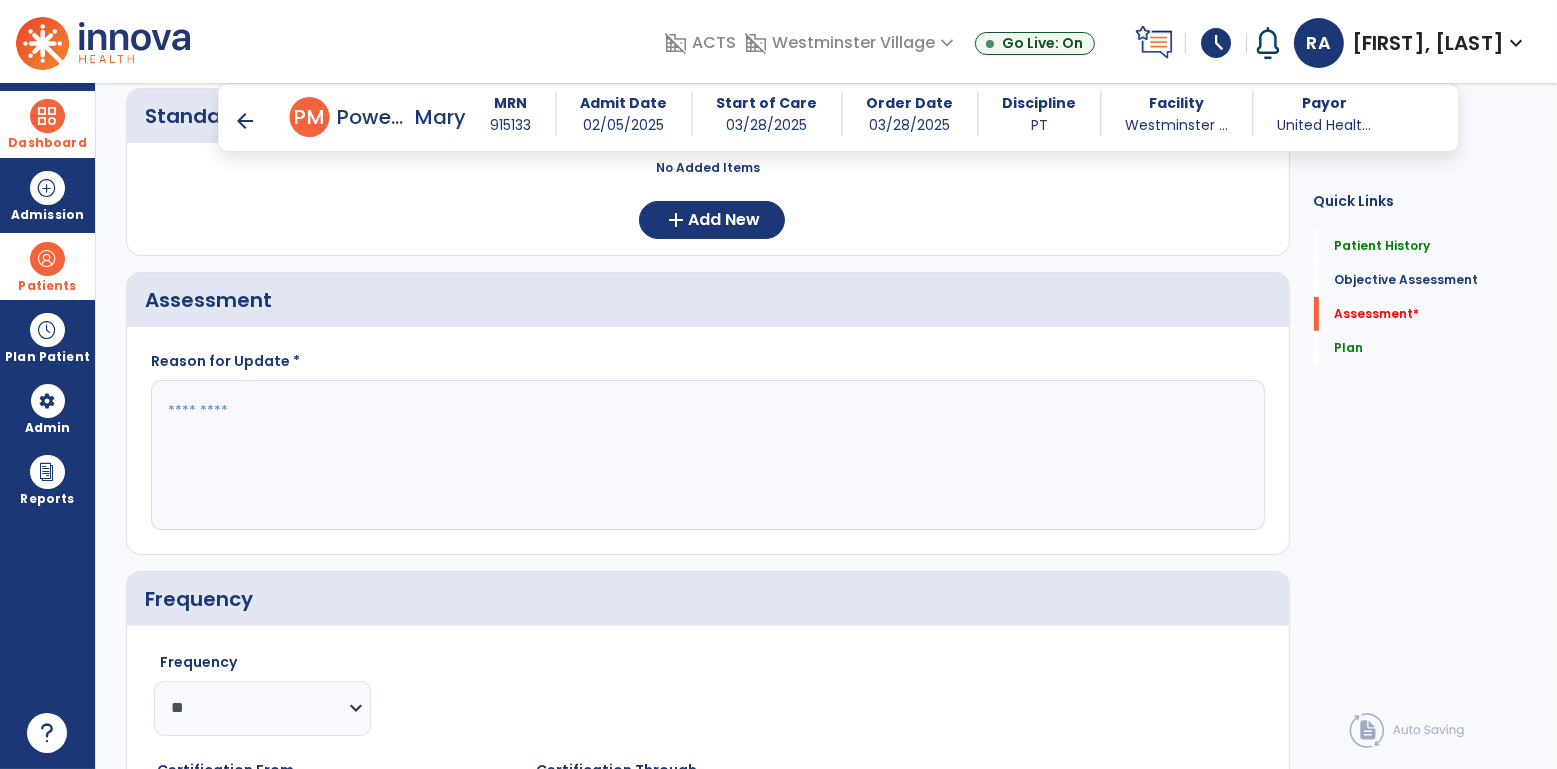 click 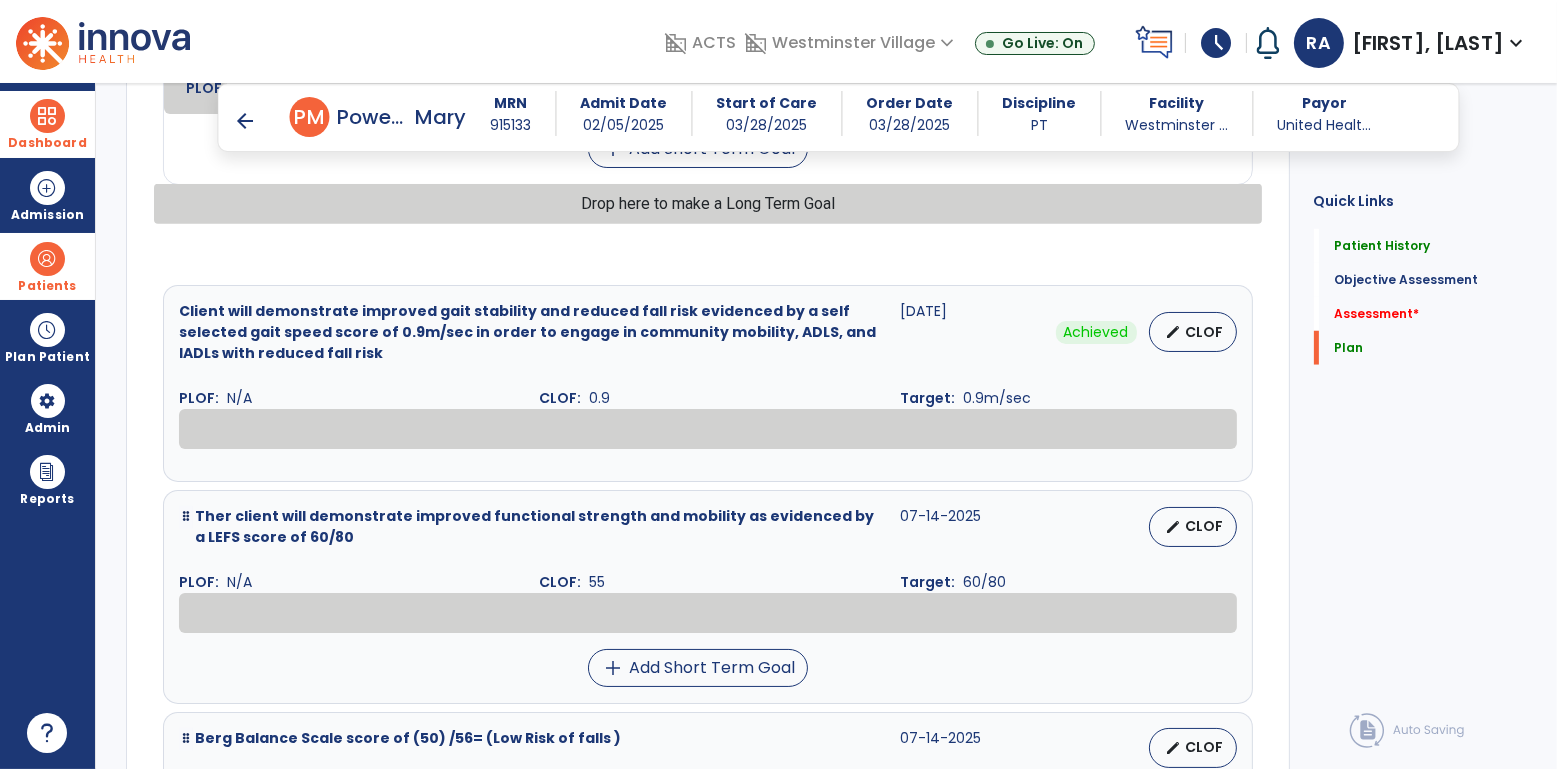 scroll, scrollTop: 2239, scrollLeft: 0, axis: vertical 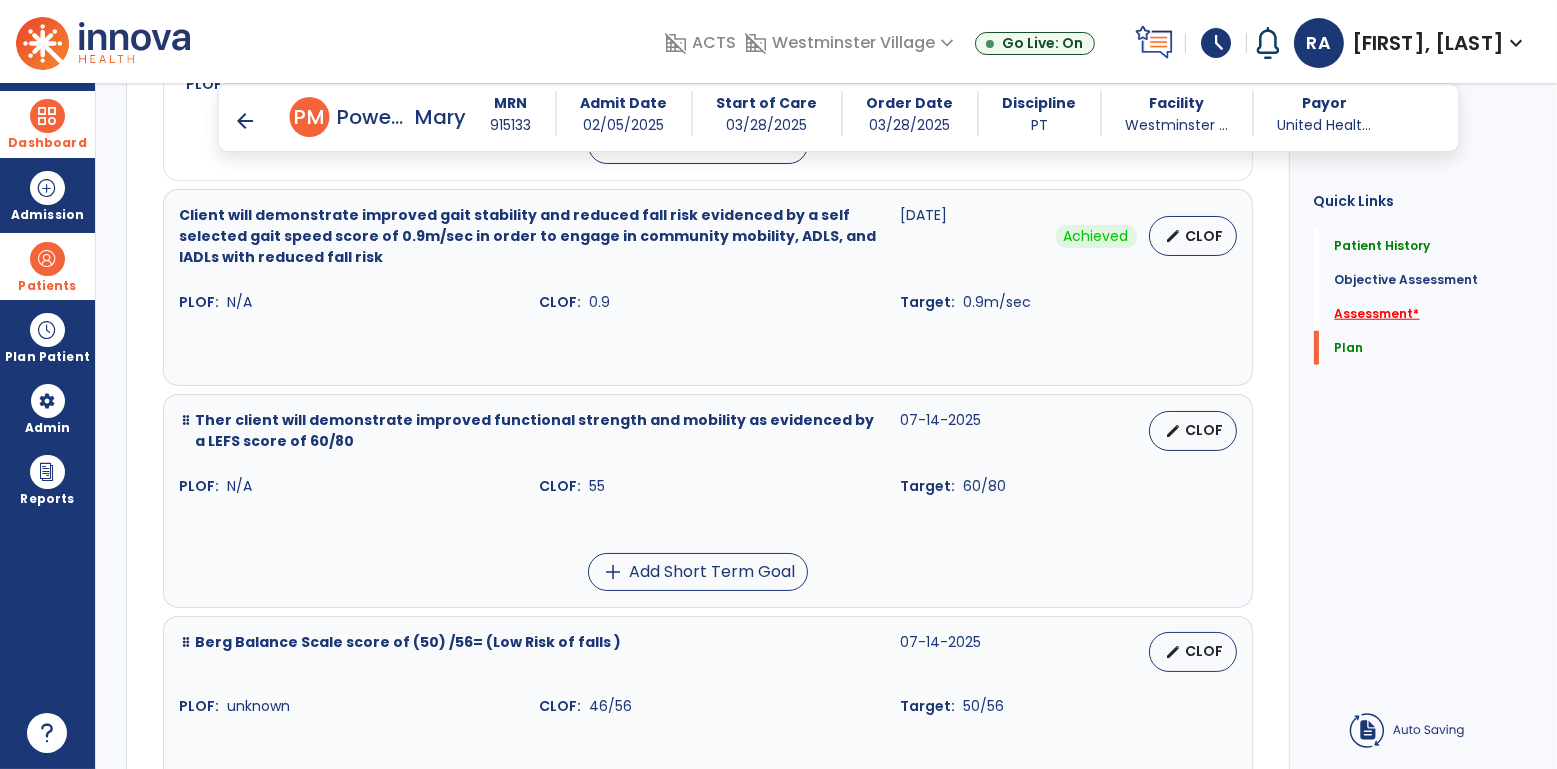 click on "Assessment   *" 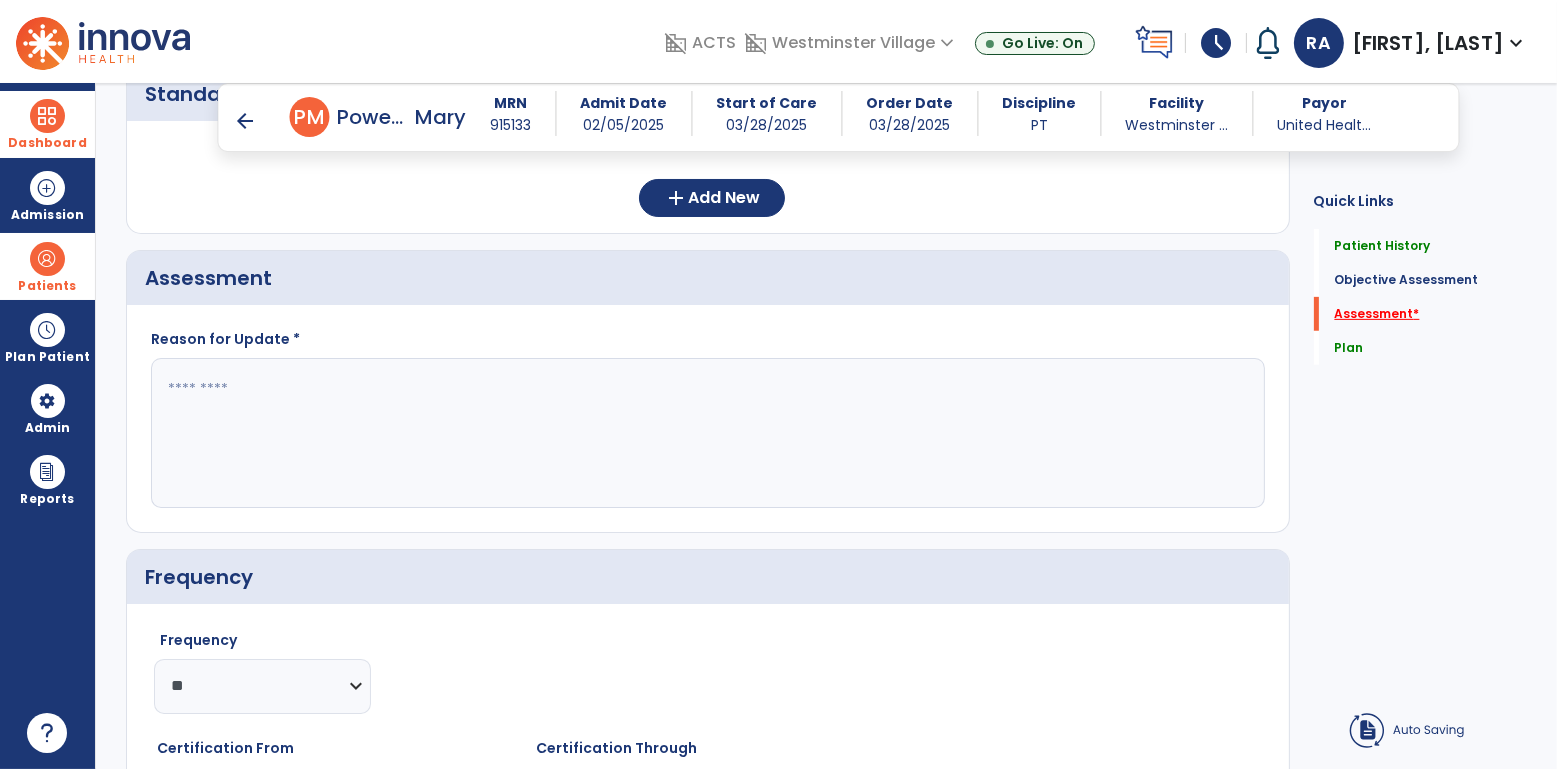 scroll, scrollTop: 1074, scrollLeft: 0, axis: vertical 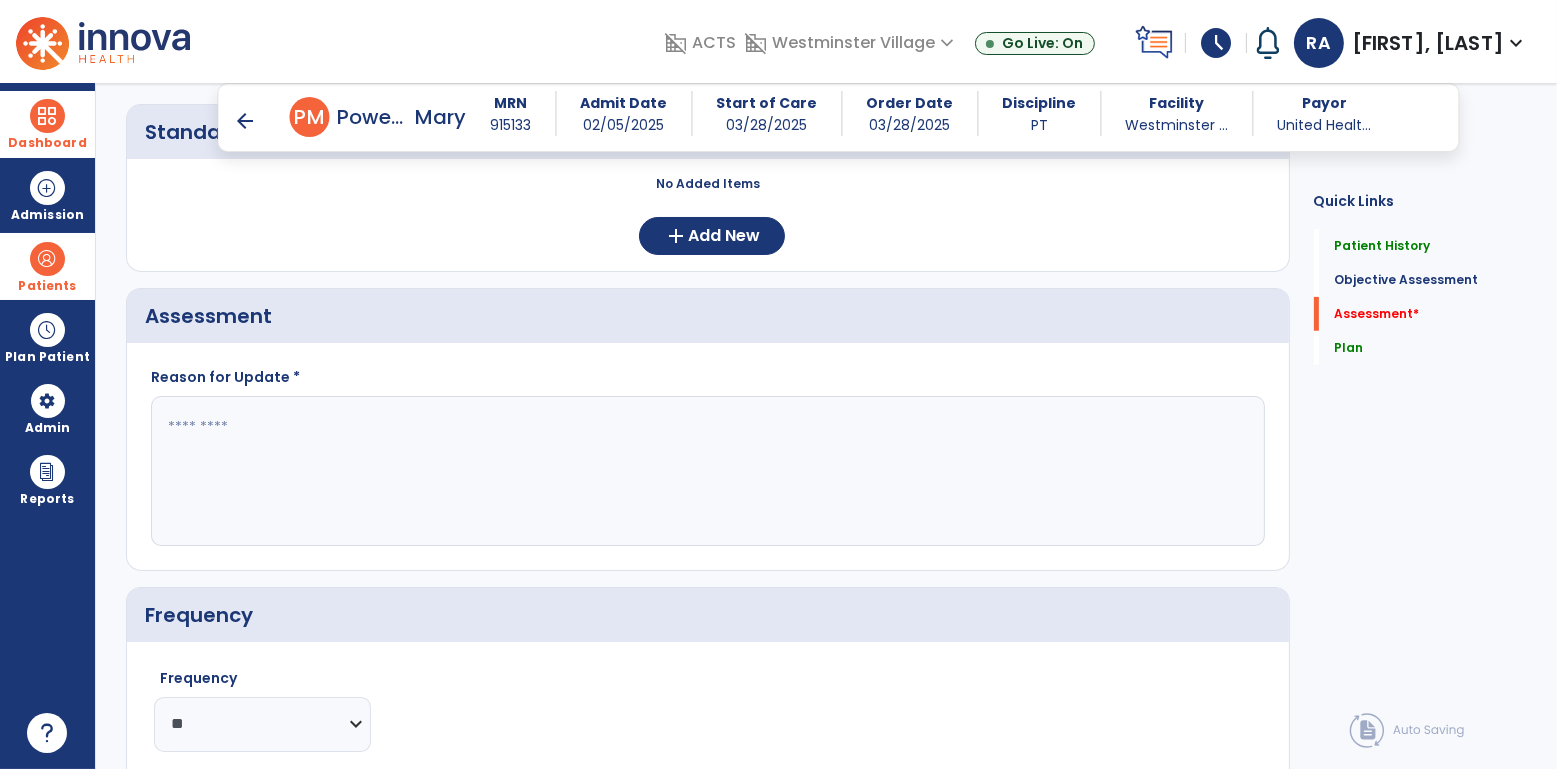 click 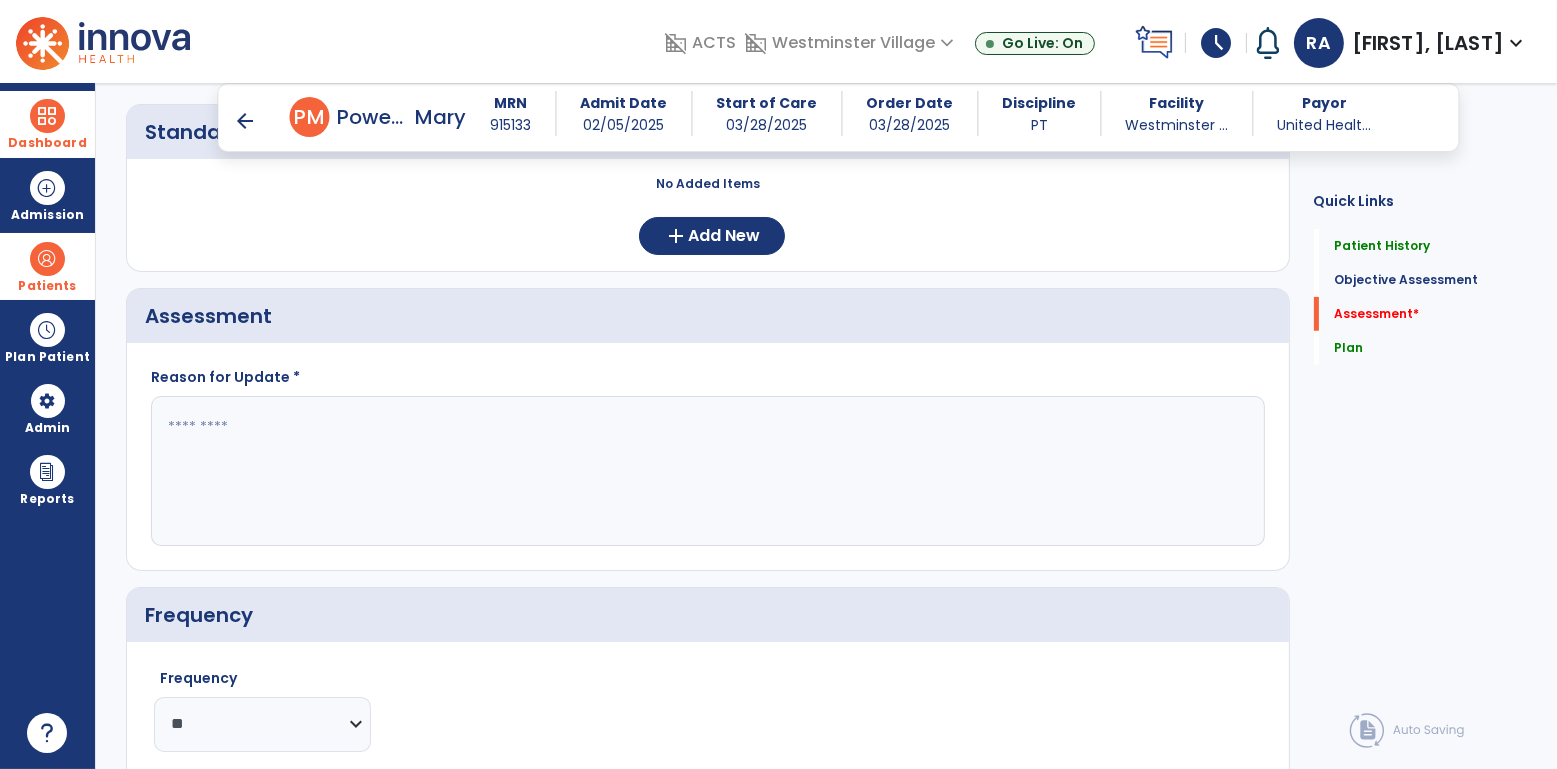 click 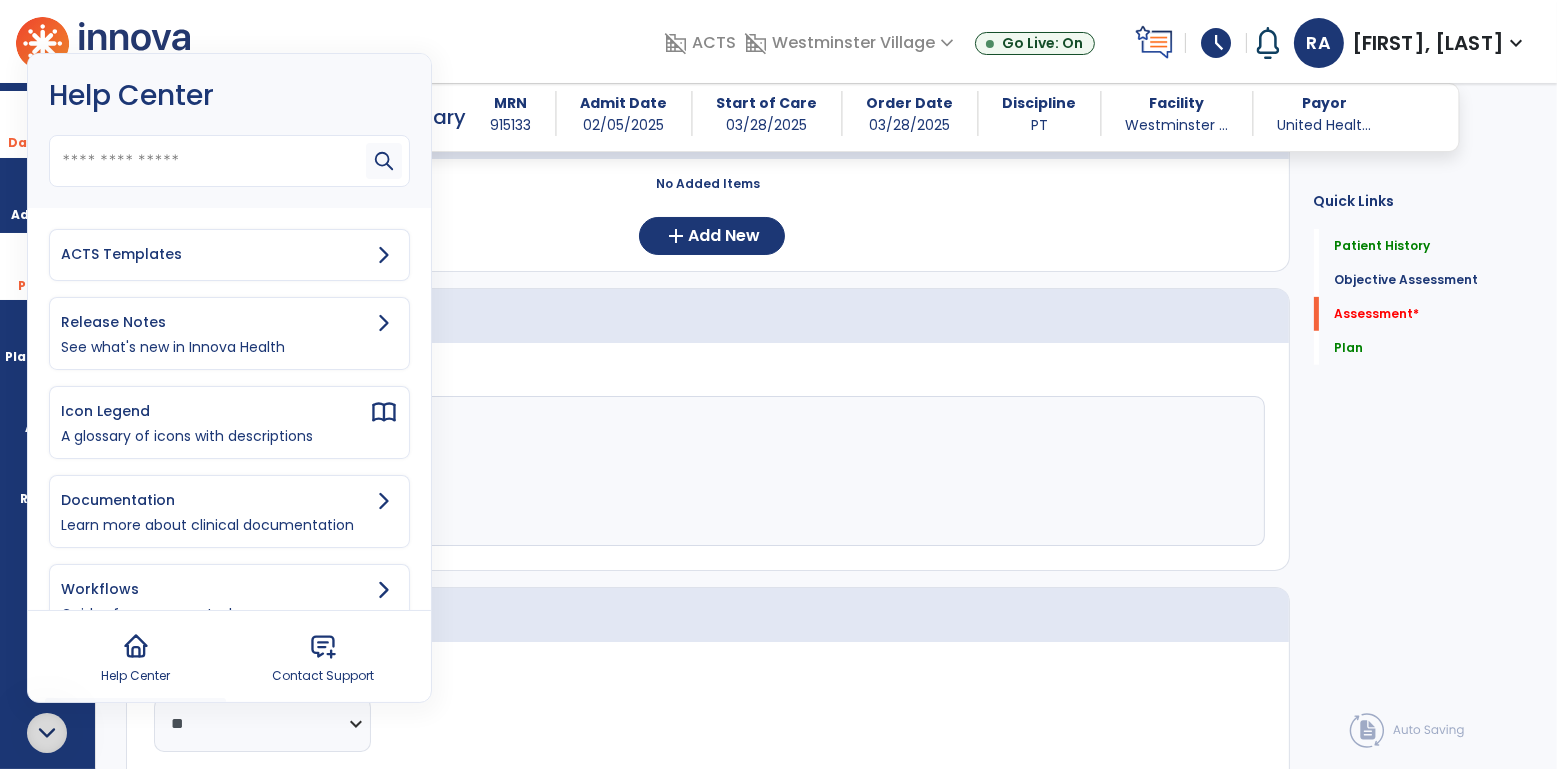 click on "ACTS Templates" at bounding box center [215, 254] 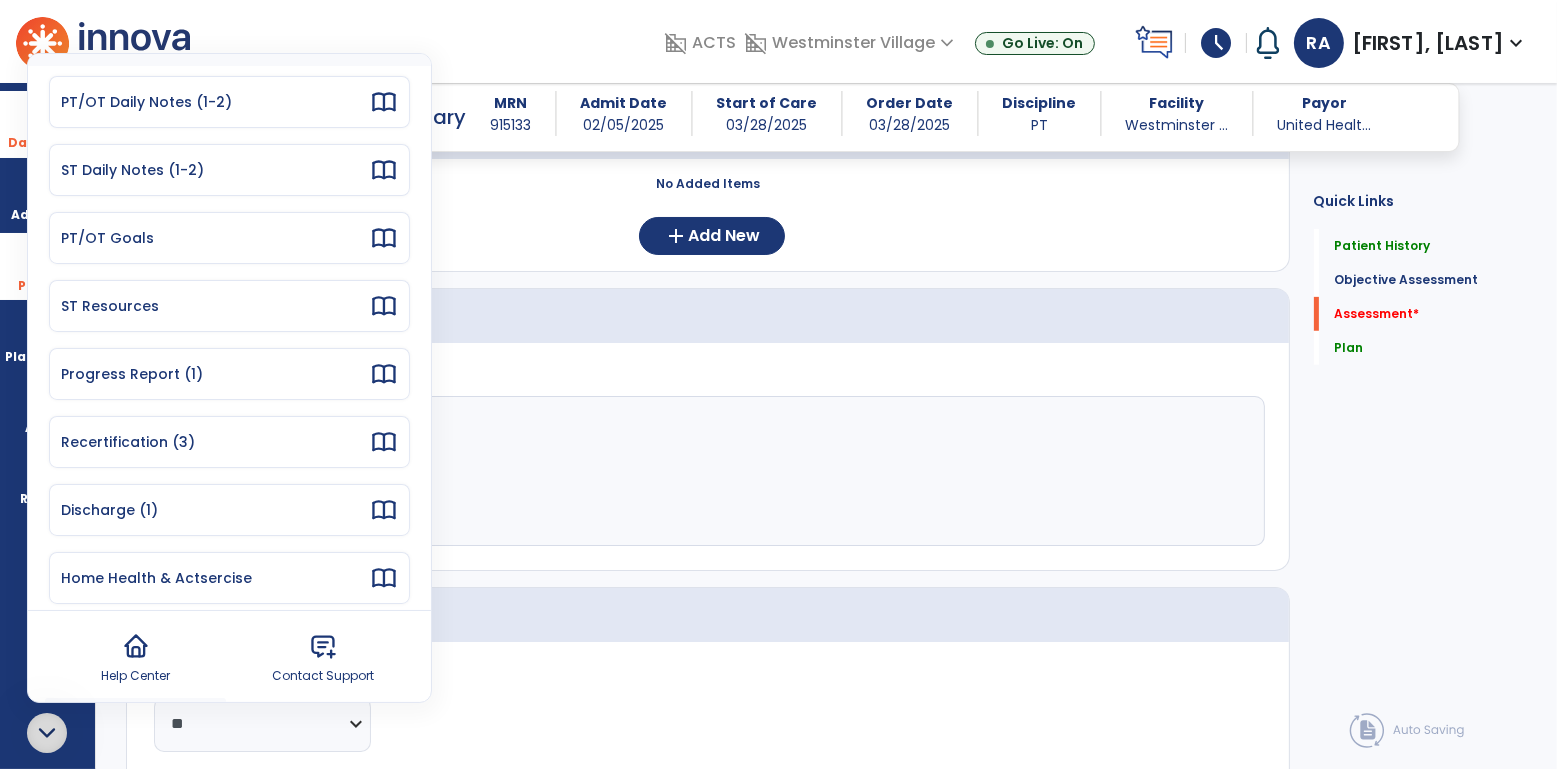 scroll, scrollTop: 150, scrollLeft: 0, axis: vertical 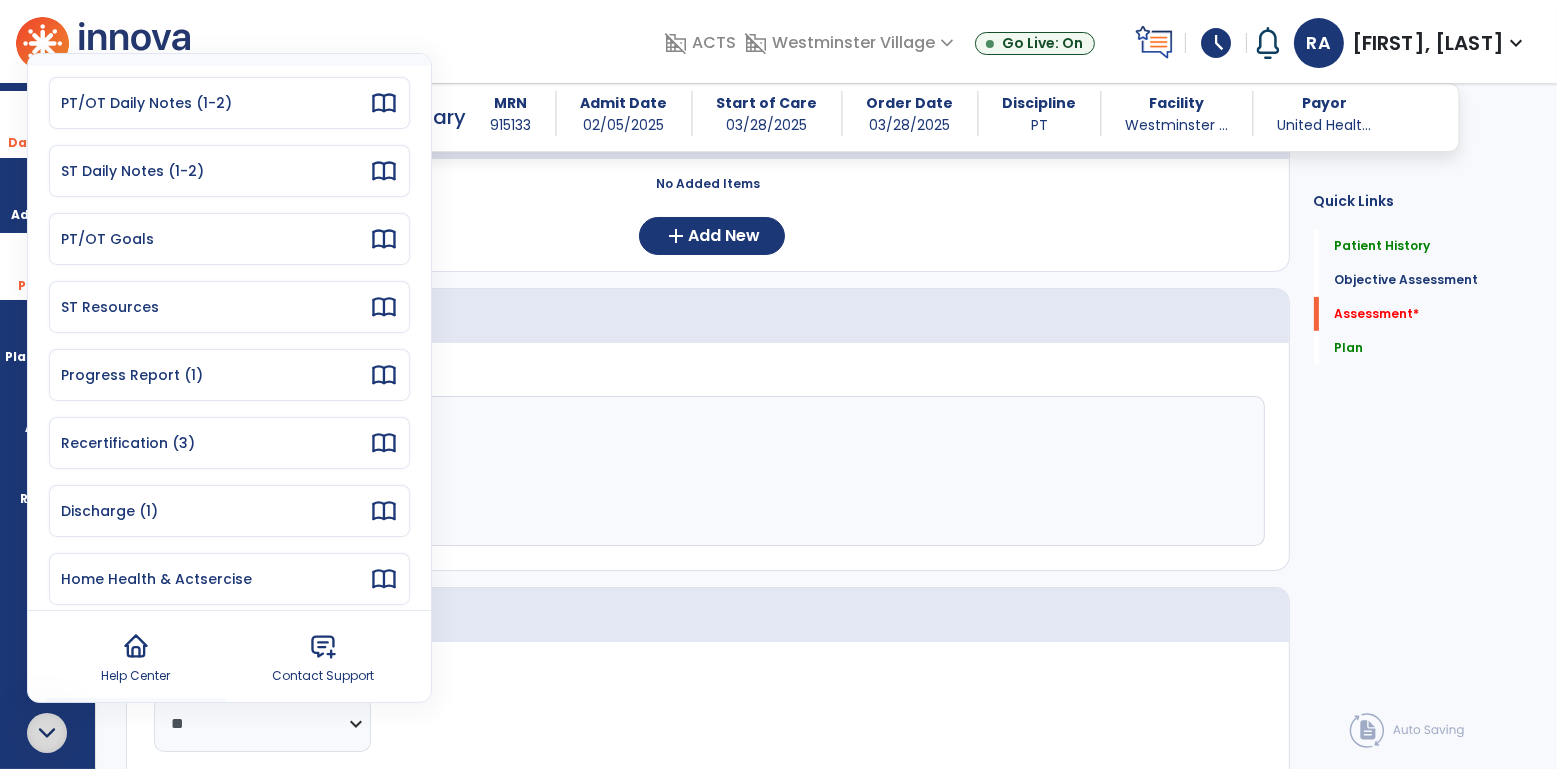 click on "Recertification (3)" at bounding box center [215, 443] 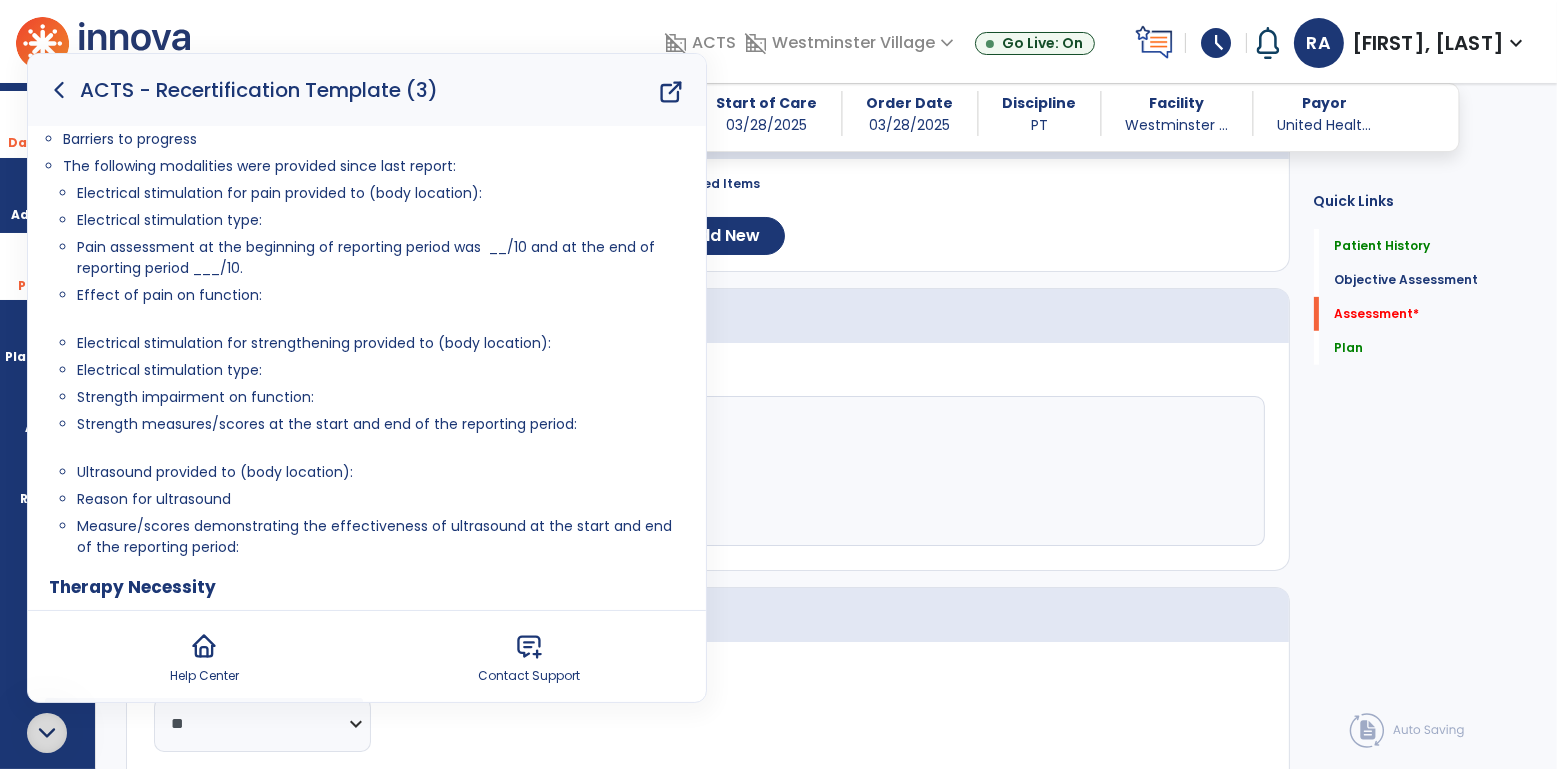 scroll, scrollTop: 0, scrollLeft: 0, axis: both 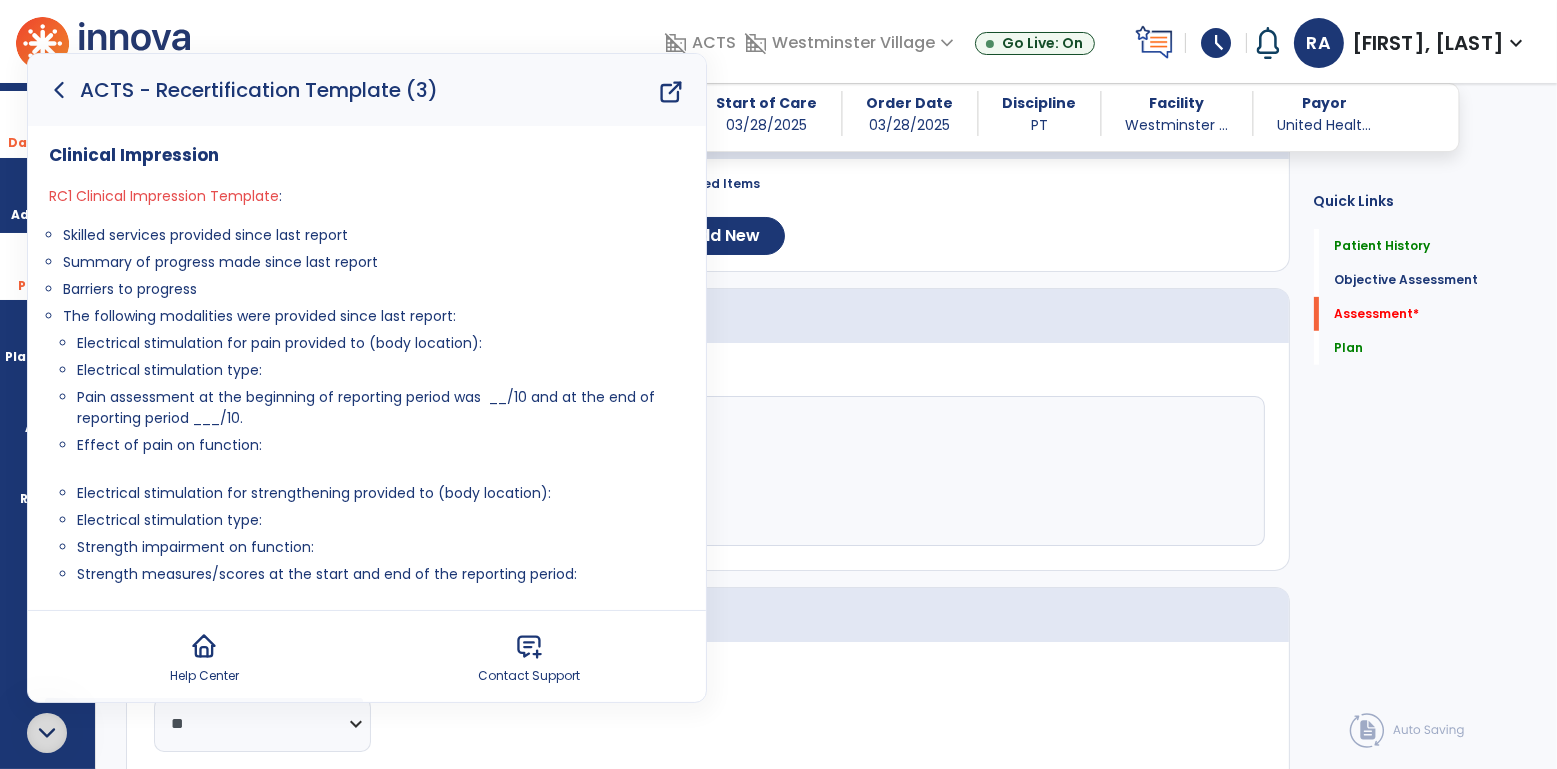 click 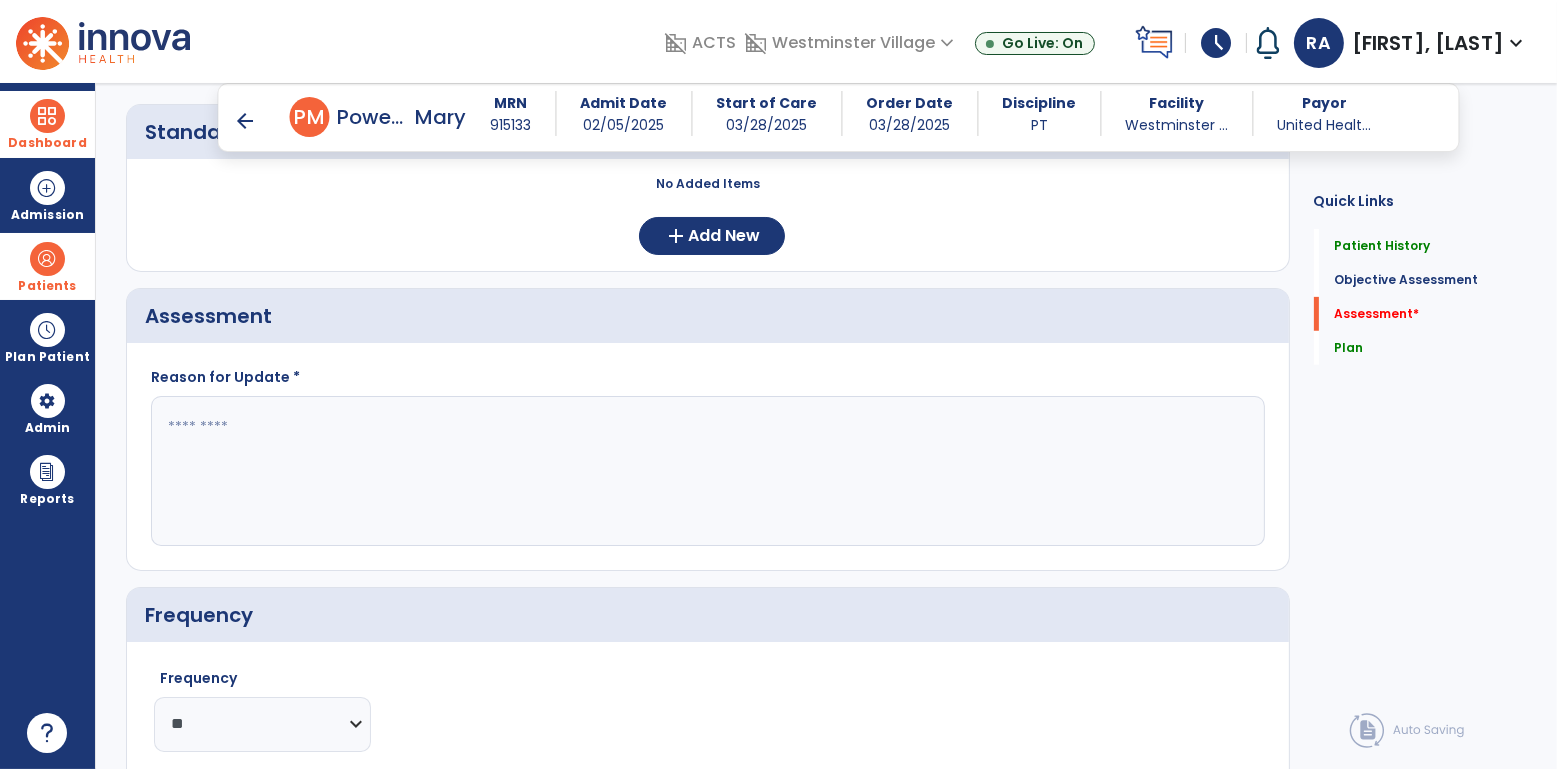 click 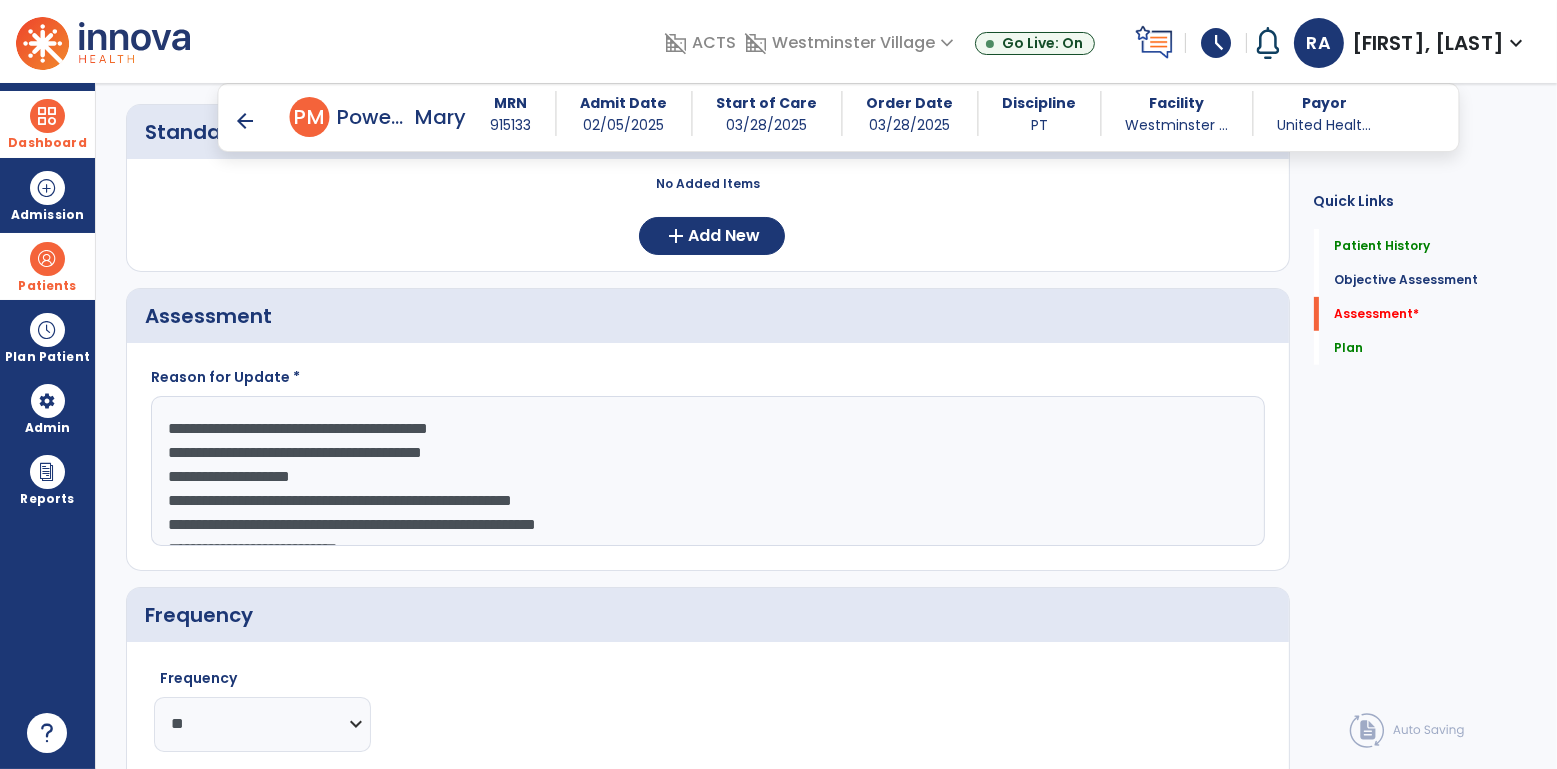 scroll, scrollTop: 62, scrollLeft: 0, axis: vertical 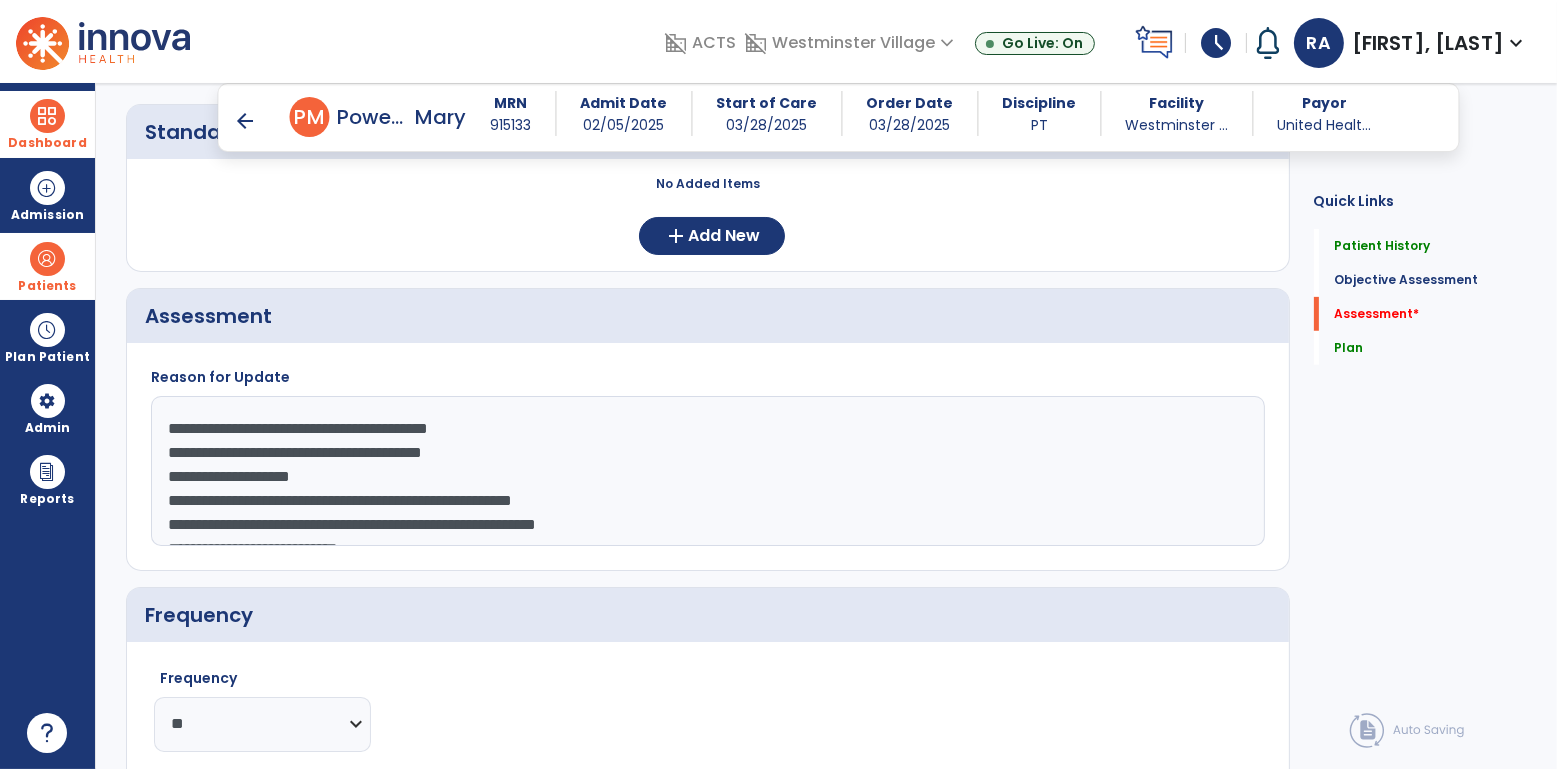 click on "**********" 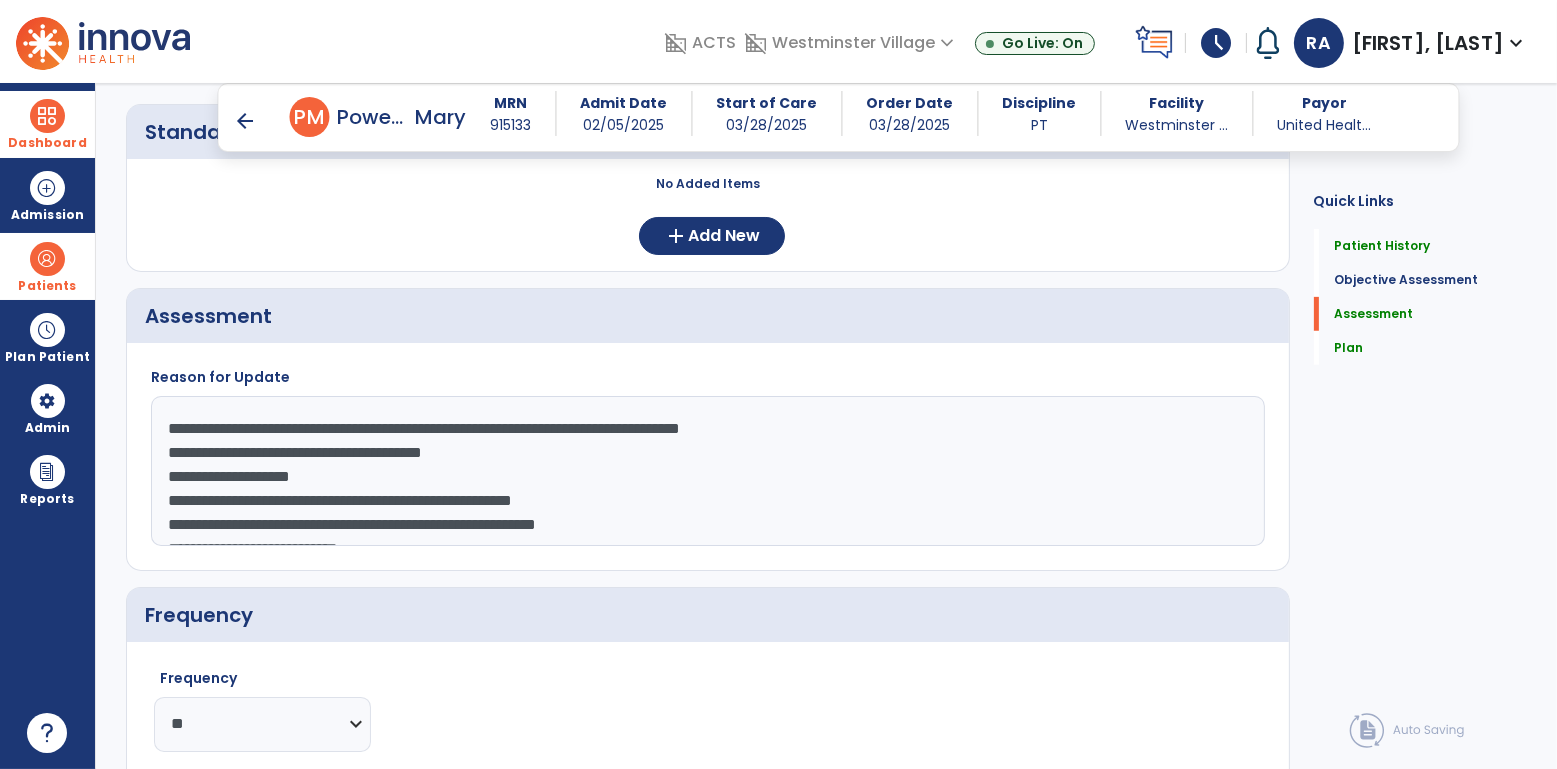 click on "**********" 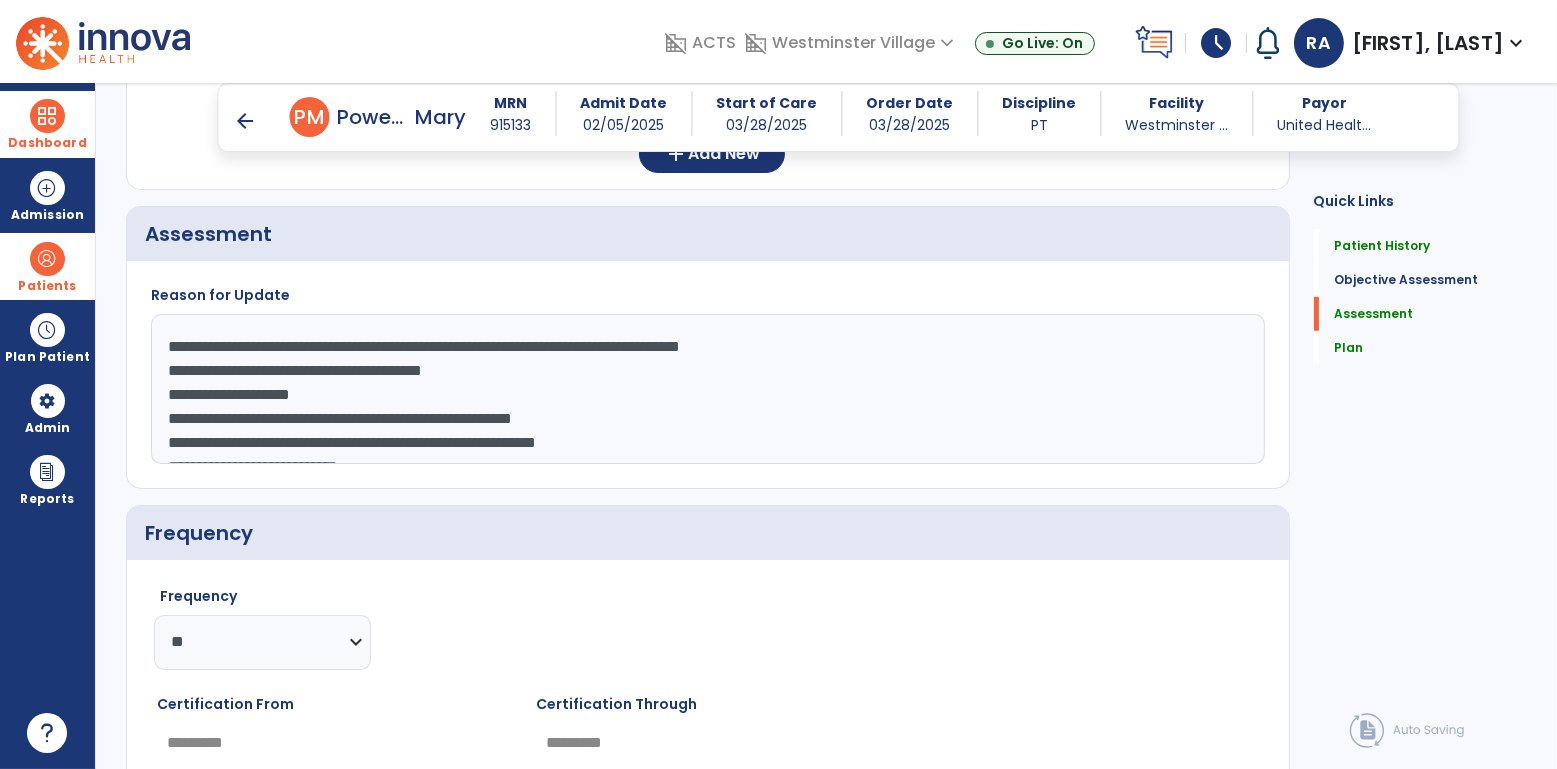 scroll, scrollTop: 955, scrollLeft: 0, axis: vertical 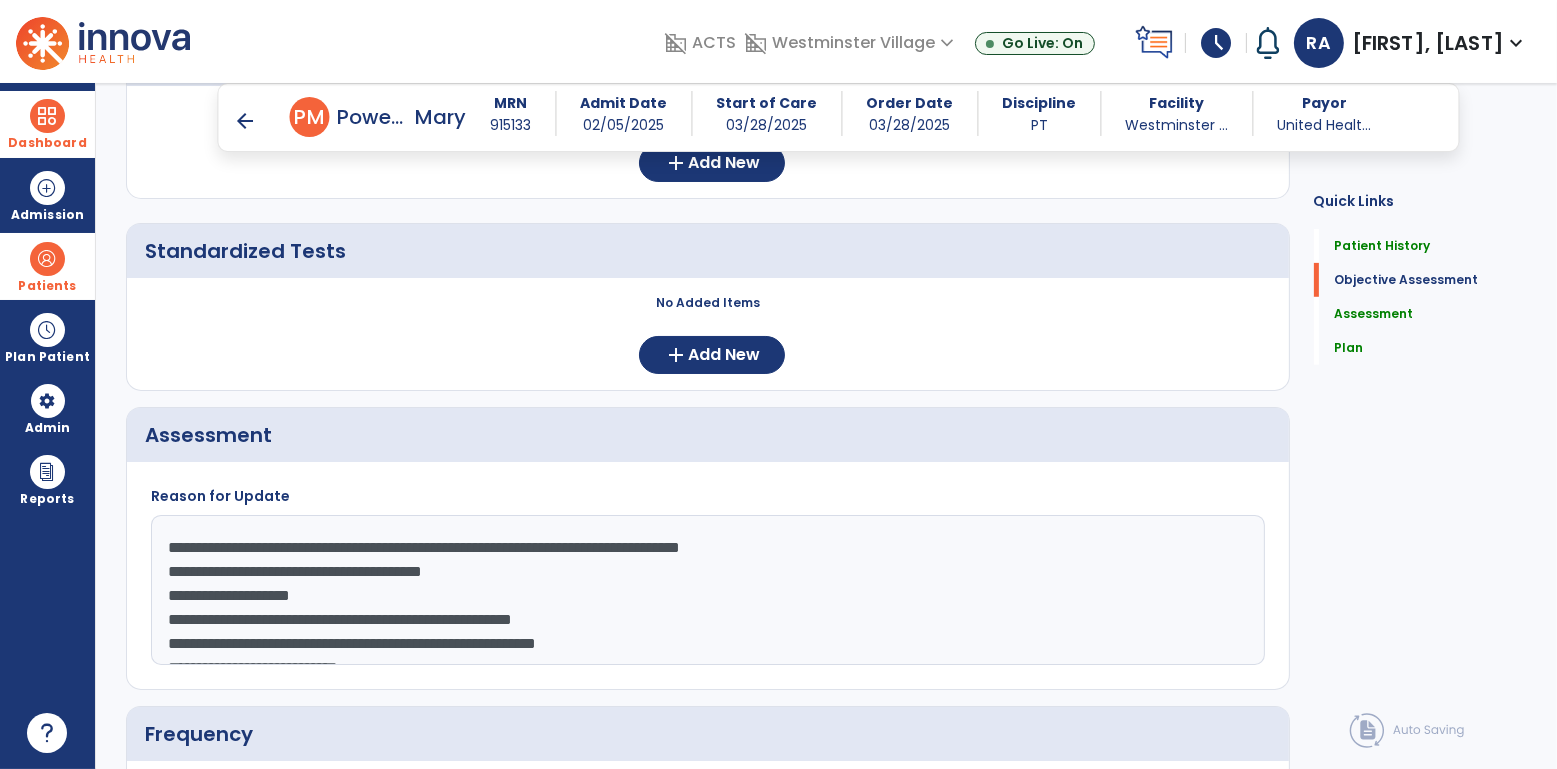 click on "**********" 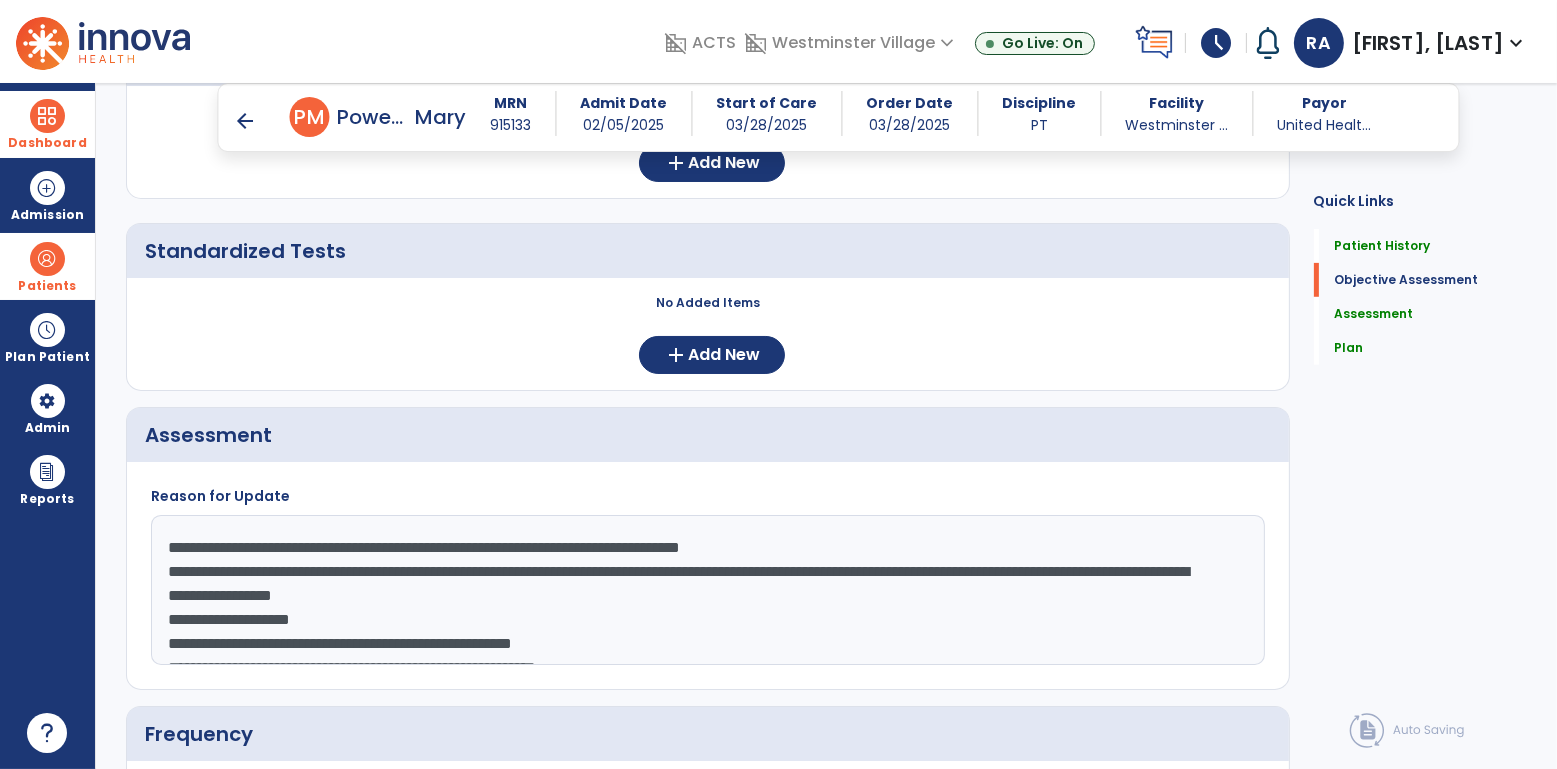 click on "**********" 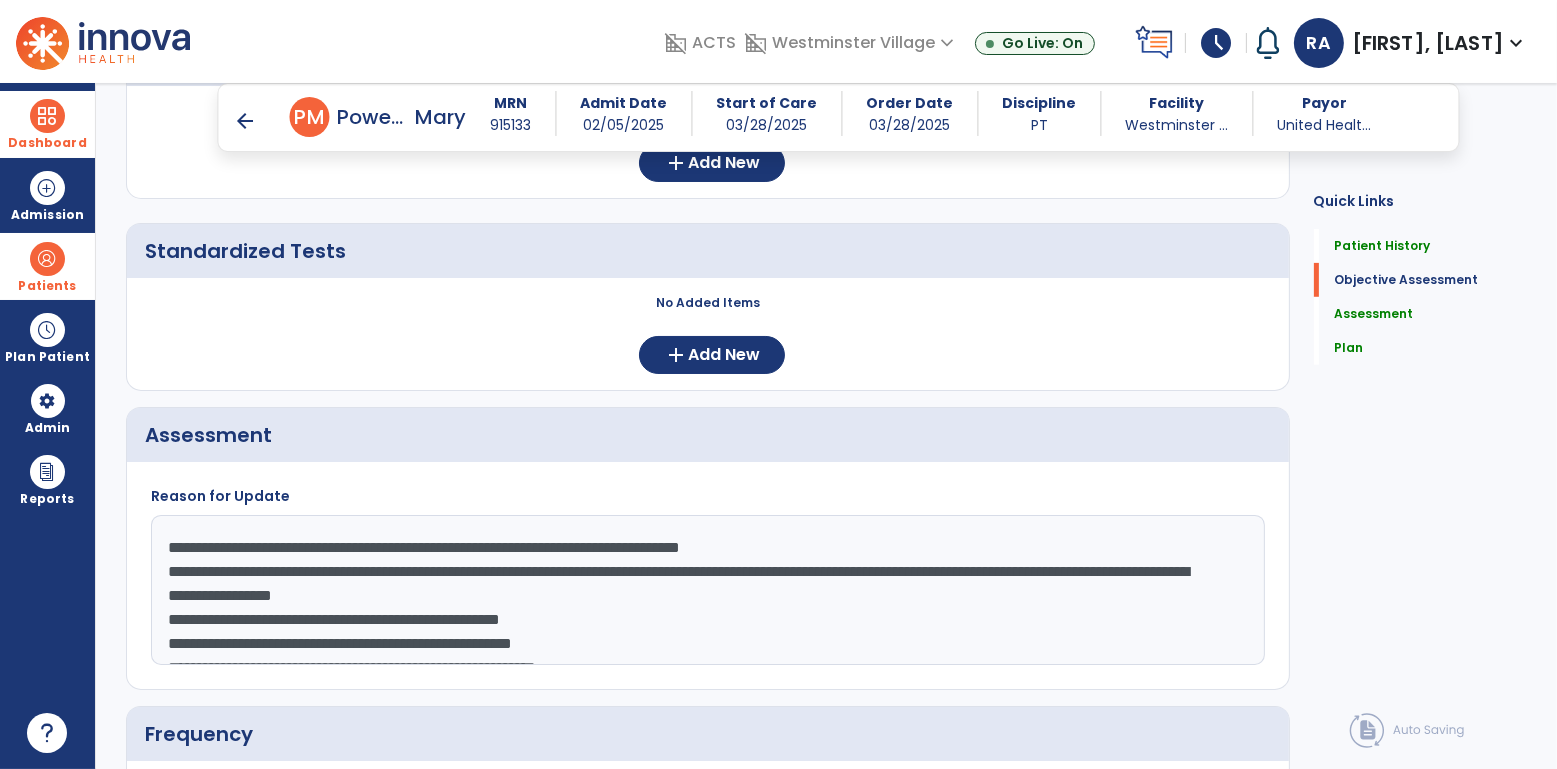 scroll, scrollTop: 66, scrollLeft: 0, axis: vertical 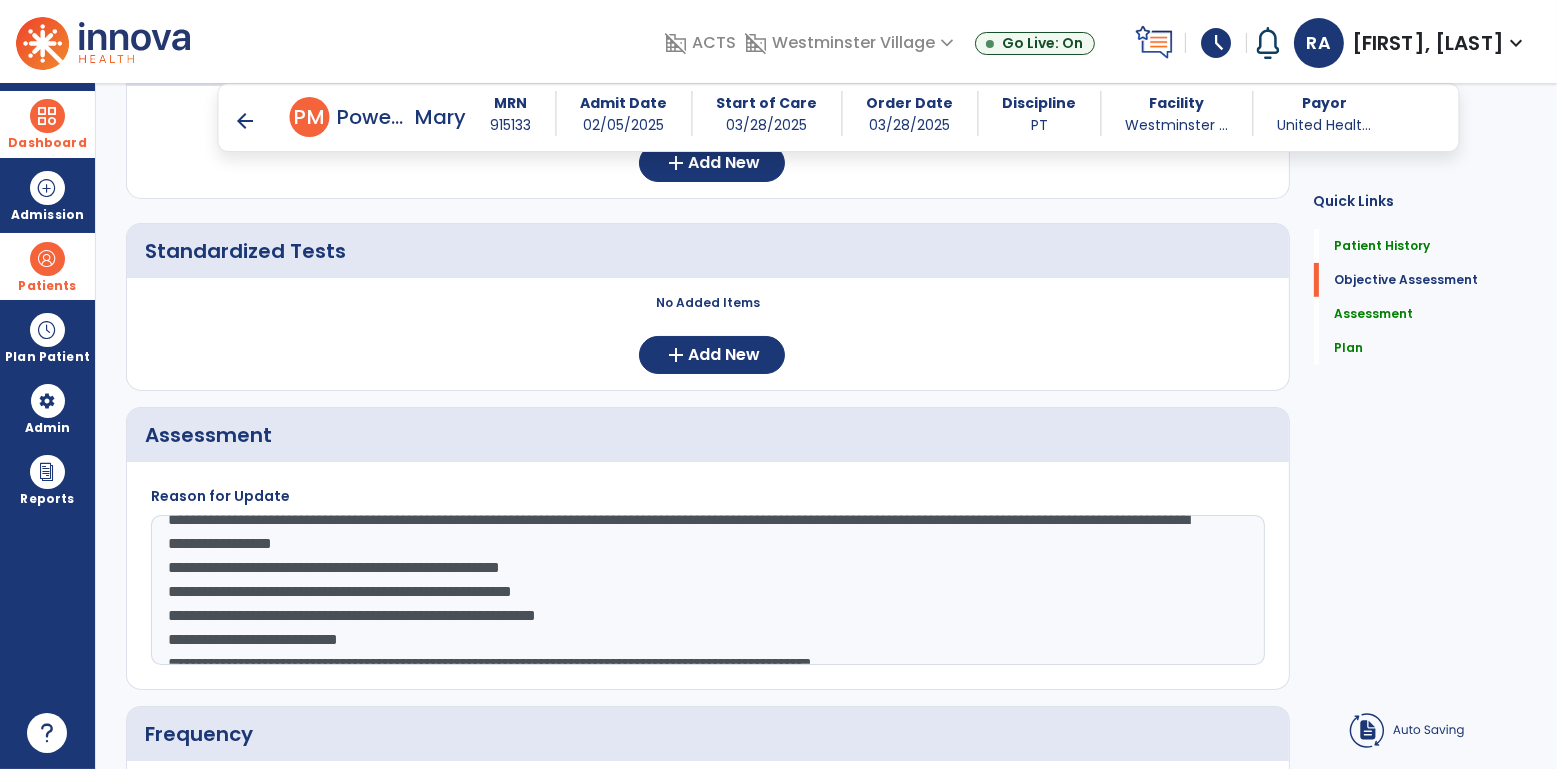 click on "**********" 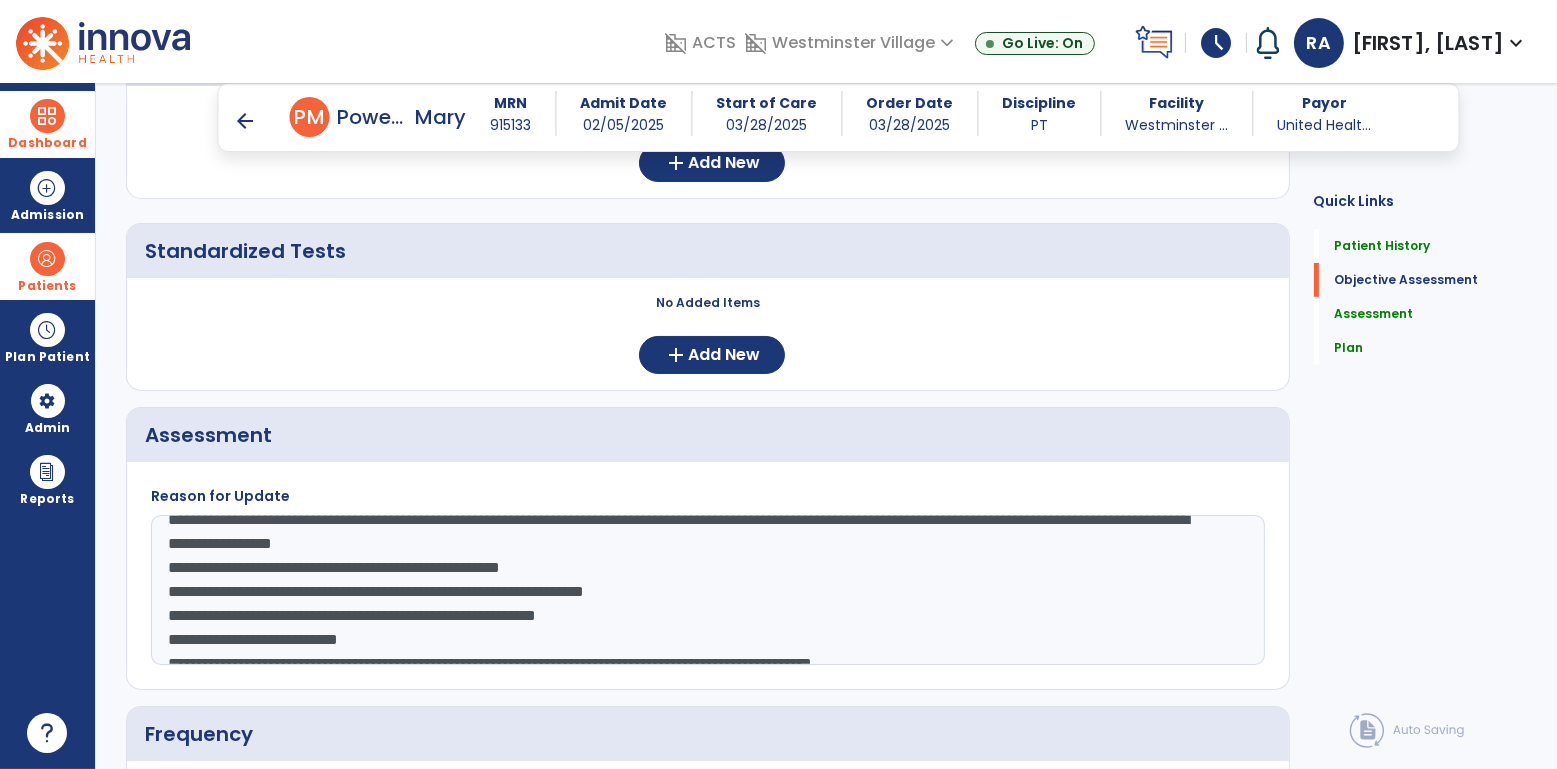 click on "**********" 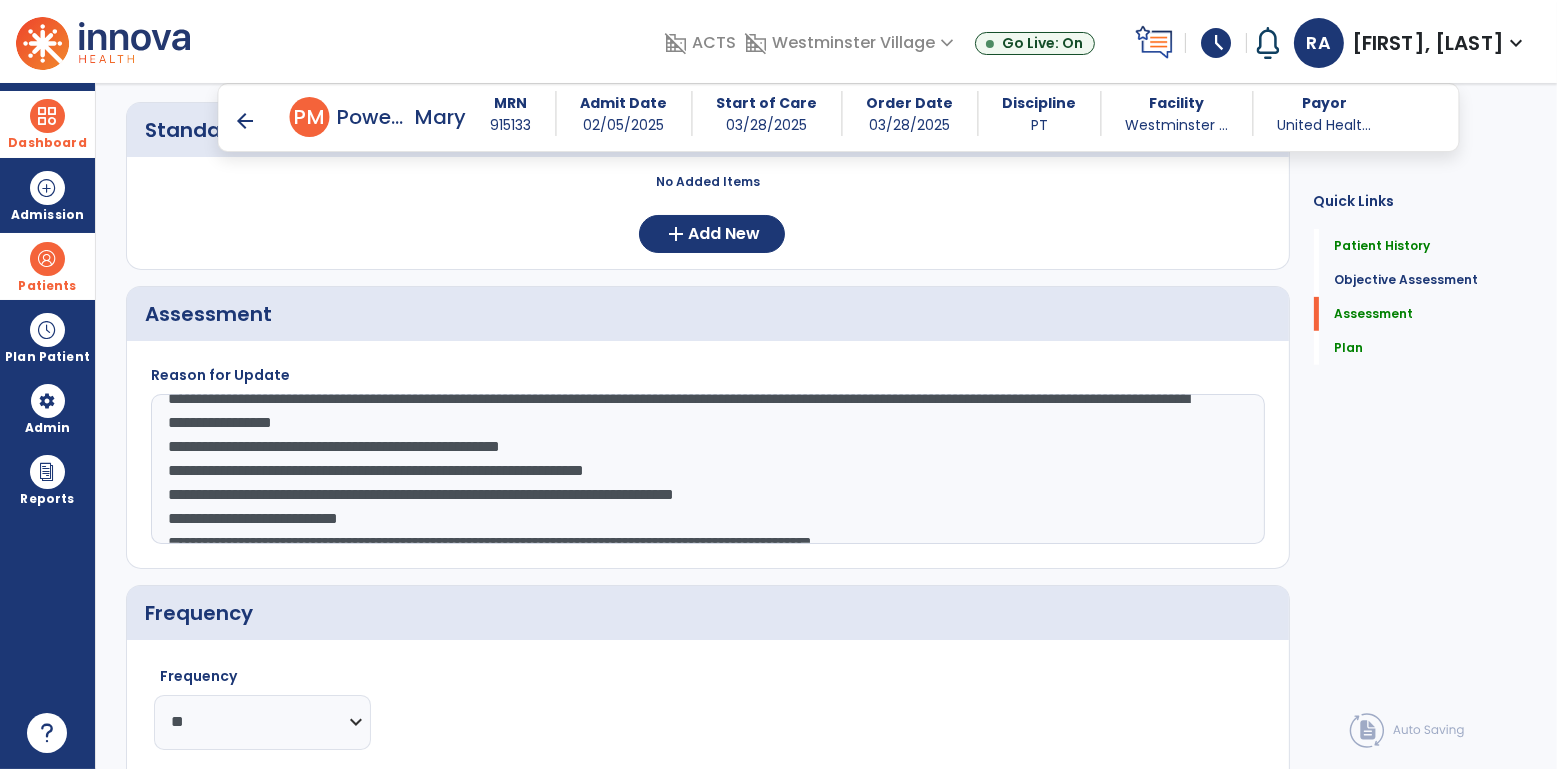 scroll, scrollTop: 1086, scrollLeft: 0, axis: vertical 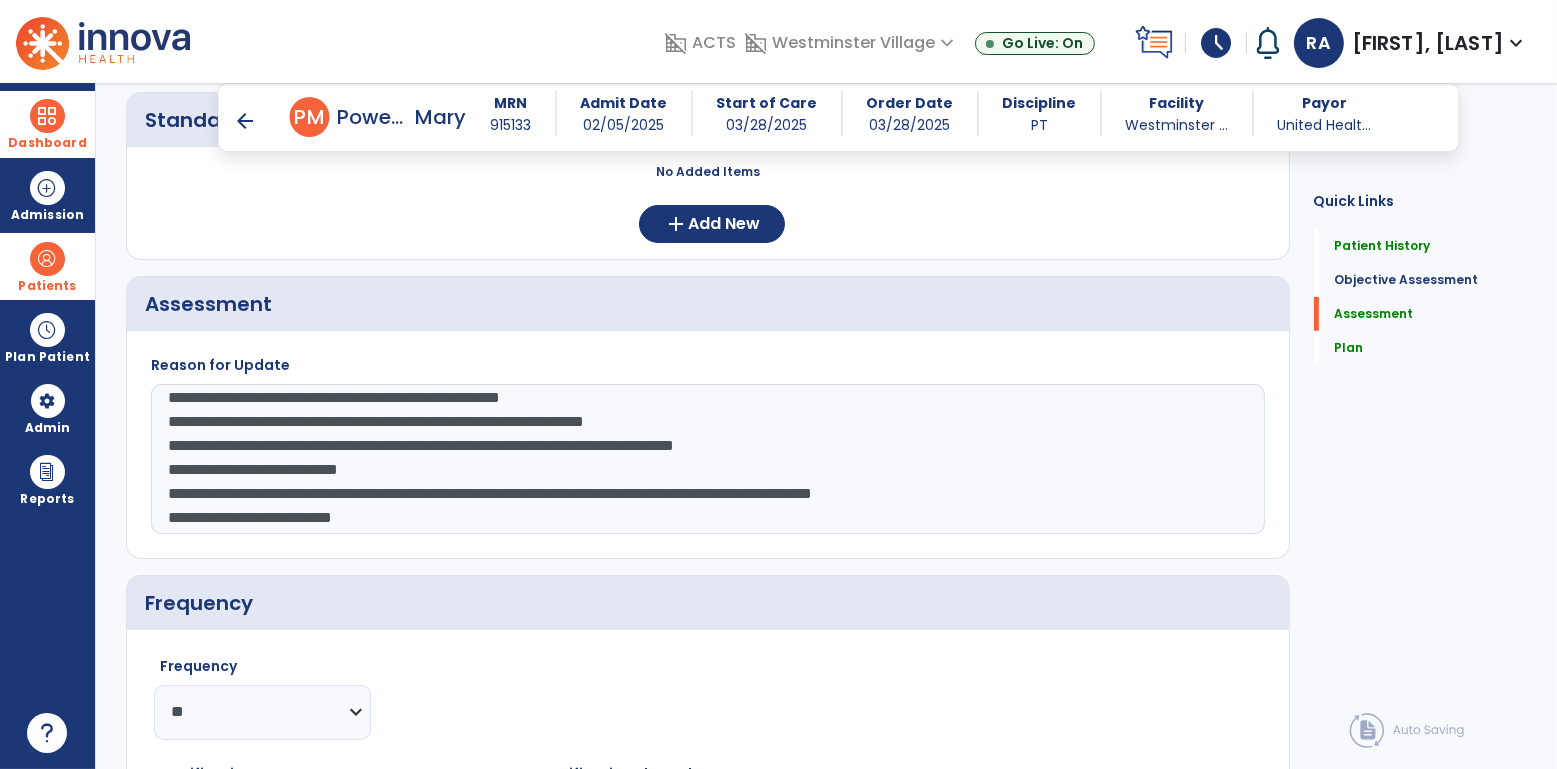 click on "**********" 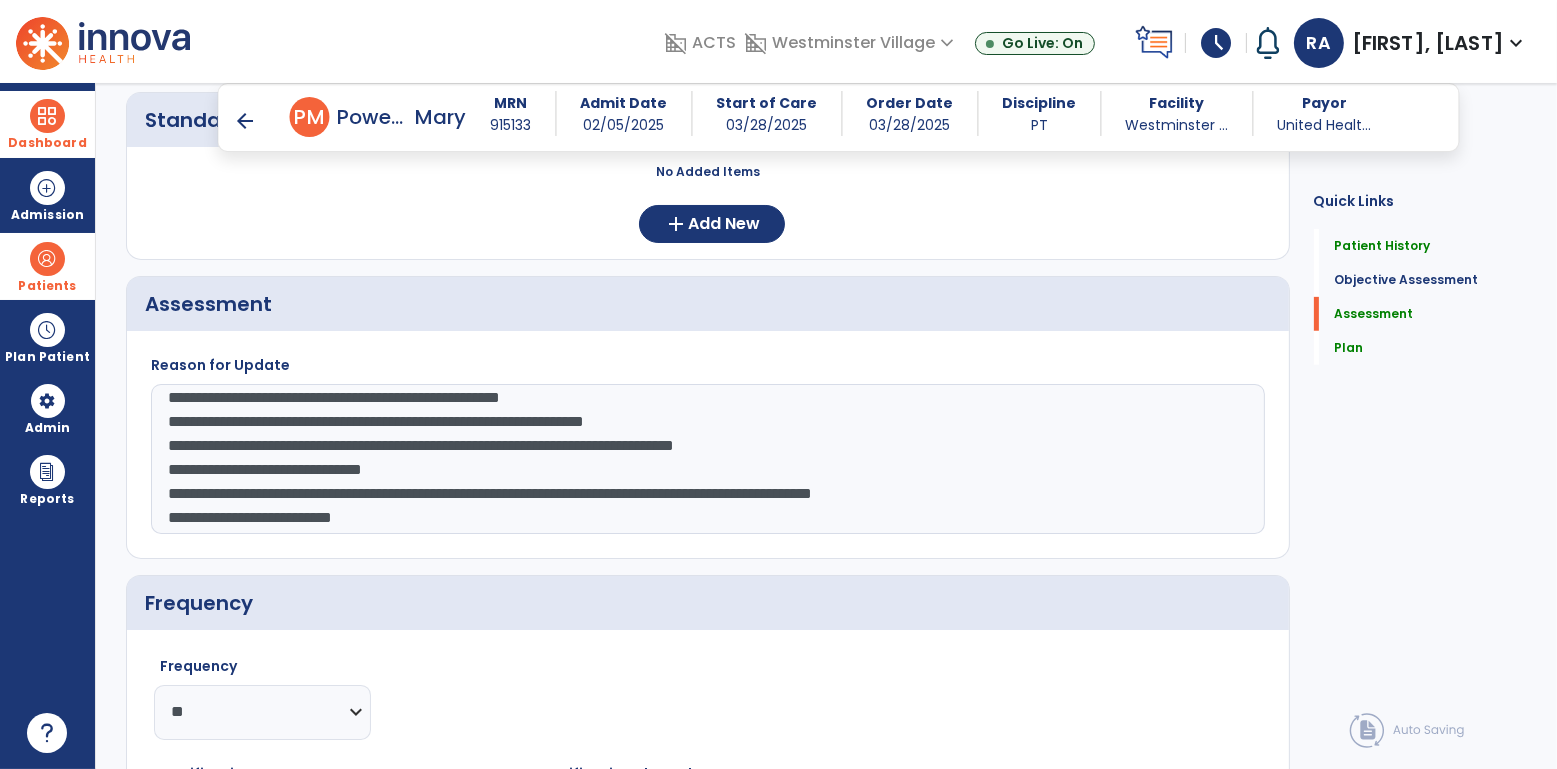 click on "**********" 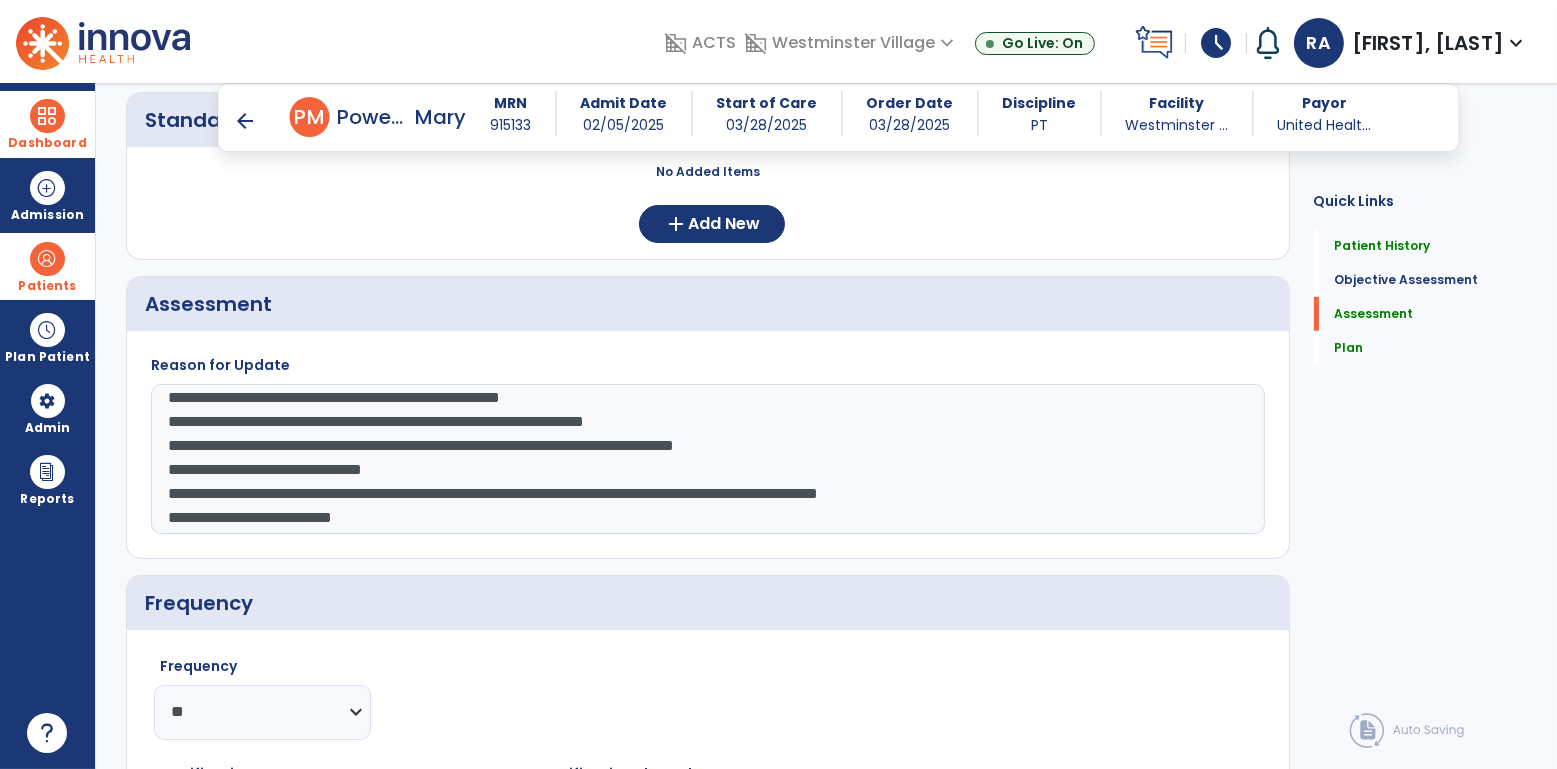 click on "**********" 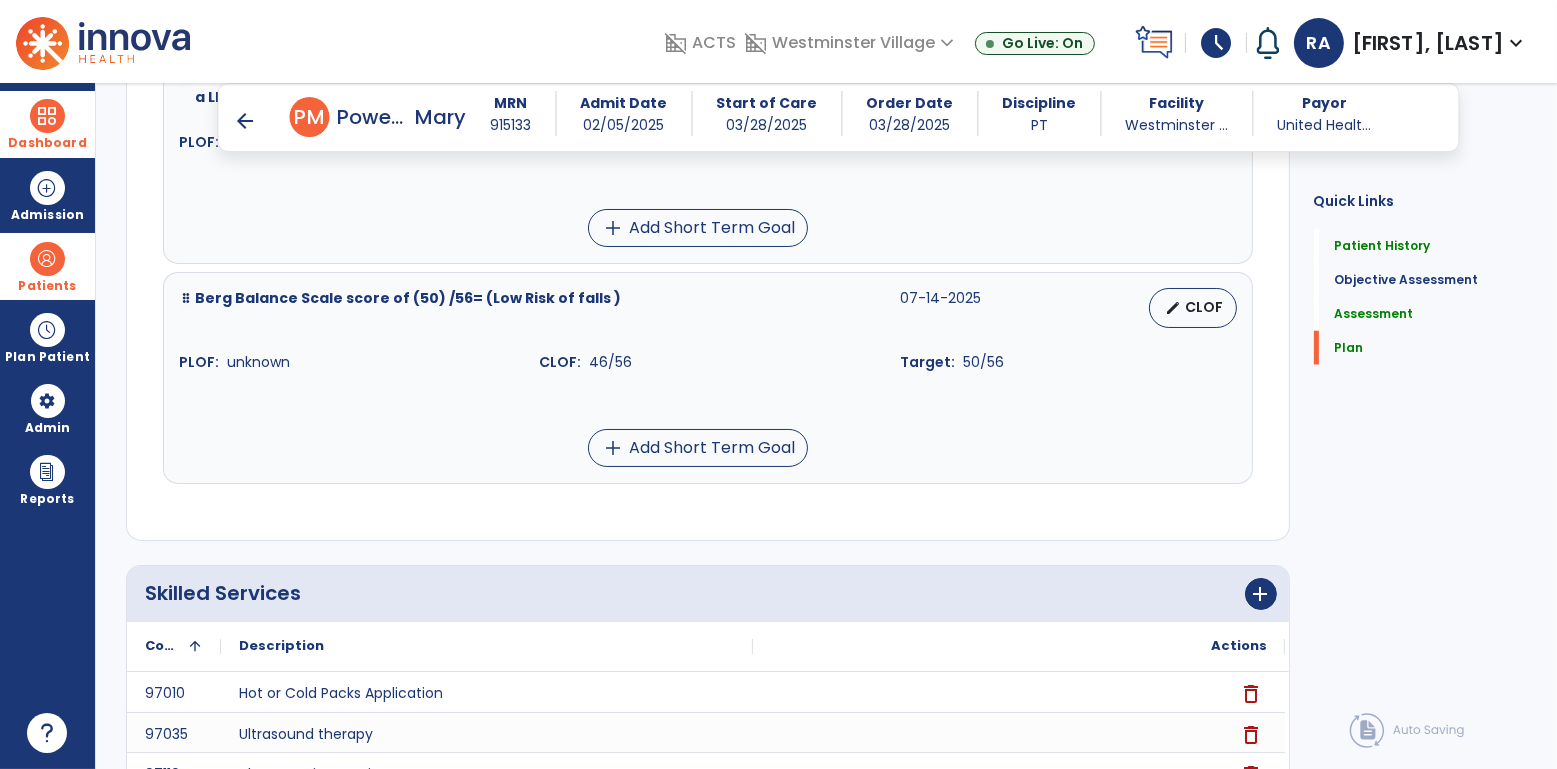 scroll, scrollTop: 2399, scrollLeft: 0, axis: vertical 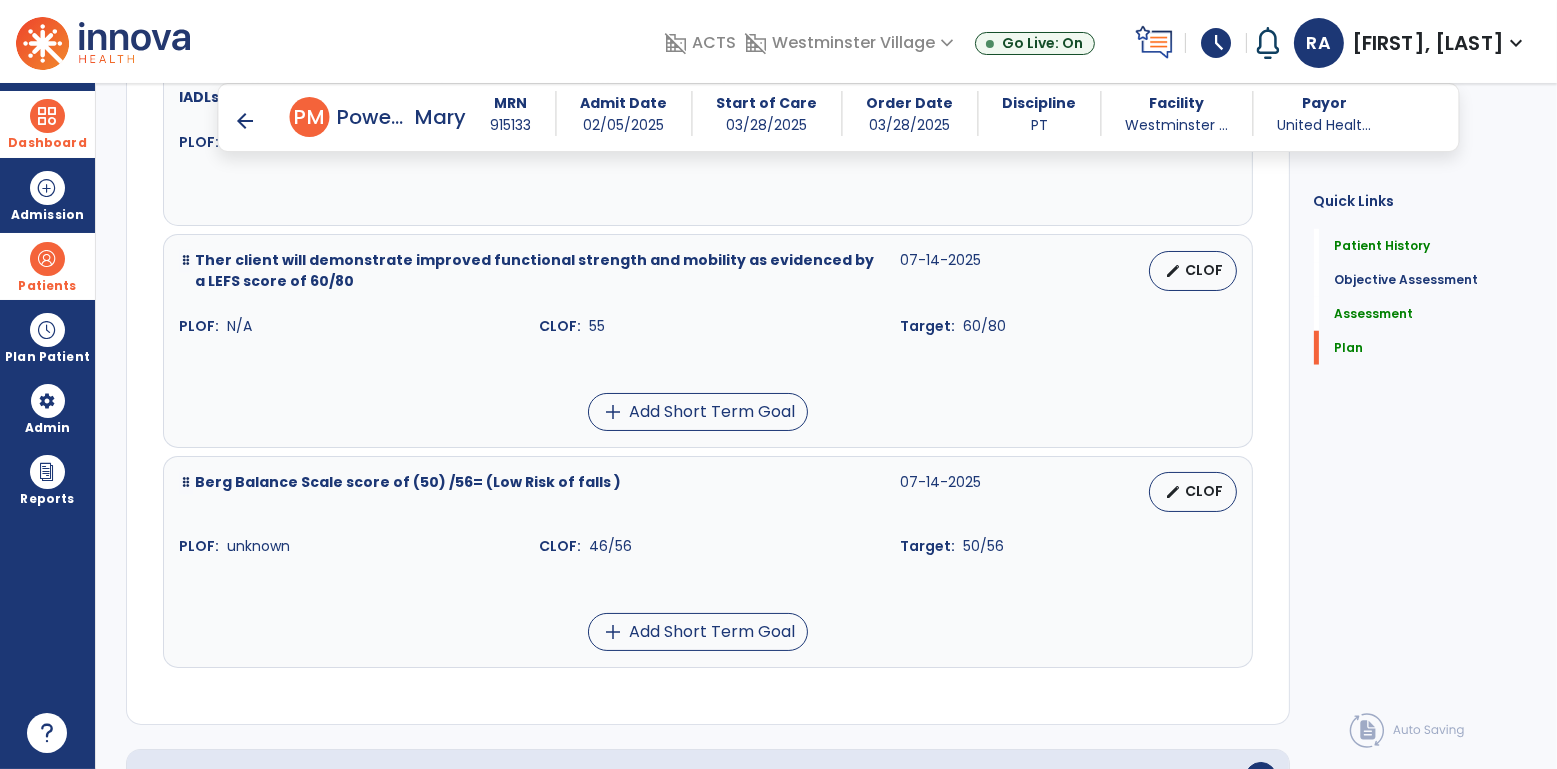 type on "**********" 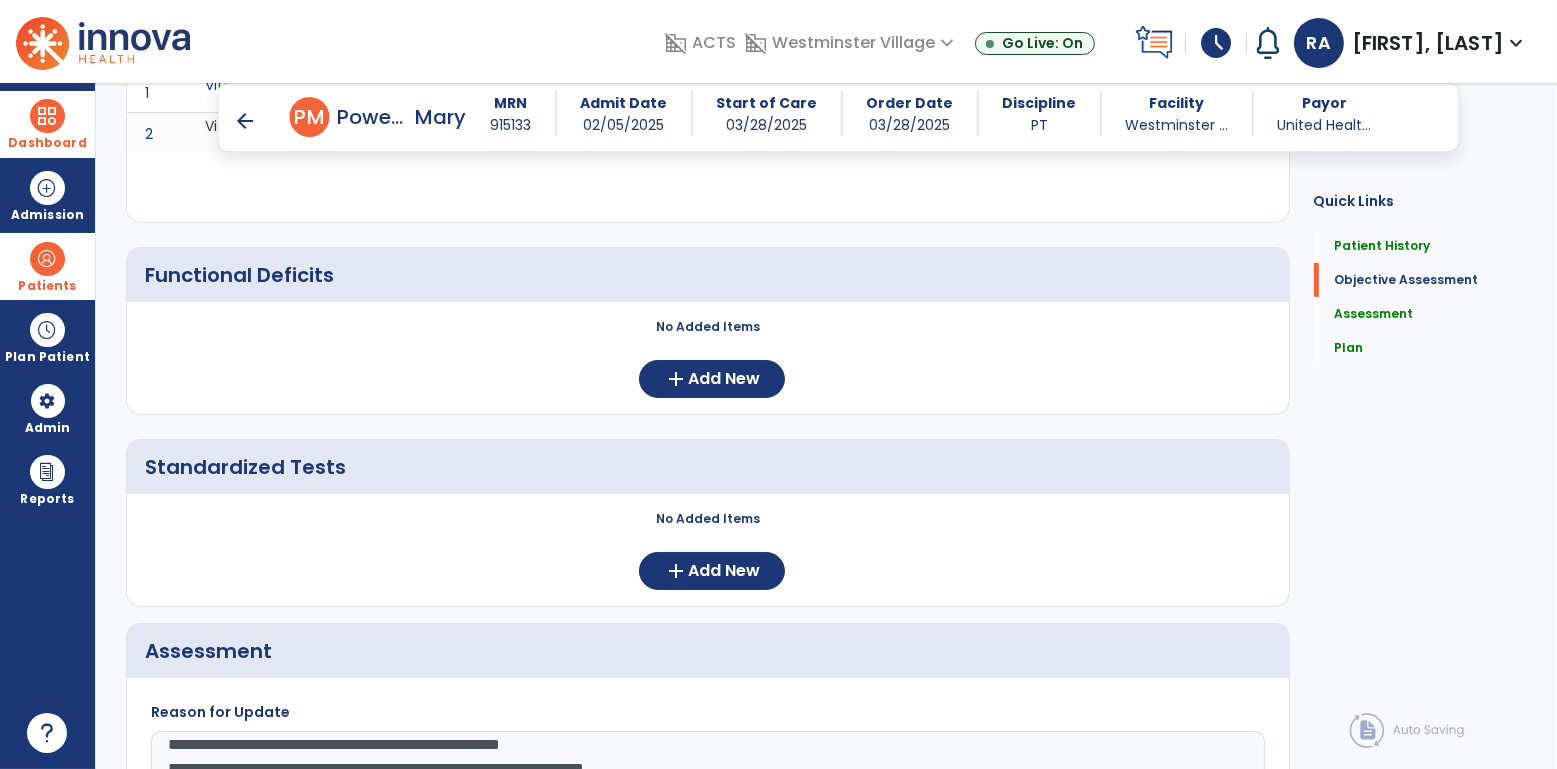 scroll, scrollTop: 709, scrollLeft: 0, axis: vertical 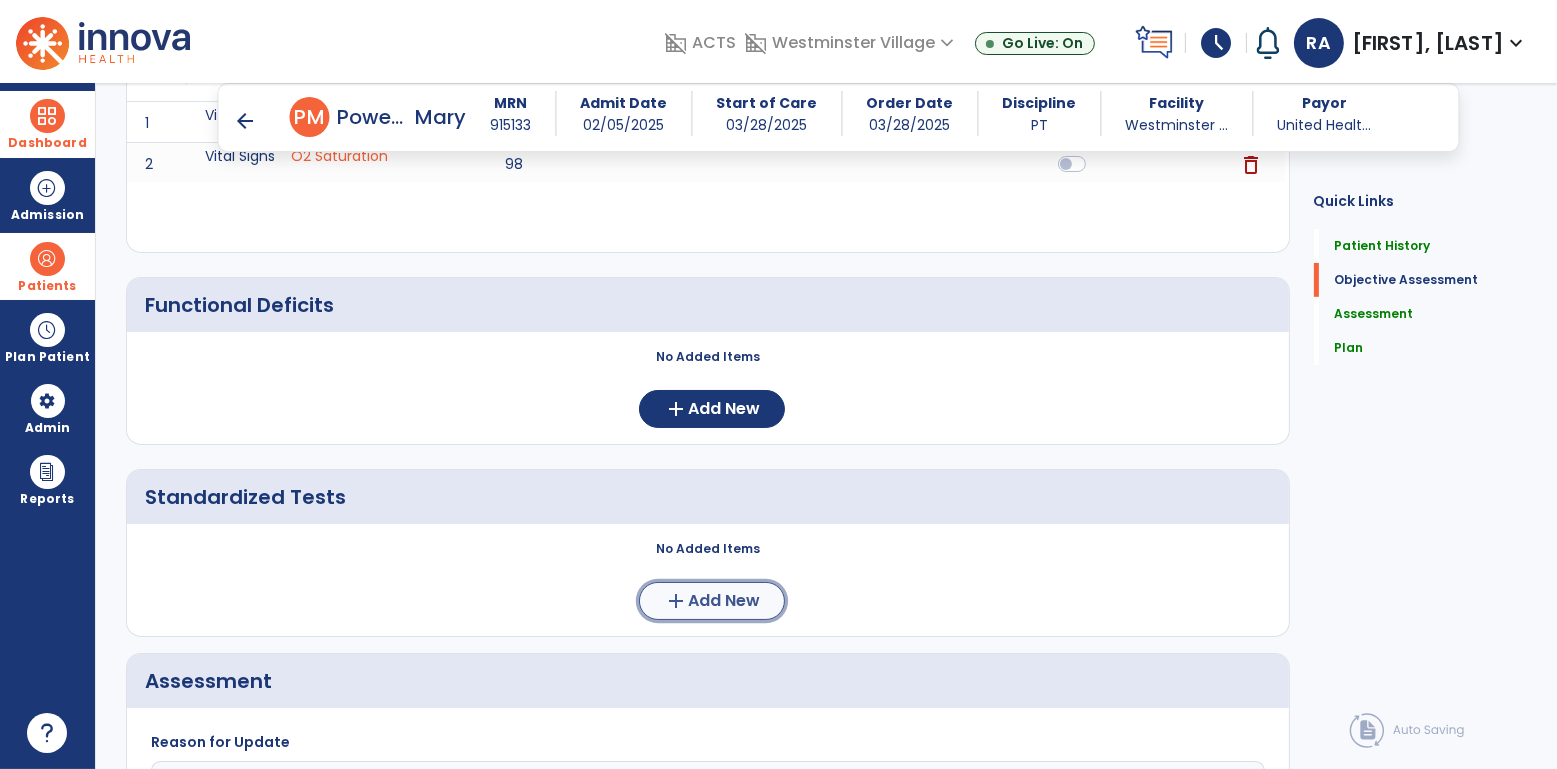 click on "Add New" 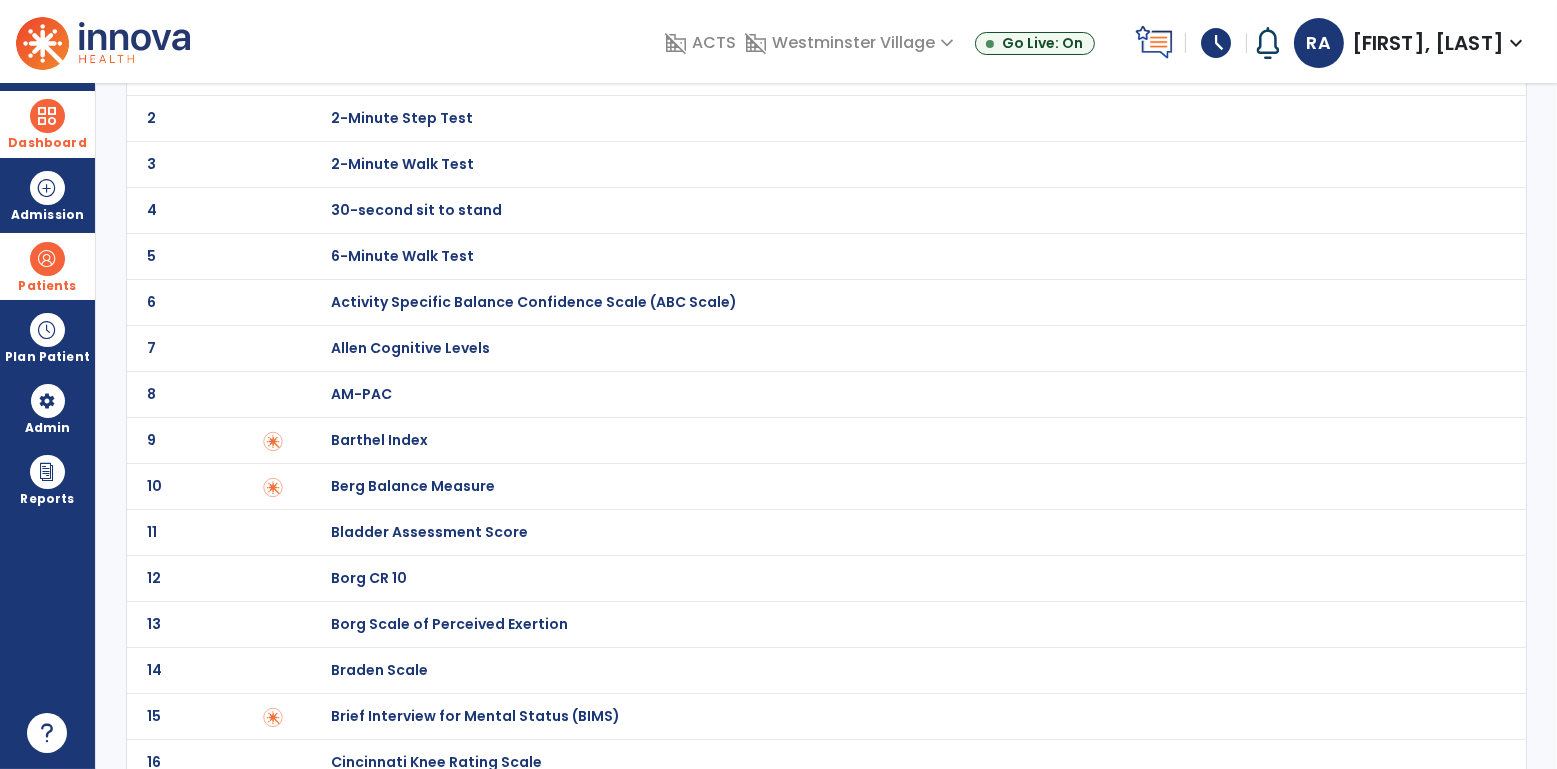 scroll, scrollTop: 0, scrollLeft: 0, axis: both 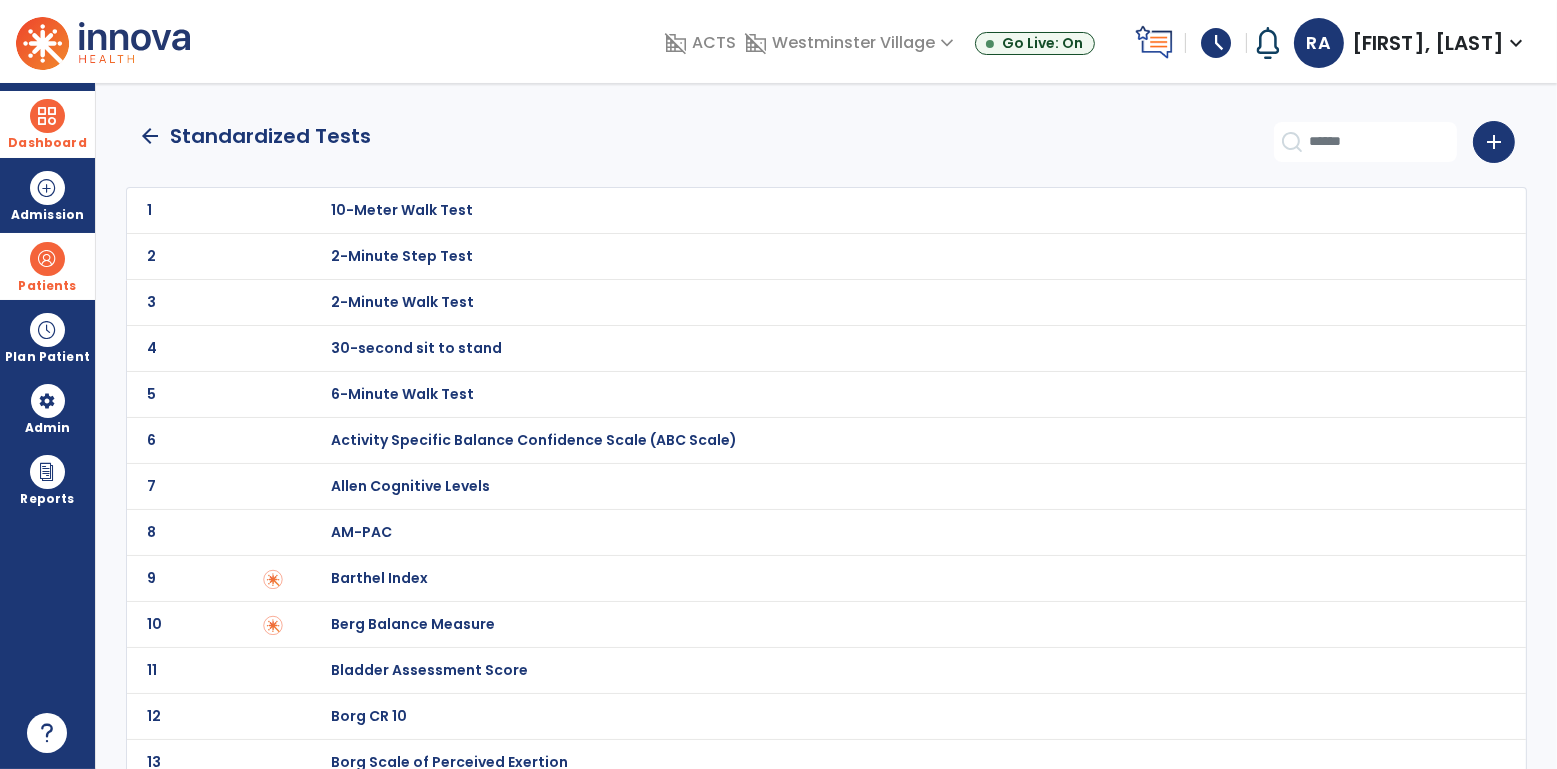 click on "arrow_back" 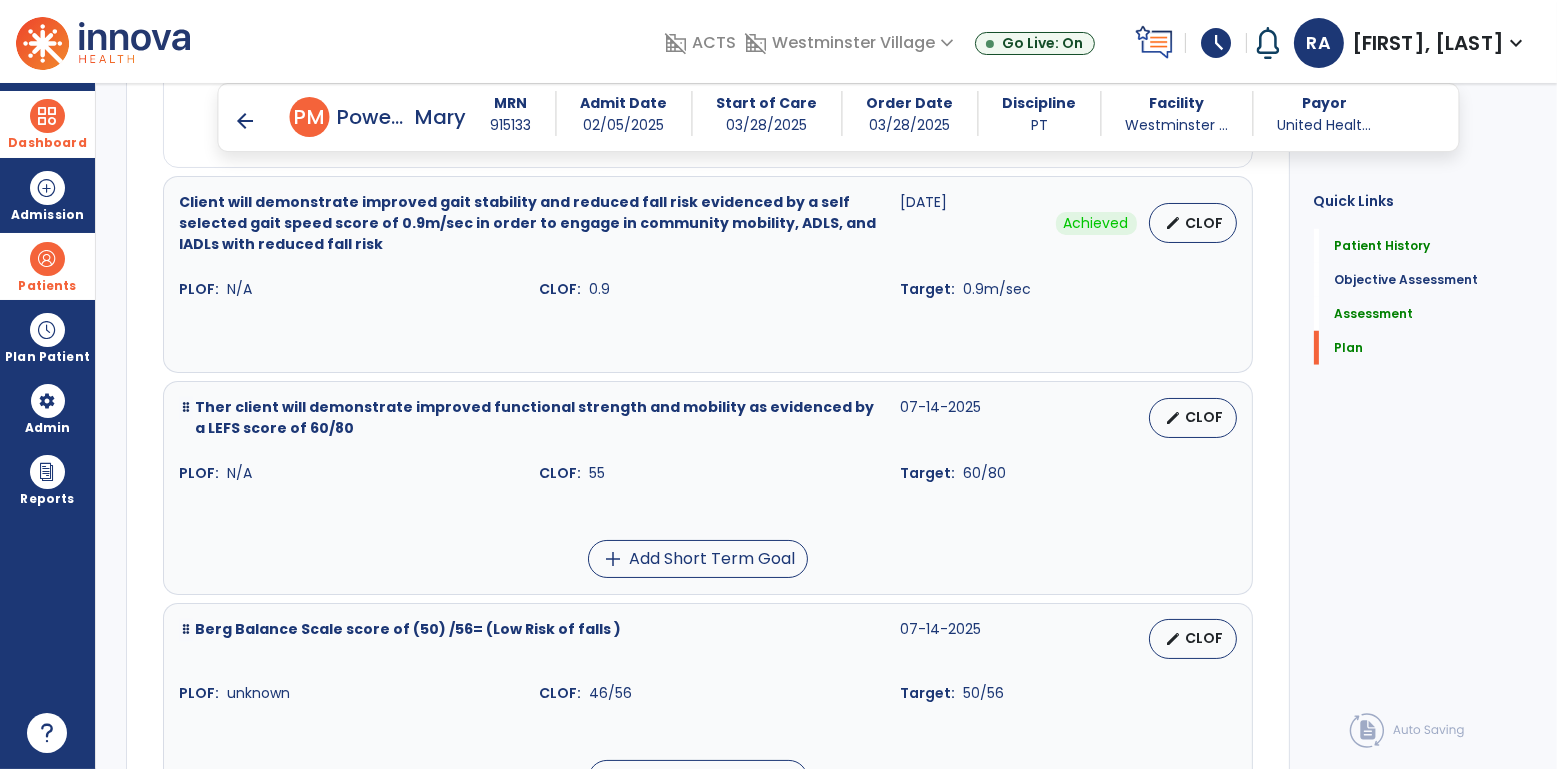 scroll, scrollTop: 2252, scrollLeft: 0, axis: vertical 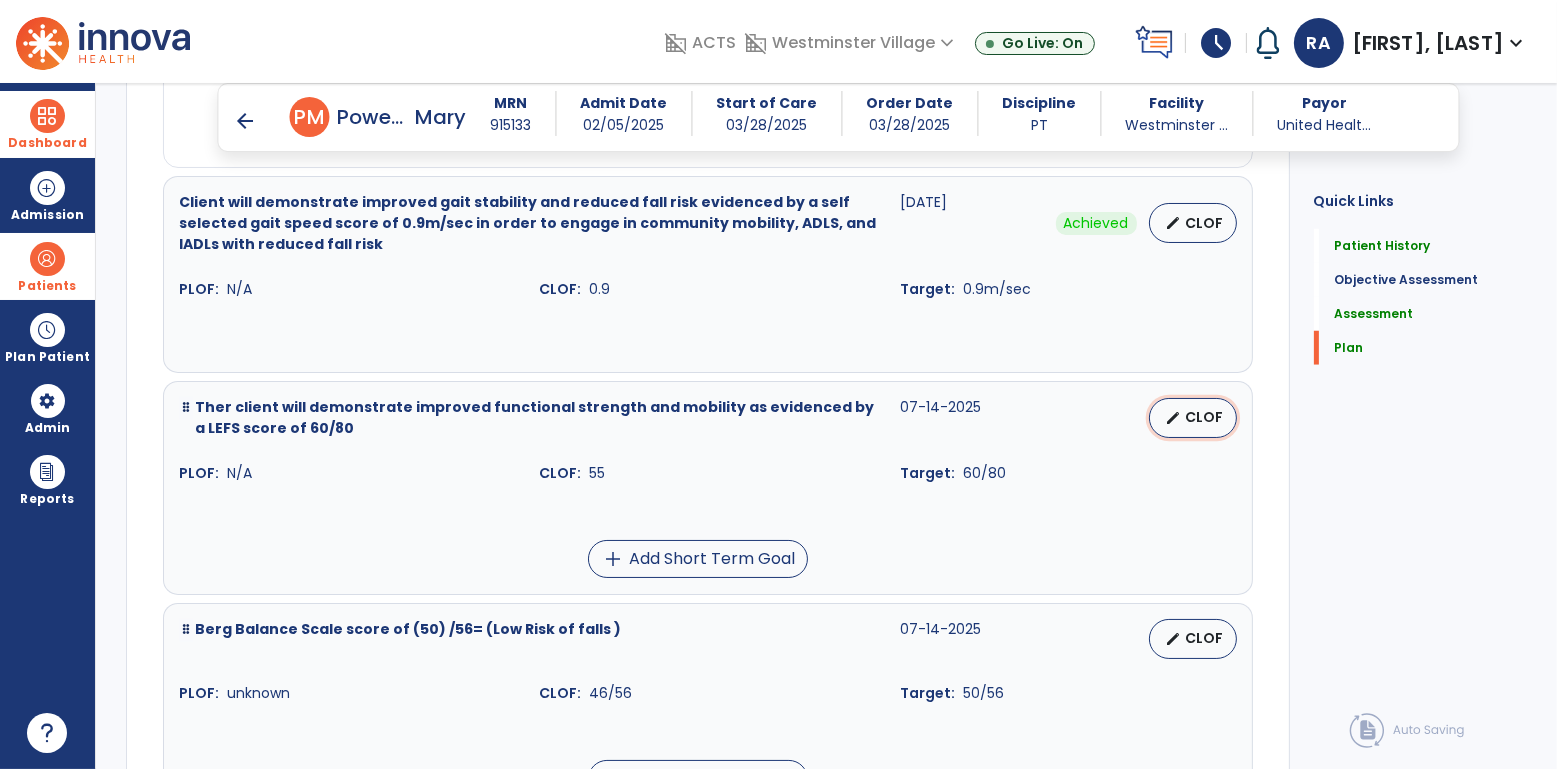 select on "********" 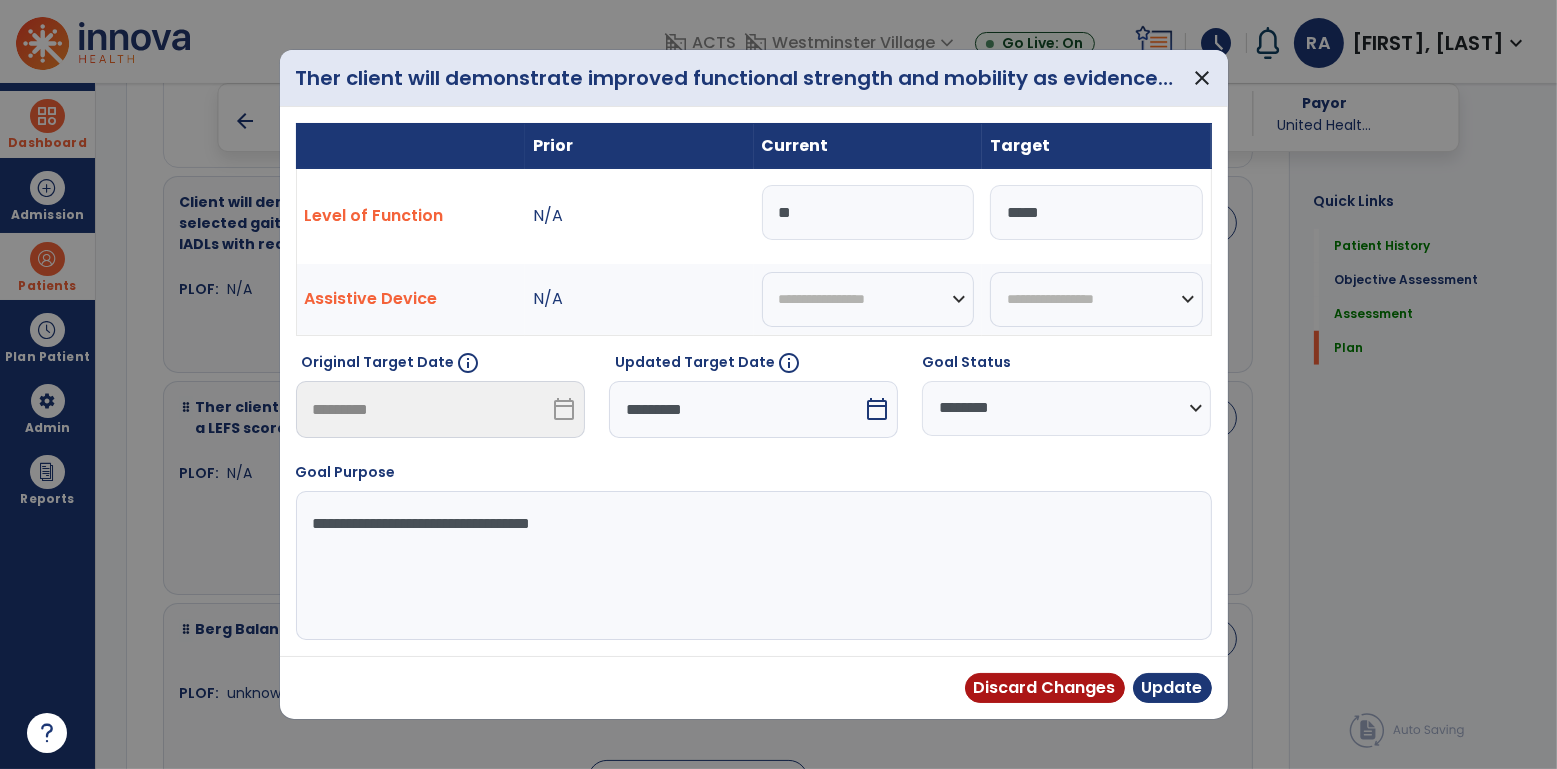 click on "**" at bounding box center [868, 212] 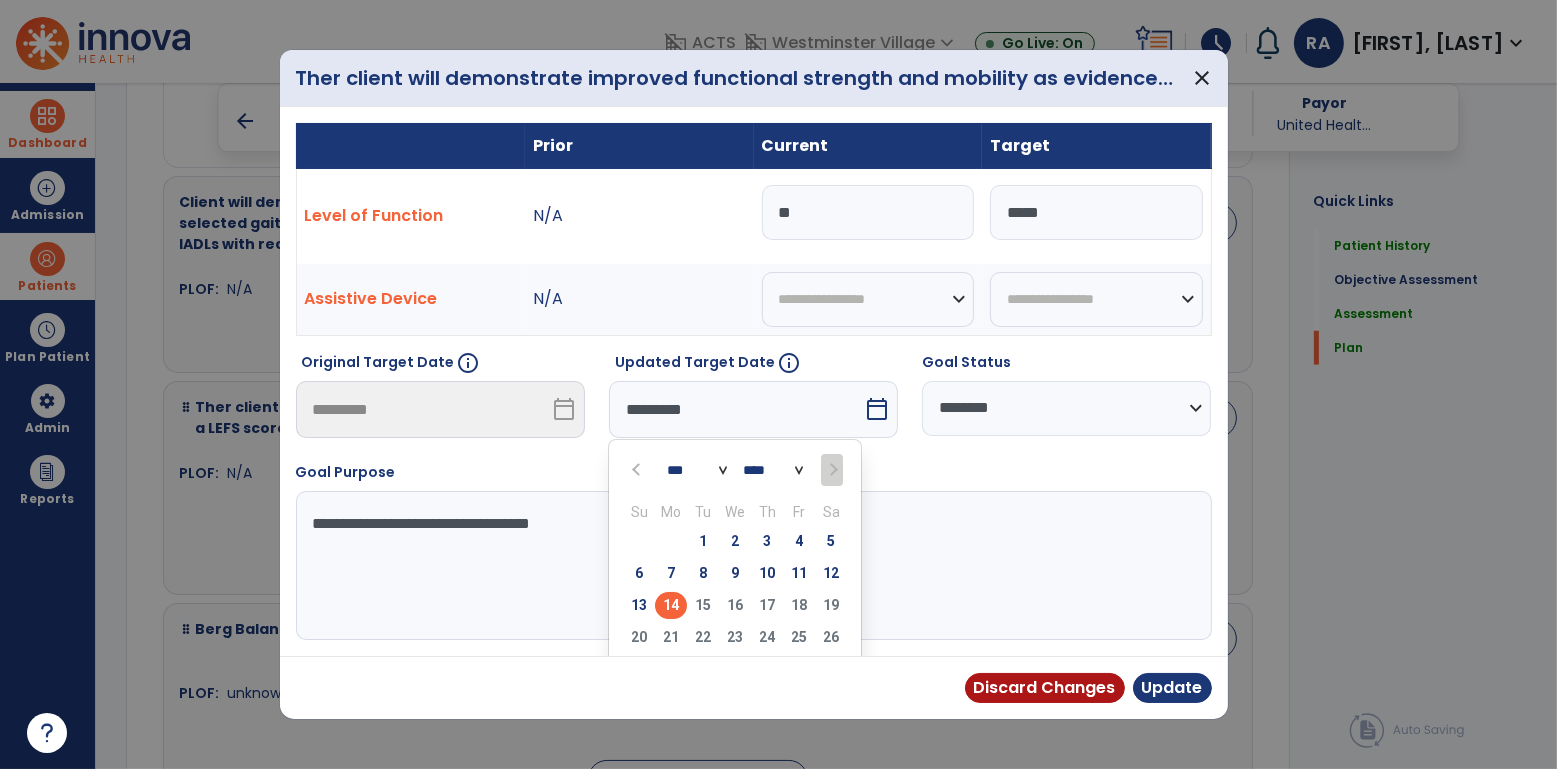 click on "*** ***" at bounding box center (697, 470) 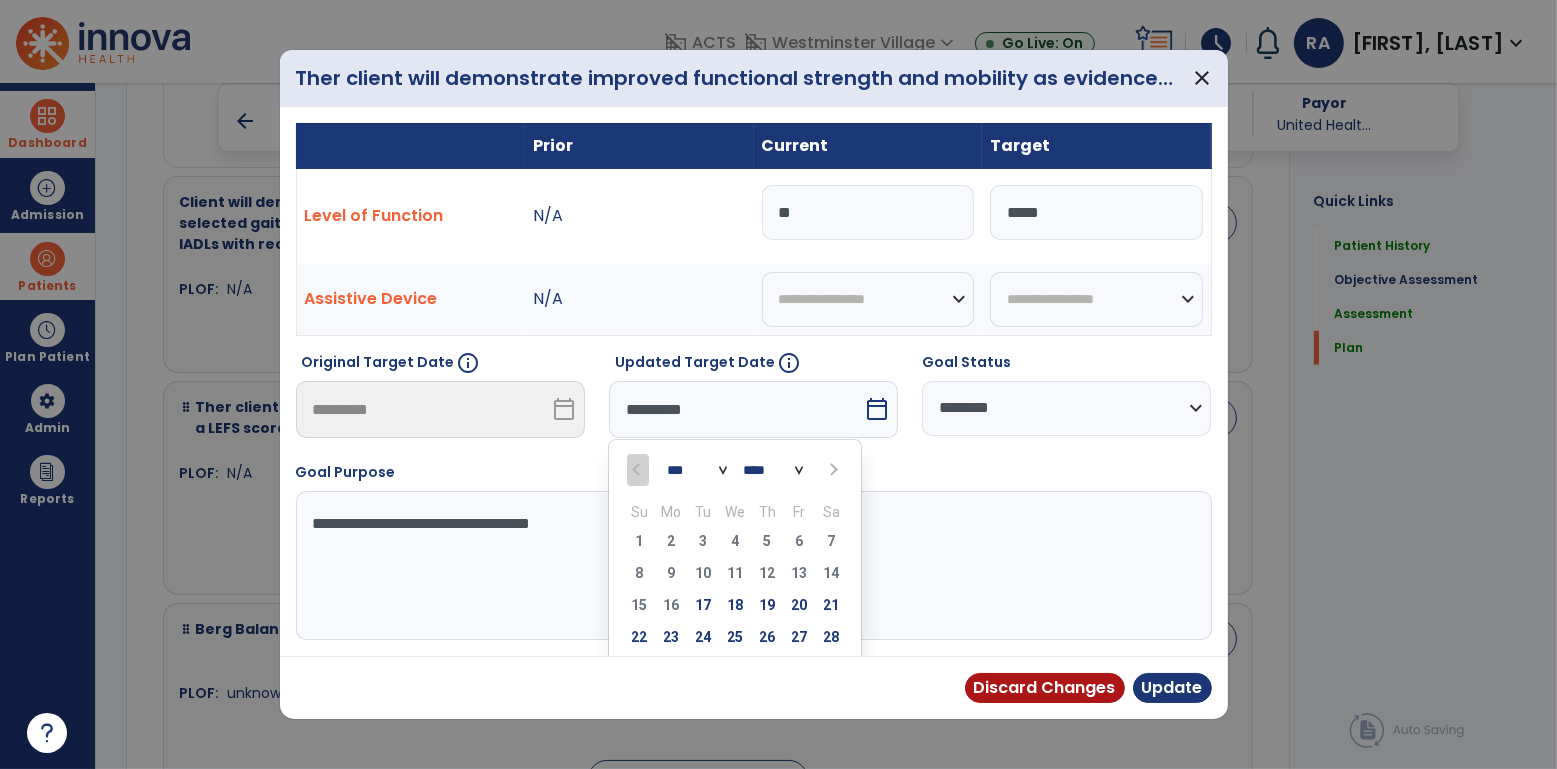 click on "*** ***" at bounding box center (697, 470) 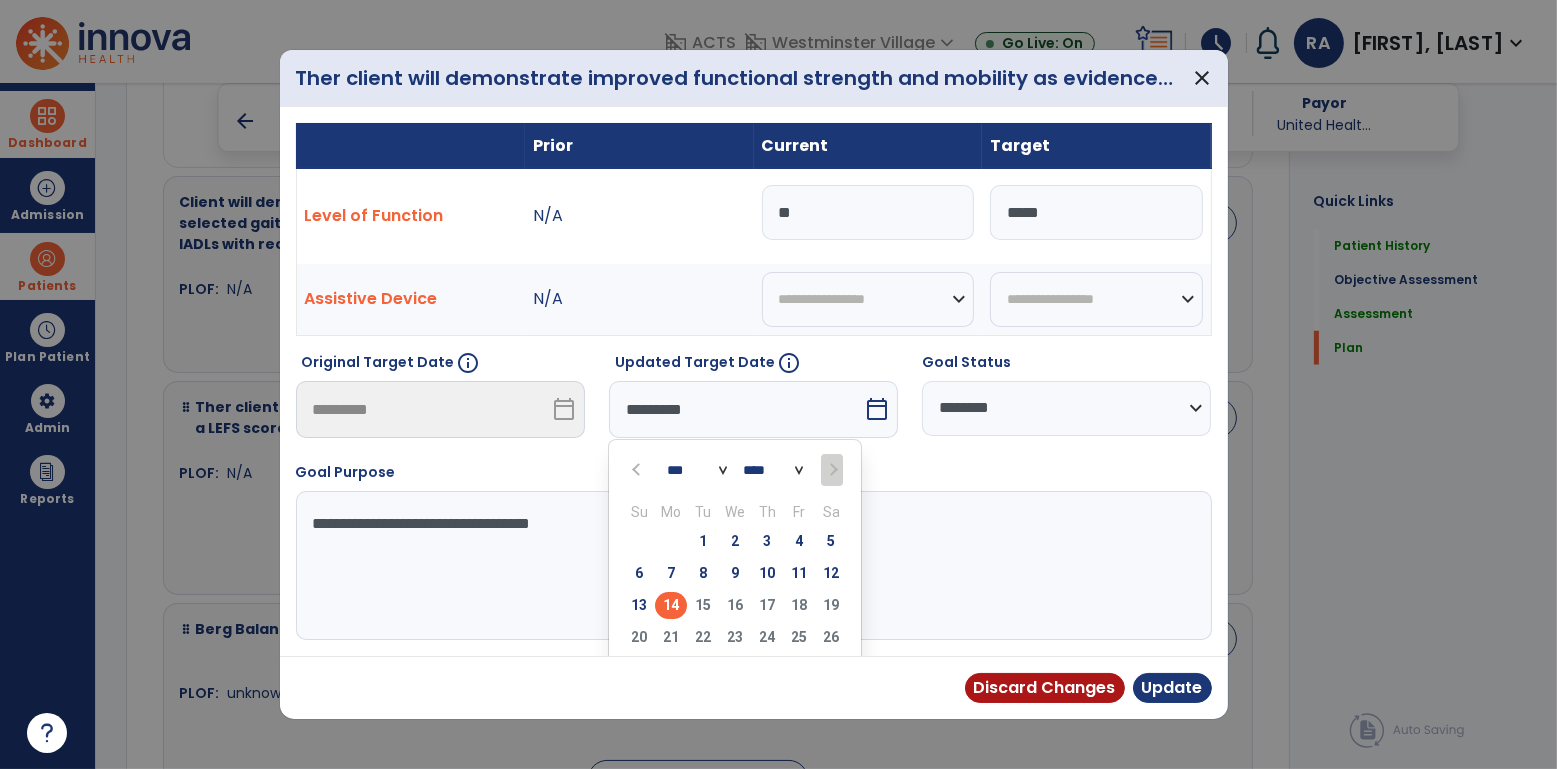 click on "calendar_today" at bounding box center [564, 409] 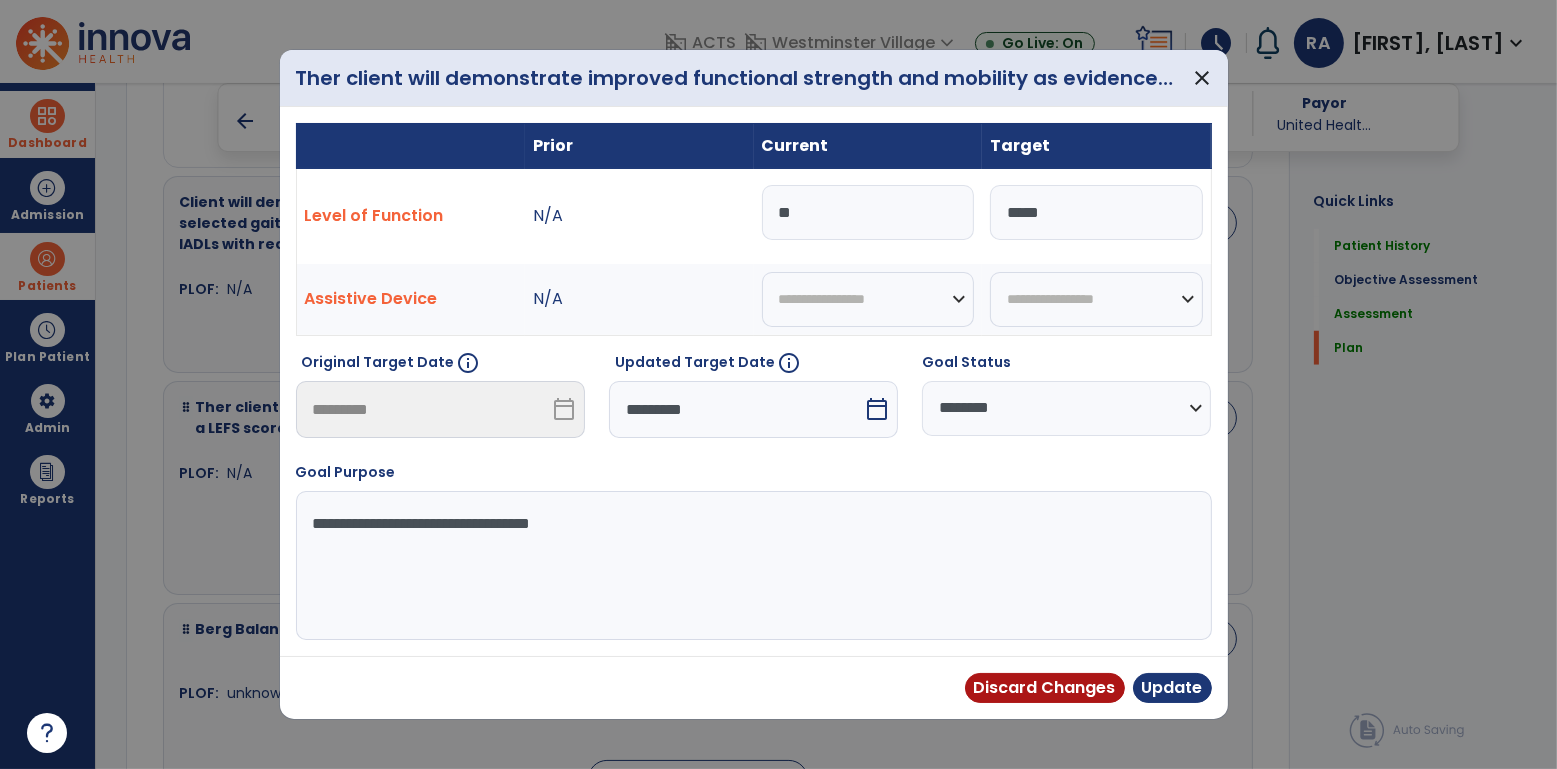 click on "calendar_today" at bounding box center [877, 409] 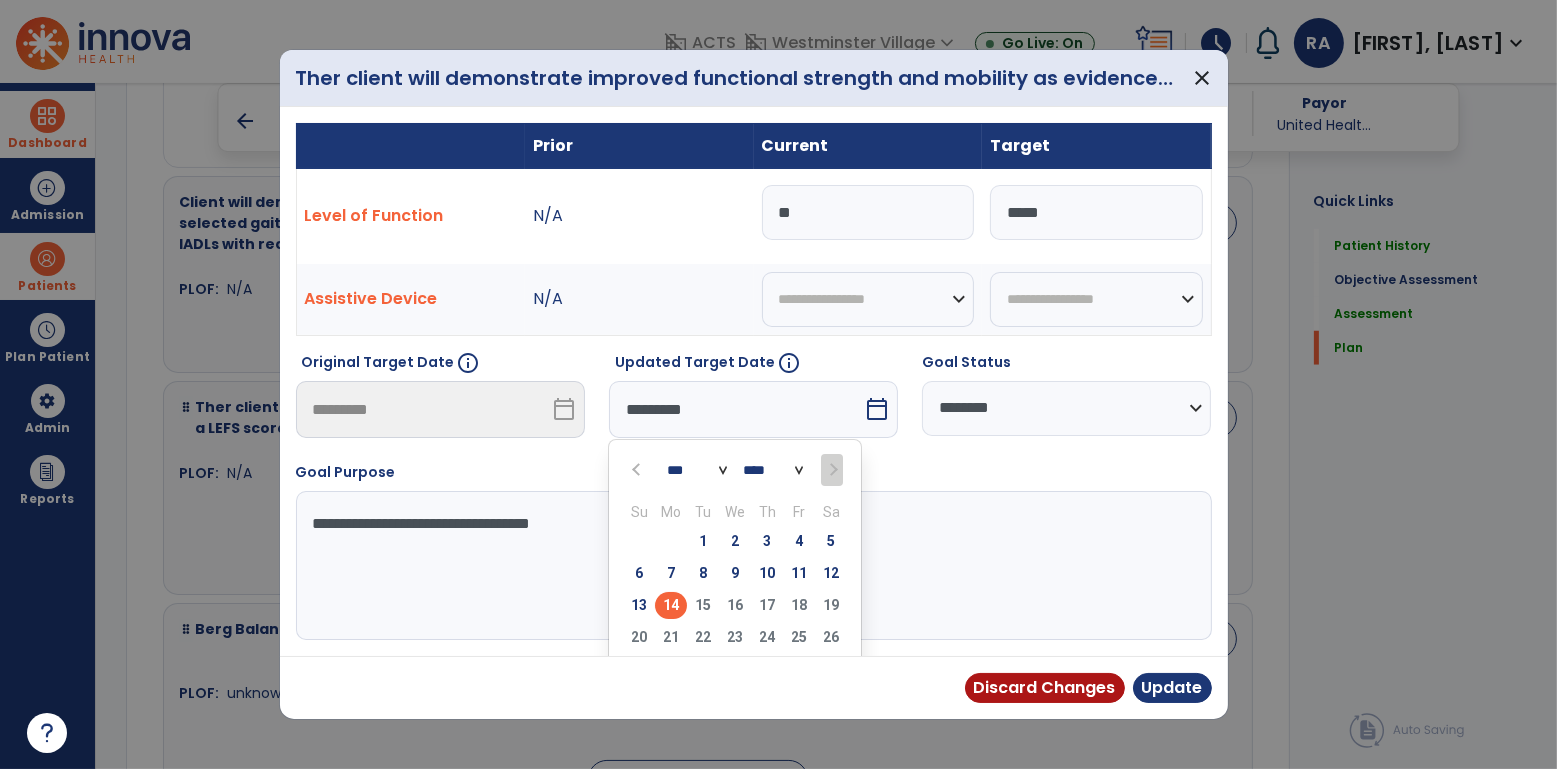 click on "20   21   22   23   24   25   26" at bounding box center (735, 640) 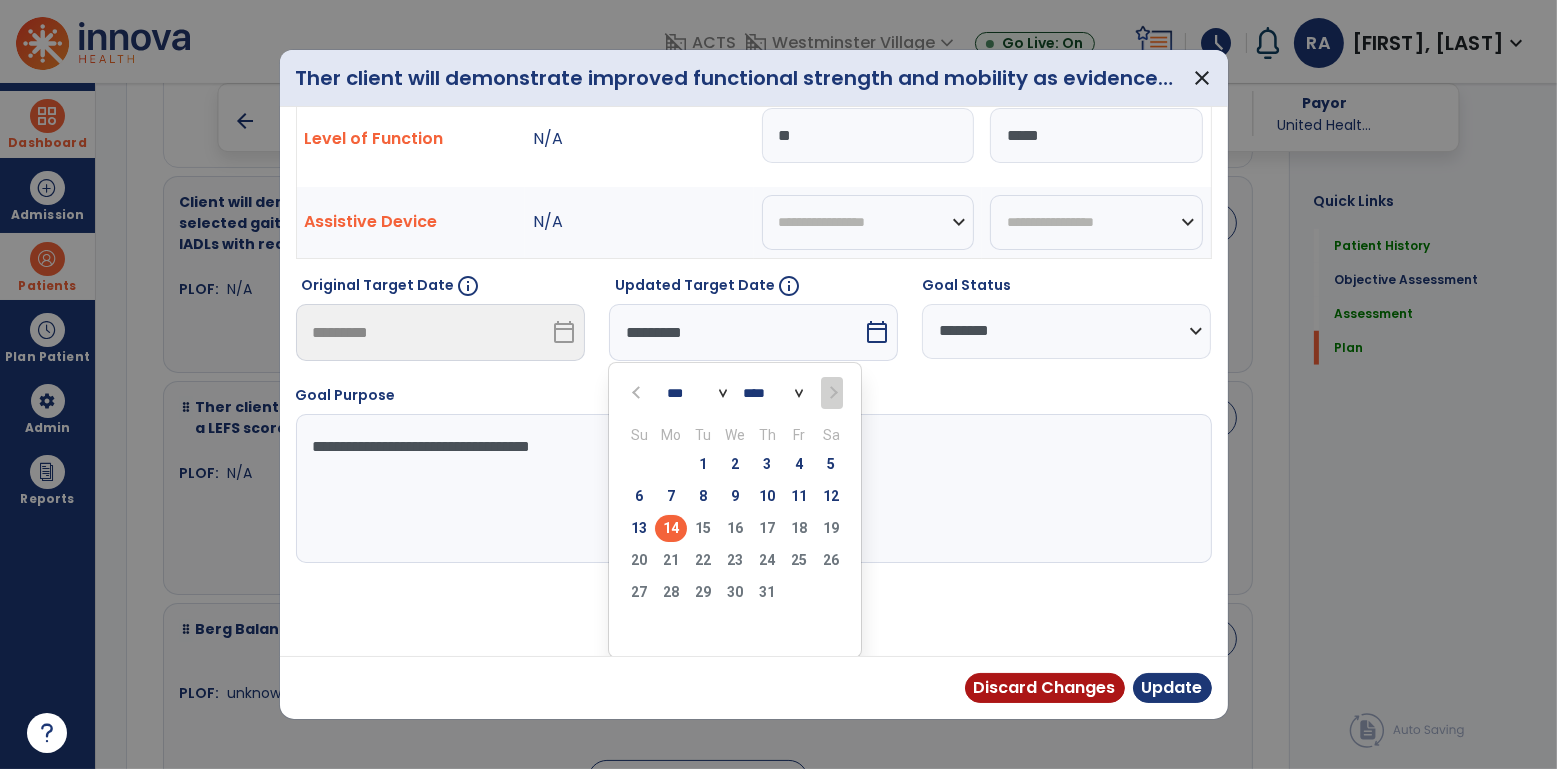 scroll, scrollTop: 75, scrollLeft: 0, axis: vertical 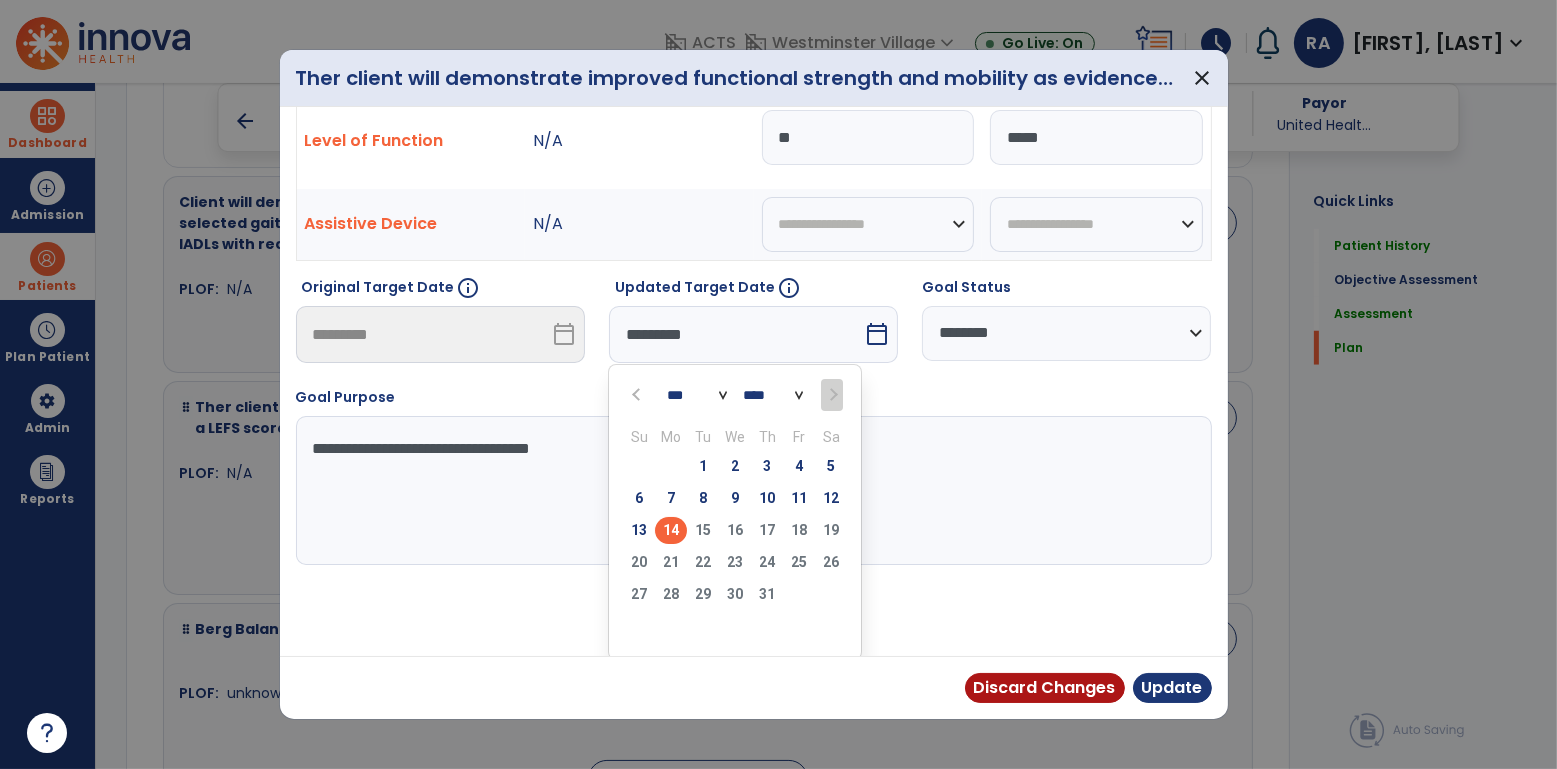 click on "27   28   29   30   31   1   2" at bounding box center [735, 597] 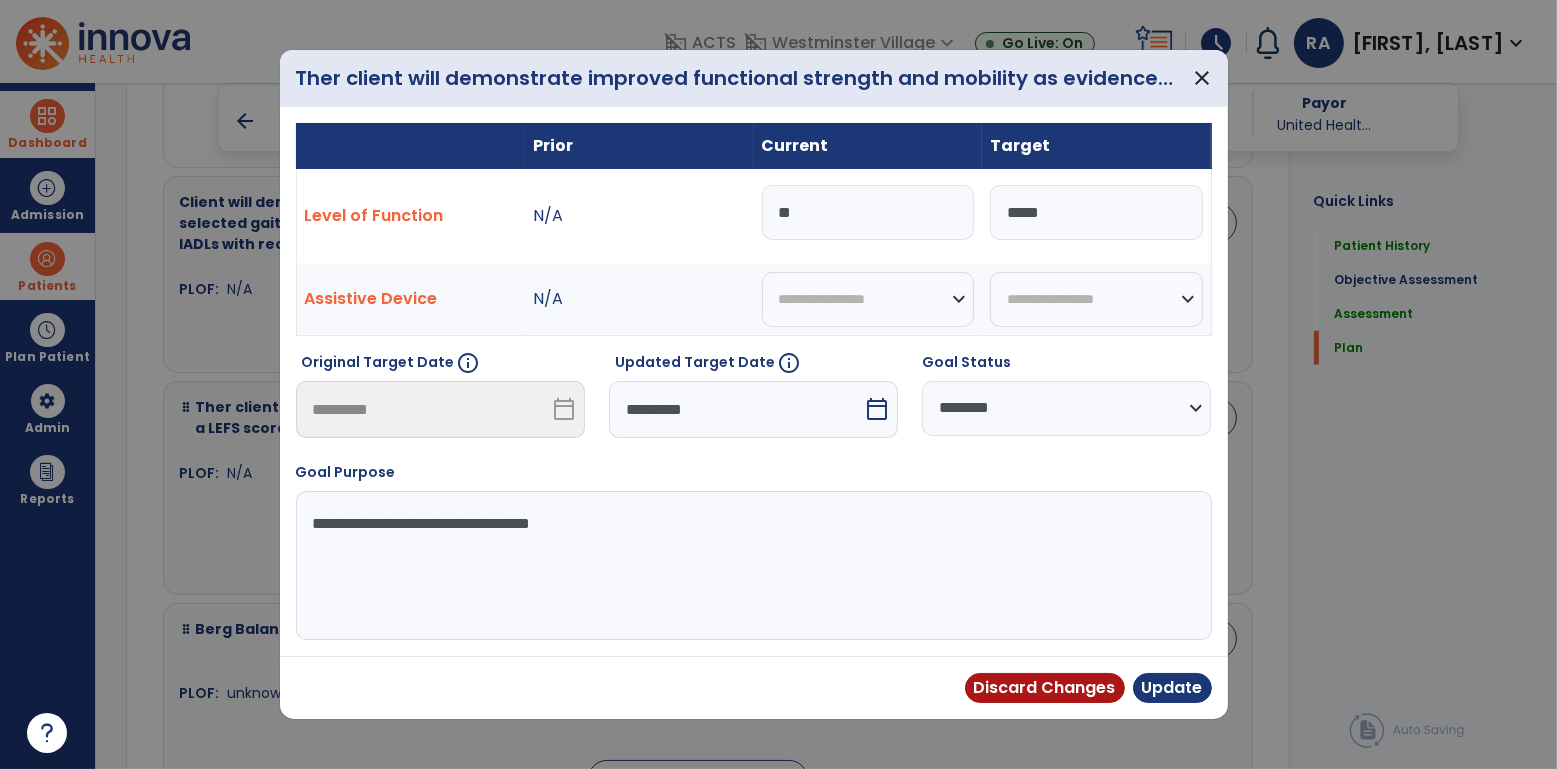 click on "**********" at bounding box center [1066, 408] 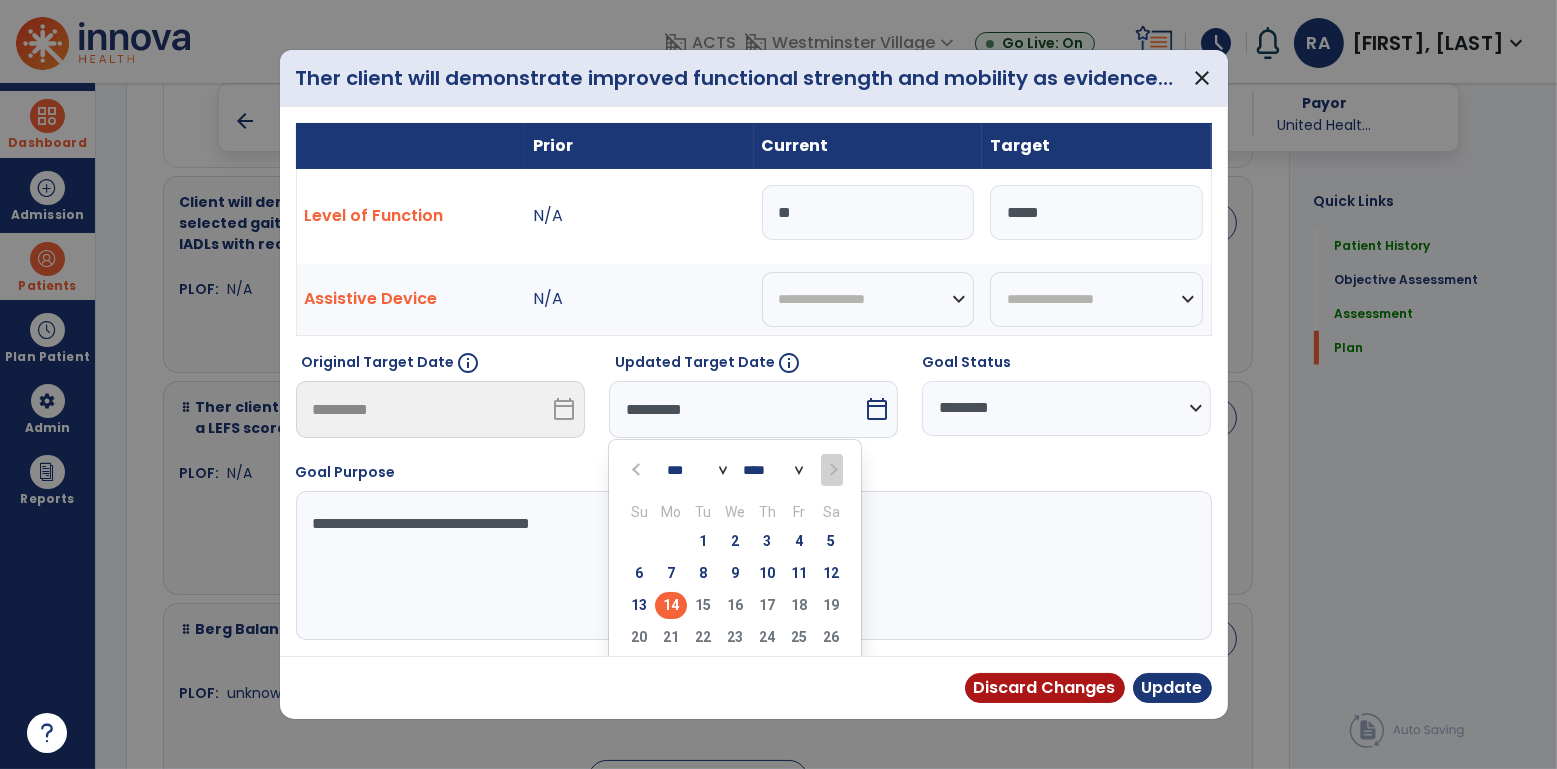 click on "14" at bounding box center (671, 605) 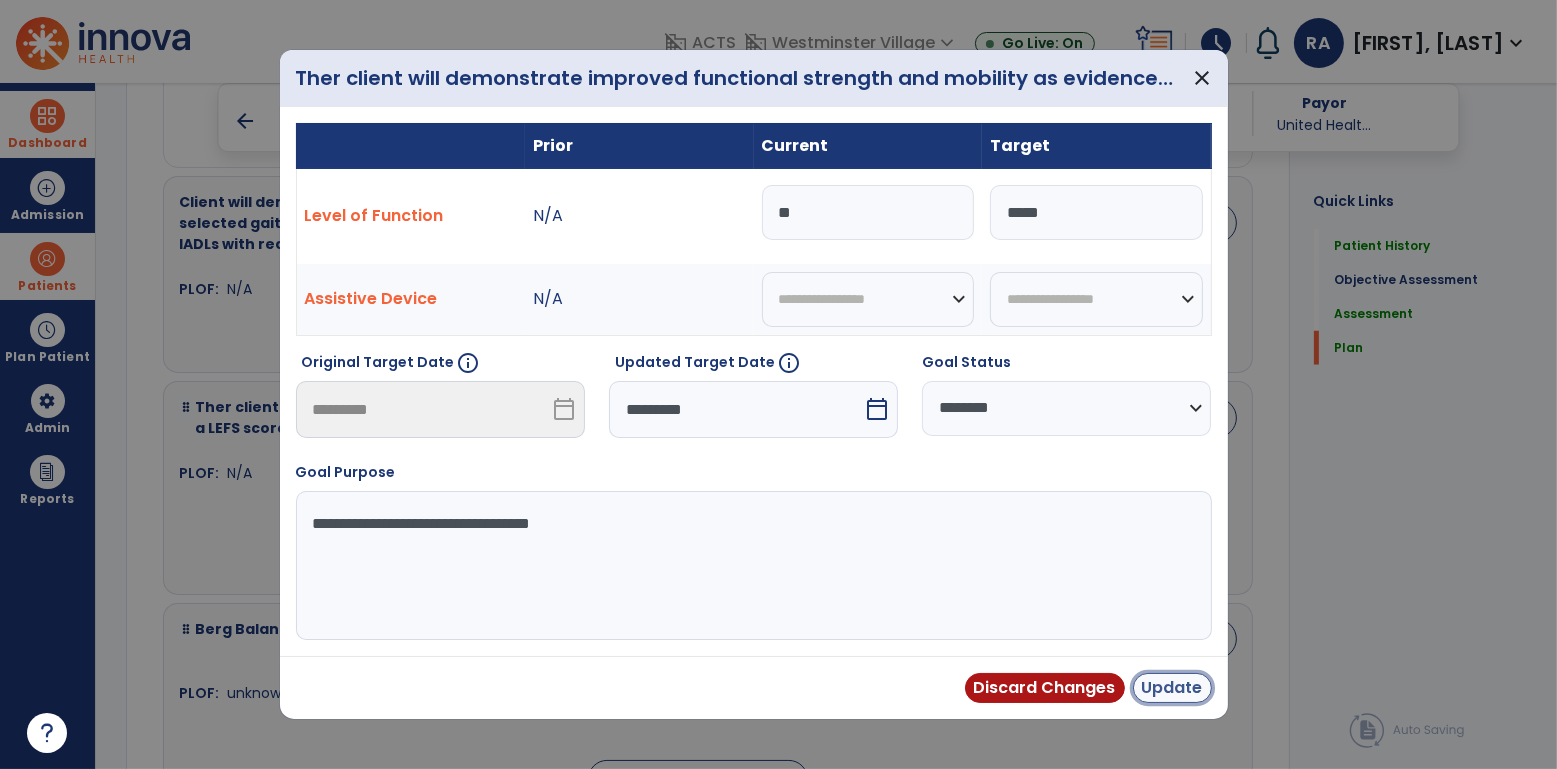 click on "Update" at bounding box center [1172, 688] 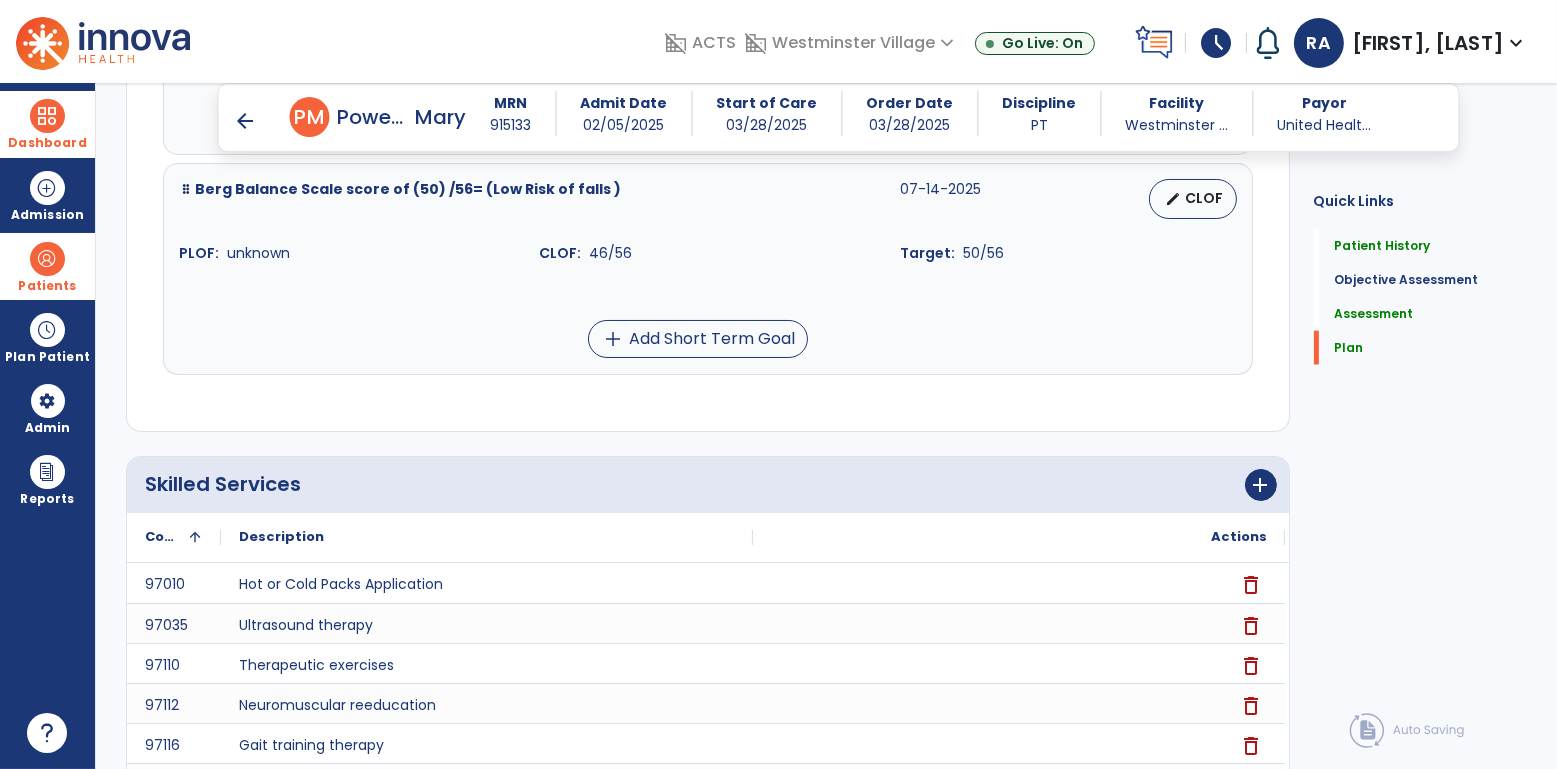 scroll, scrollTop: 2913, scrollLeft: 0, axis: vertical 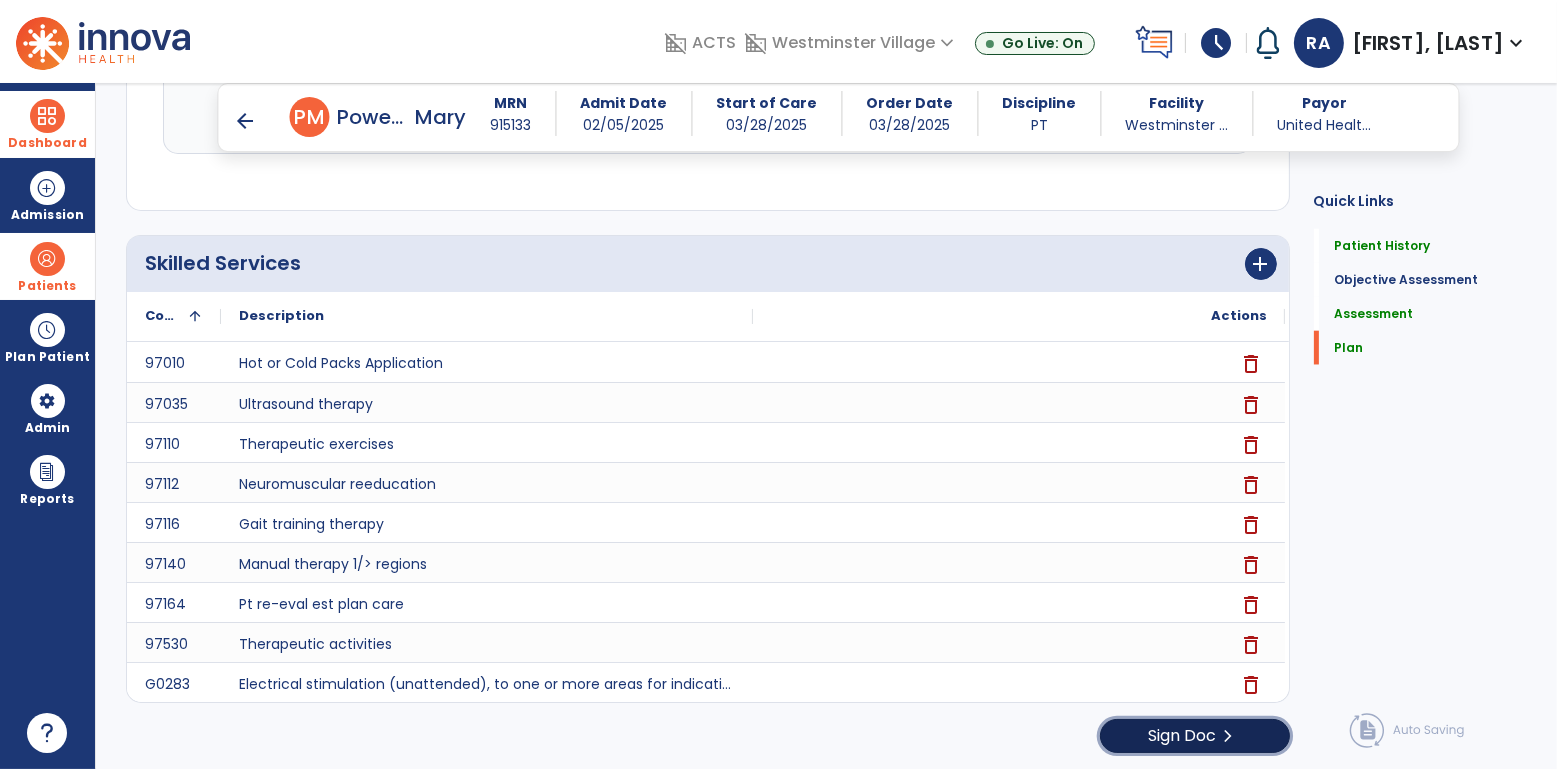 click on "Sign Doc" 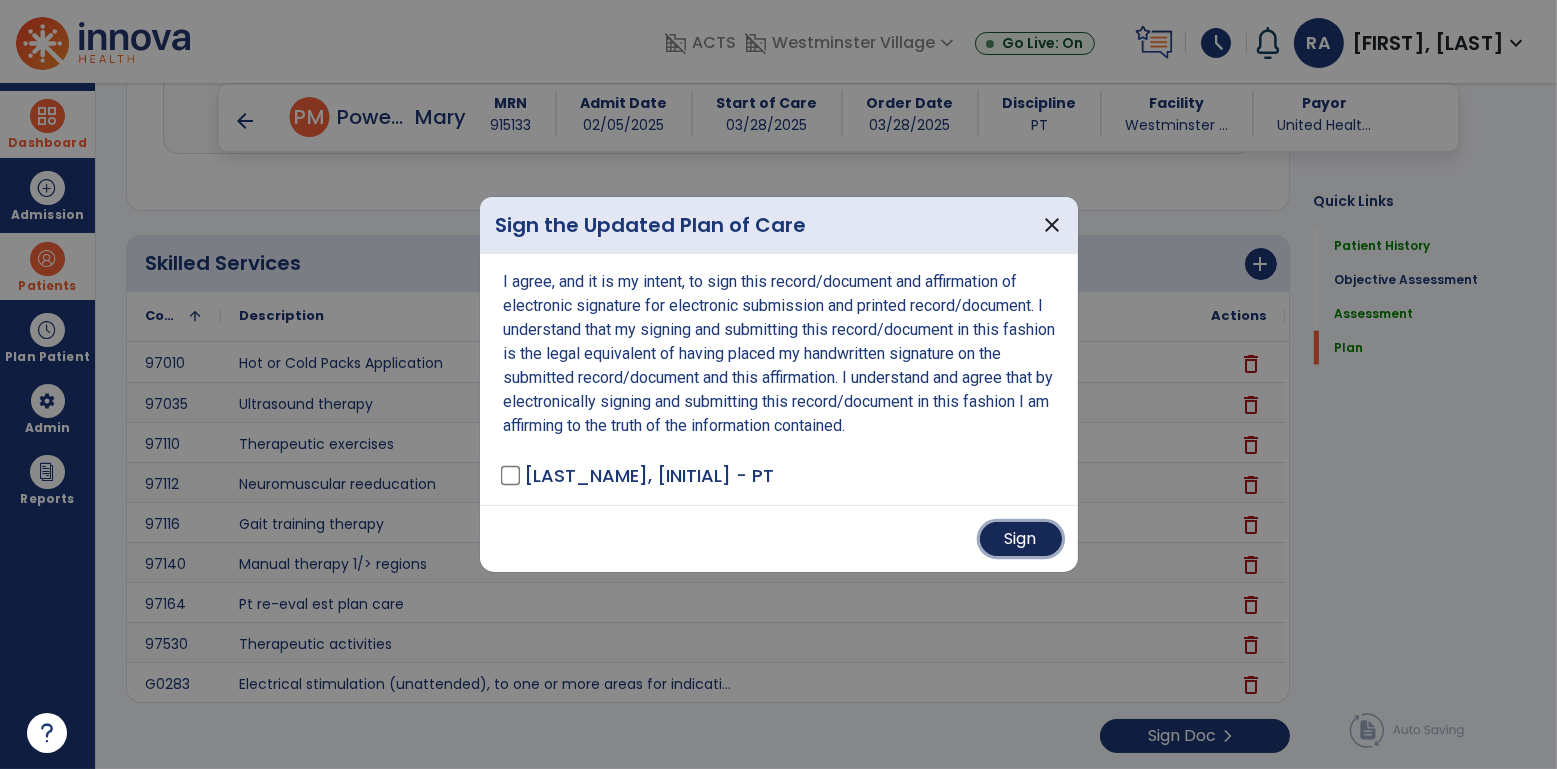 click on "Sign" at bounding box center [1021, 539] 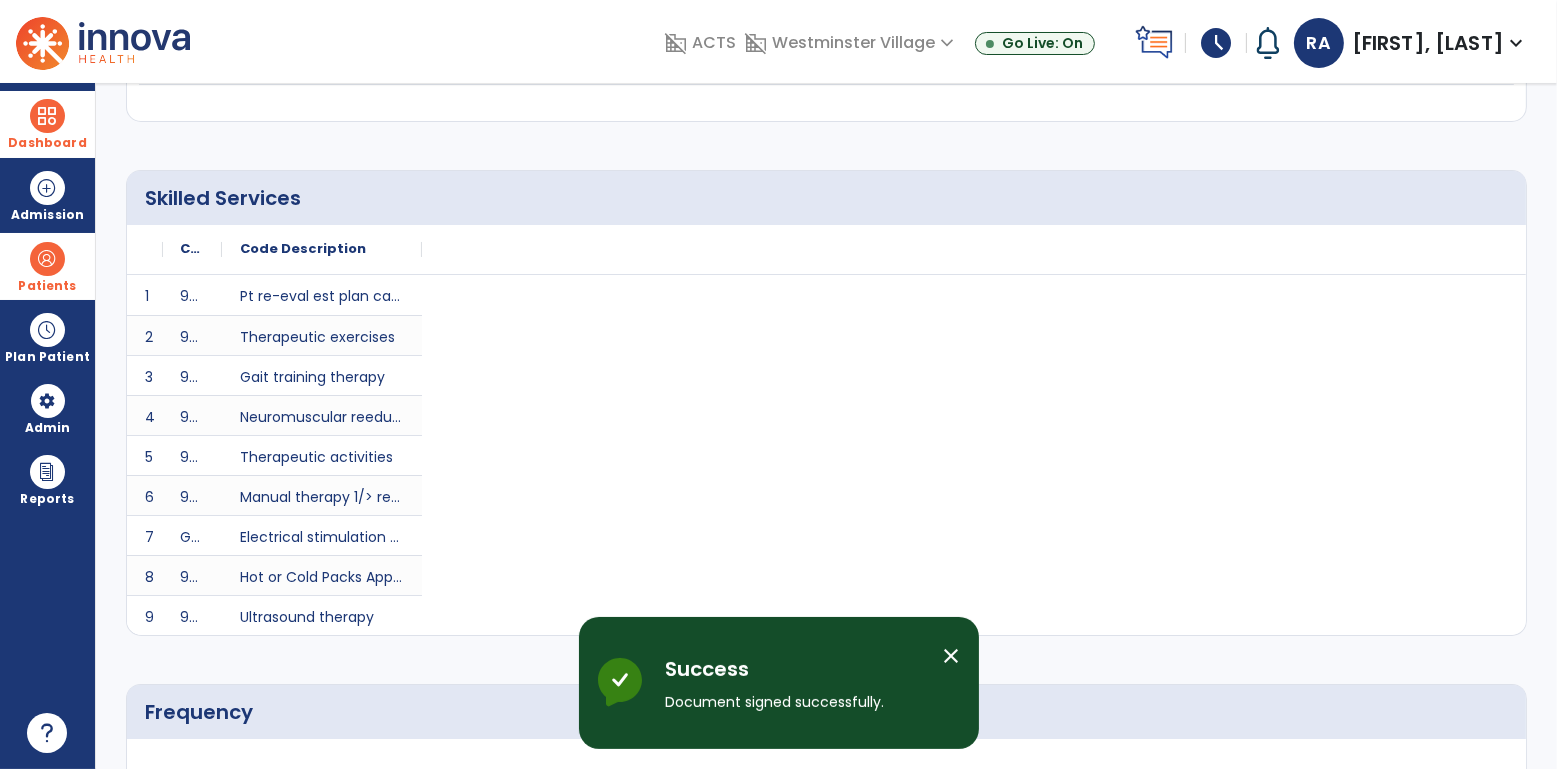 scroll, scrollTop: 0, scrollLeft: 0, axis: both 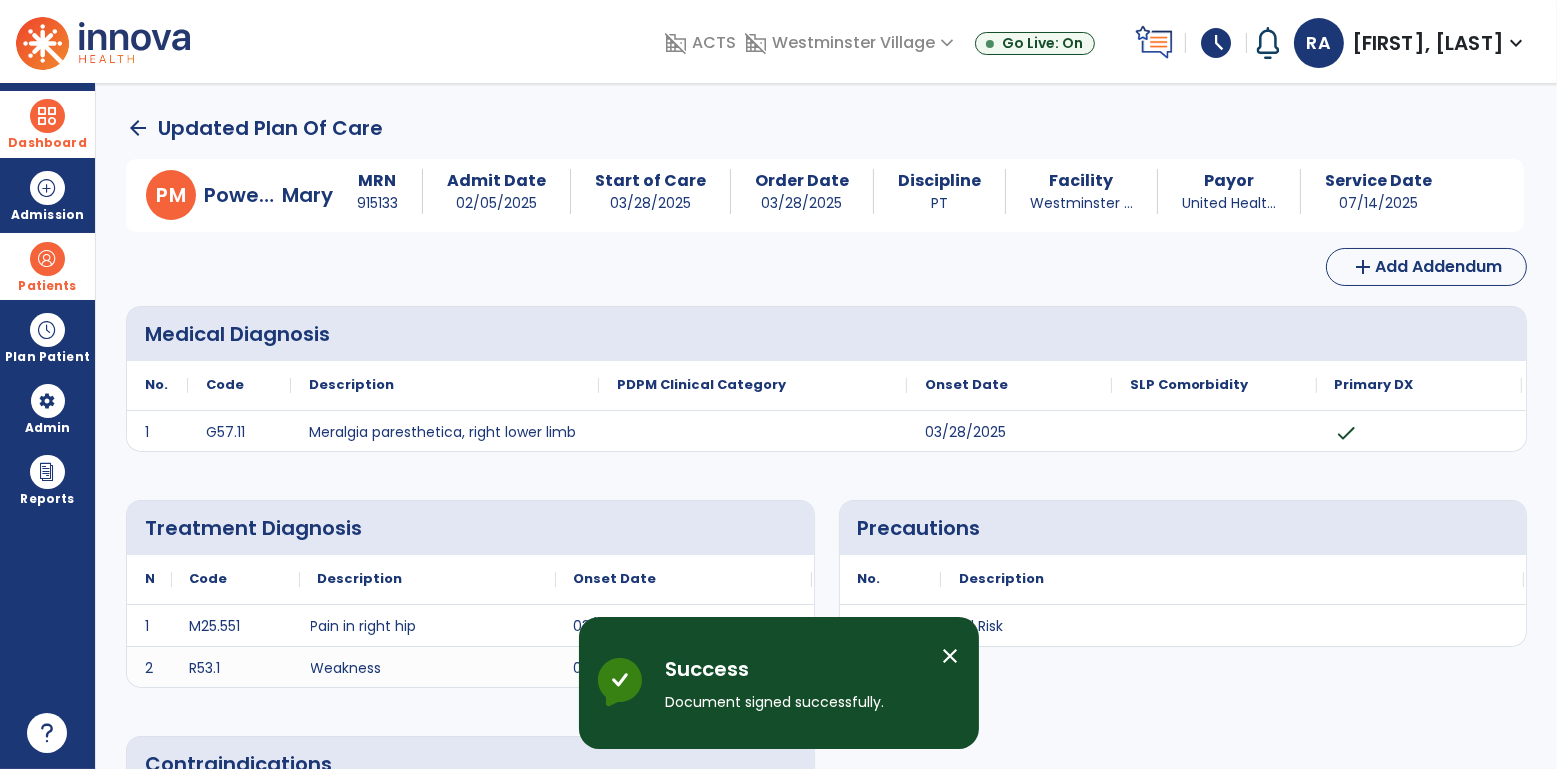 click at bounding box center (47, 116) 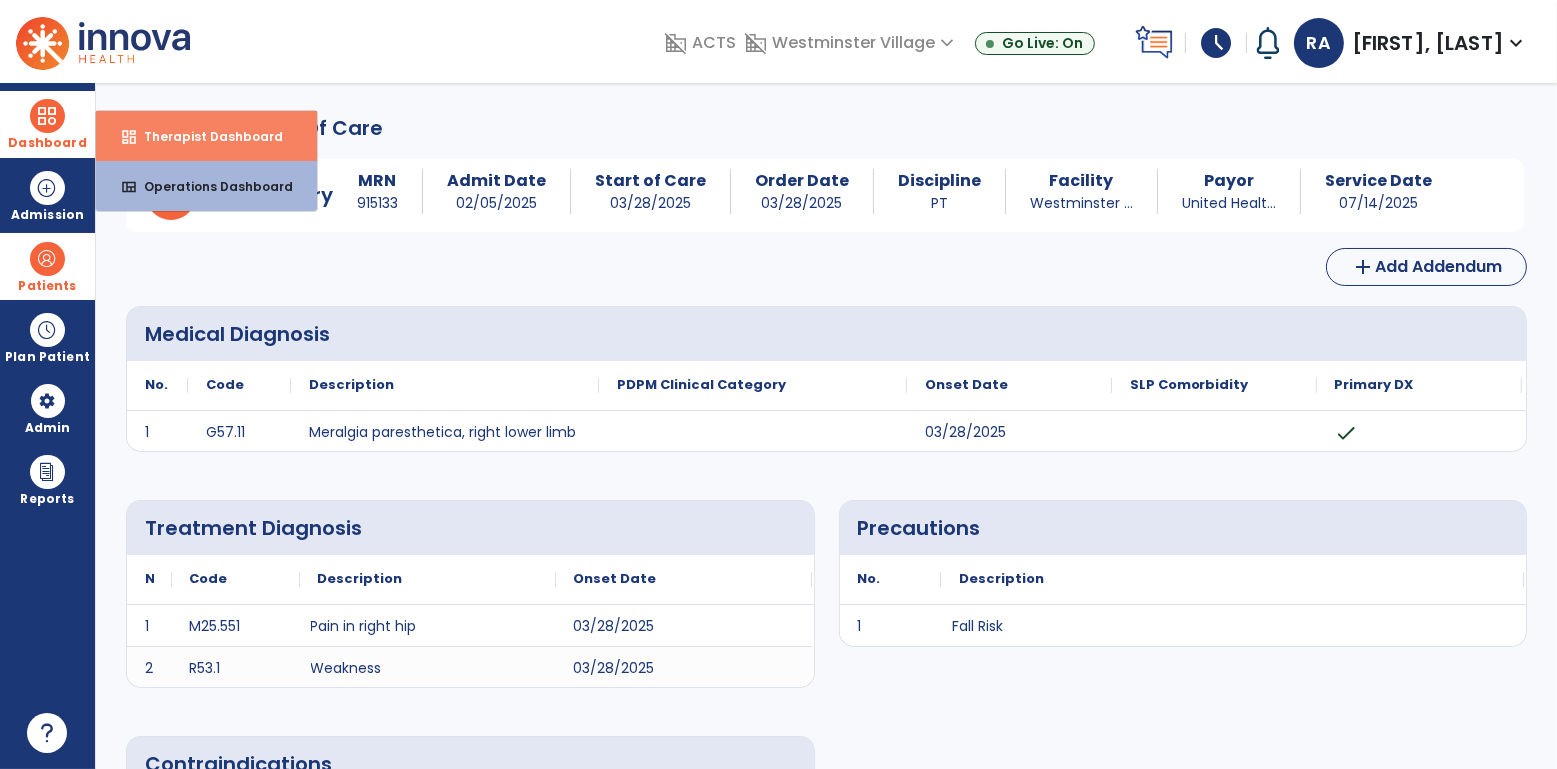 click on "Therapist Dashboard" at bounding box center [205, 136] 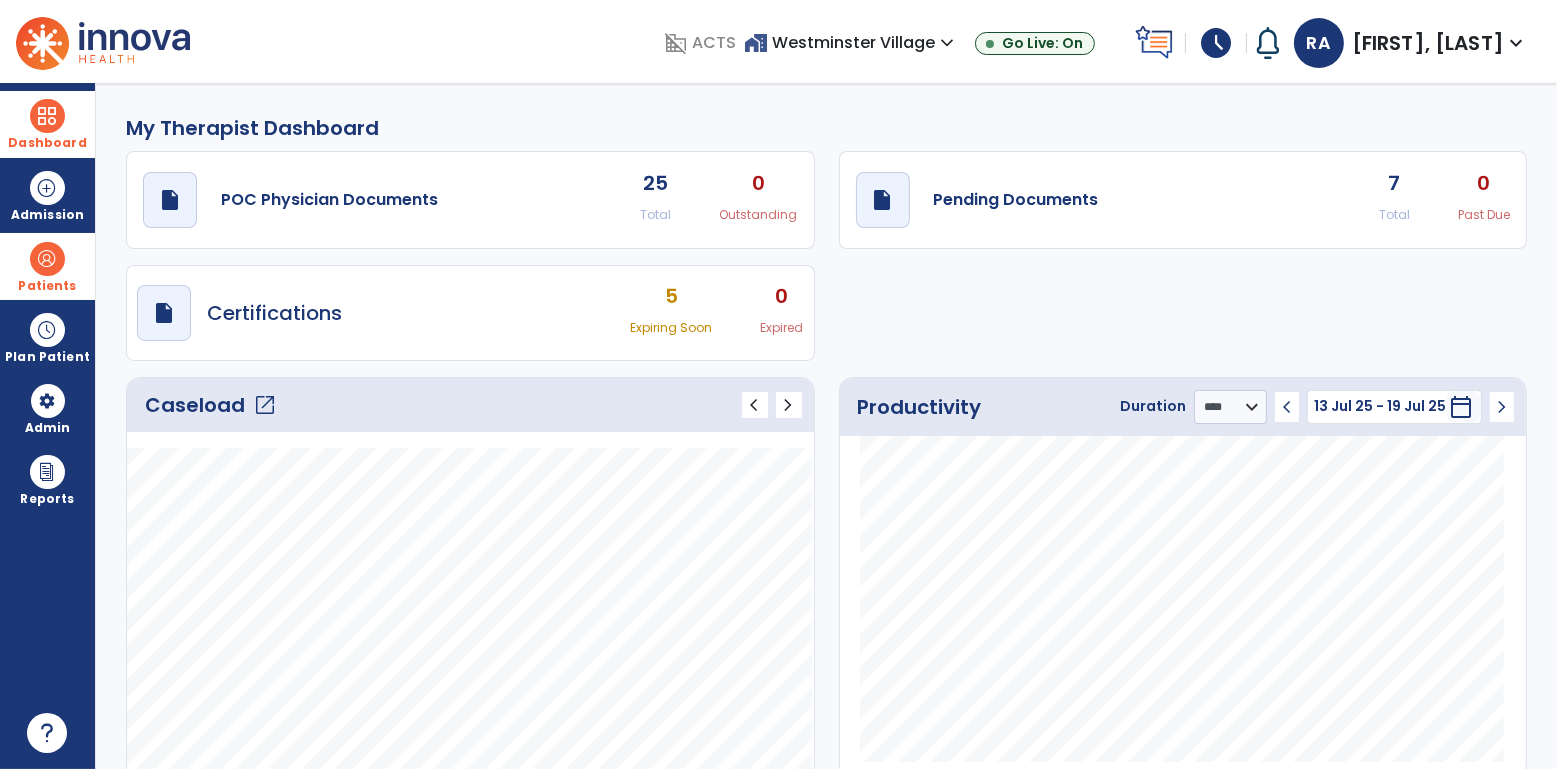 click on "draft   open_in_new  Pending Documents 7 Total 0 Past Due" 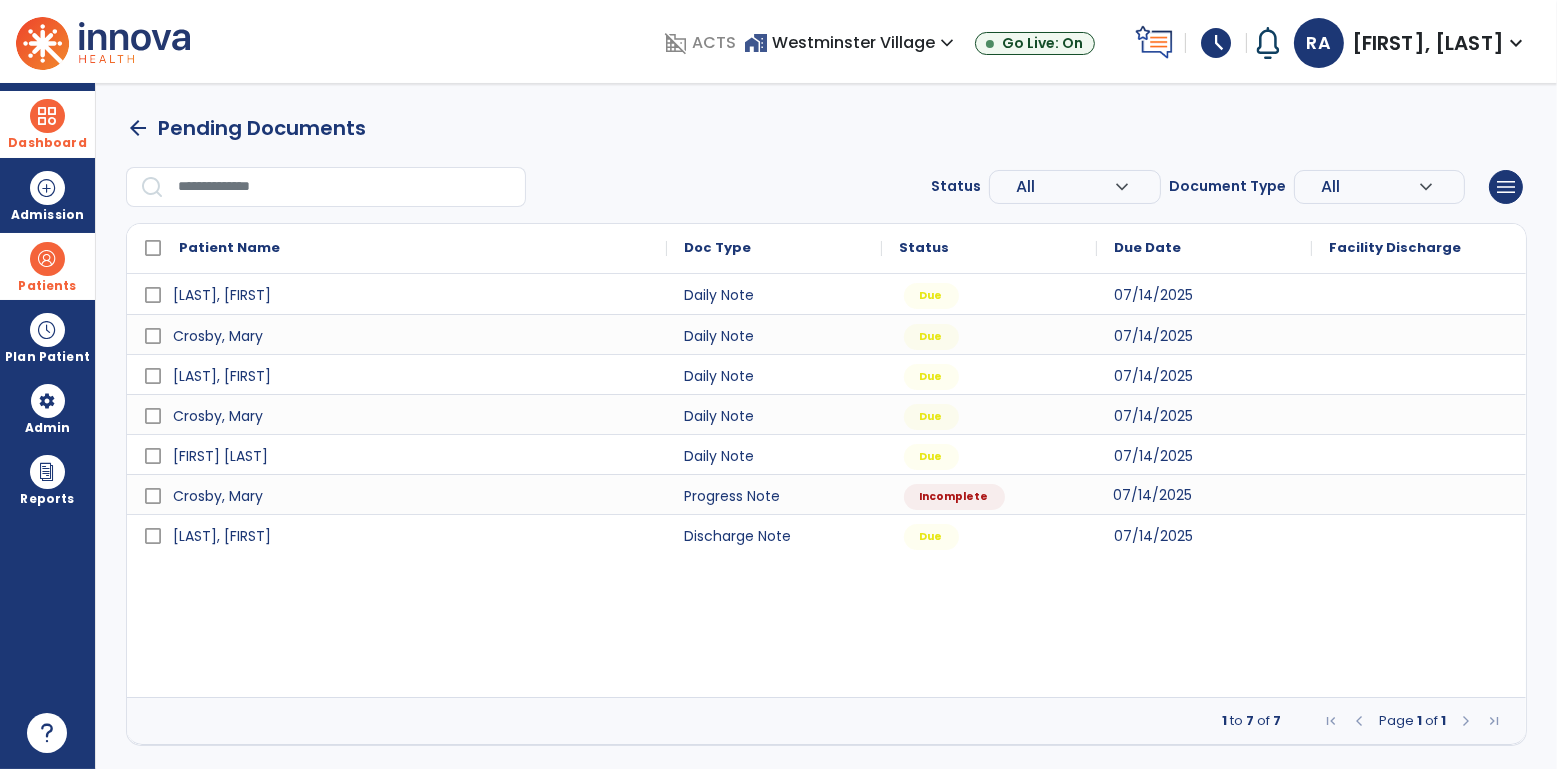 click on "07/14/2025" at bounding box center (1204, 494) 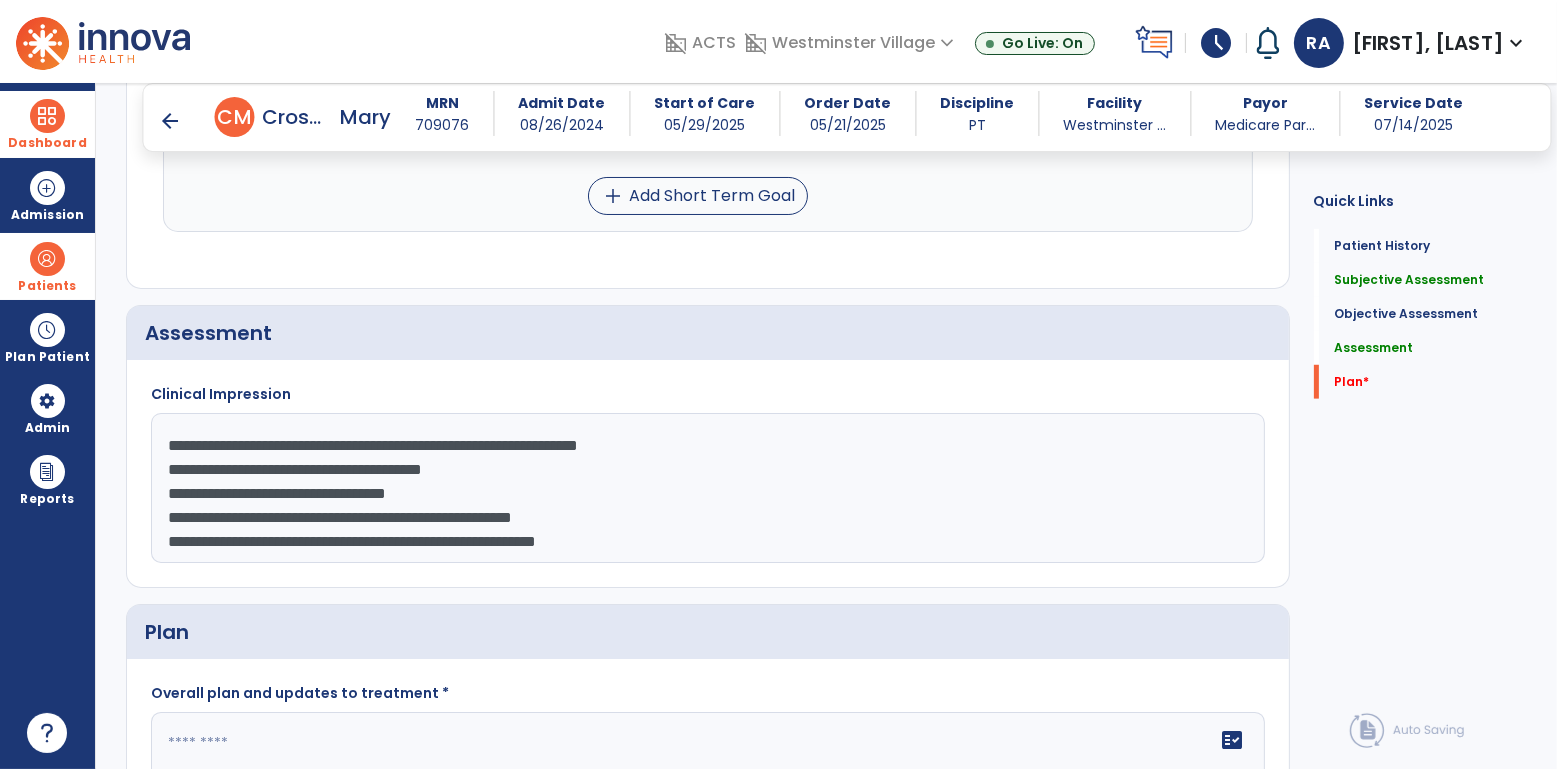 scroll, scrollTop: 1948, scrollLeft: 0, axis: vertical 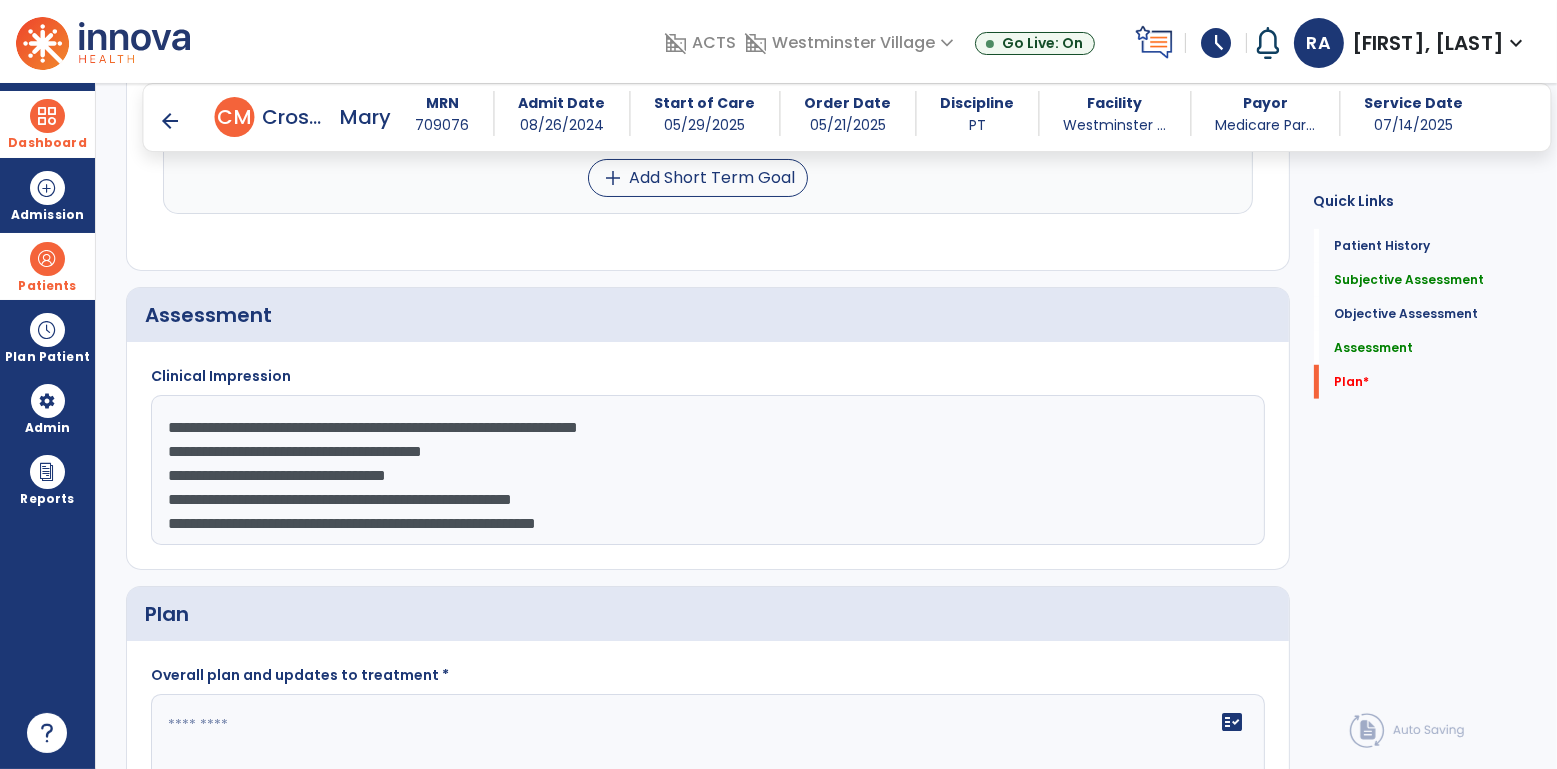click on "Quick Links  Patient History   Patient History   Subjective Assessment   Subjective Assessment   Objective Assessment   Objective Assessment   Assessment   Assessment   Plan   *  Plan   *" 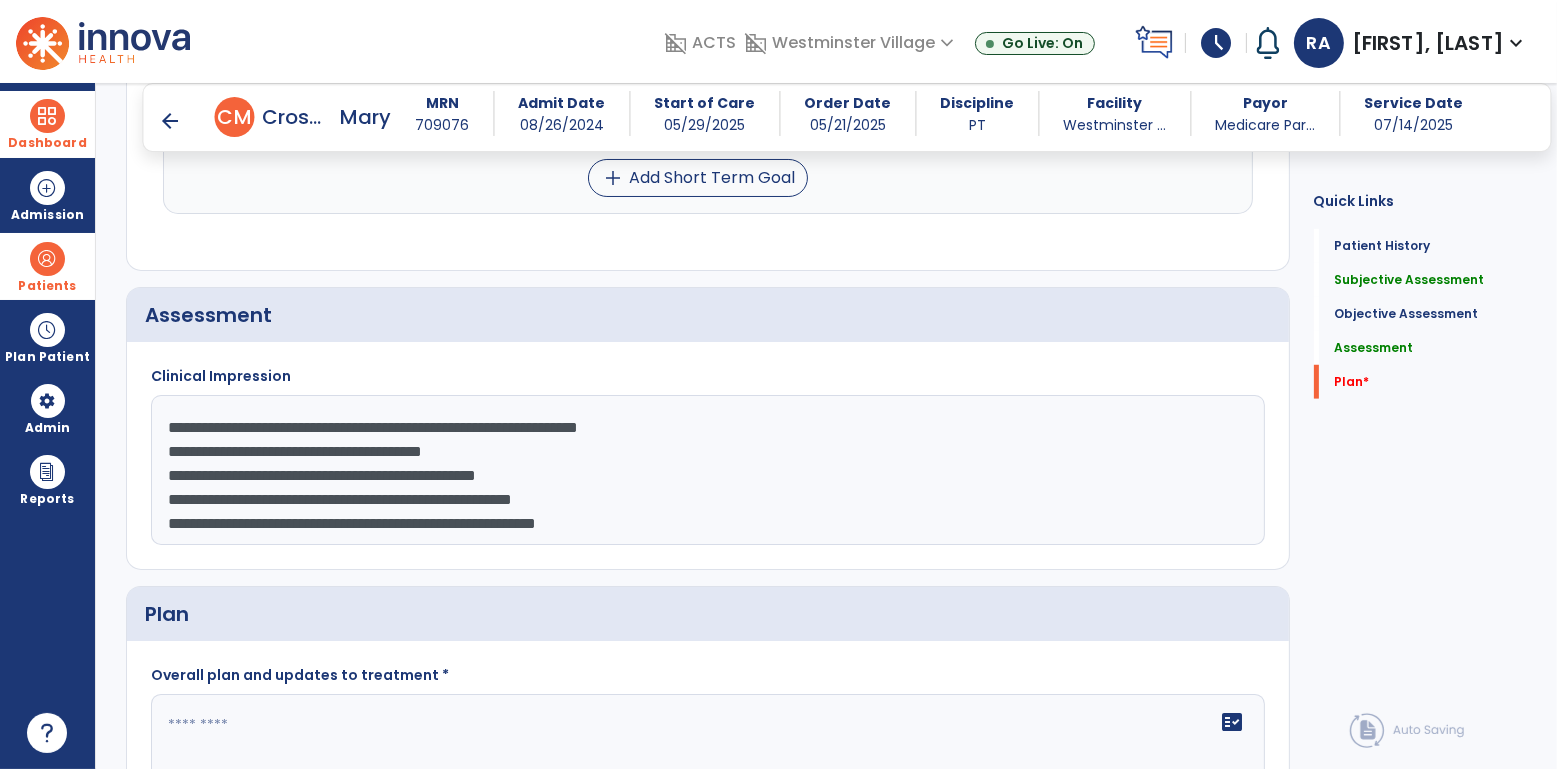click on "**********" 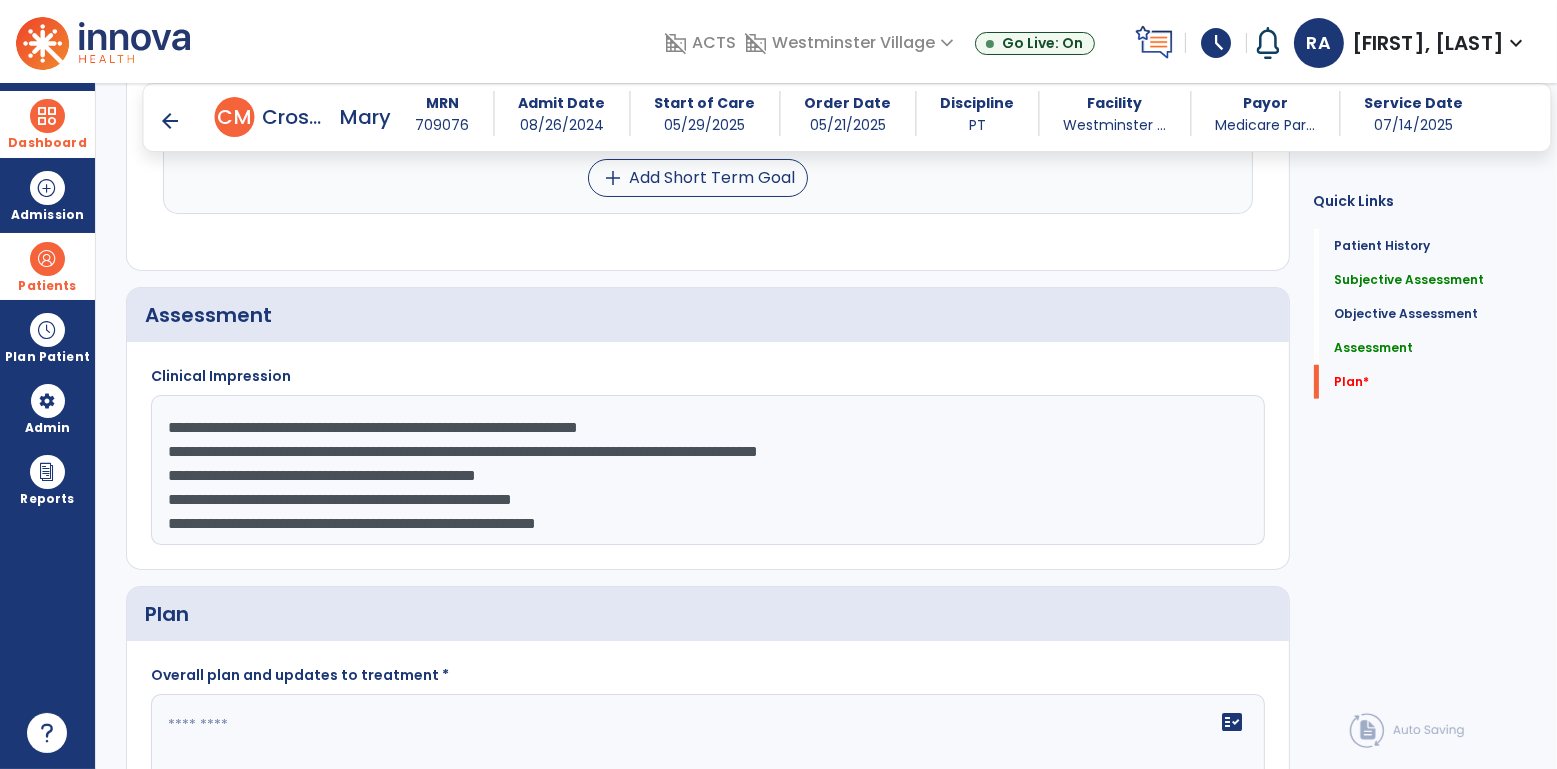 click on "**********" 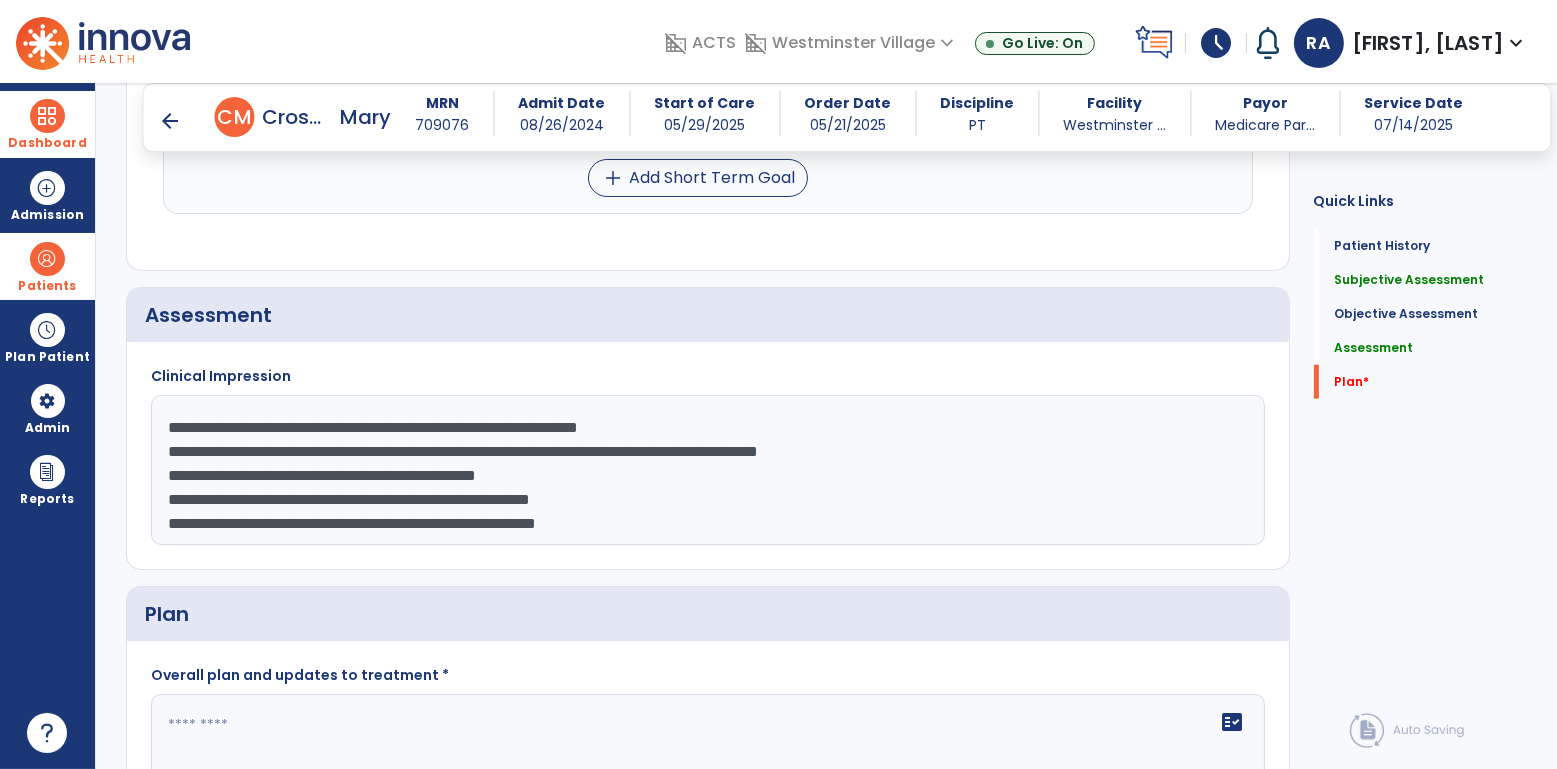 click on "**********" 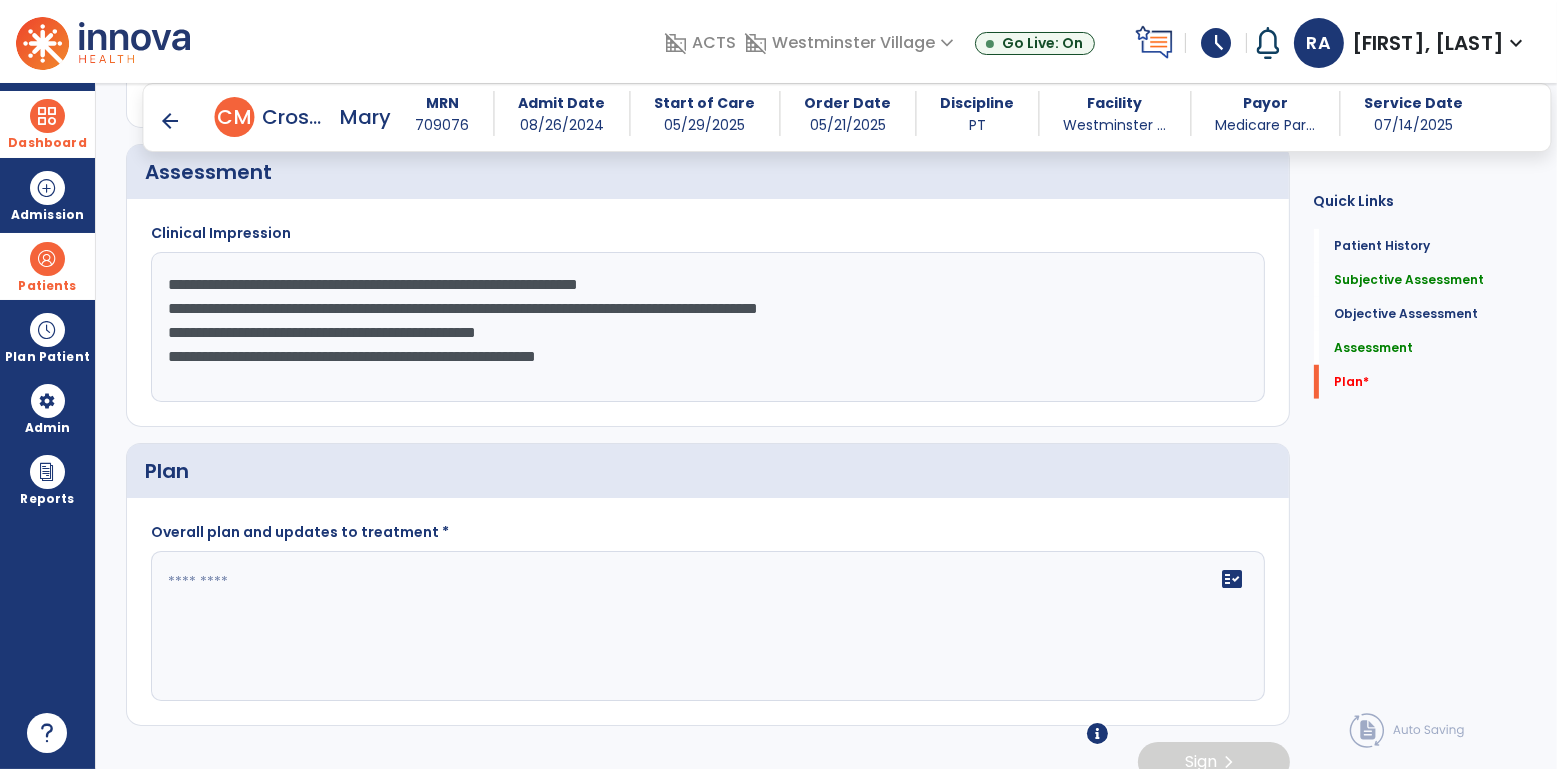 scroll, scrollTop: 2089, scrollLeft: 0, axis: vertical 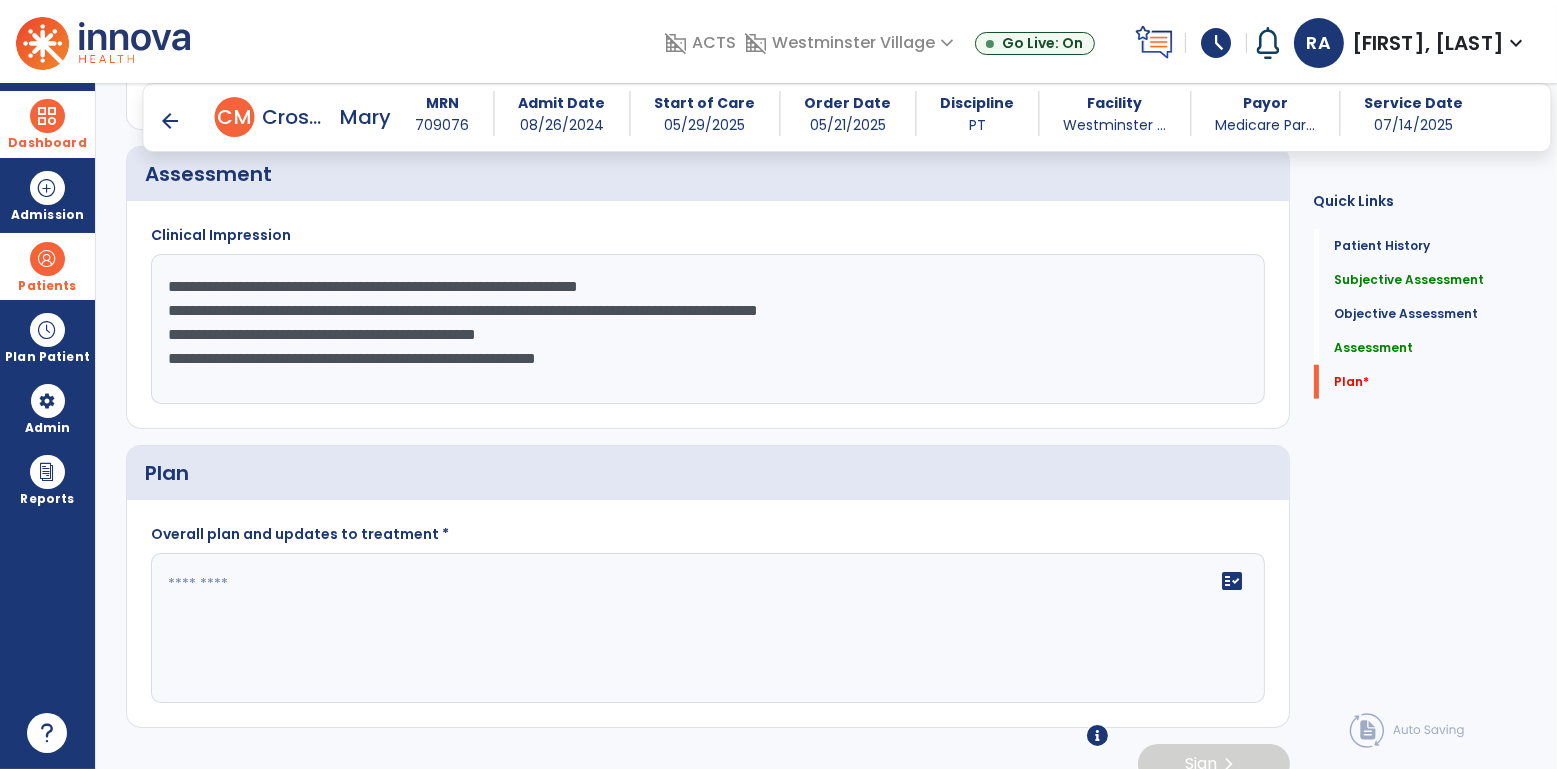 type on "**********" 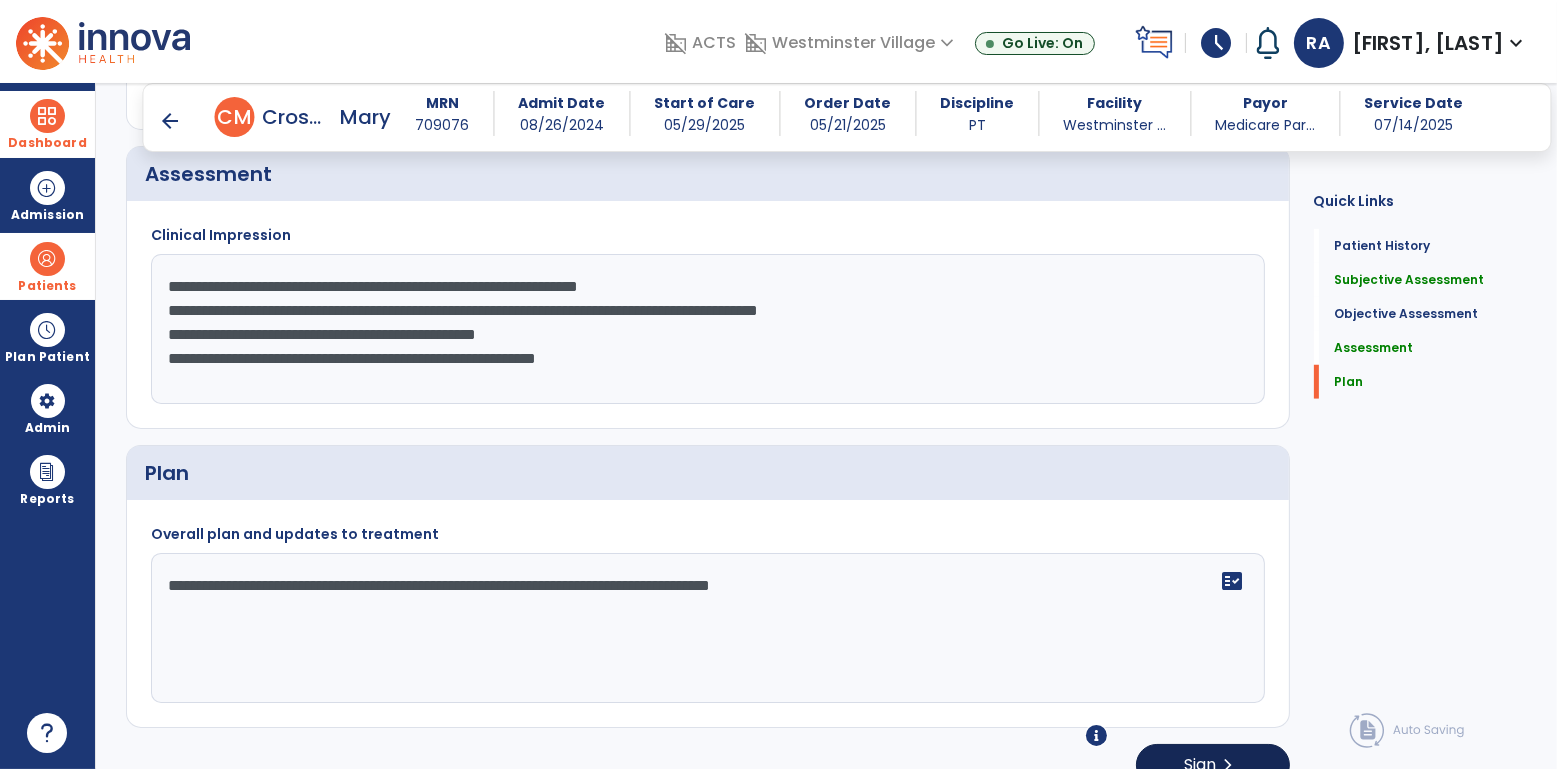 type on "**********" 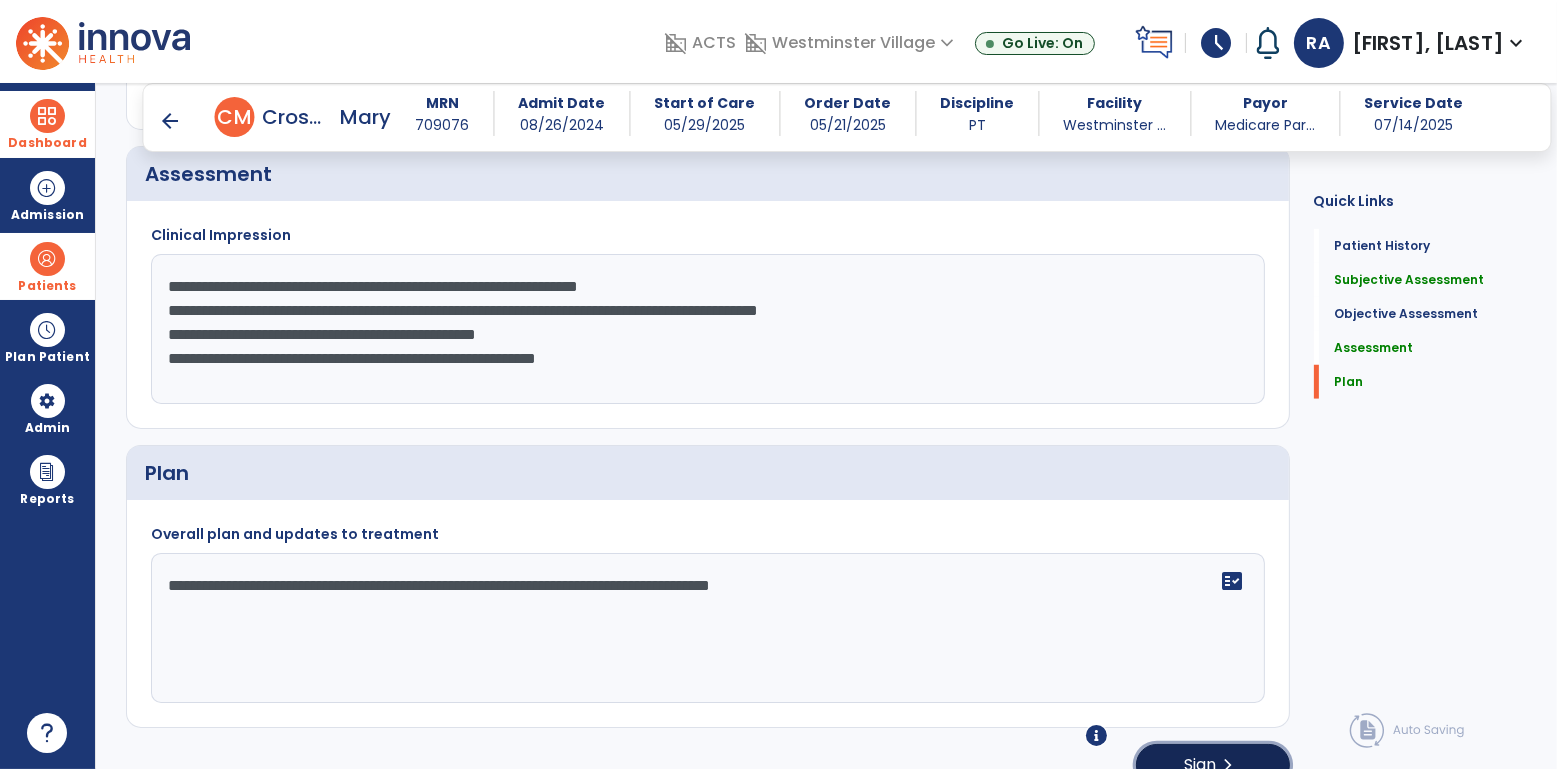 click on "chevron_right" 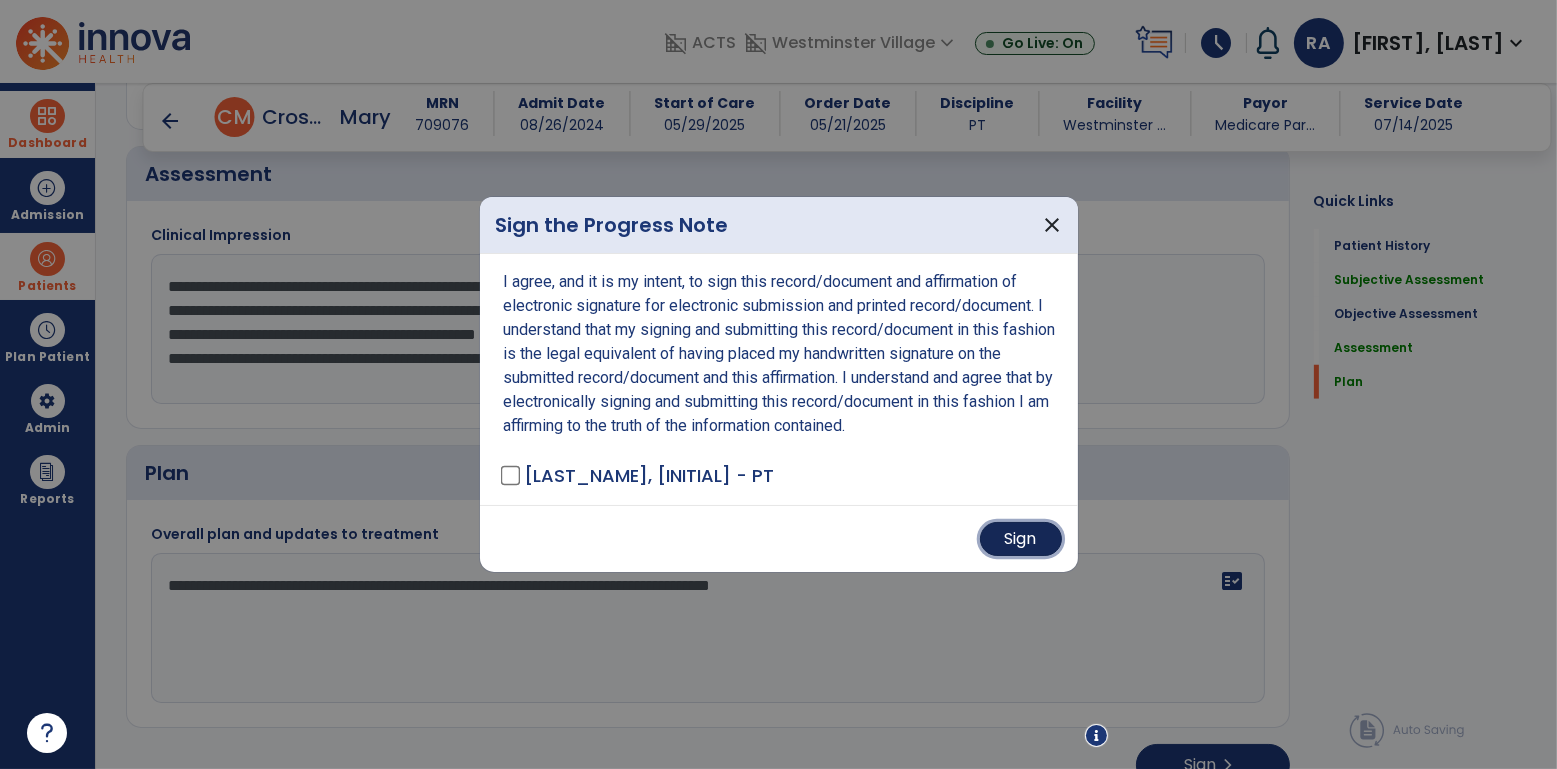 click on "Sign" at bounding box center (1021, 539) 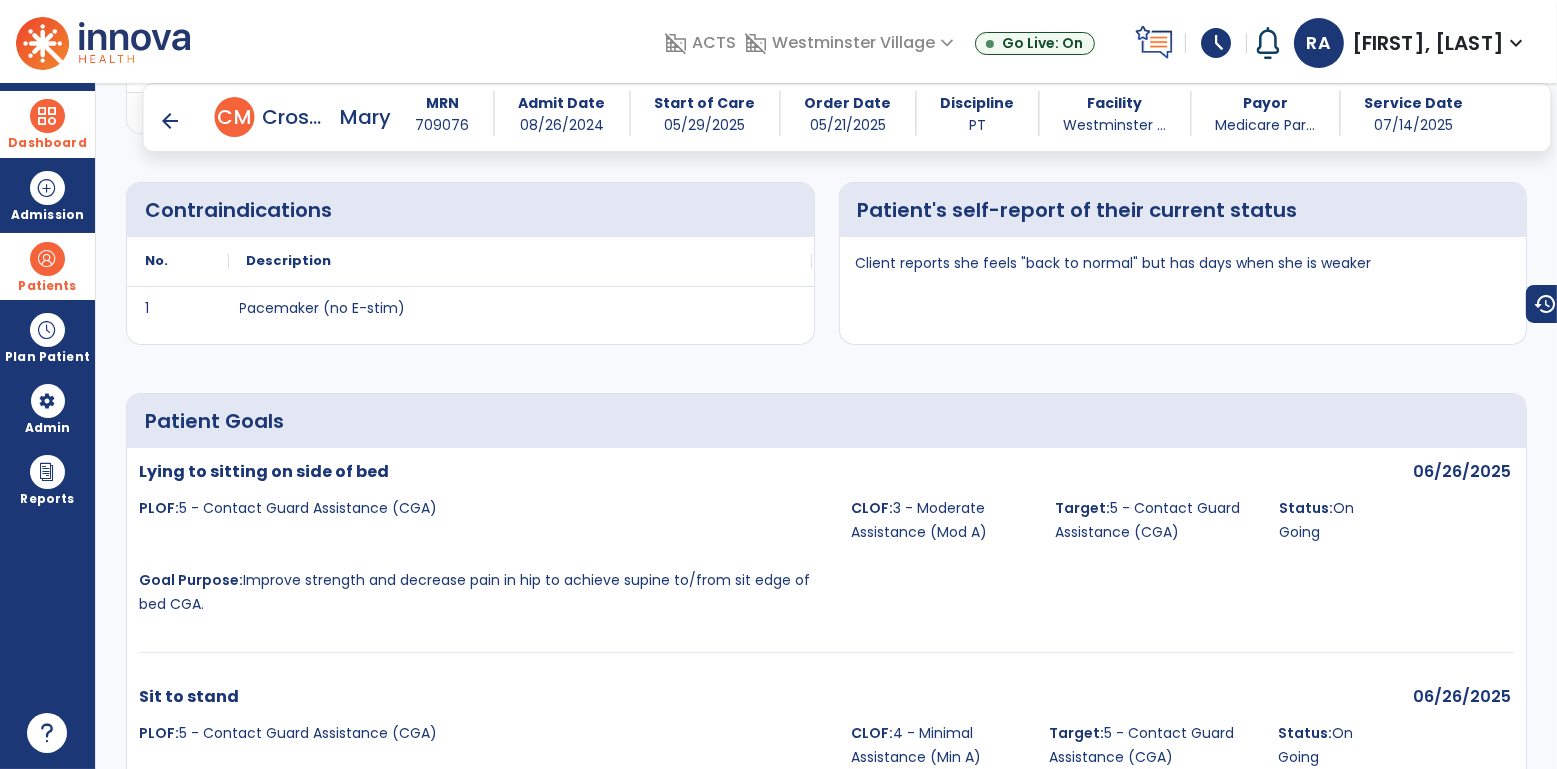 scroll, scrollTop: 542, scrollLeft: 0, axis: vertical 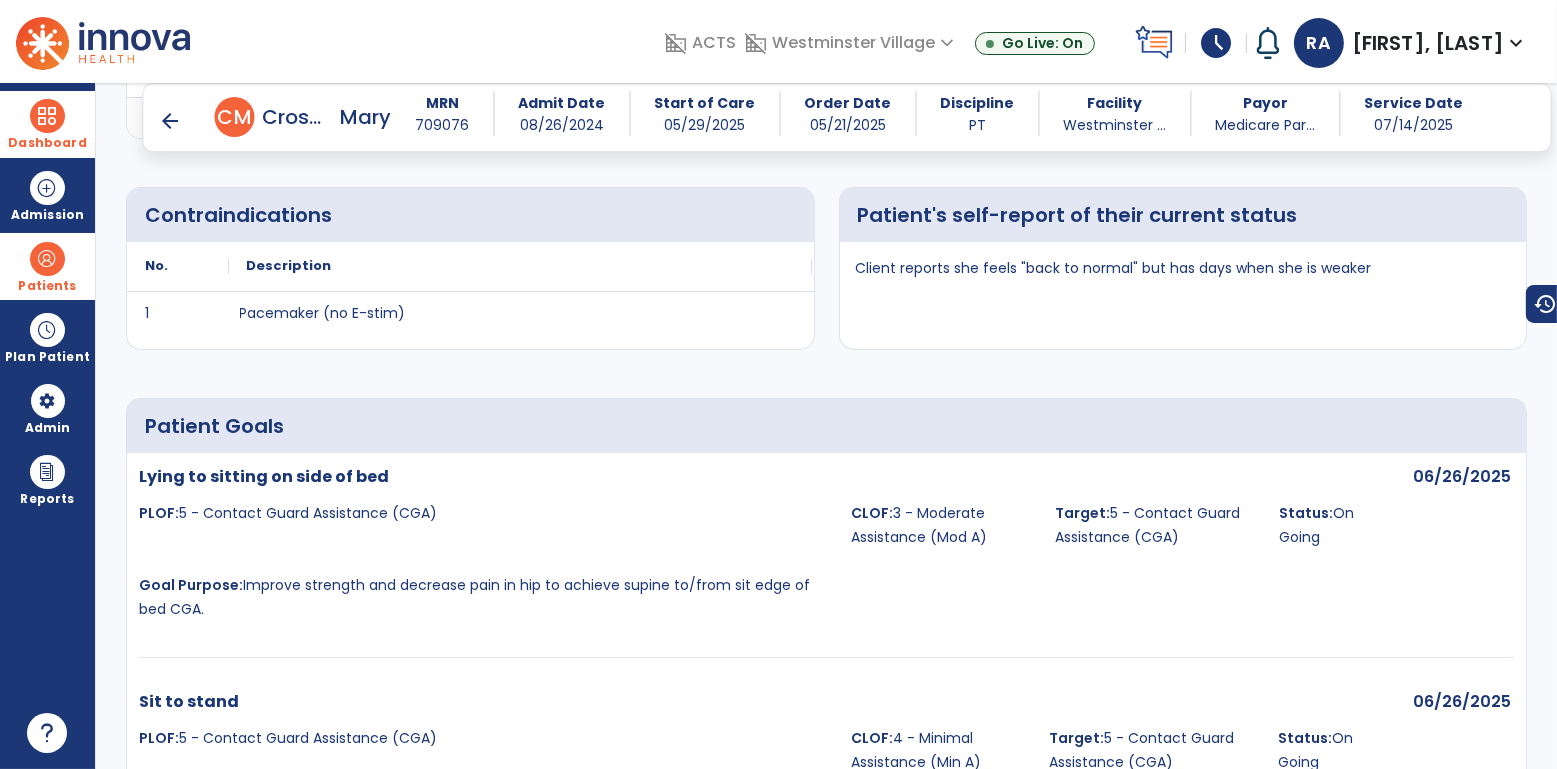 click on "Dashboard" at bounding box center (47, 143) 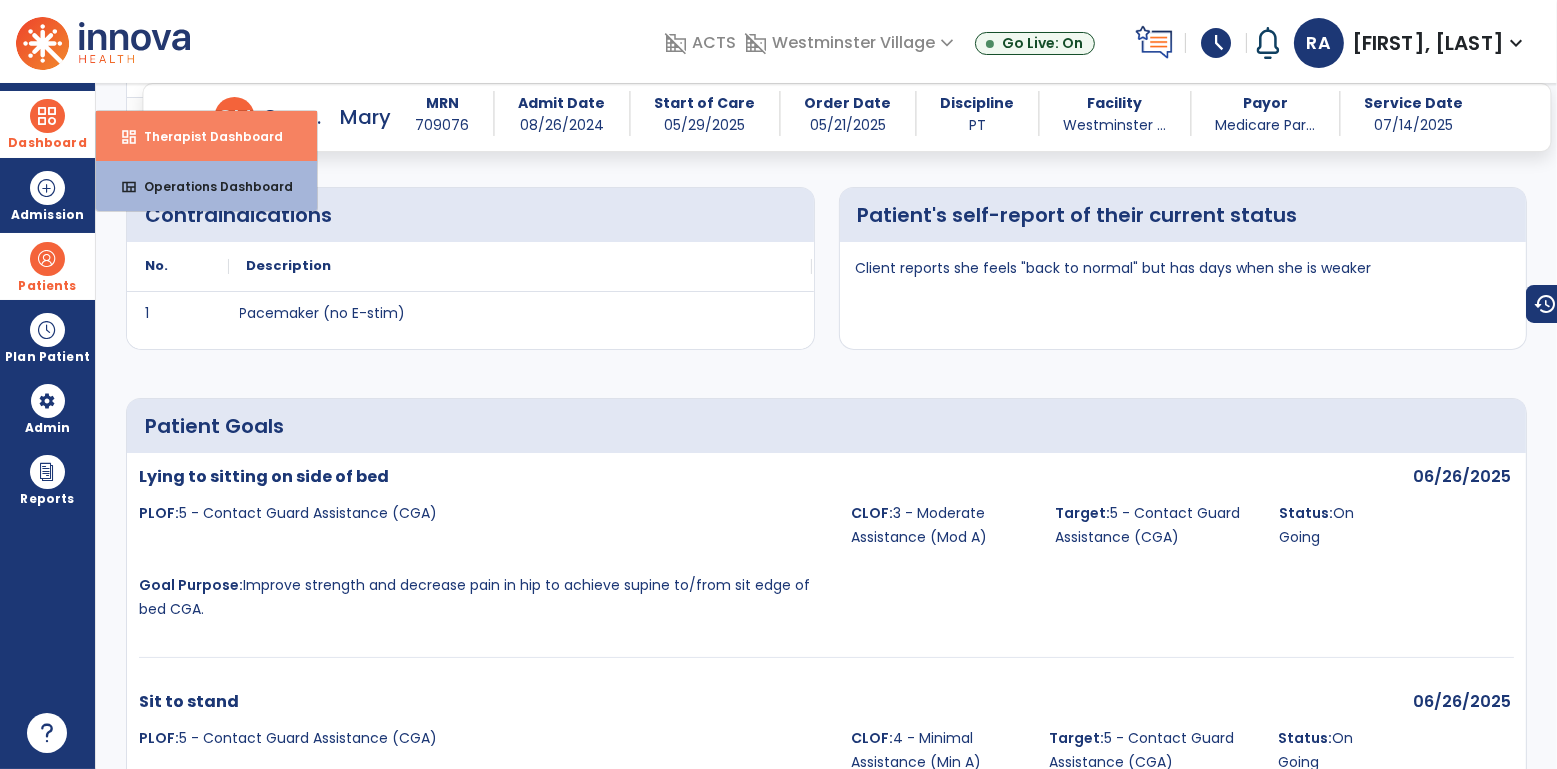 click on "dashboard  Therapist Dashboard" at bounding box center (206, 136) 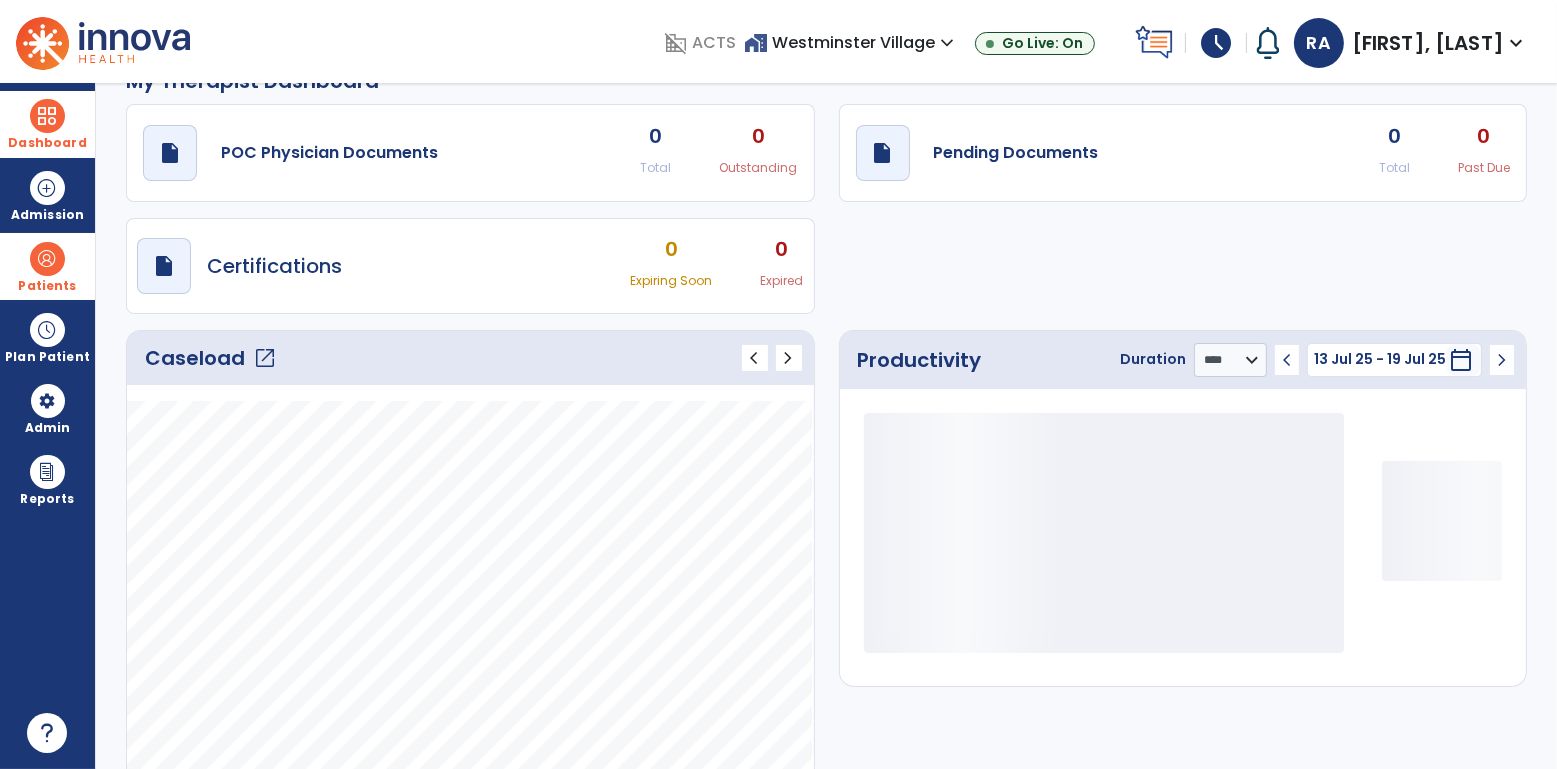 scroll, scrollTop: 0, scrollLeft: 0, axis: both 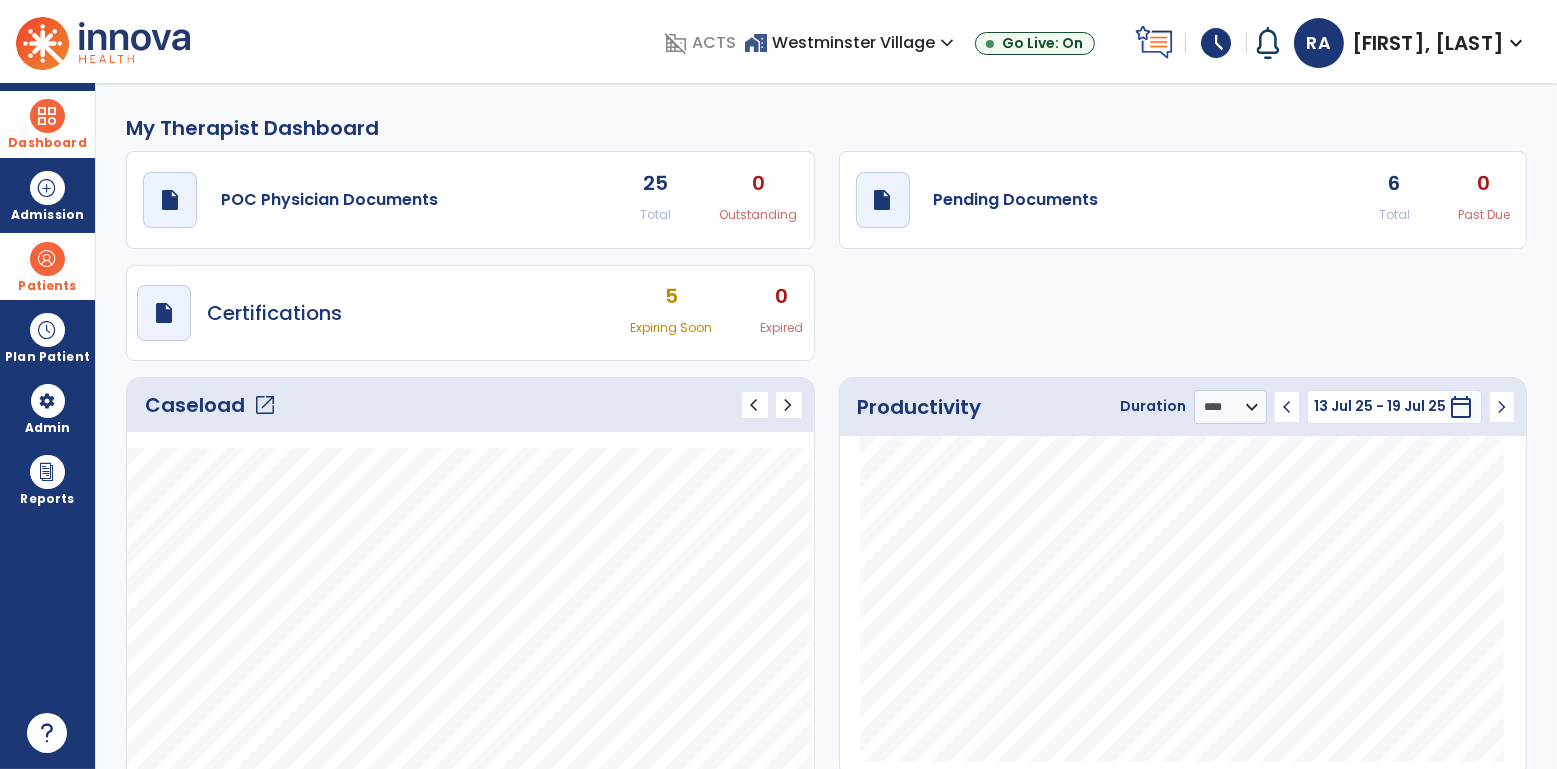 click on "draft   open_in_new  Pending Documents 6 Total 0 Past Due" 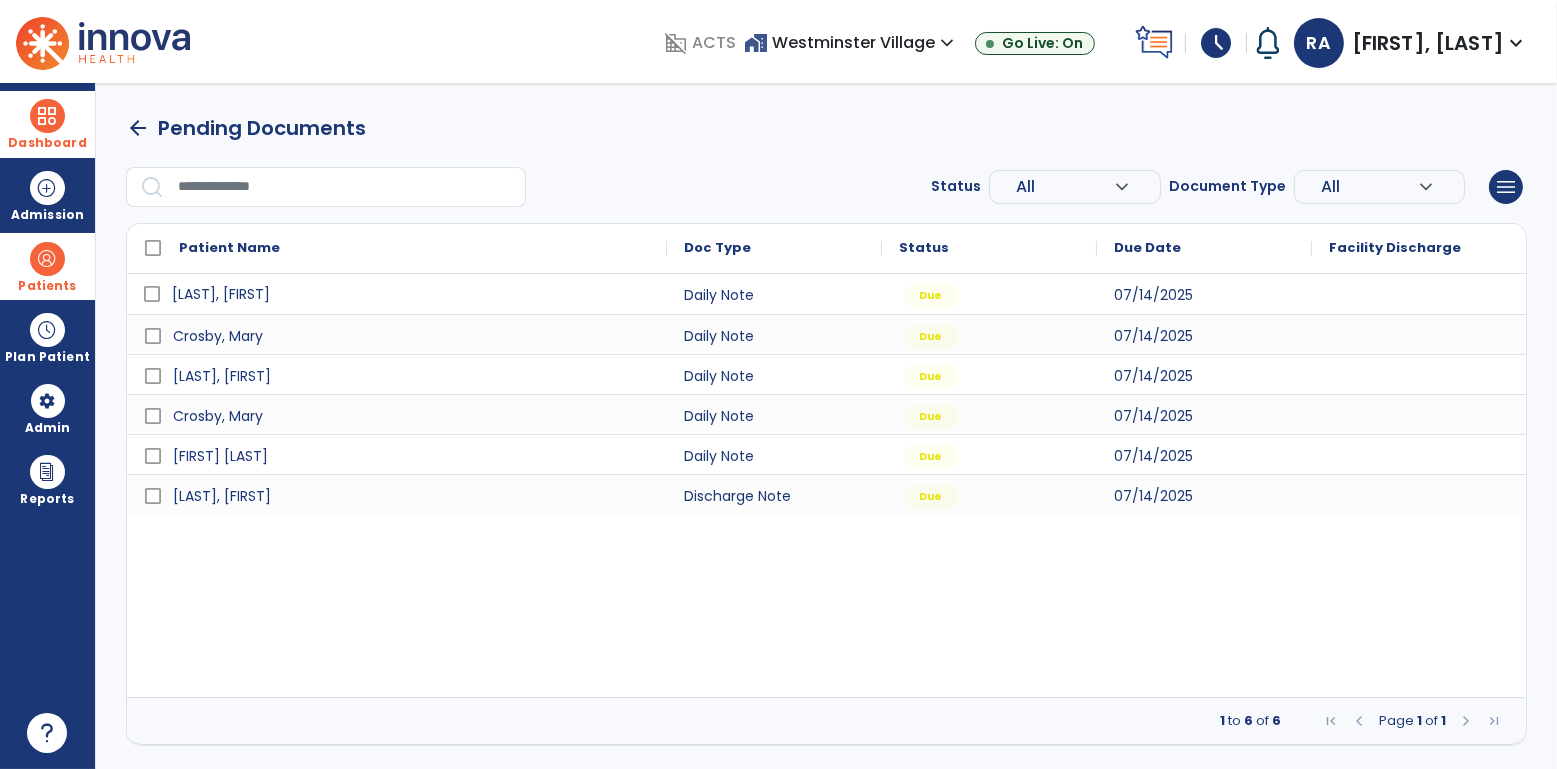 click on "[LAST], [FIRST]" at bounding box center [411, 294] 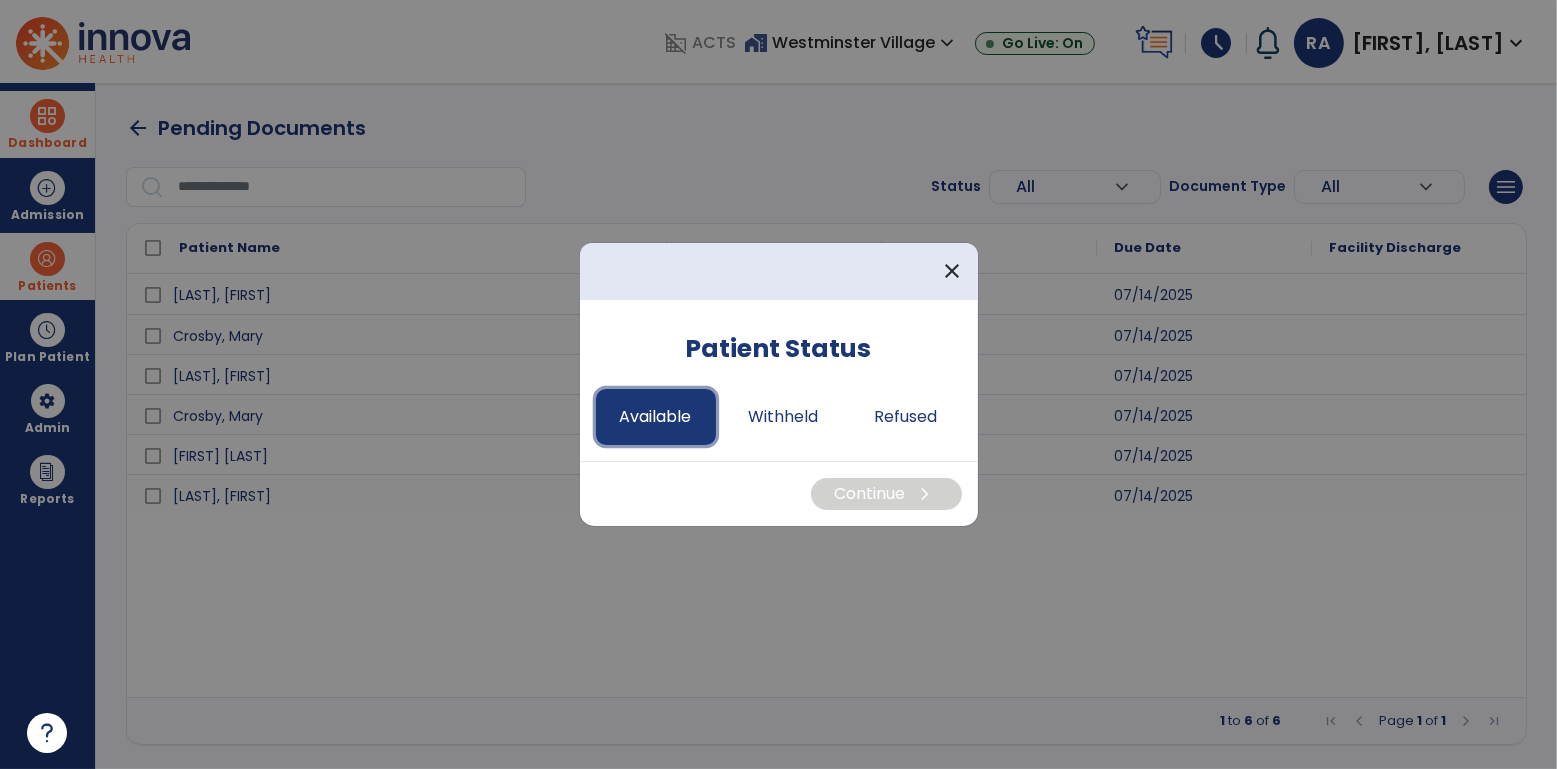 click on "Available" at bounding box center (656, 417) 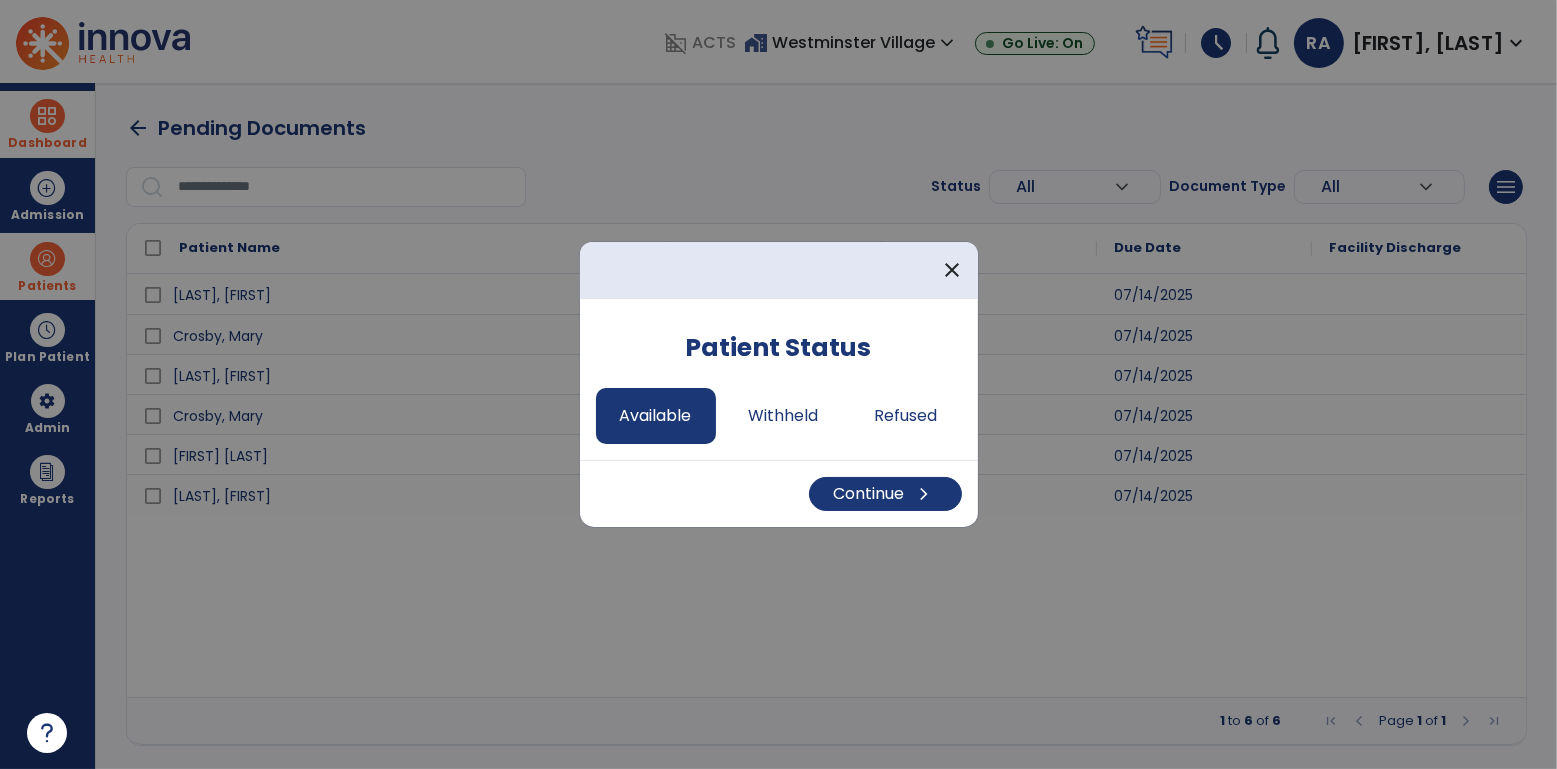 click on "Continue   chevron_right" at bounding box center [779, 493] 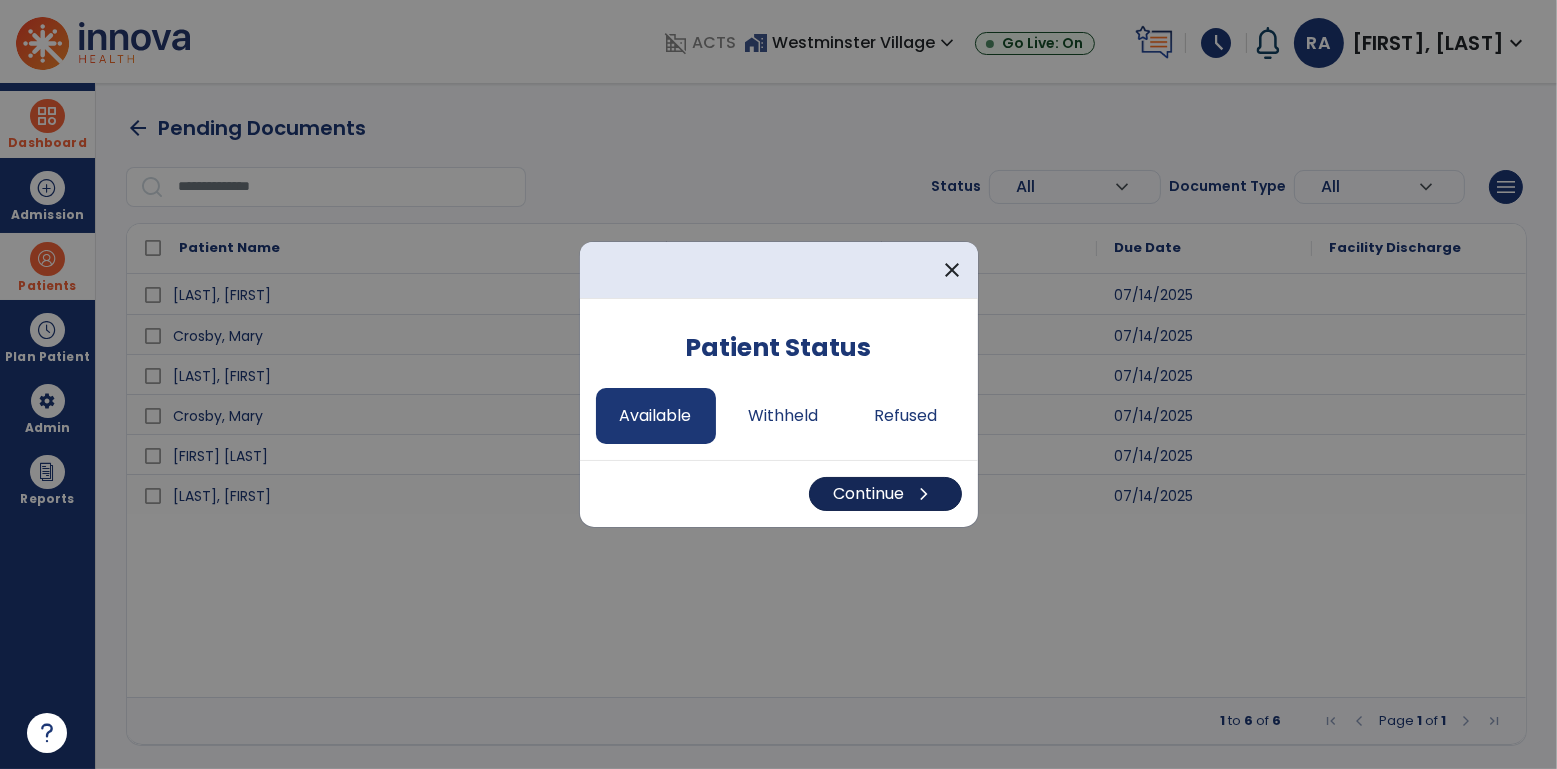 click on "Continue   chevron_right" at bounding box center [885, 494] 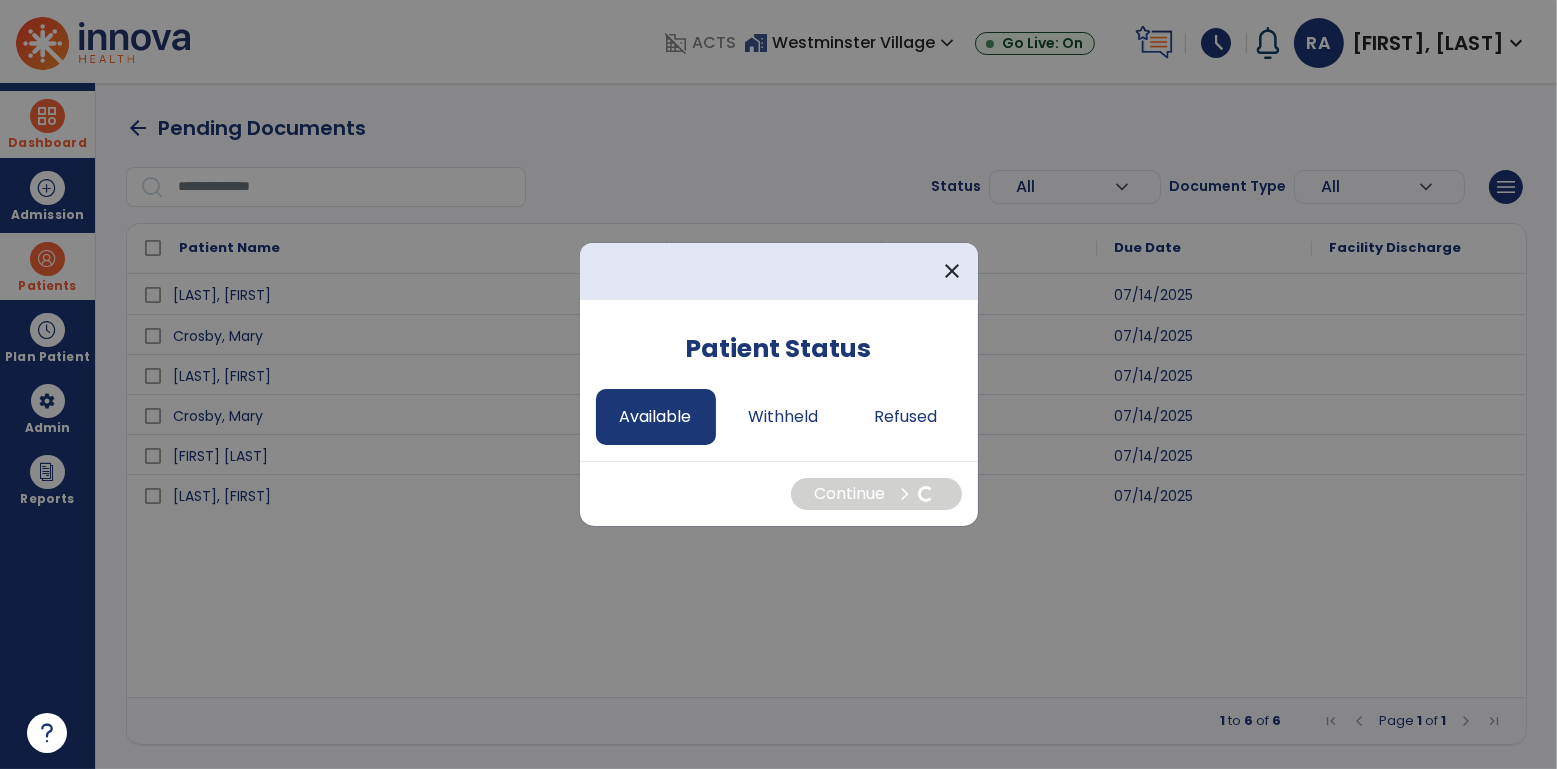 select on "*" 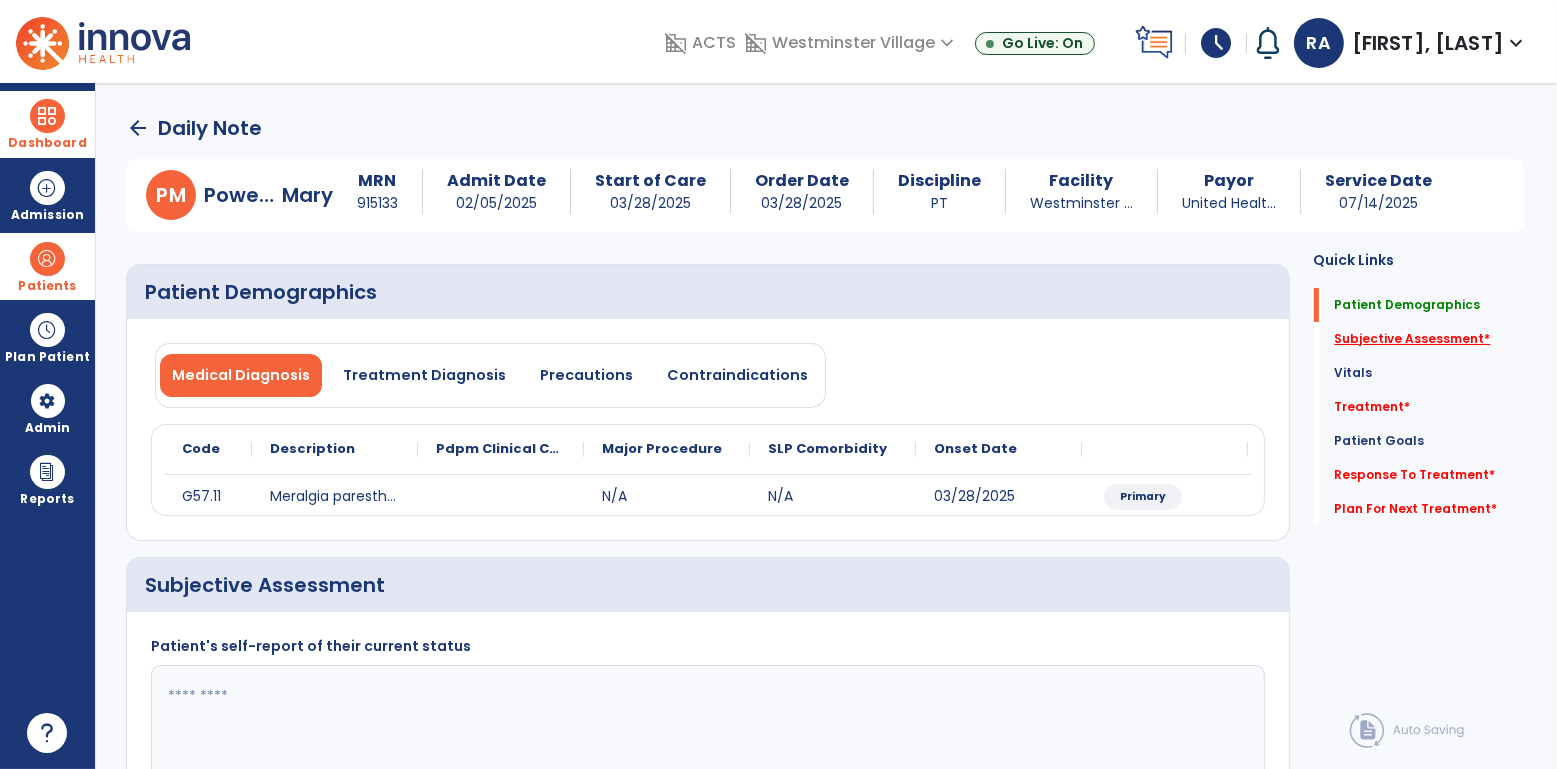 click on "Subjective Assessment   *" 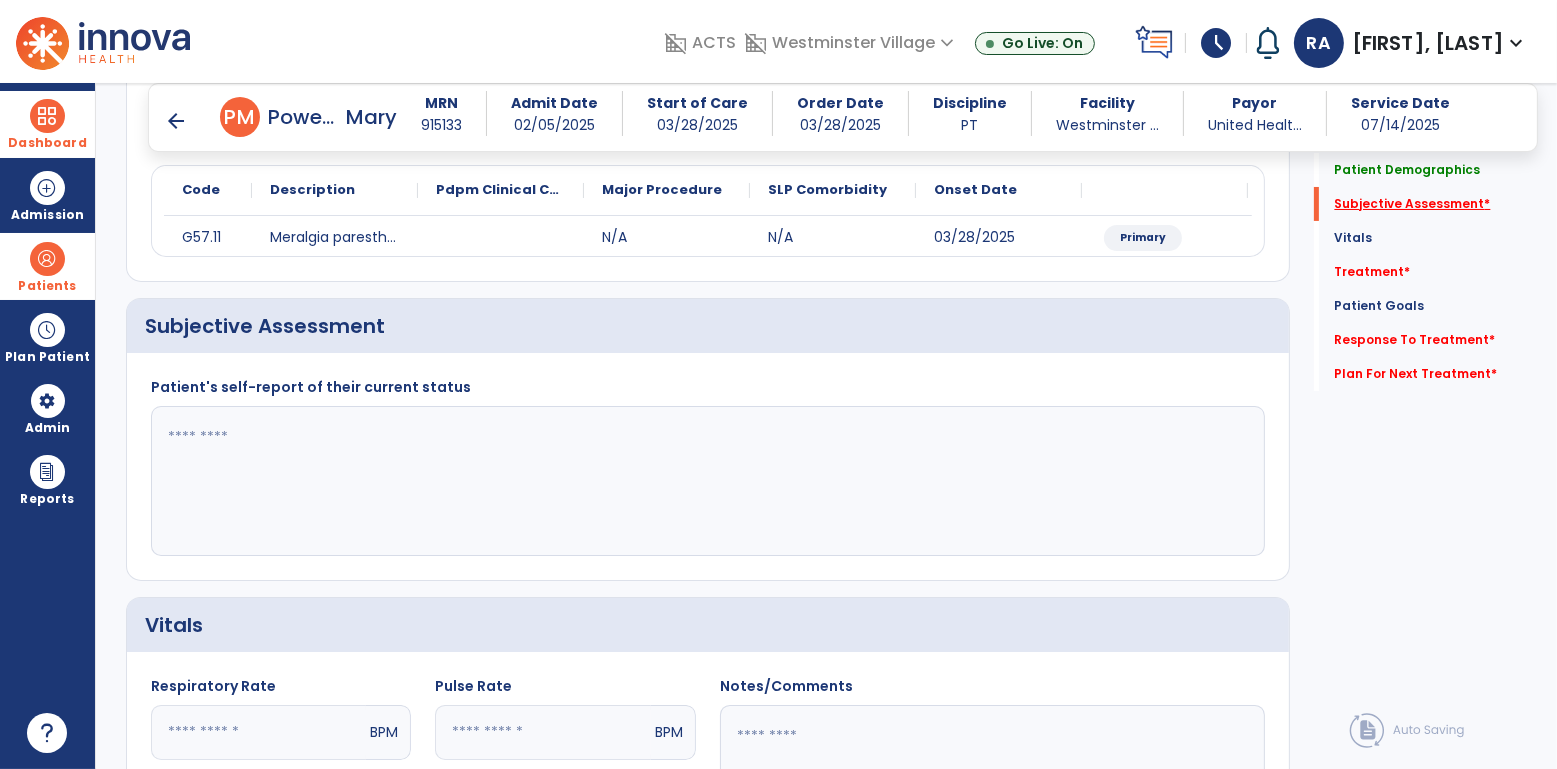 scroll, scrollTop: 271, scrollLeft: 0, axis: vertical 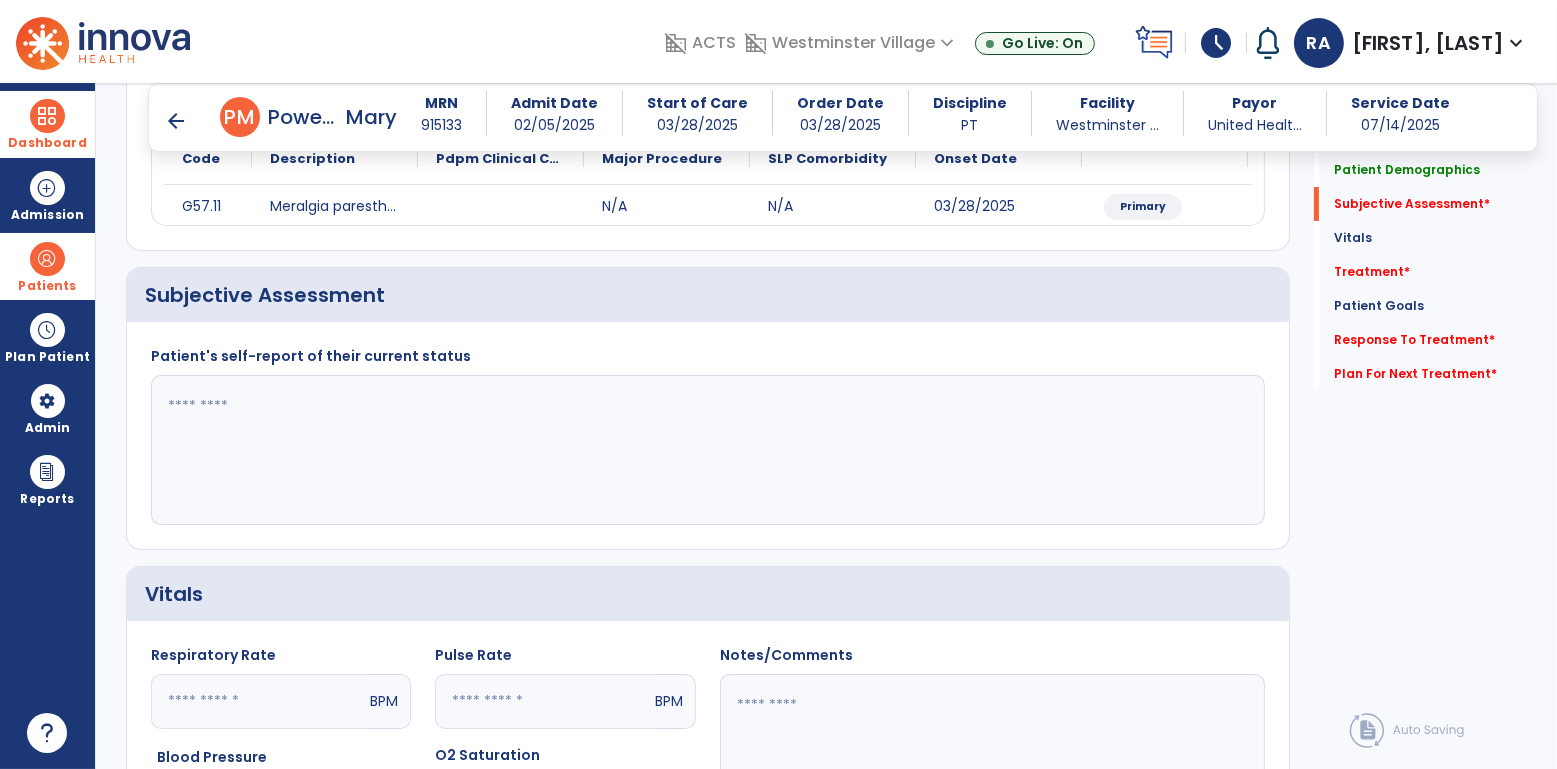 click 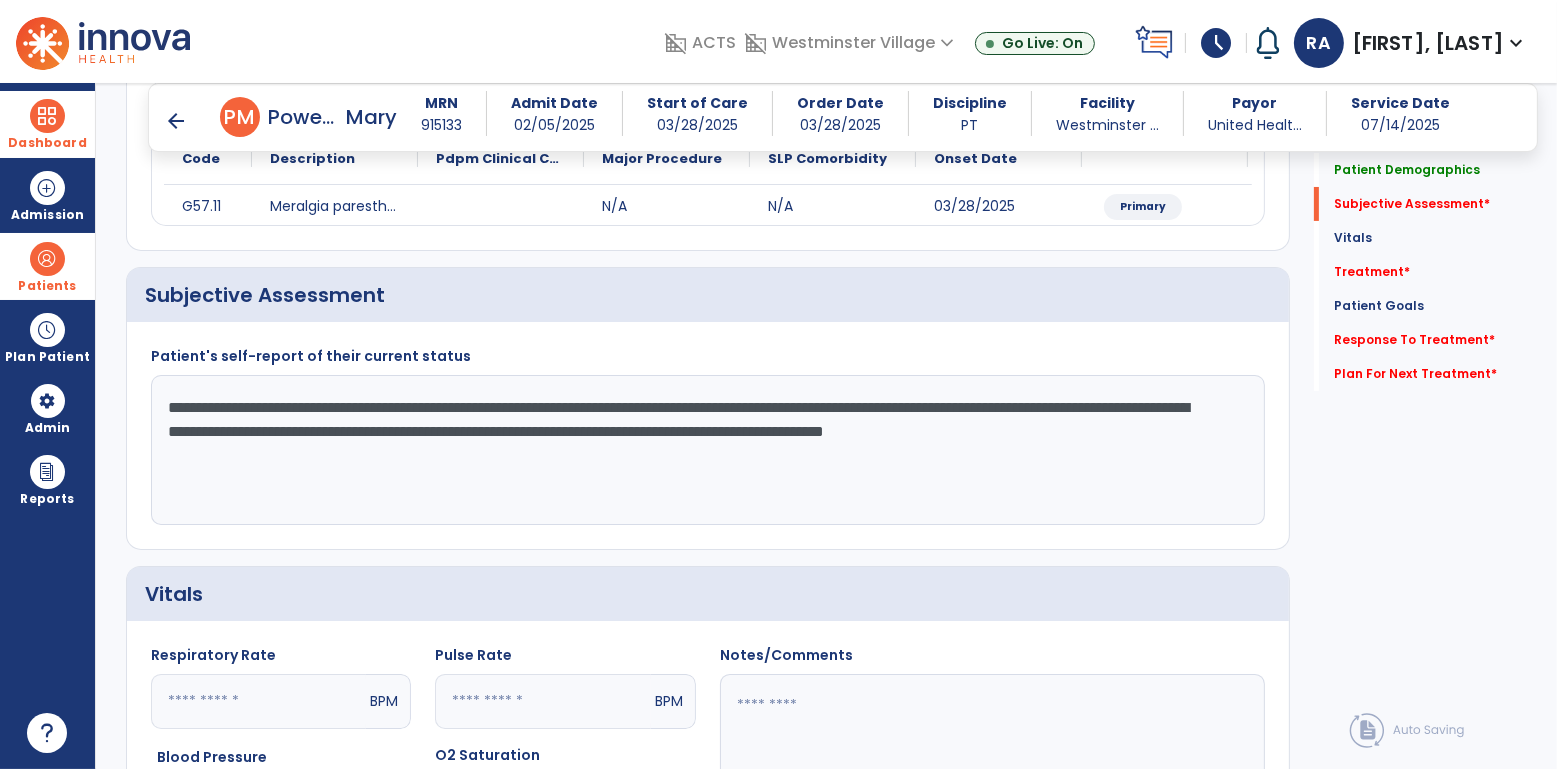 click on "**********" 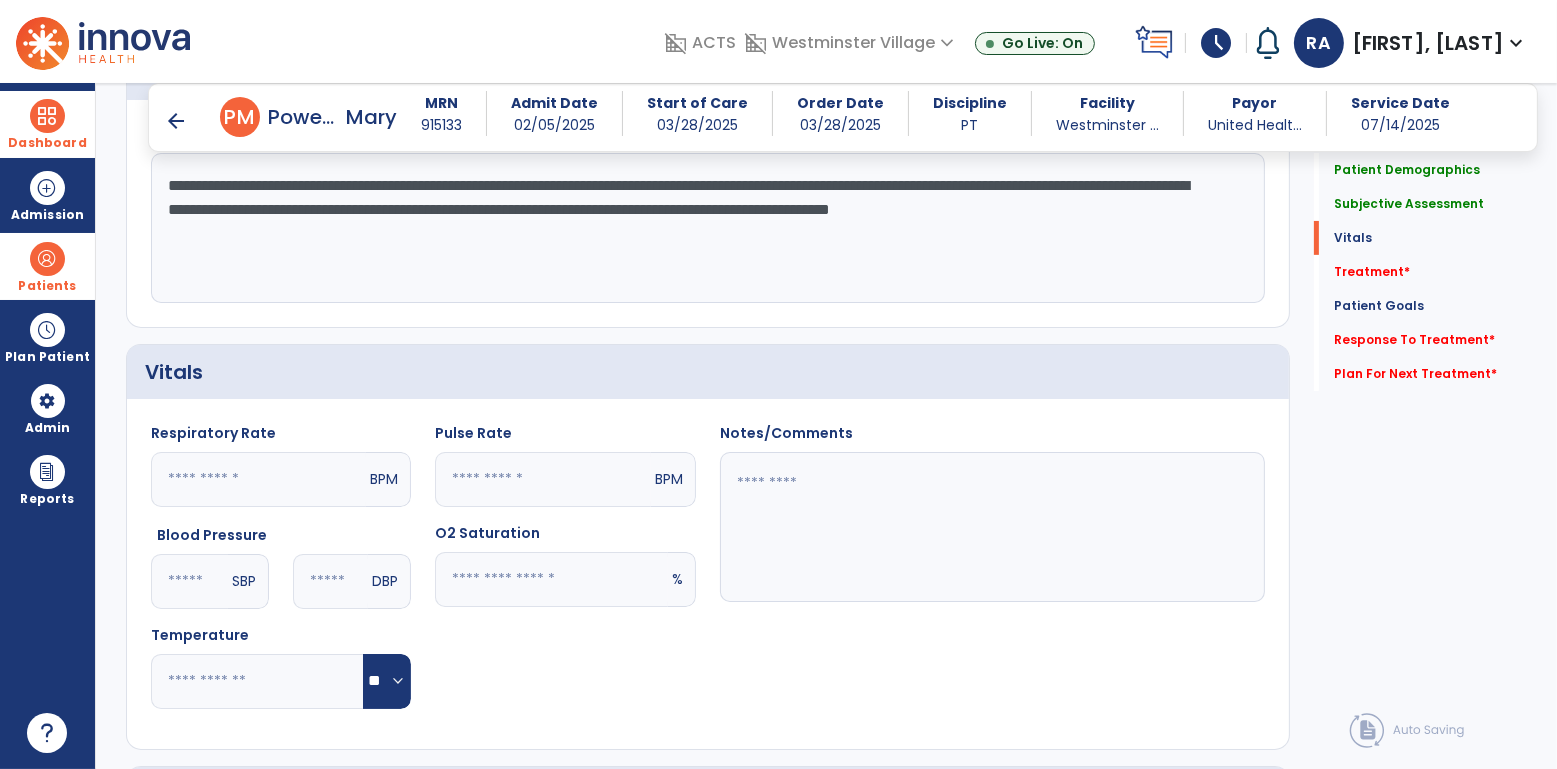 scroll, scrollTop: 492, scrollLeft: 0, axis: vertical 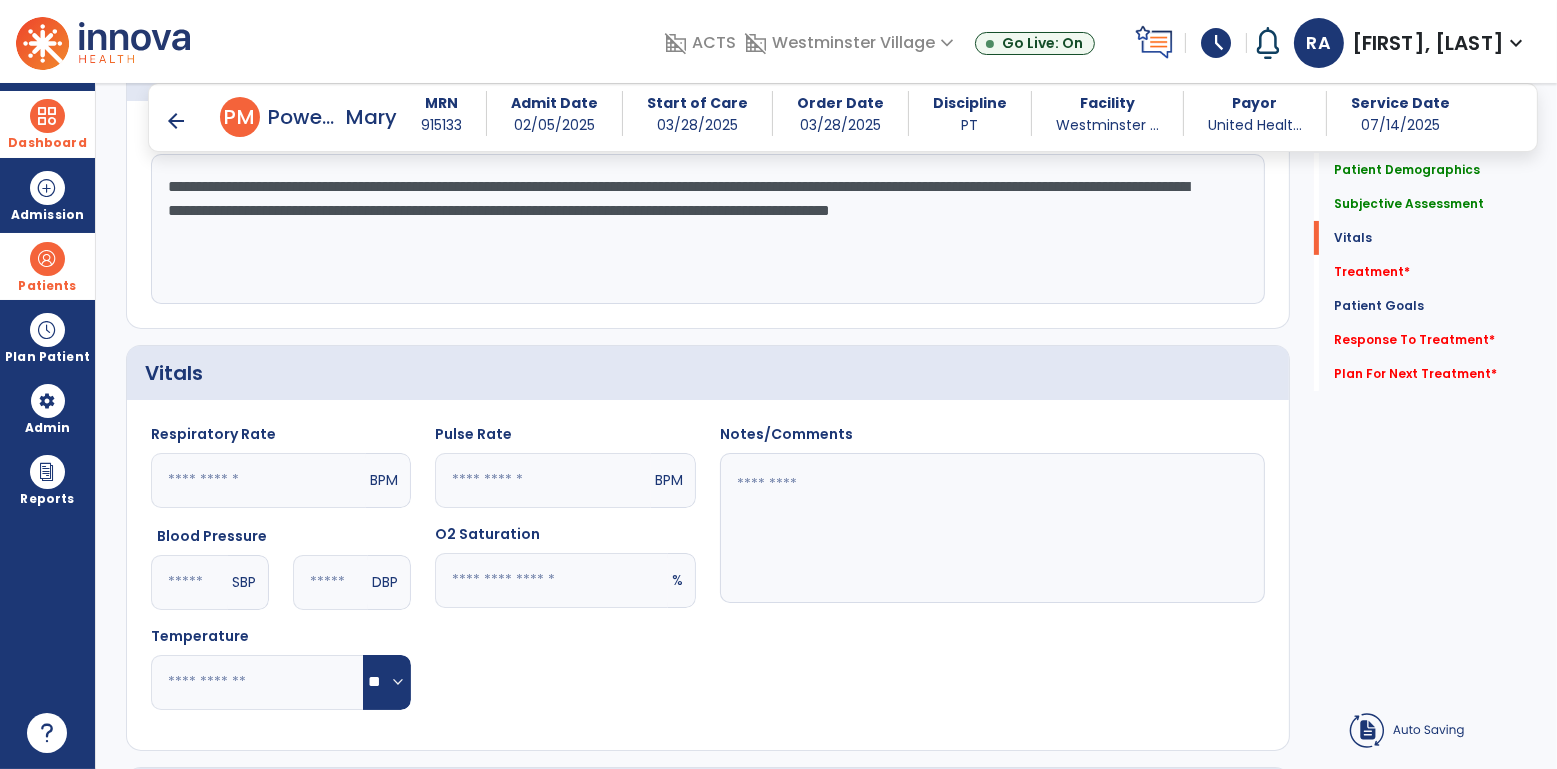type on "**********" 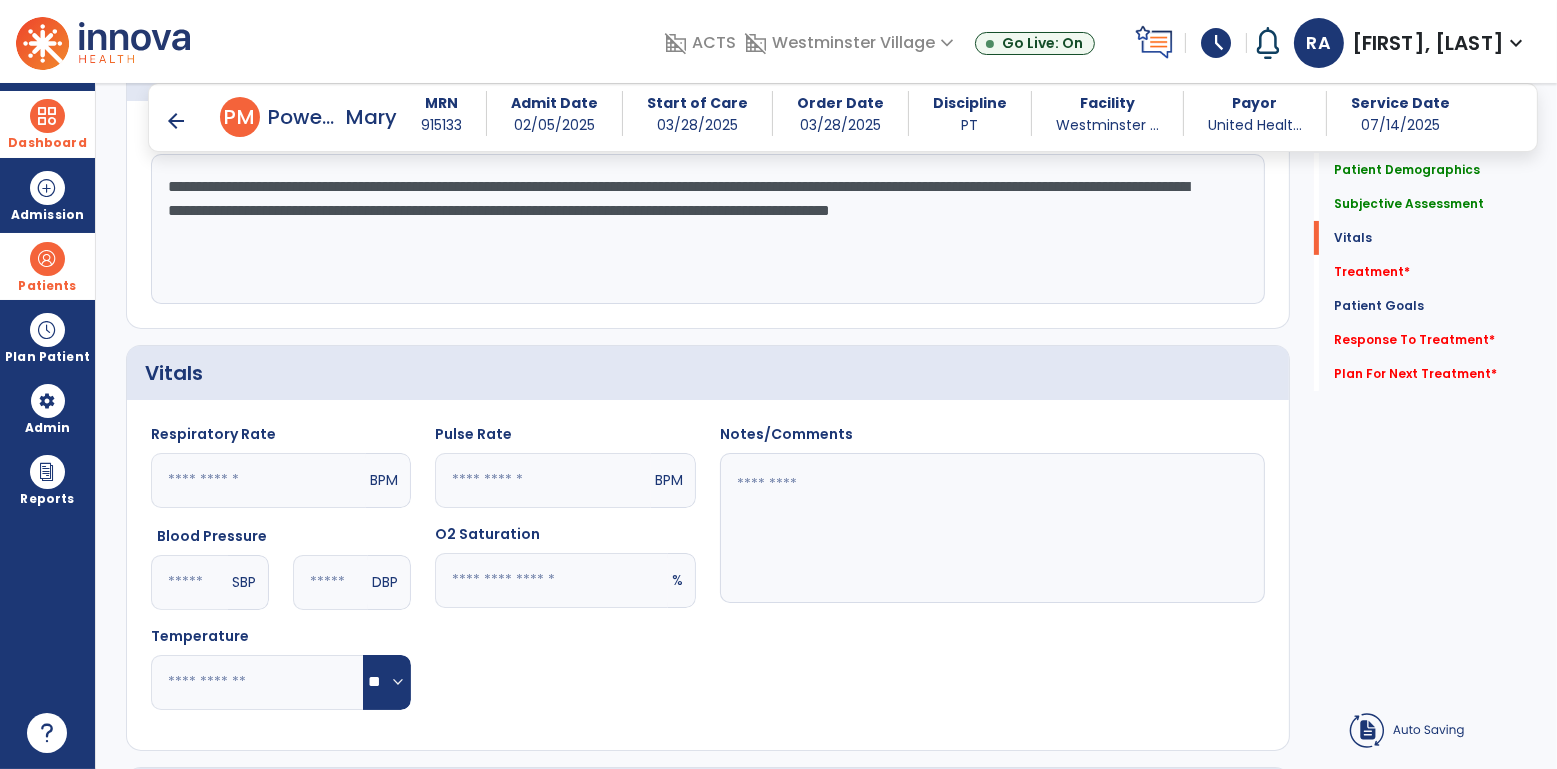 click 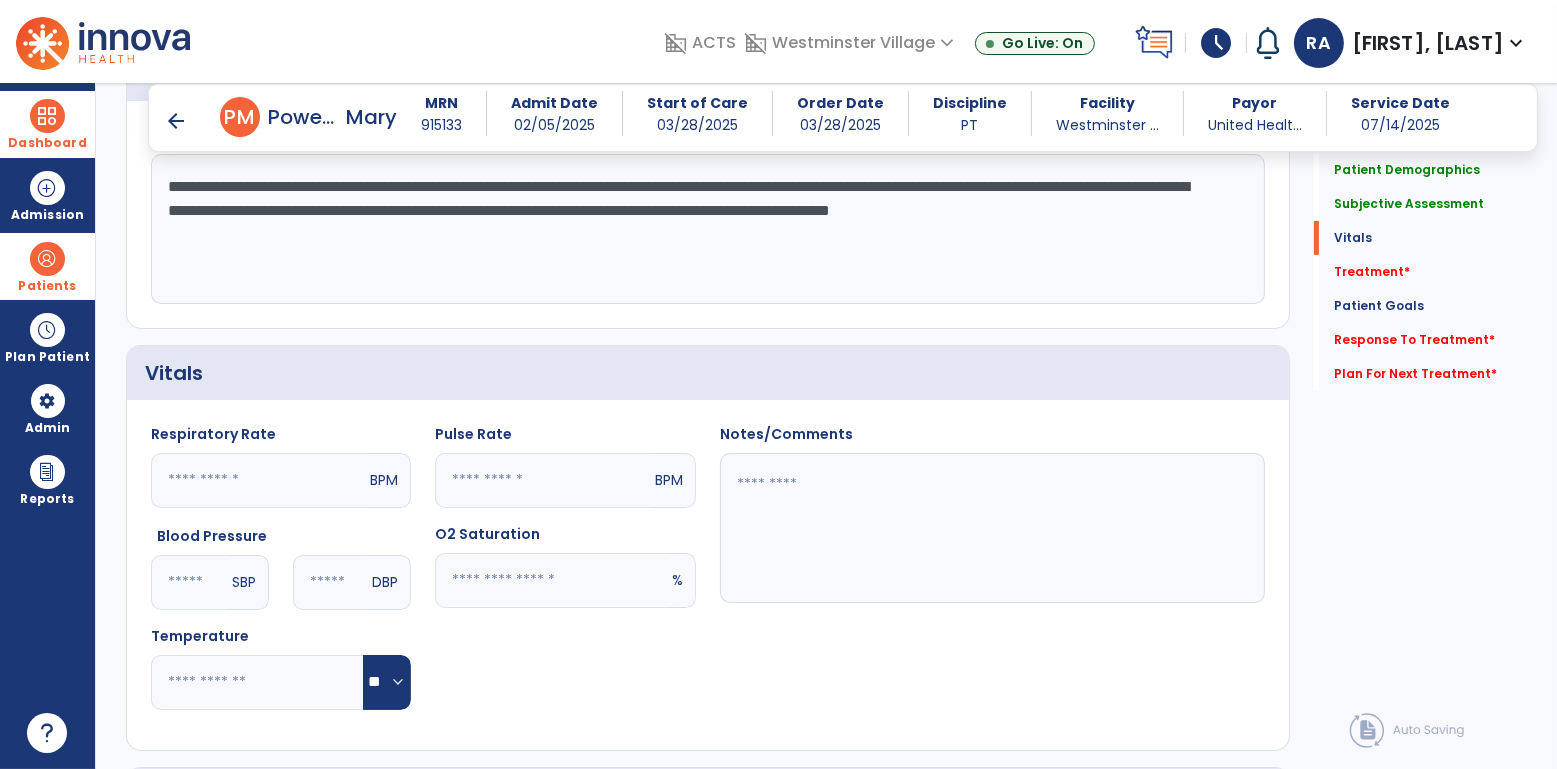 click 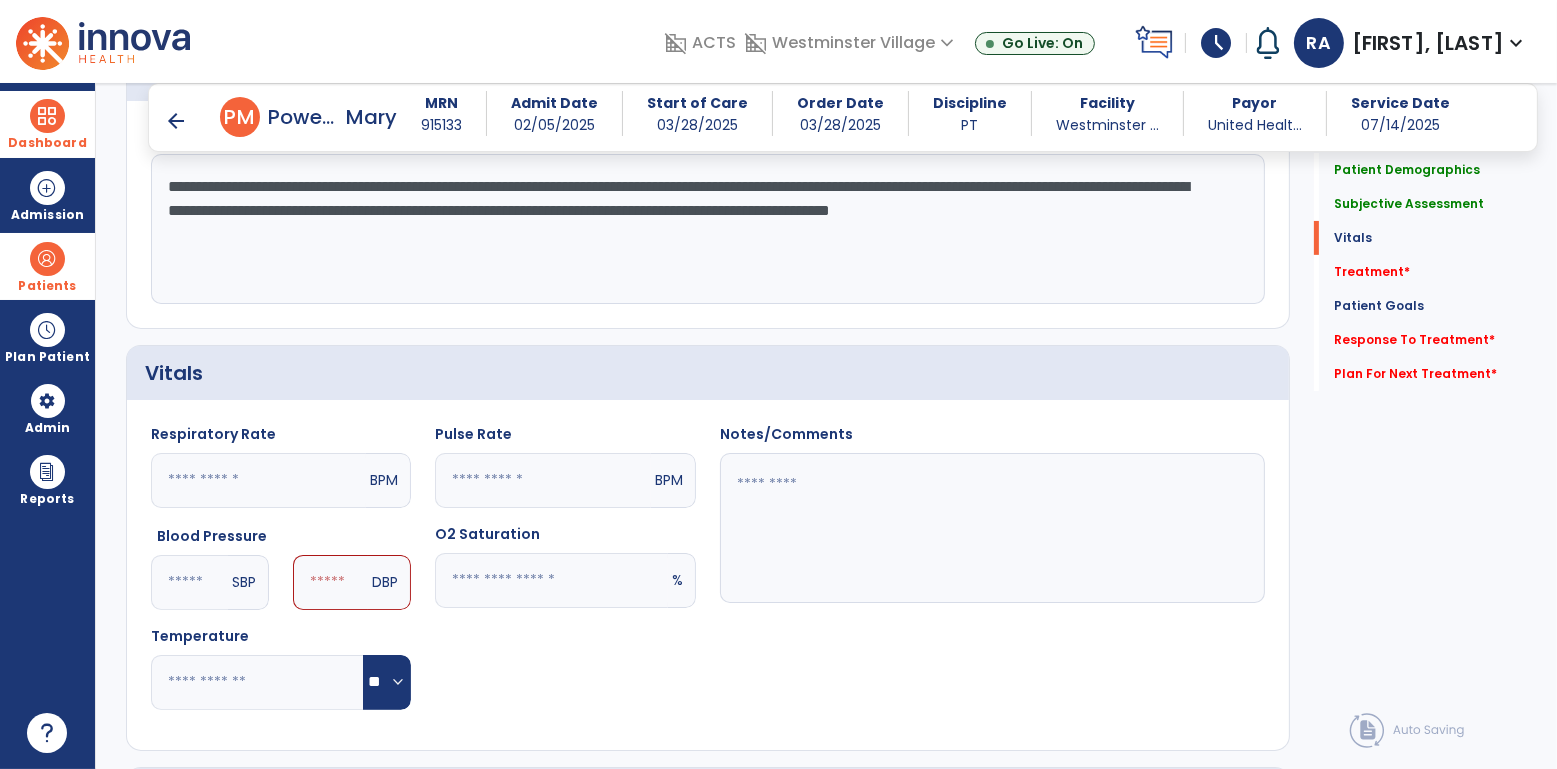 type on "***" 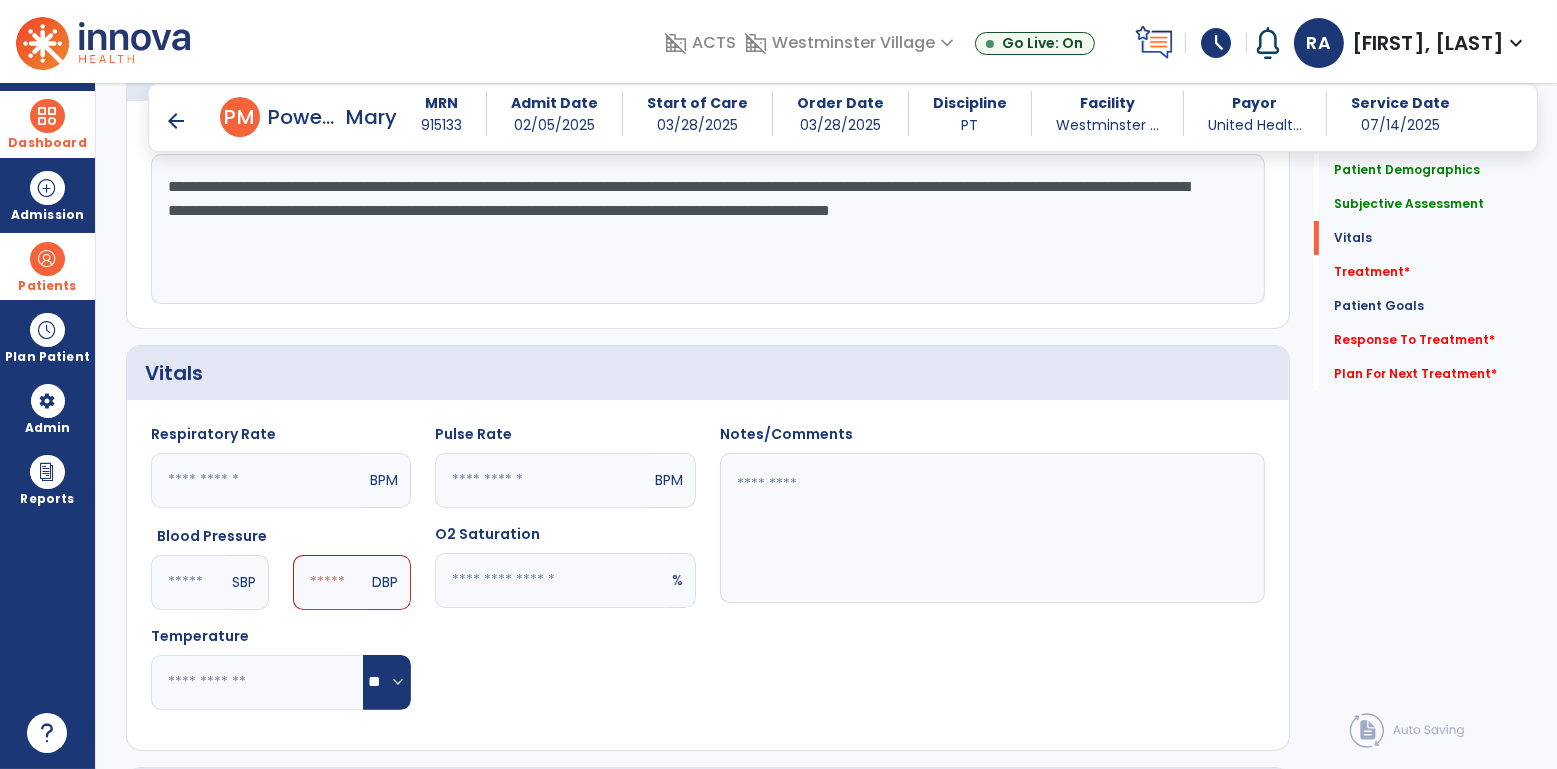 click 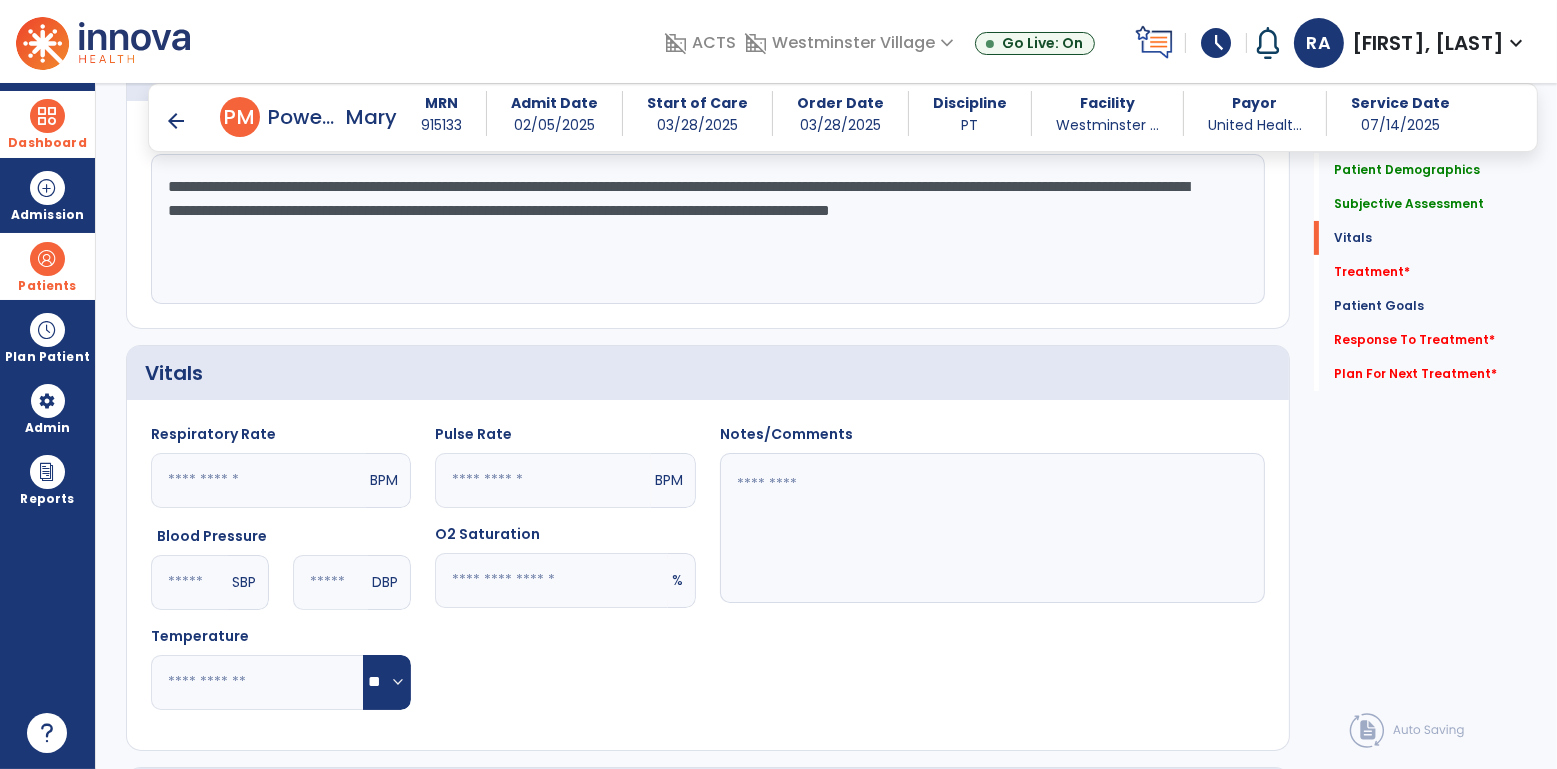 type on "**" 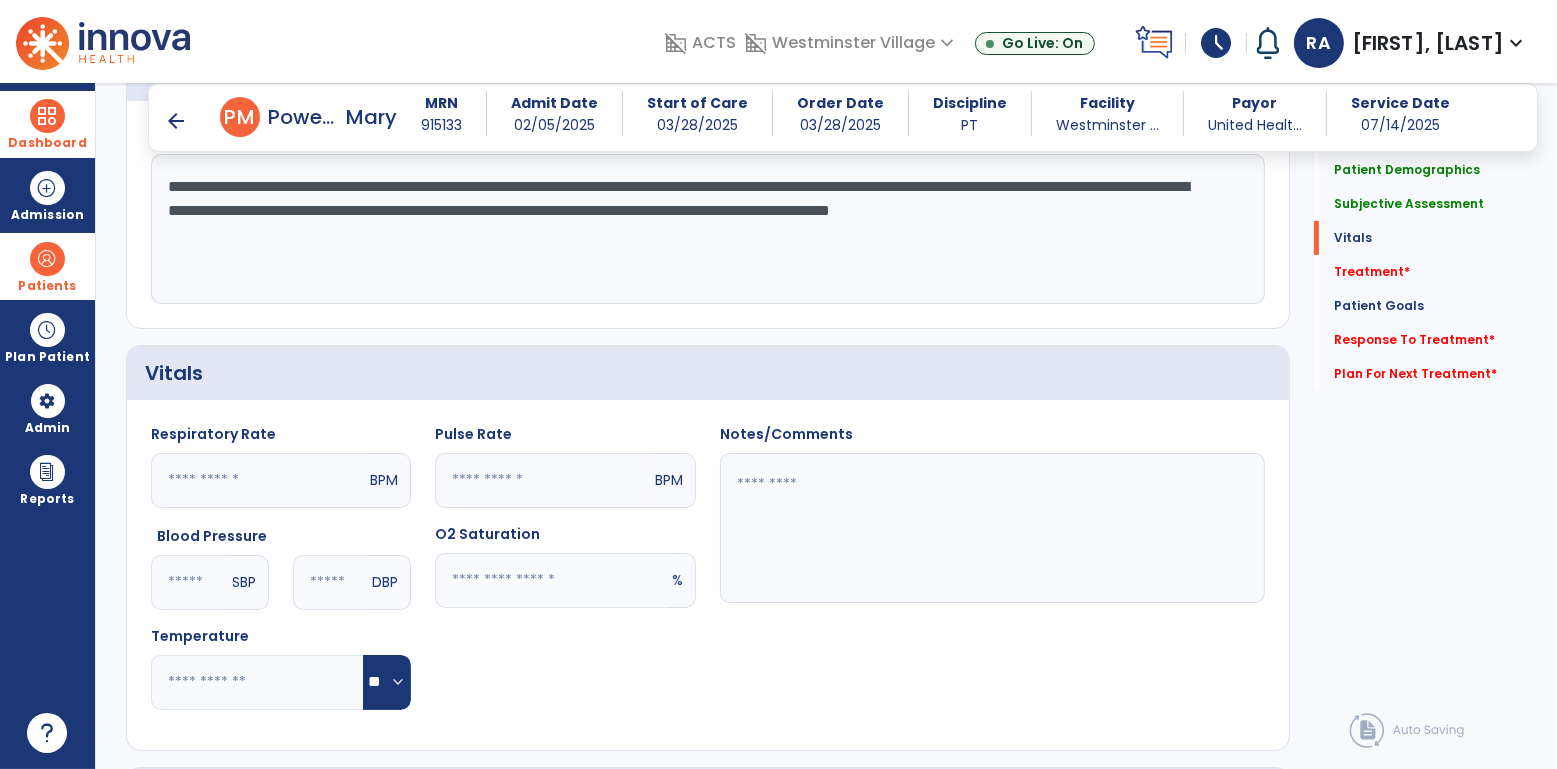 click 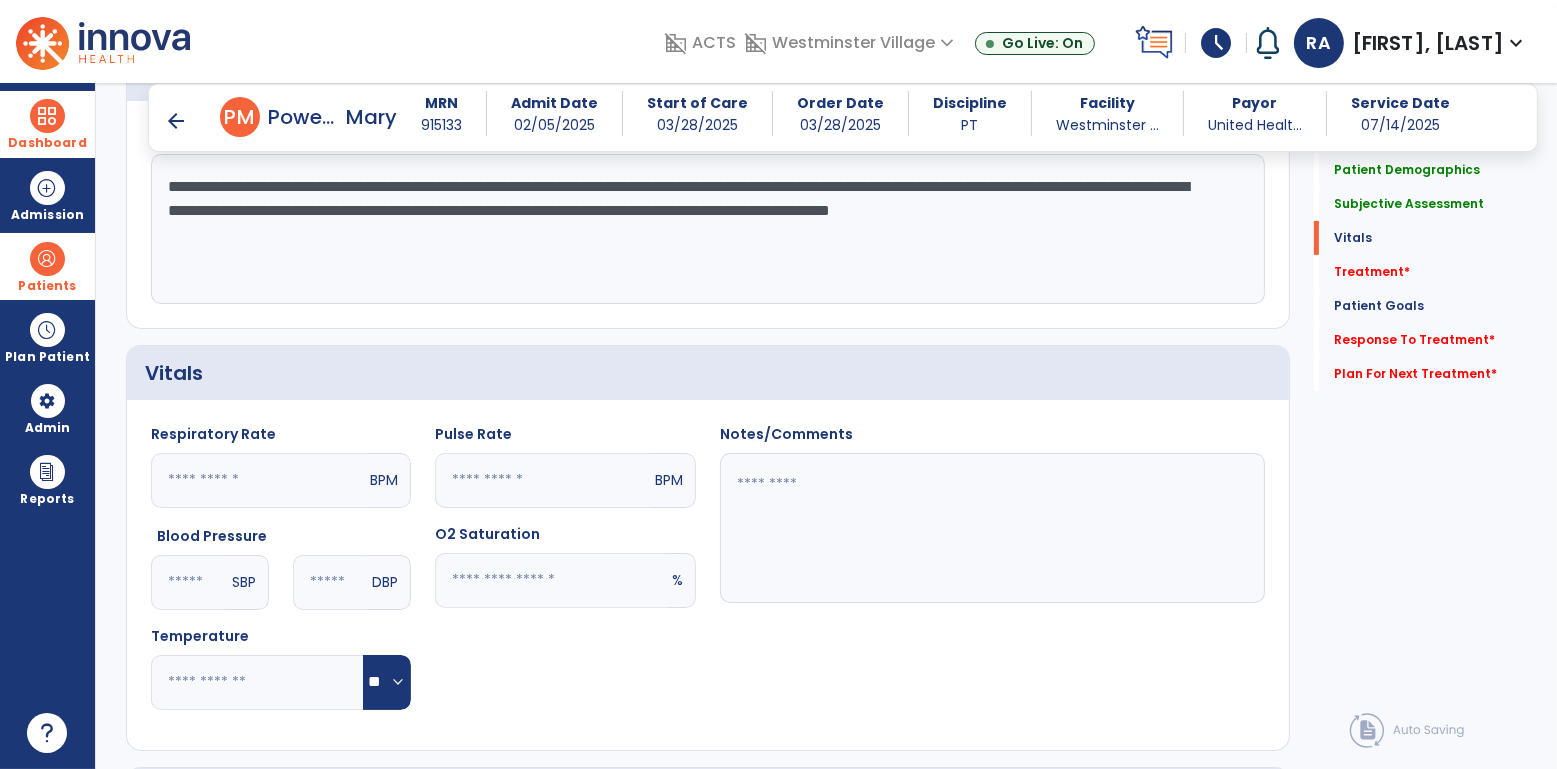 type on "**" 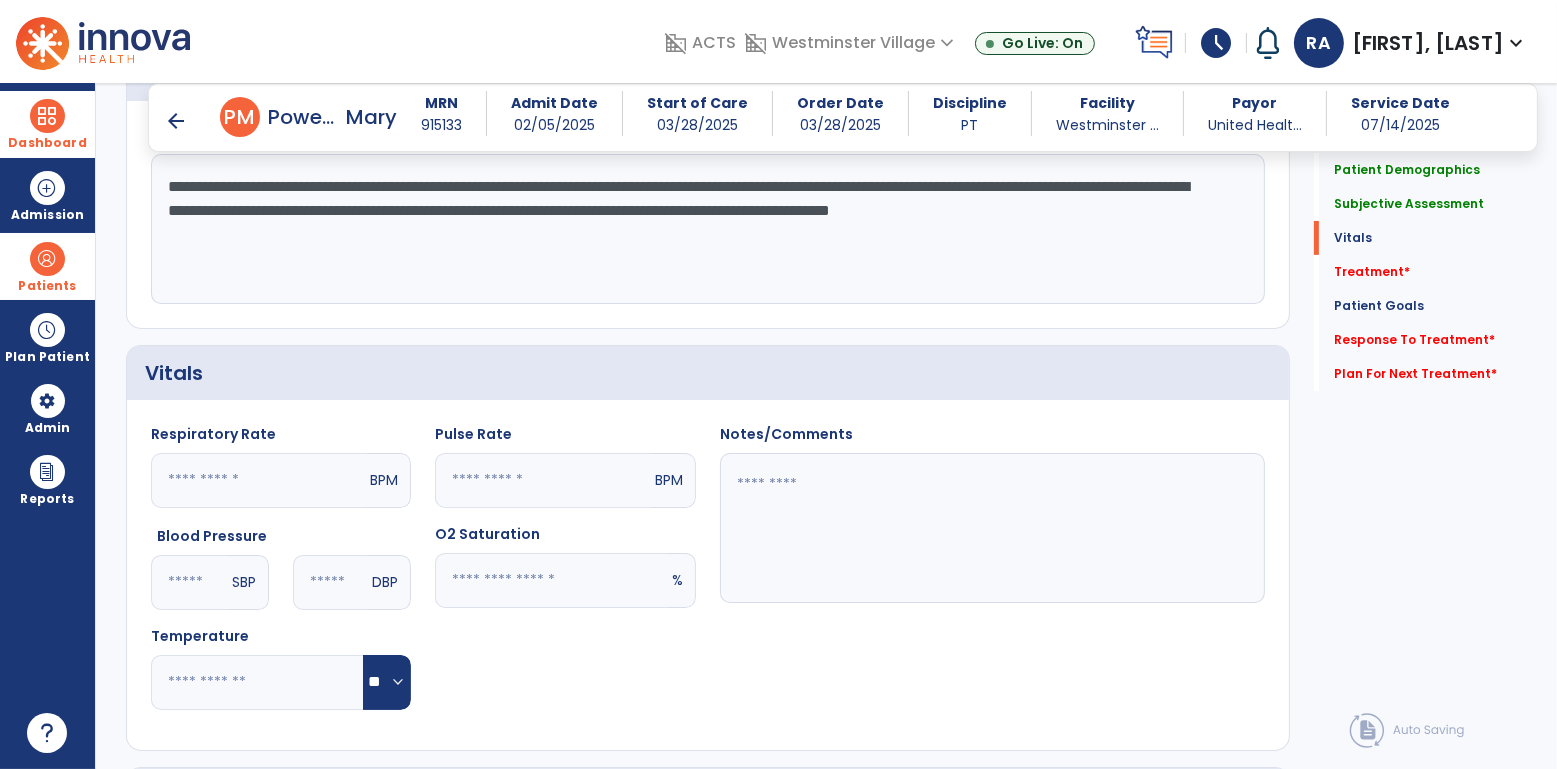 click 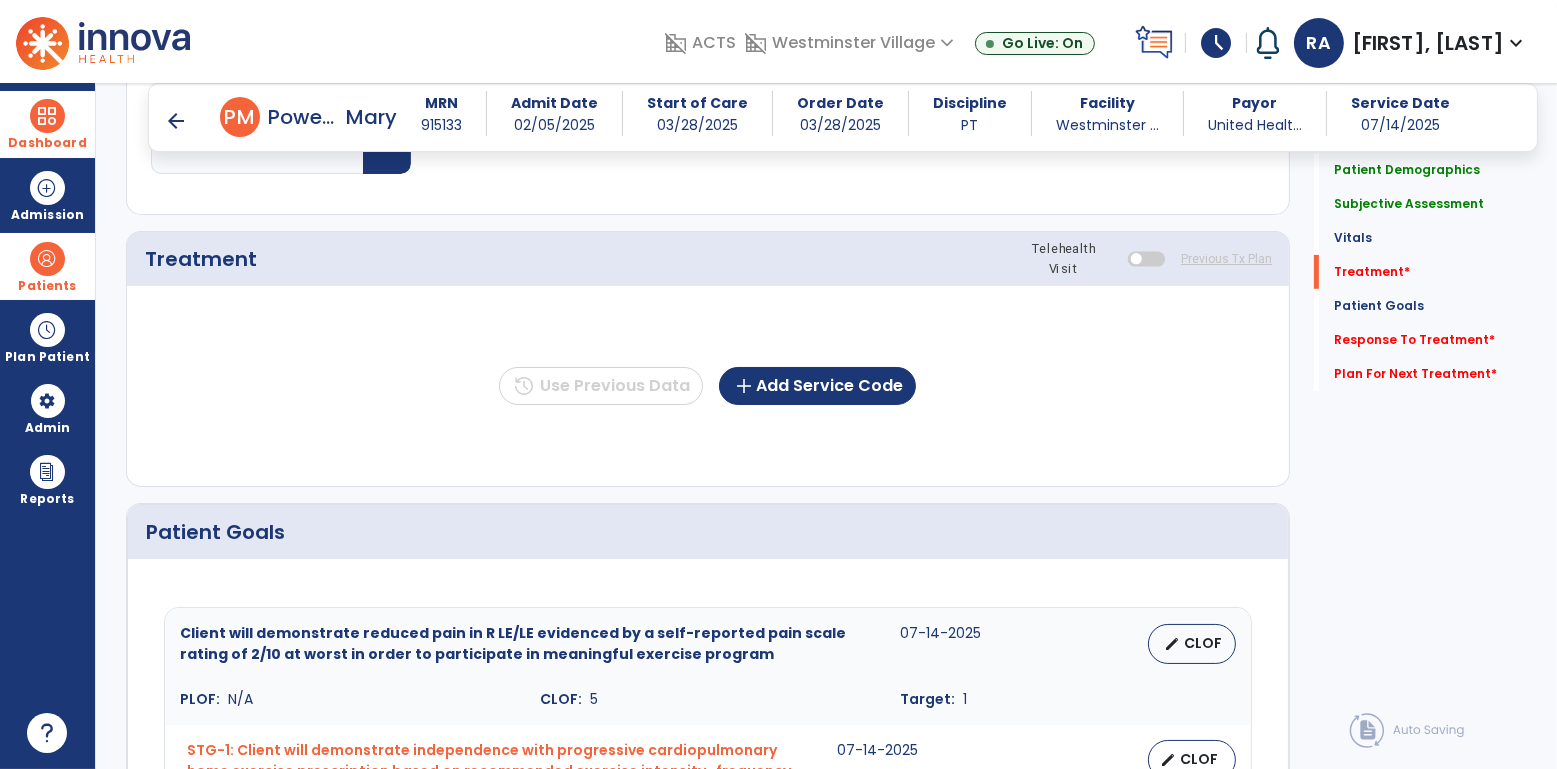 scroll, scrollTop: 1029, scrollLeft: 0, axis: vertical 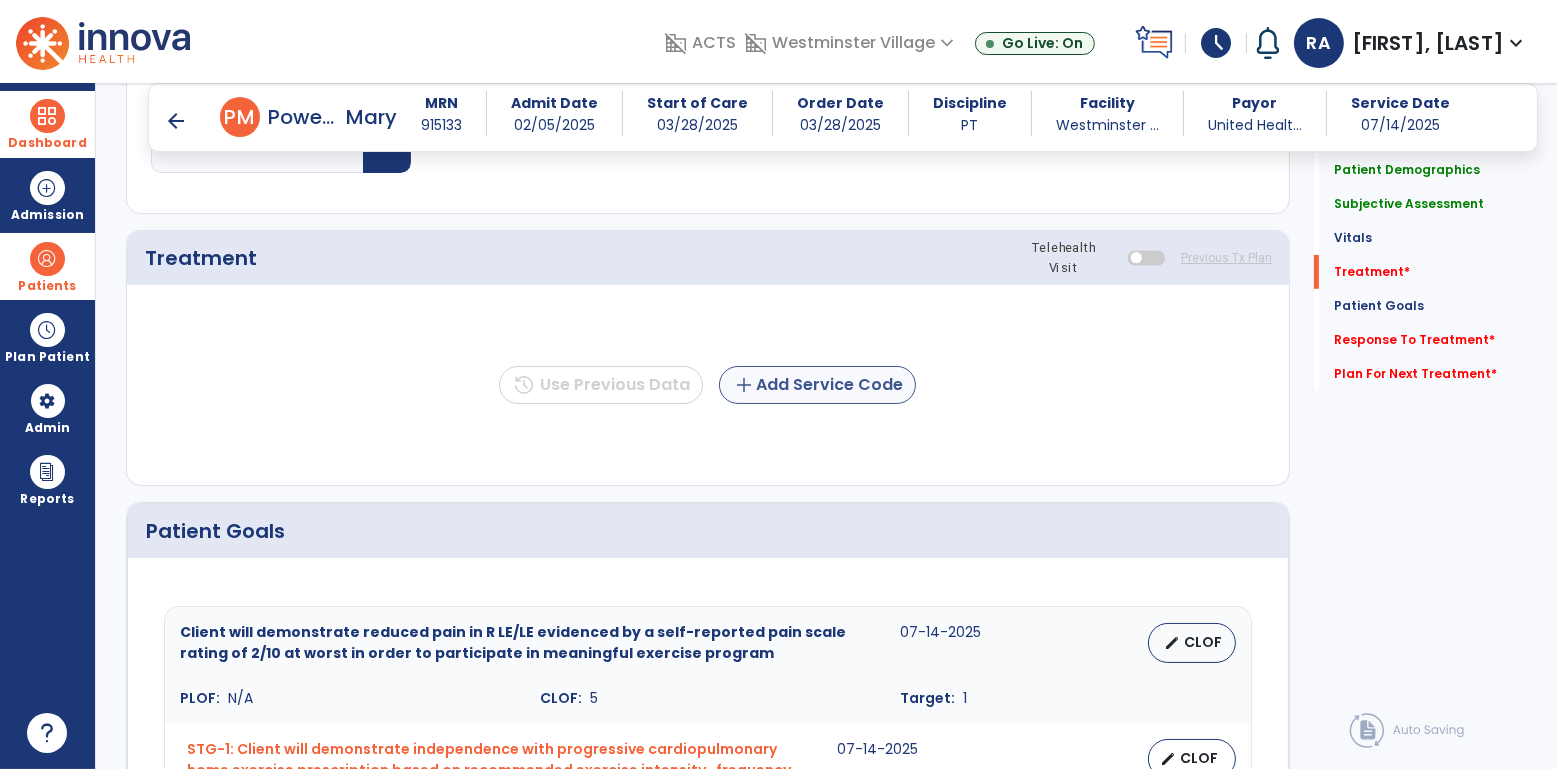 type on "**" 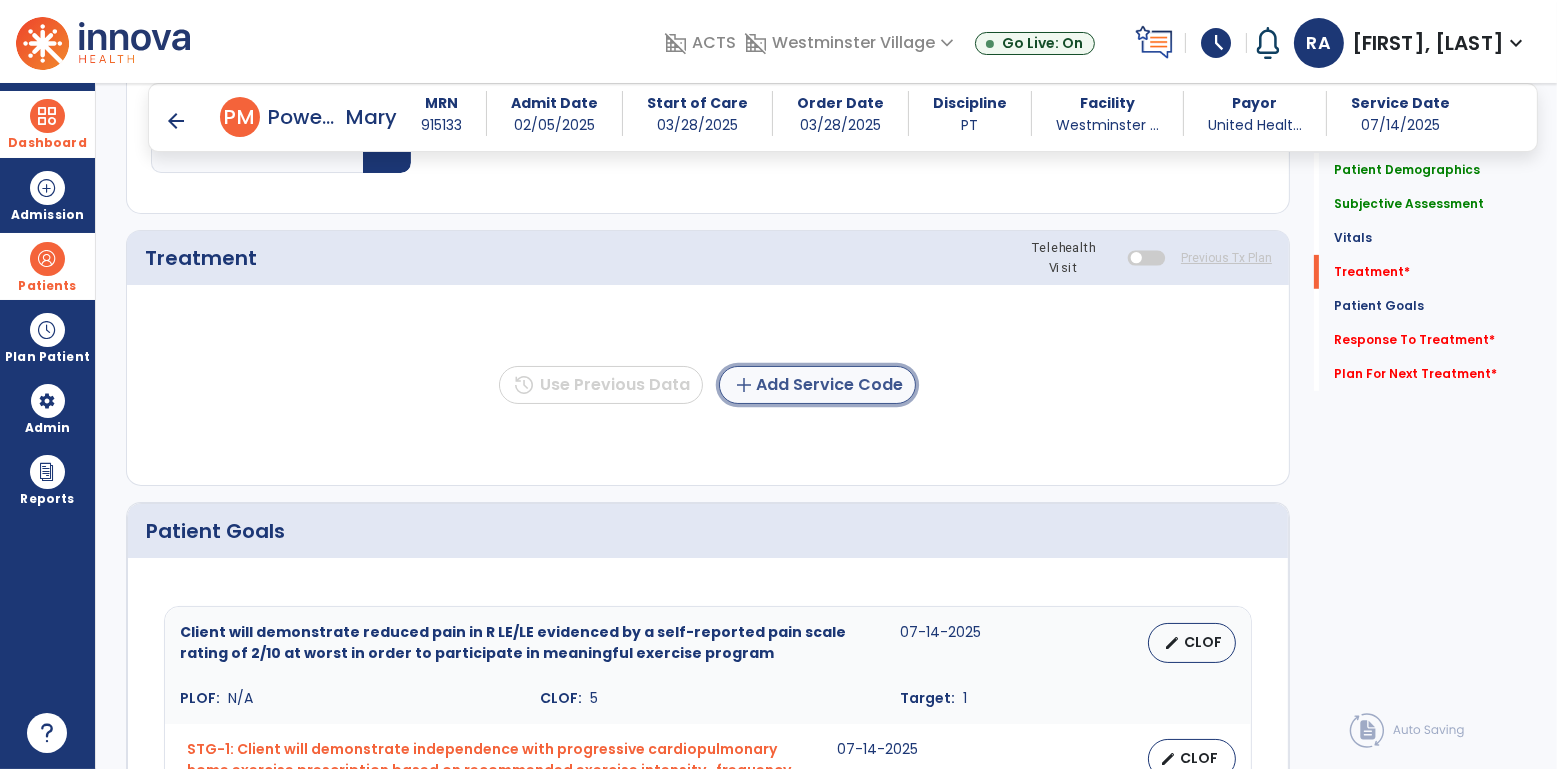 click on "add  Add Service Code" 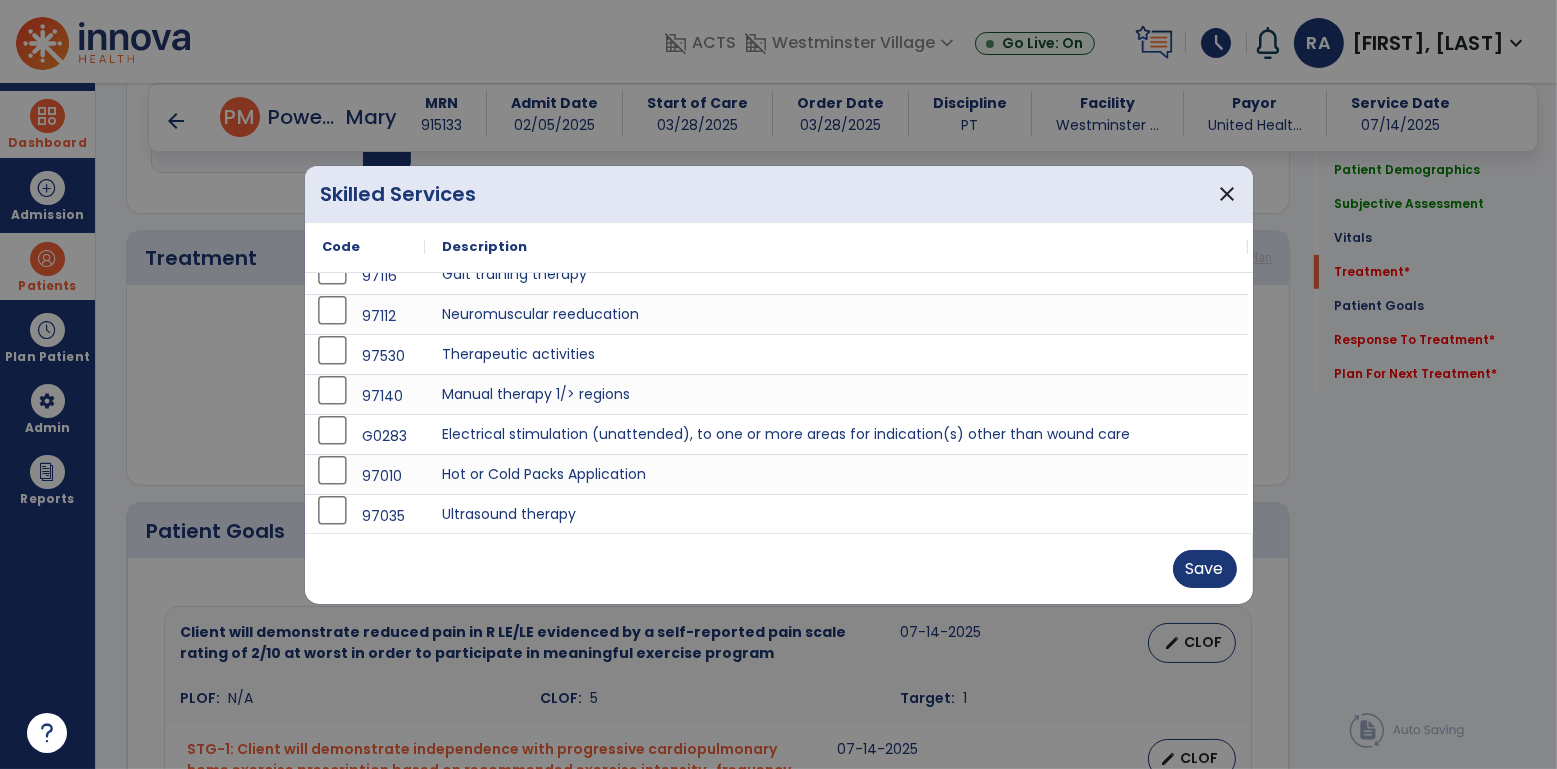 scroll, scrollTop: 98, scrollLeft: 0, axis: vertical 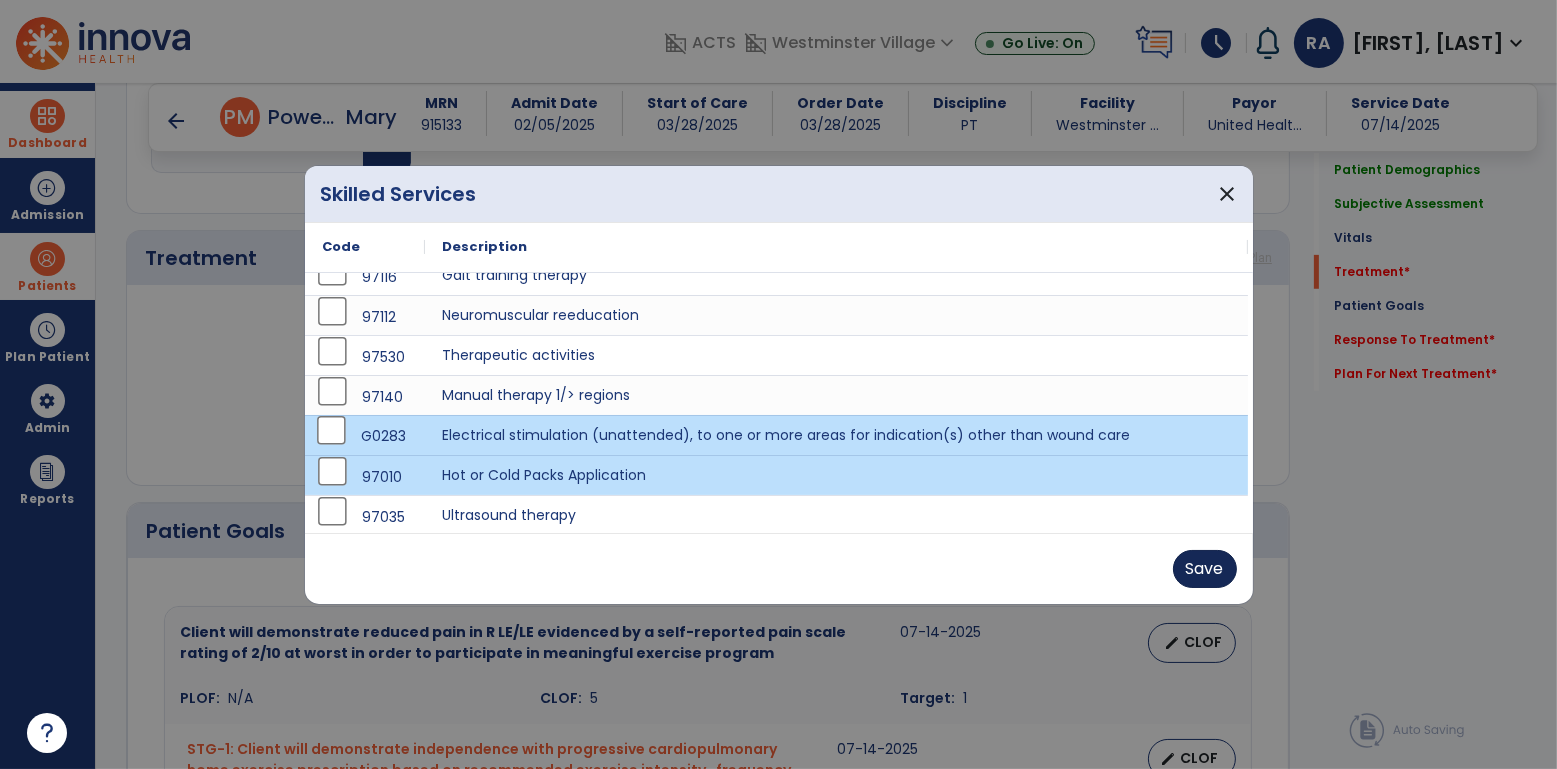 click on "Save" at bounding box center (1205, 569) 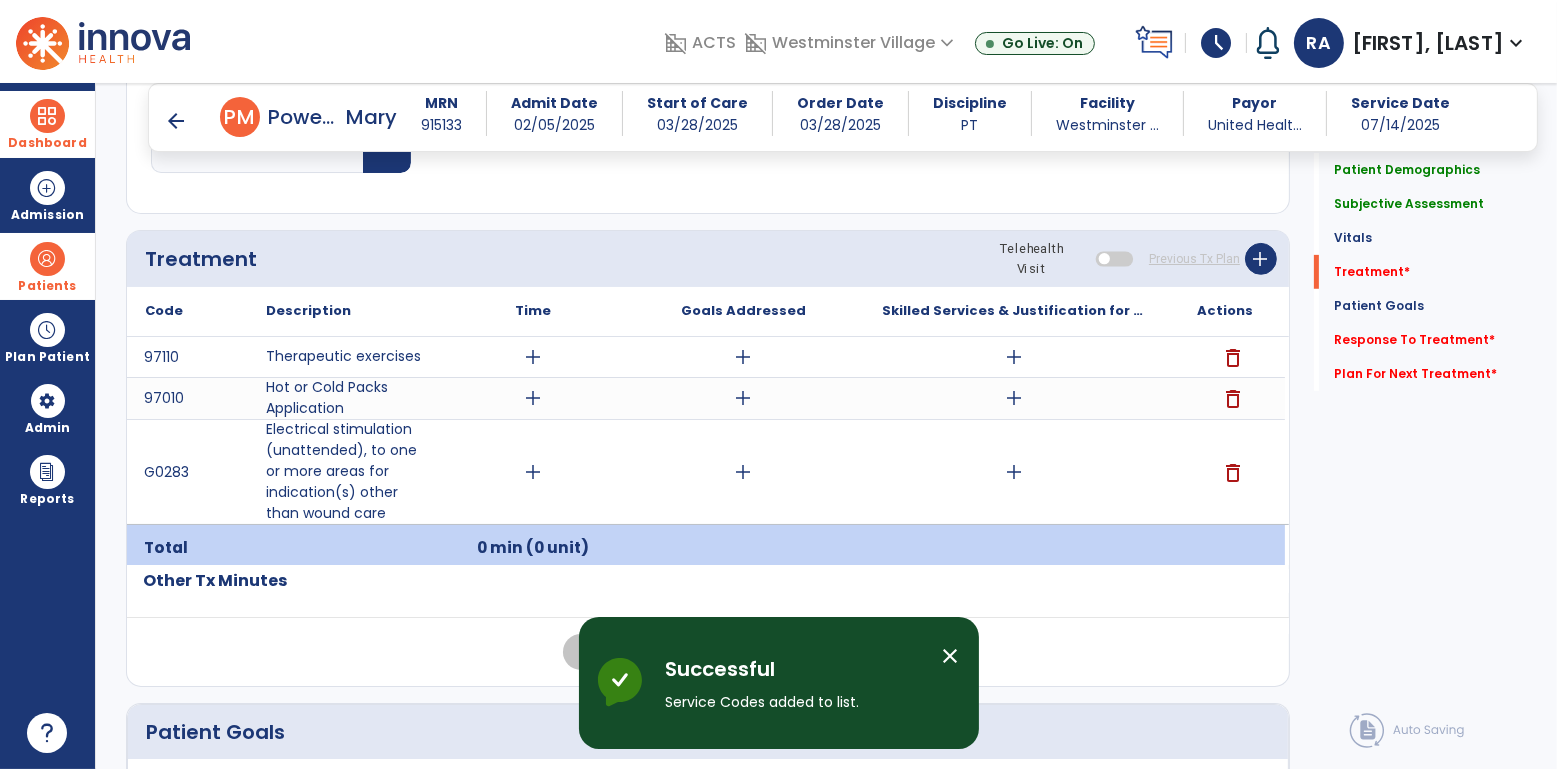 click on "add" at bounding box center (1014, 357) 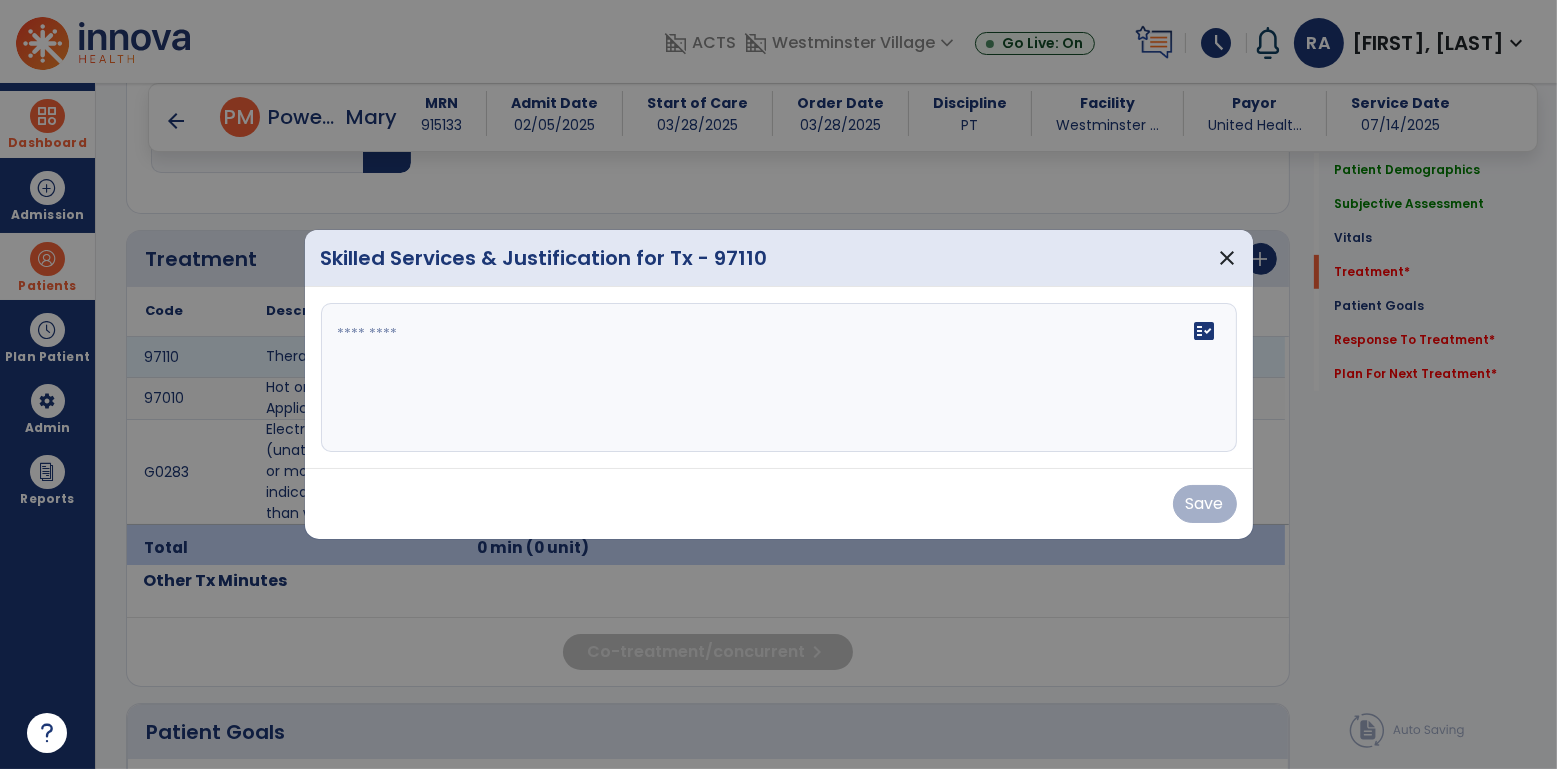 click on "fact_check" at bounding box center (779, 378) 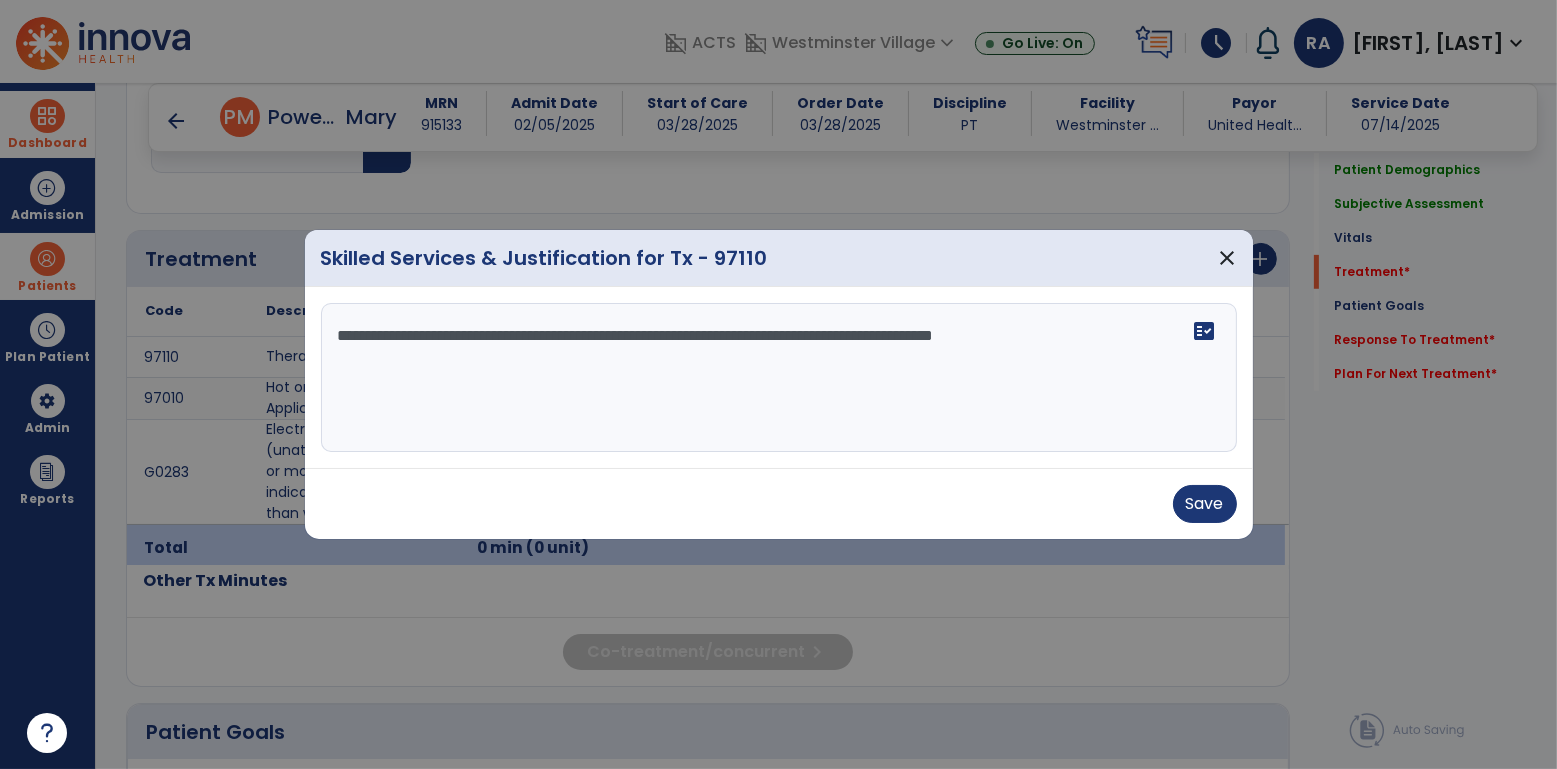 click on "**********" at bounding box center (779, 378) 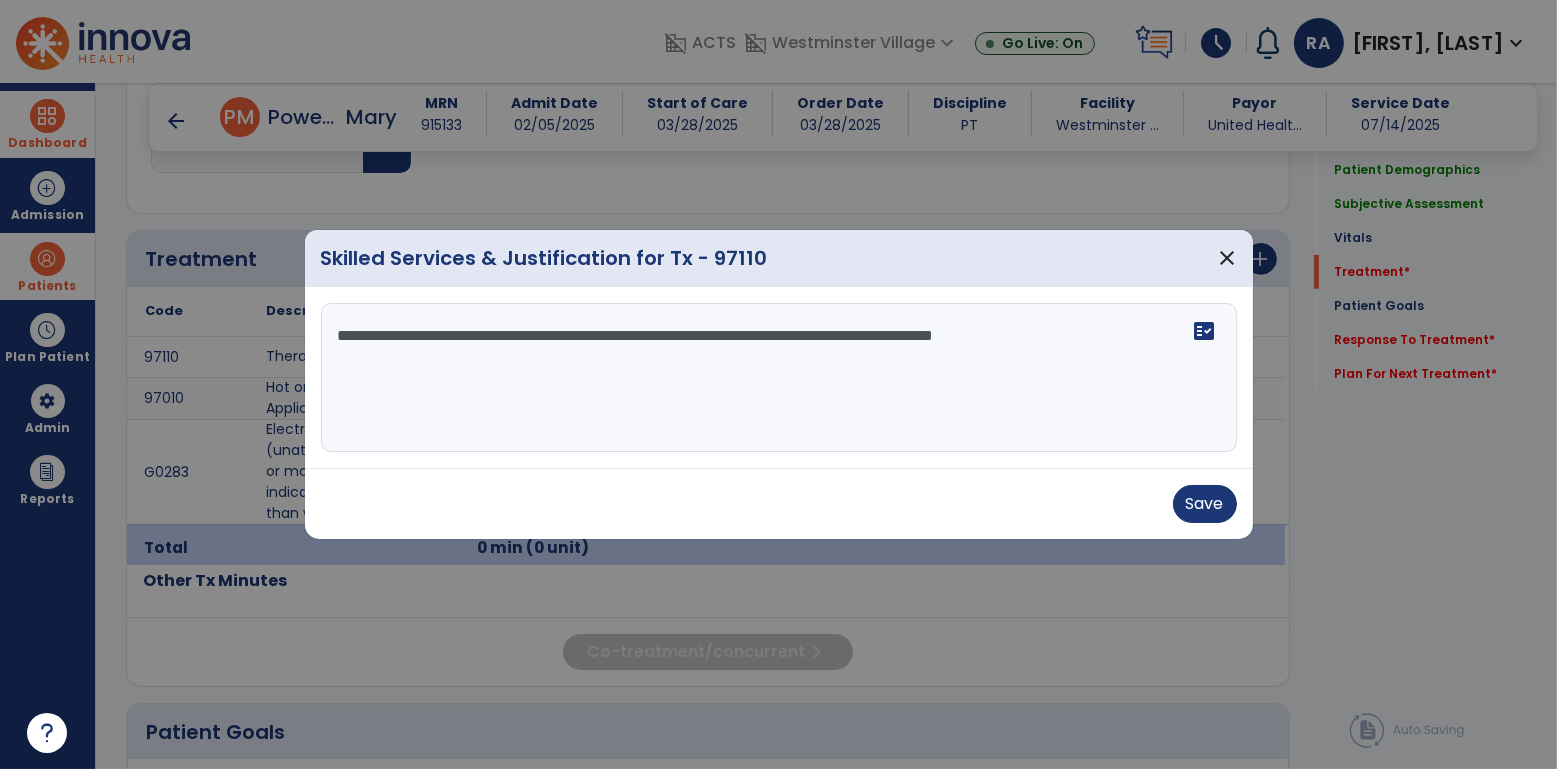 click on "**********" at bounding box center (779, 378) 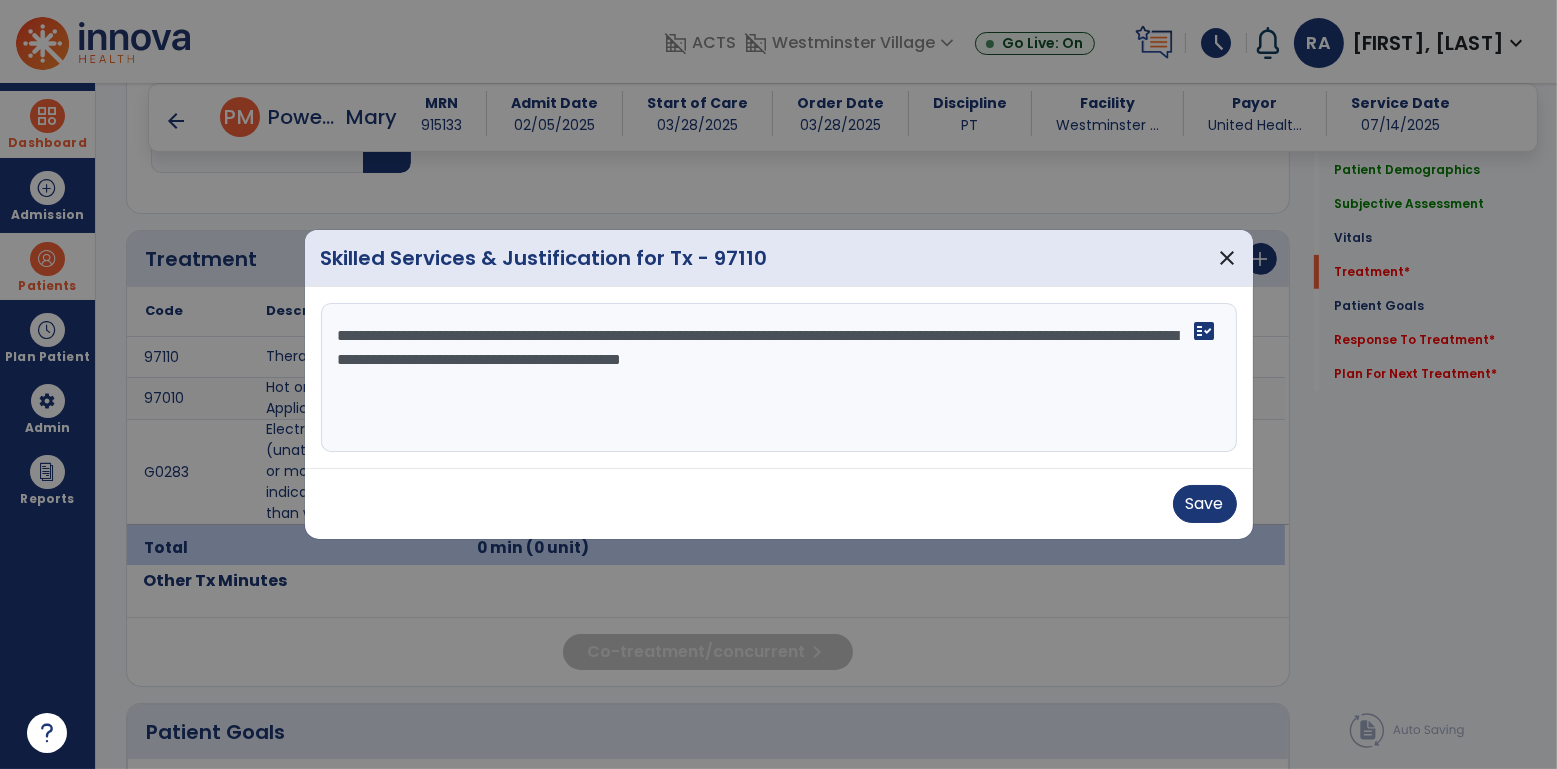 click on "**********" at bounding box center (779, 378) 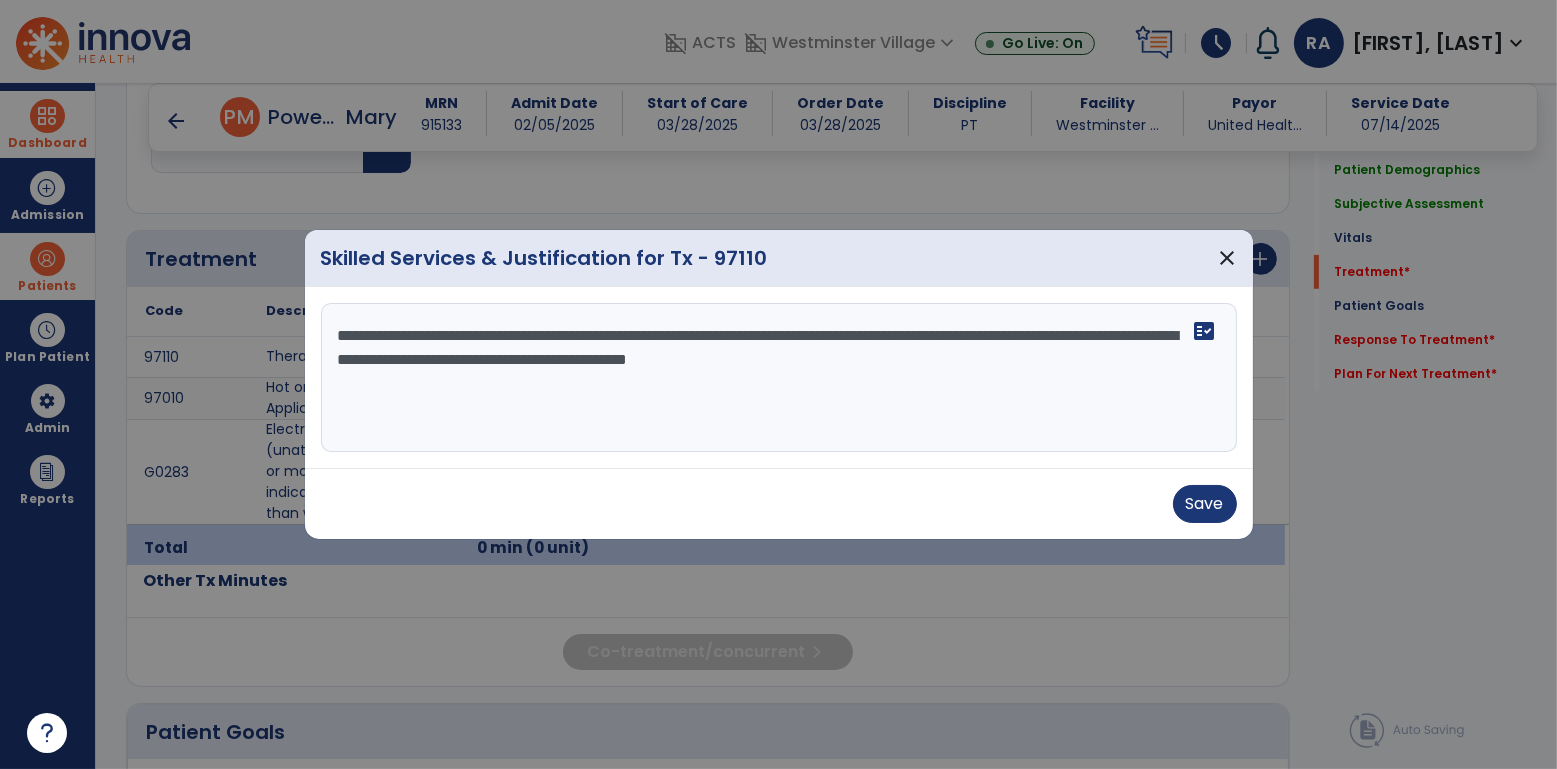 click on "**********" at bounding box center [779, 378] 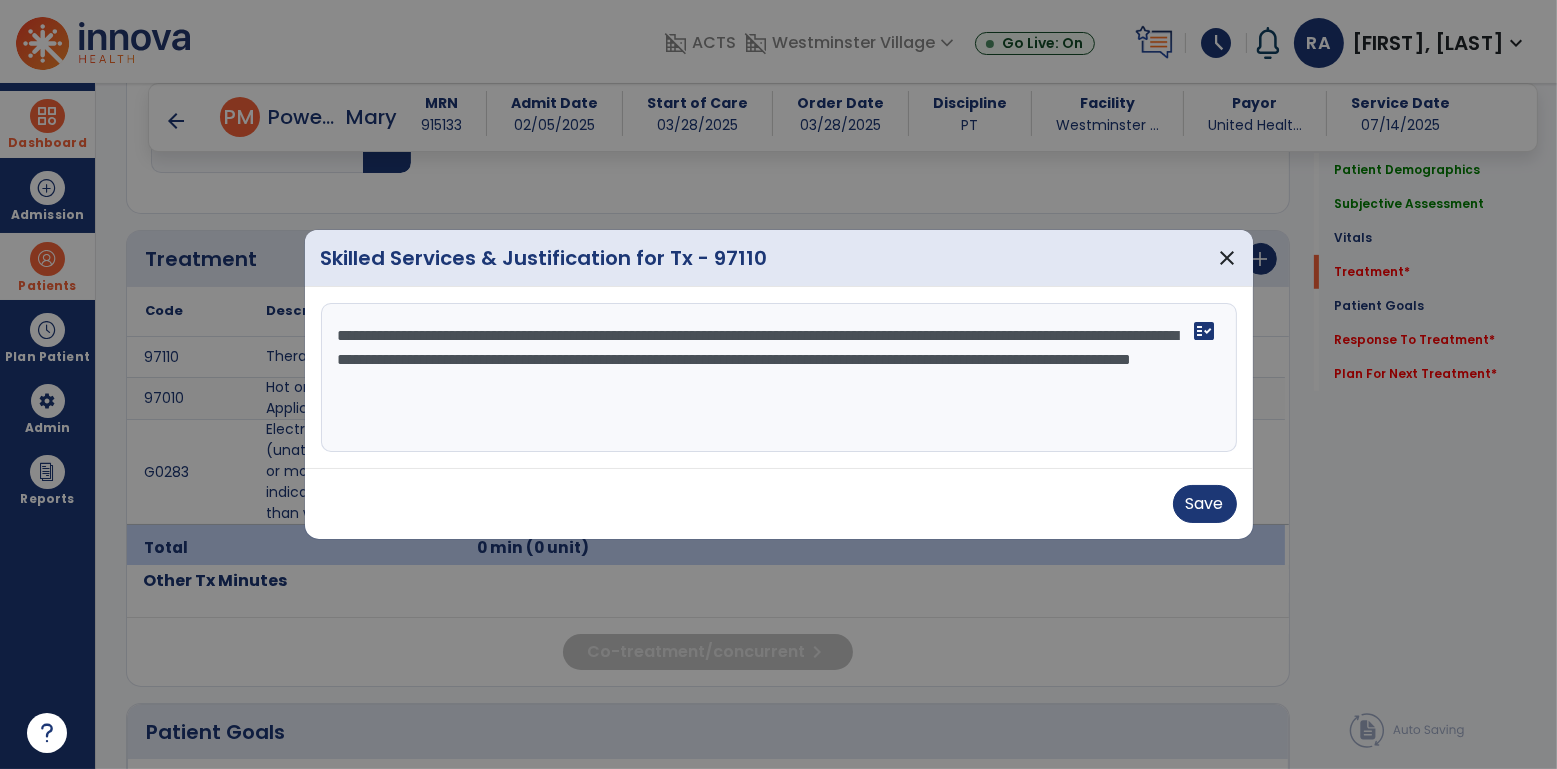 click on "**********" at bounding box center [779, 378] 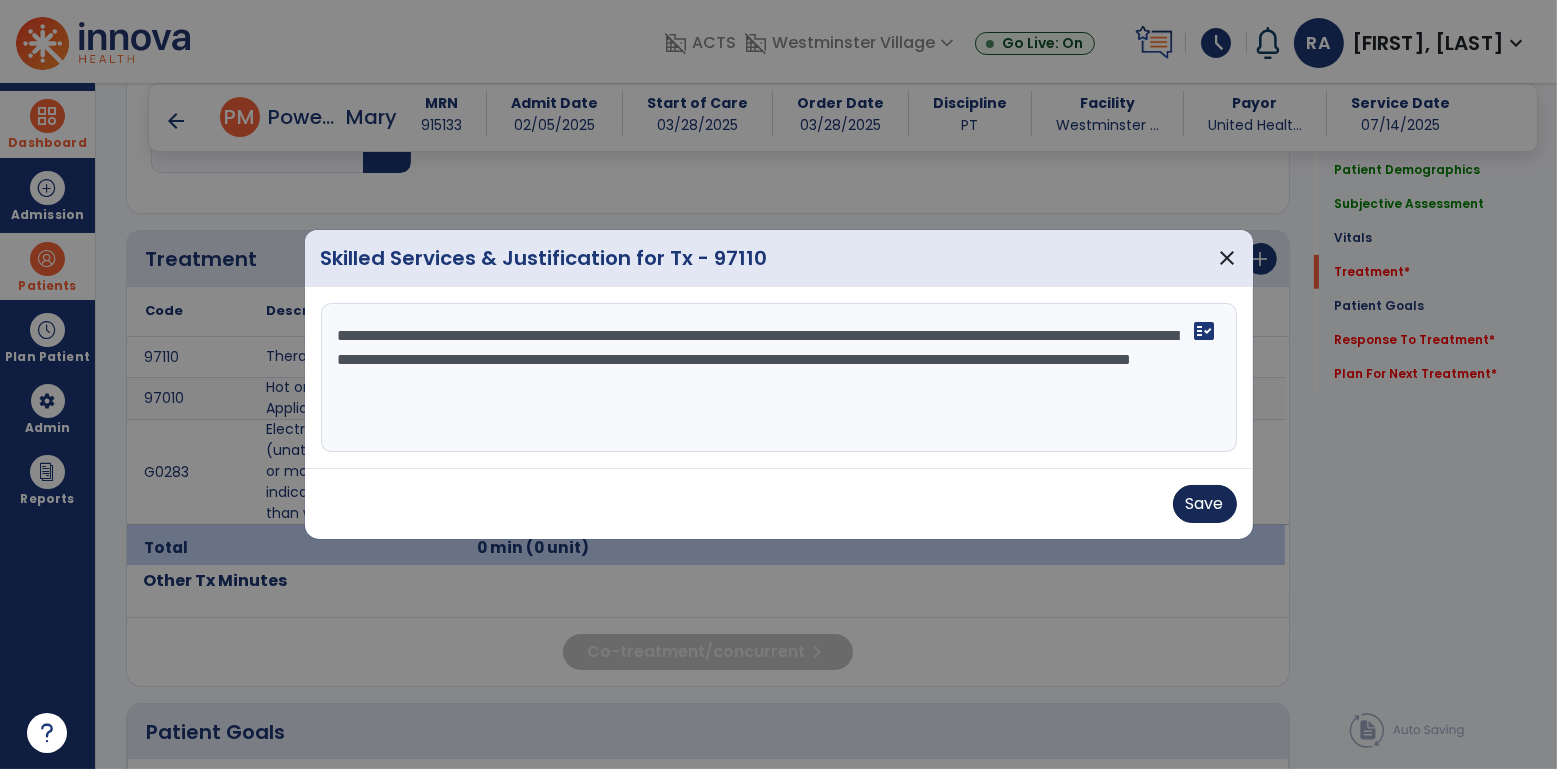 type on "**********" 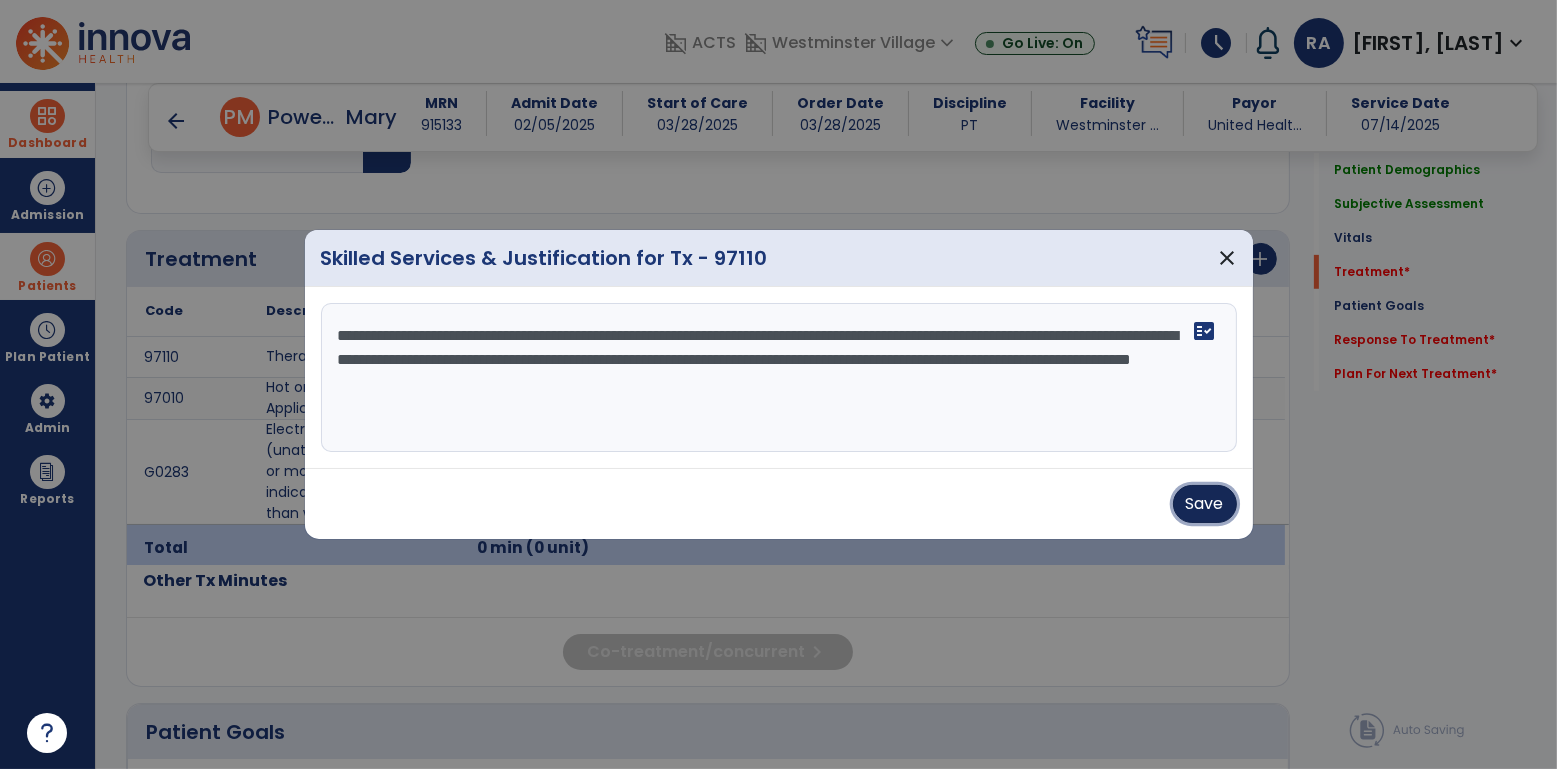 click on "Save" at bounding box center [1205, 504] 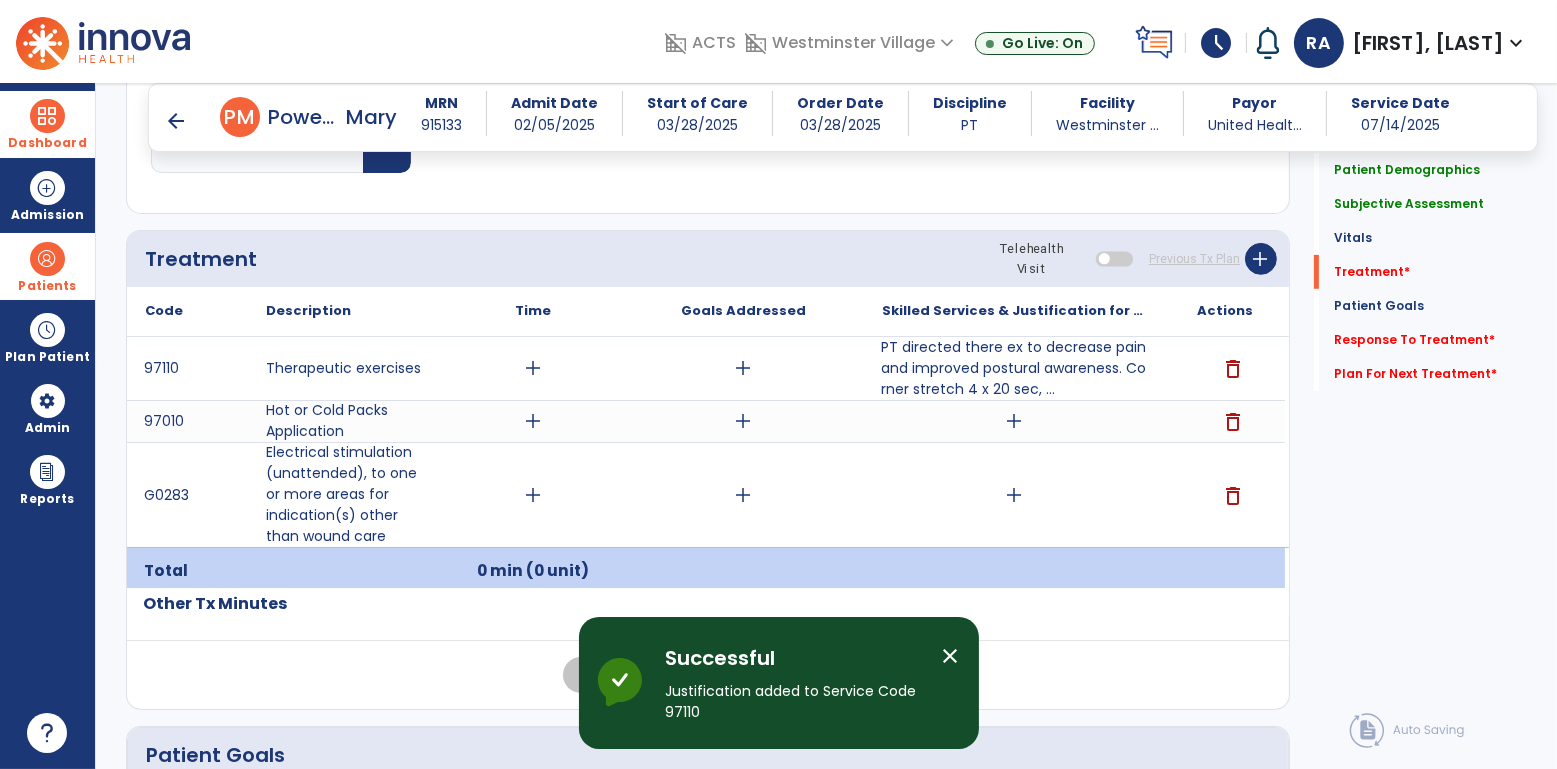 click on "add" at bounding box center [533, 368] 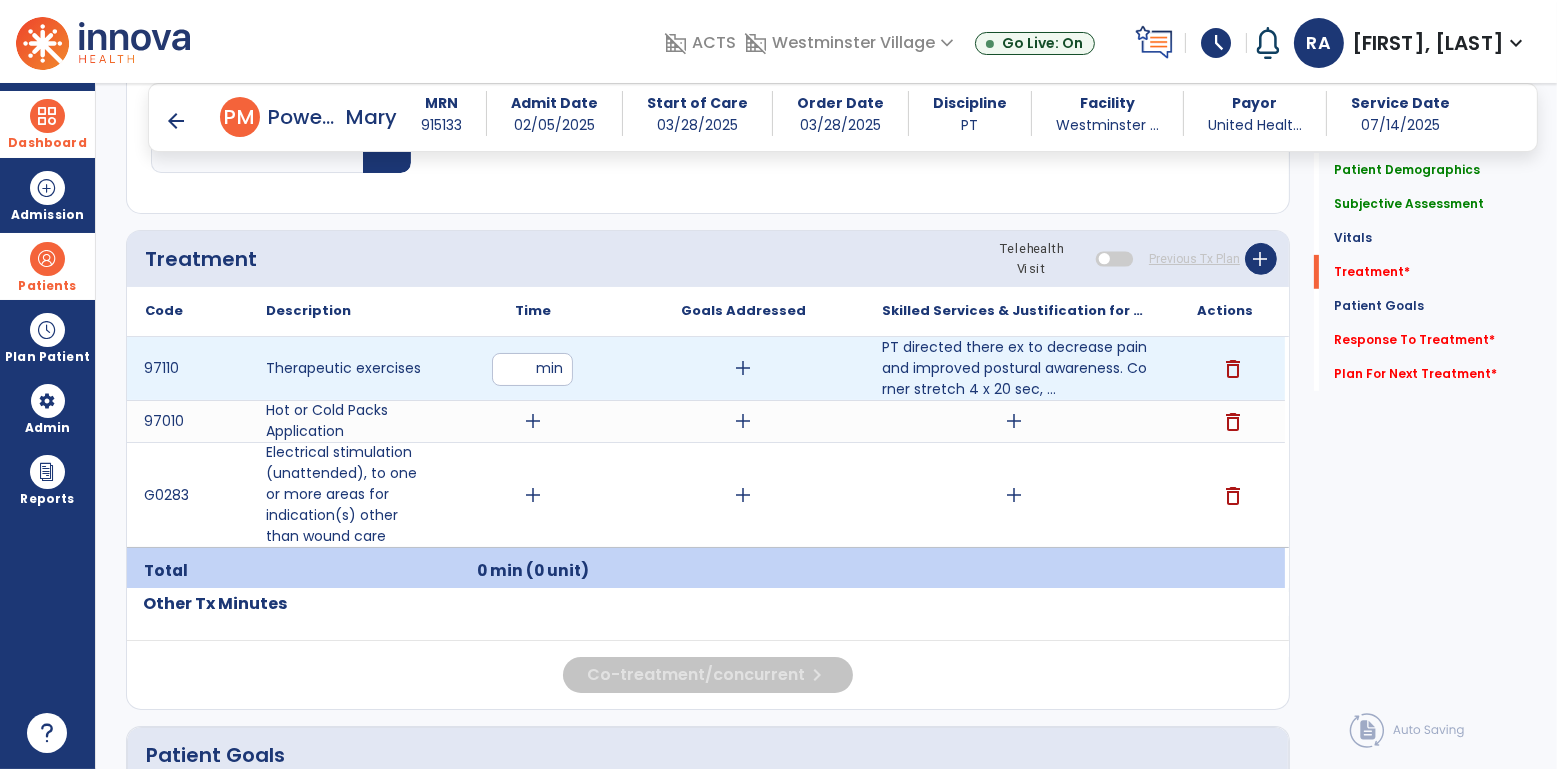 type on "*" 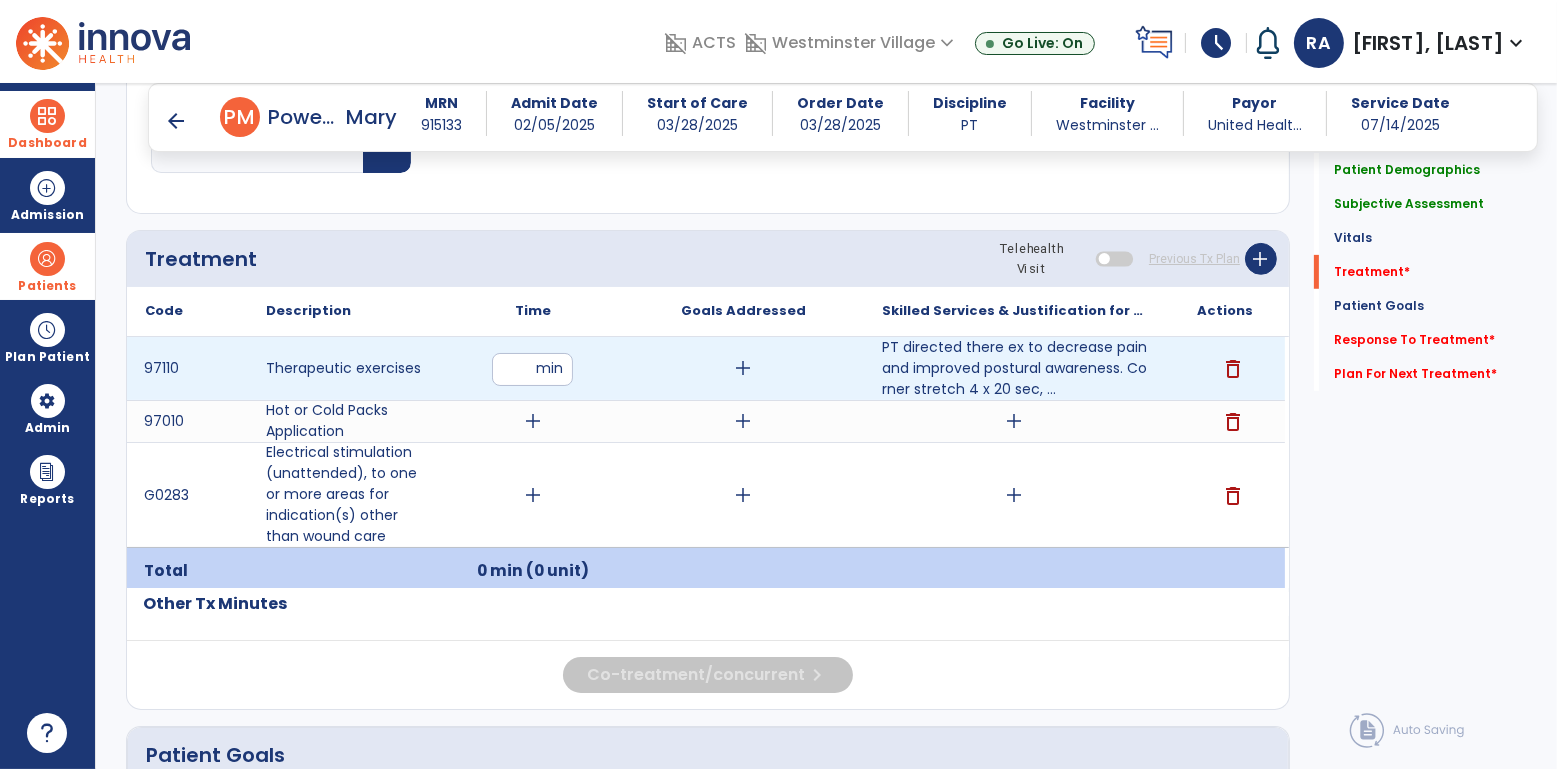 type on "**" 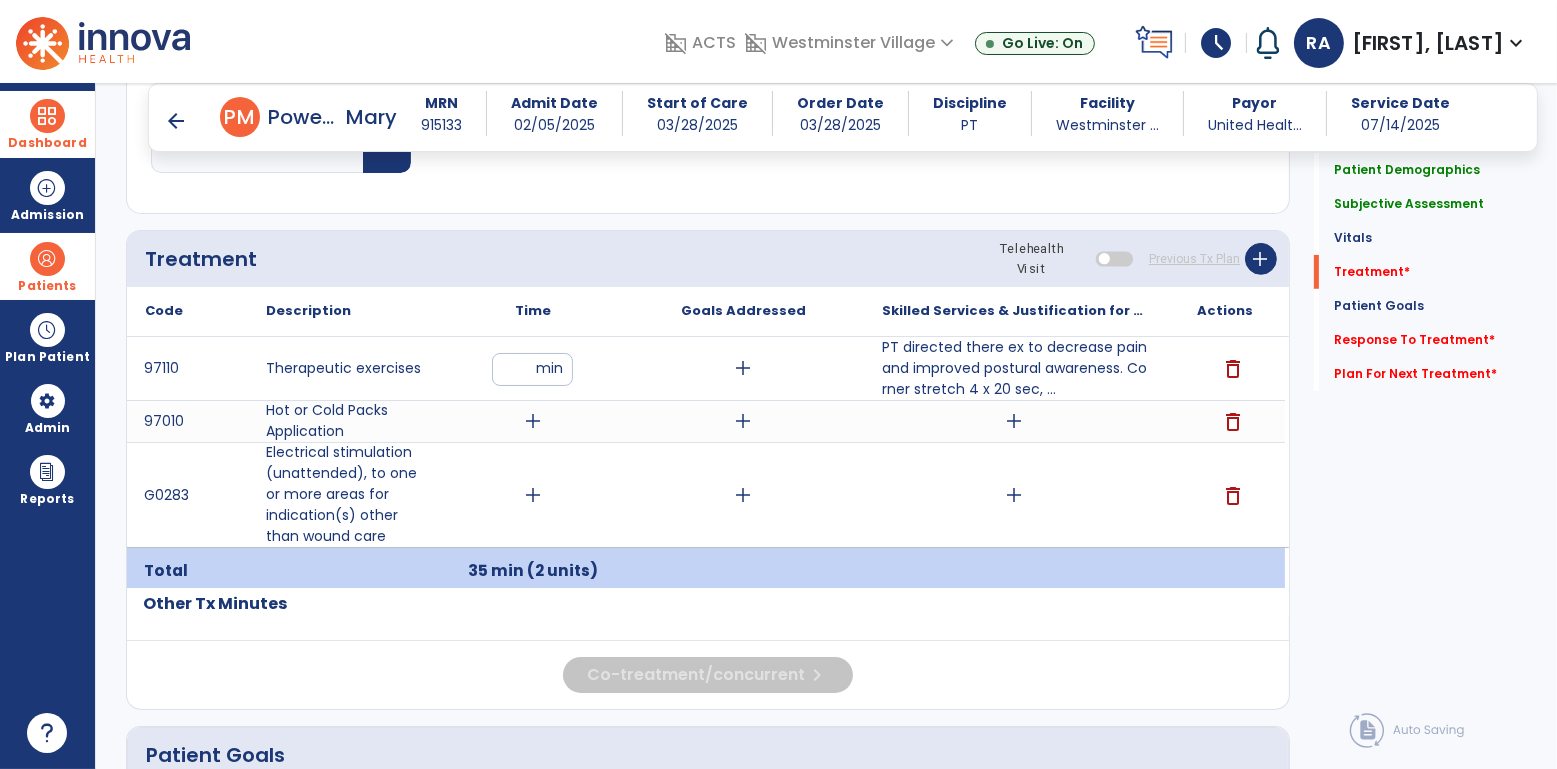click on "add" at bounding box center (533, 421) 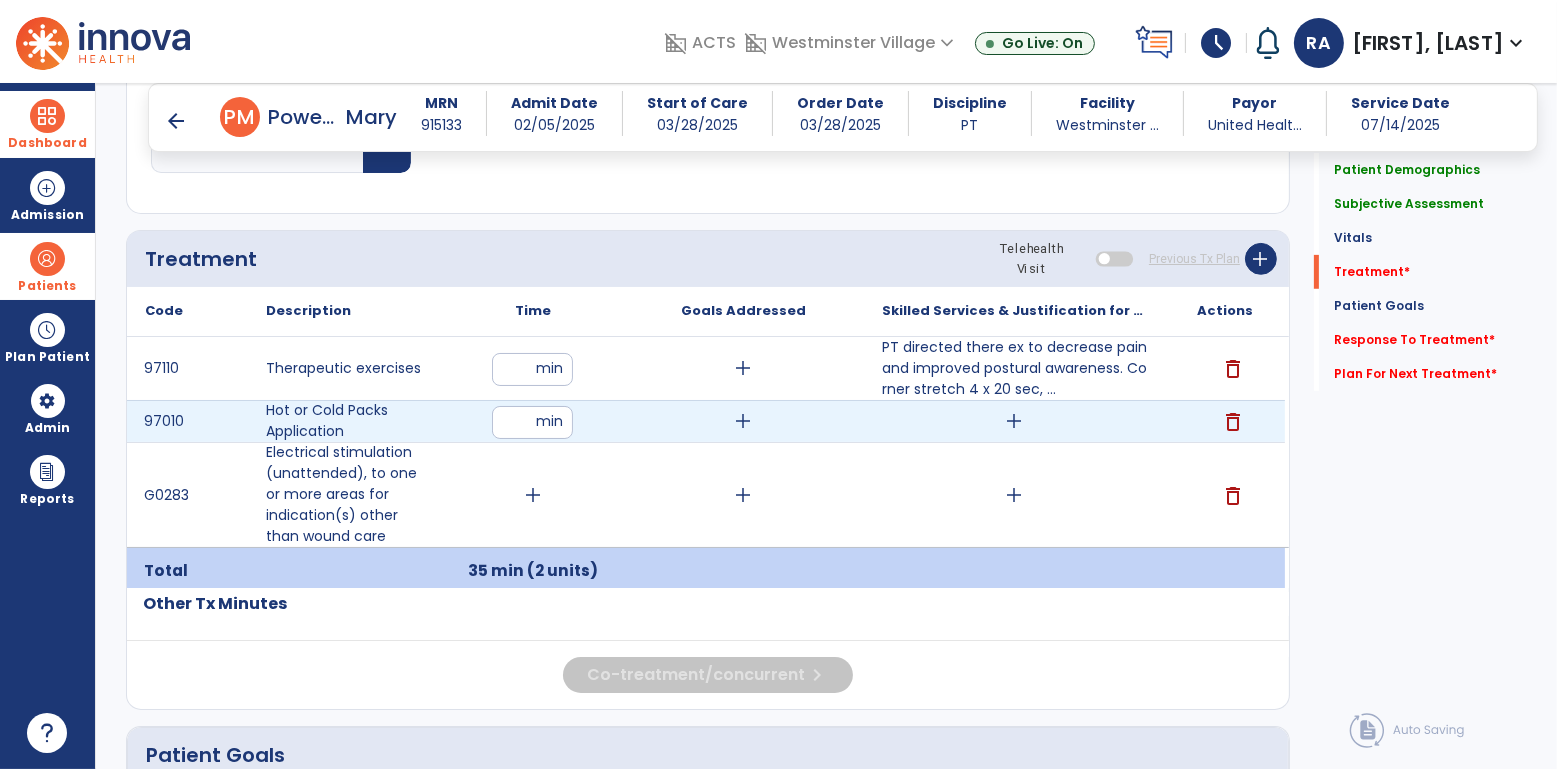 type on "*" 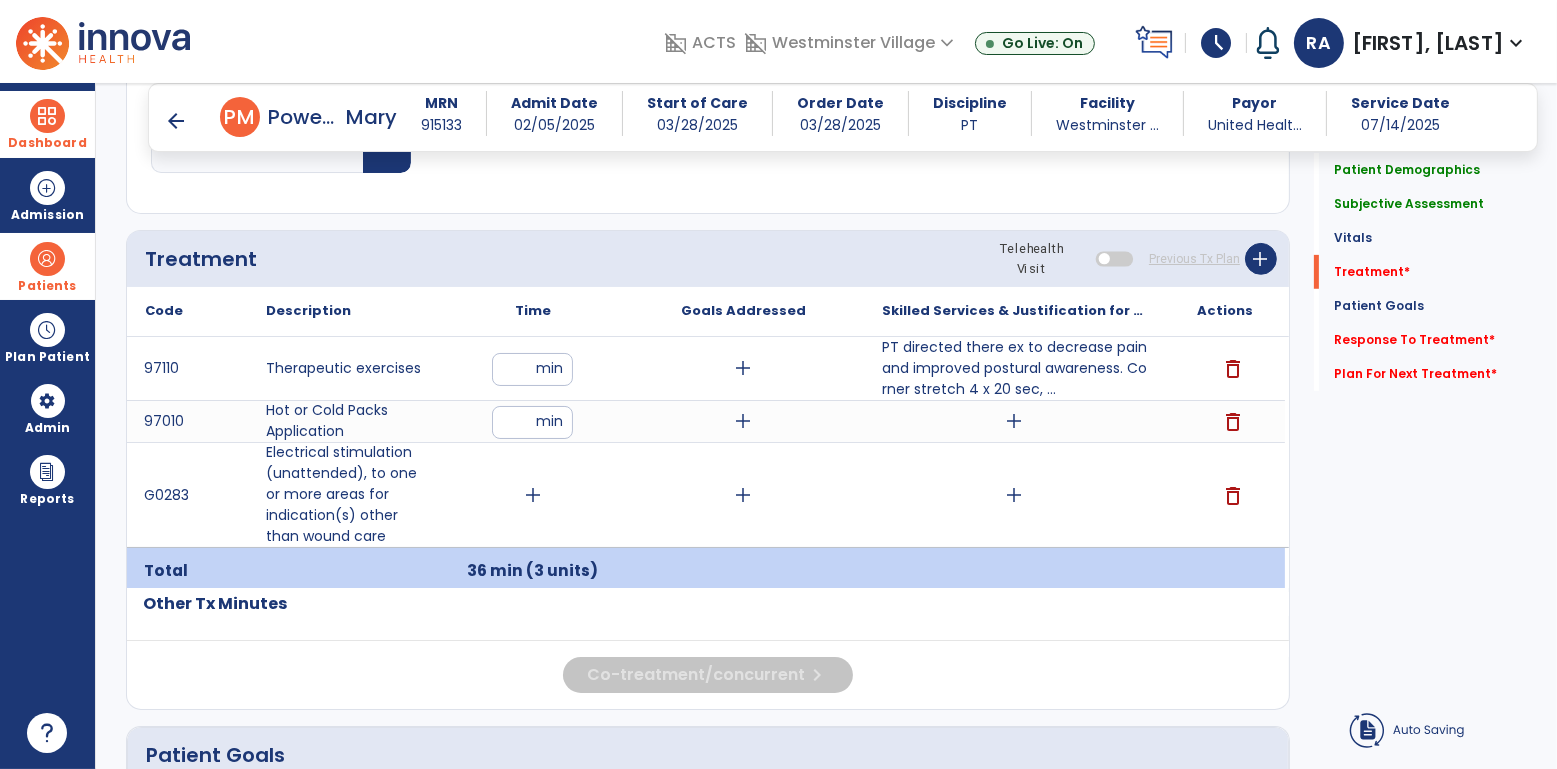 click on "add" at bounding box center (1014, 421) 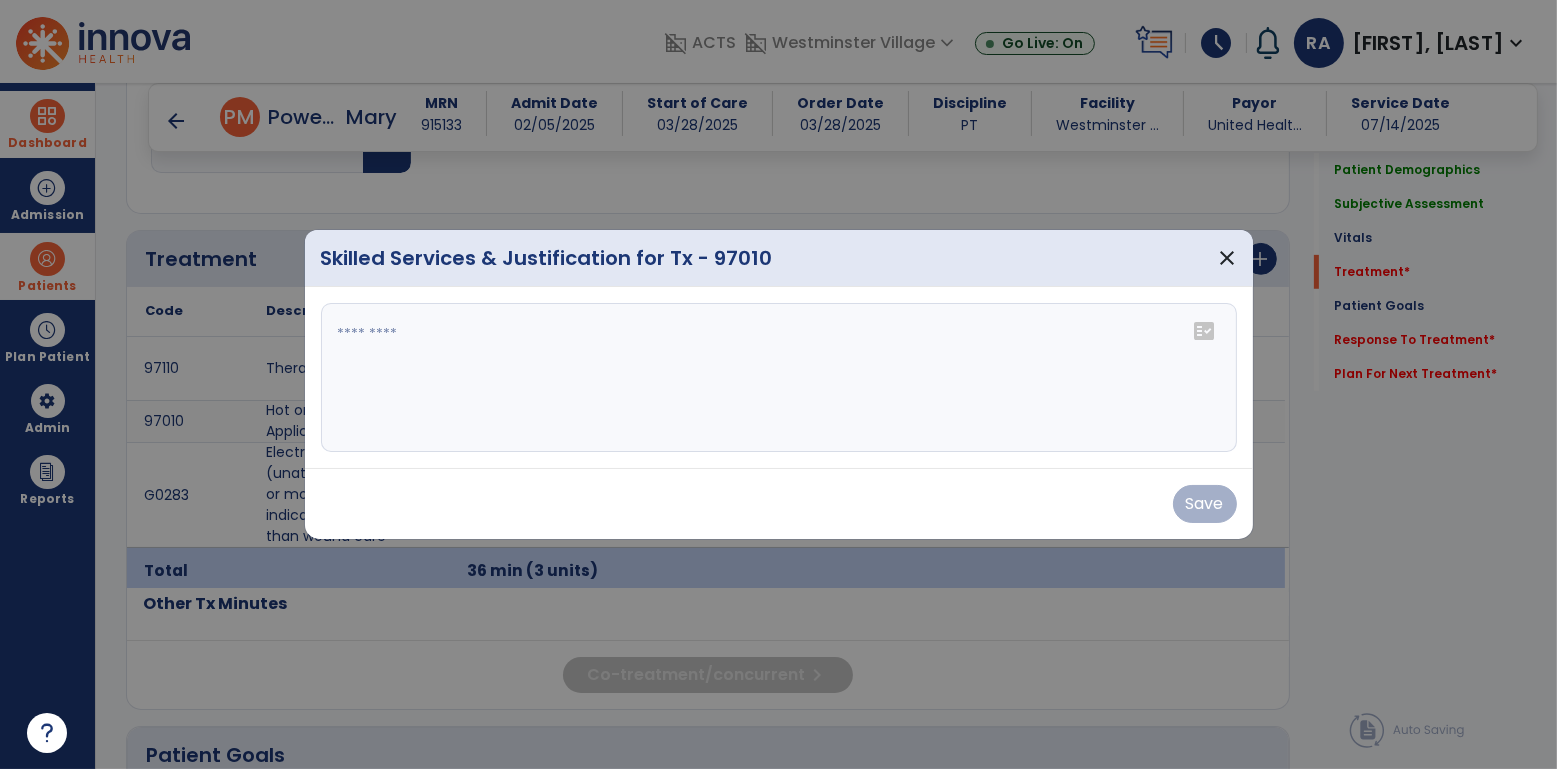click at bounding box center [779, 378] 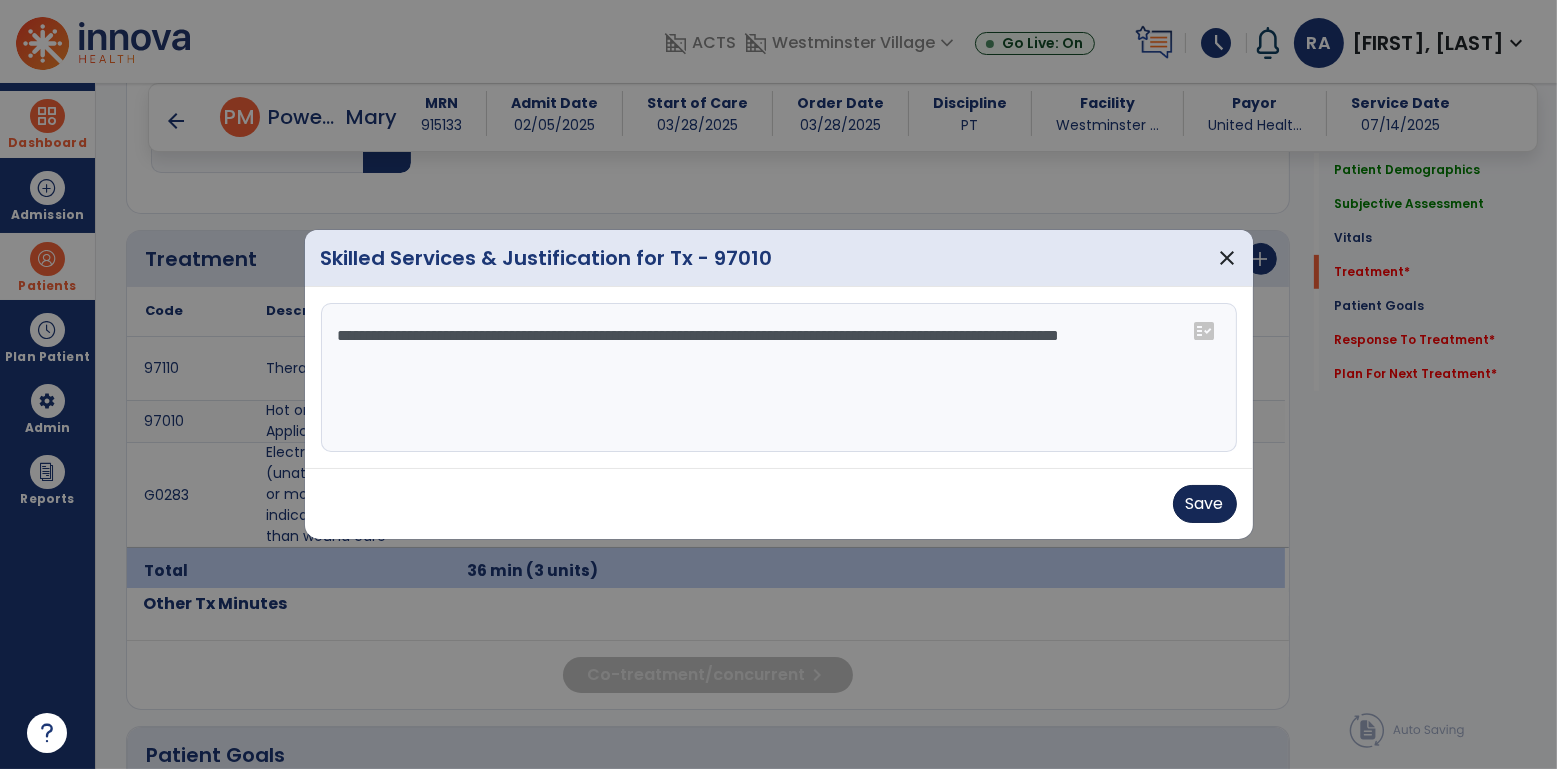type on "**********" 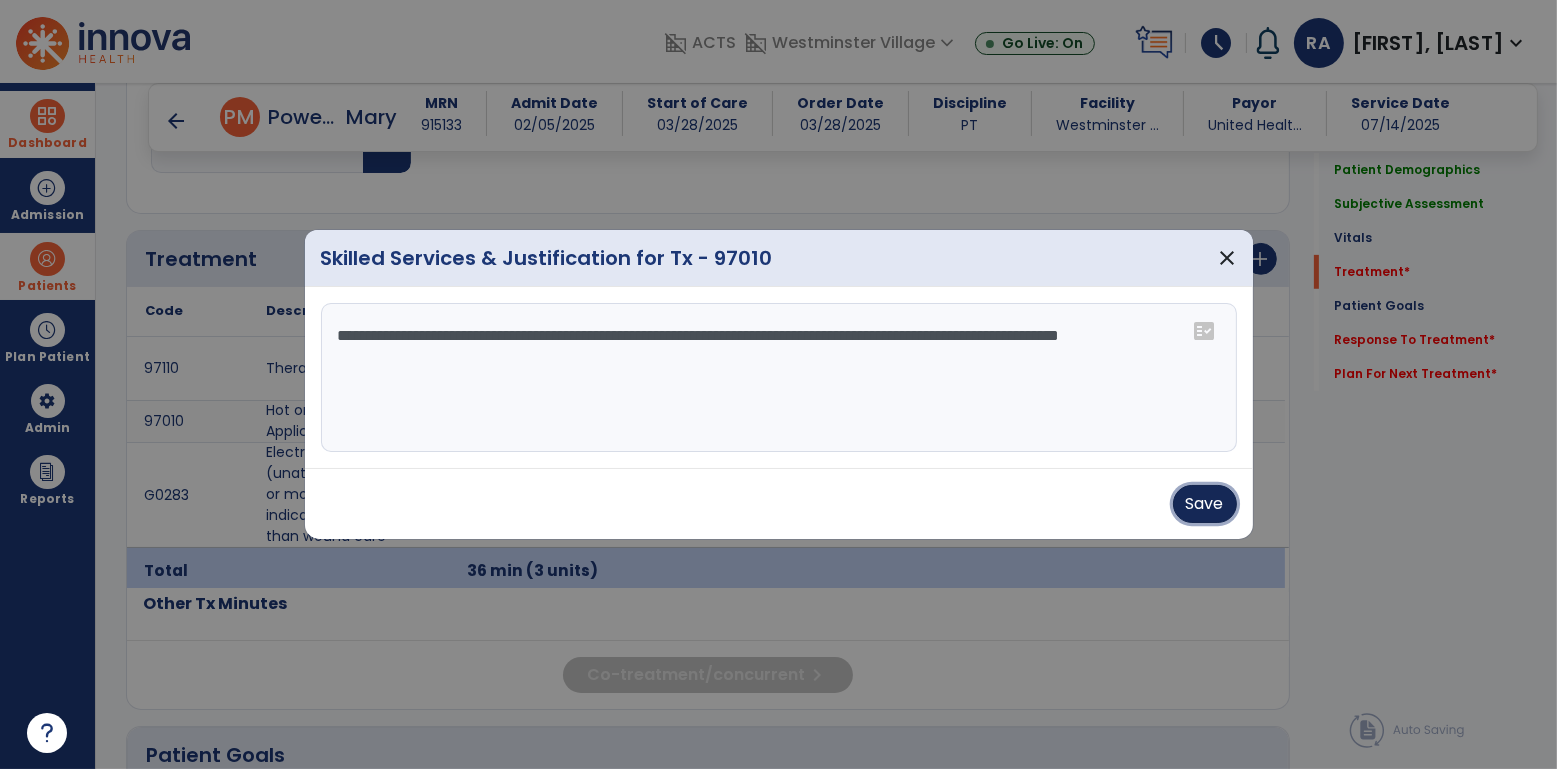 click on "Save" at bounding box center (1205, 504) 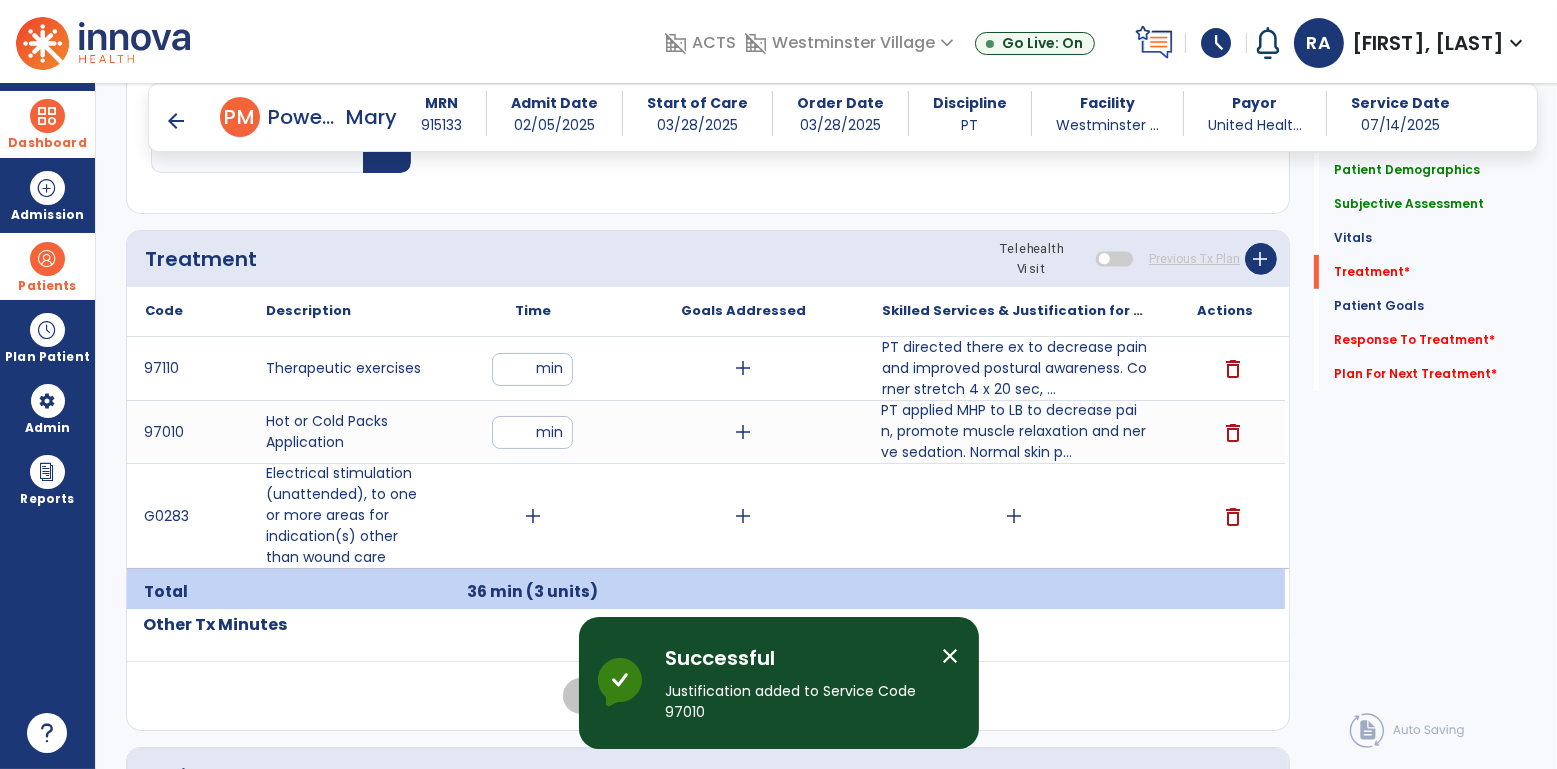 click on "add" at bounding box center (533, 516) 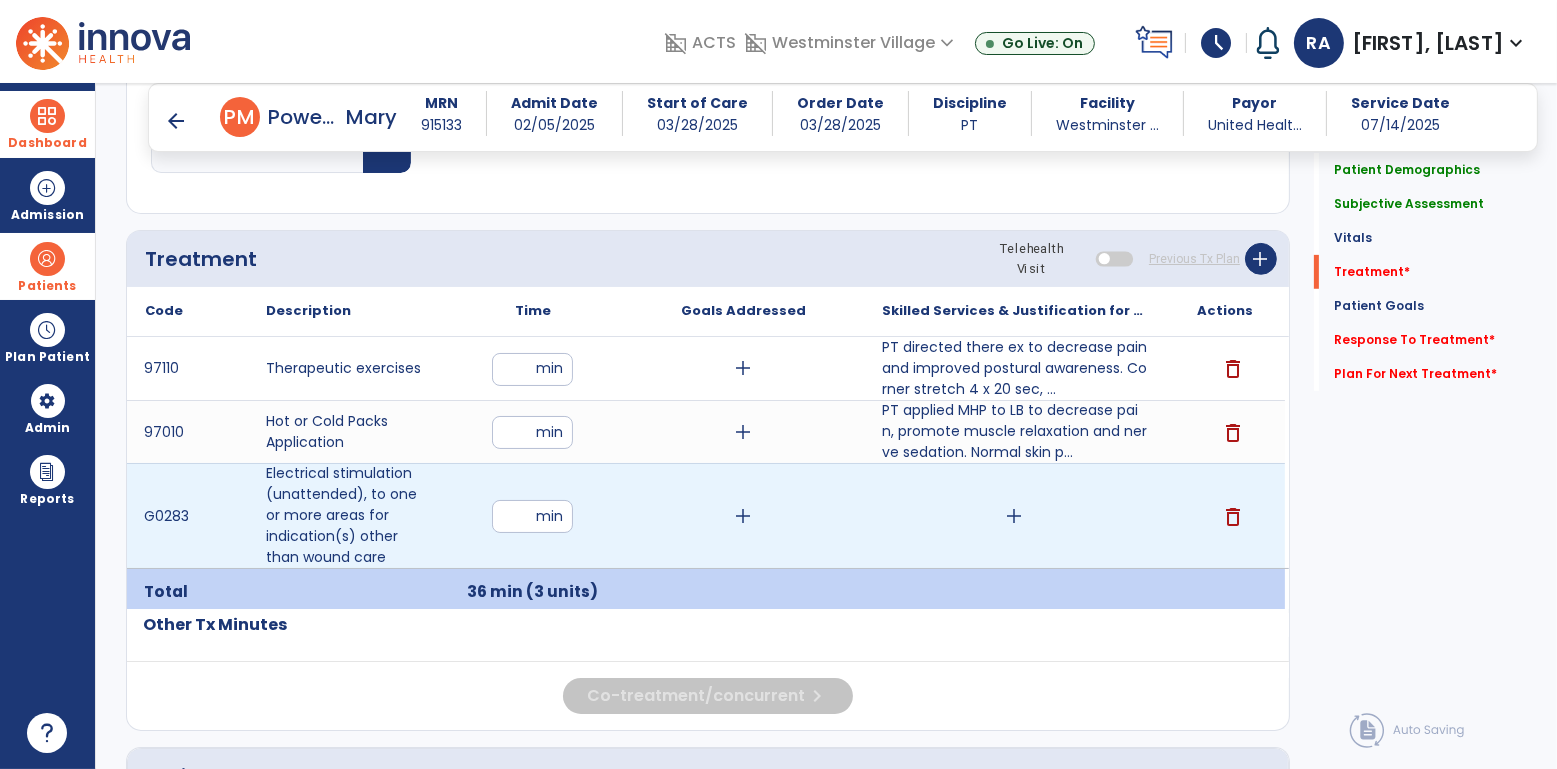 type on "**" 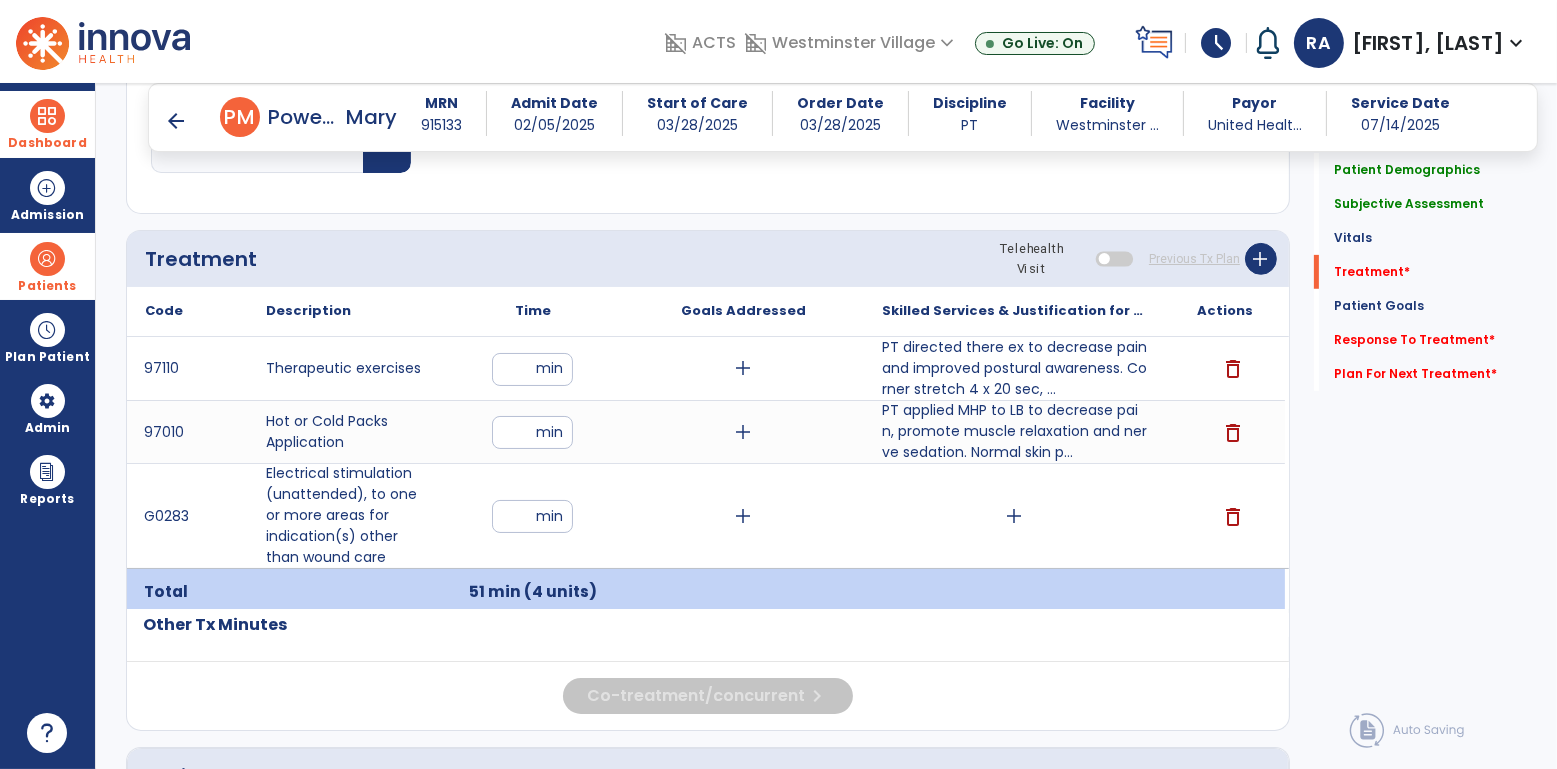 click on "add" at bounding box center [1014, 516] 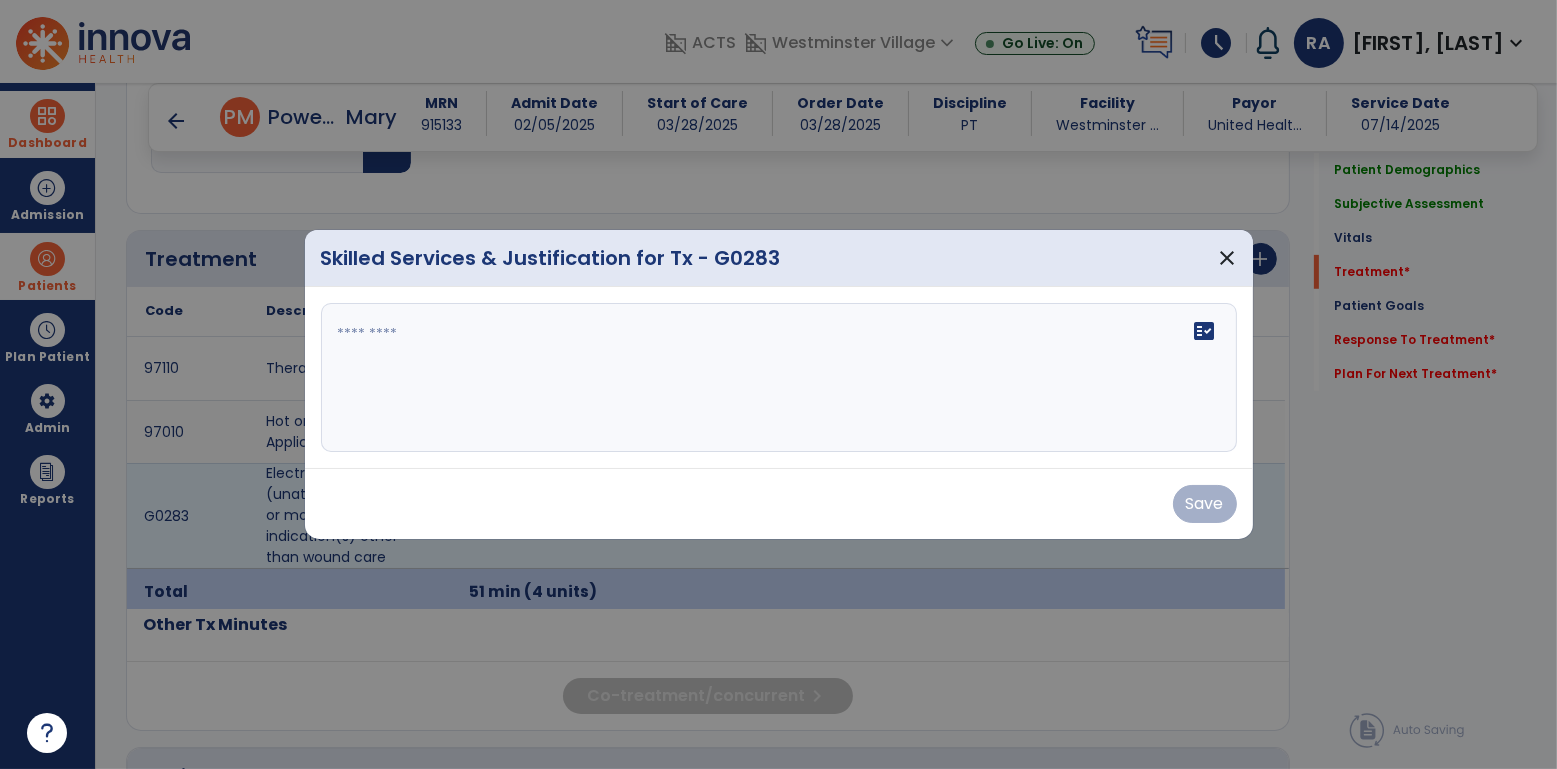 click at bounding box center [779, 378] 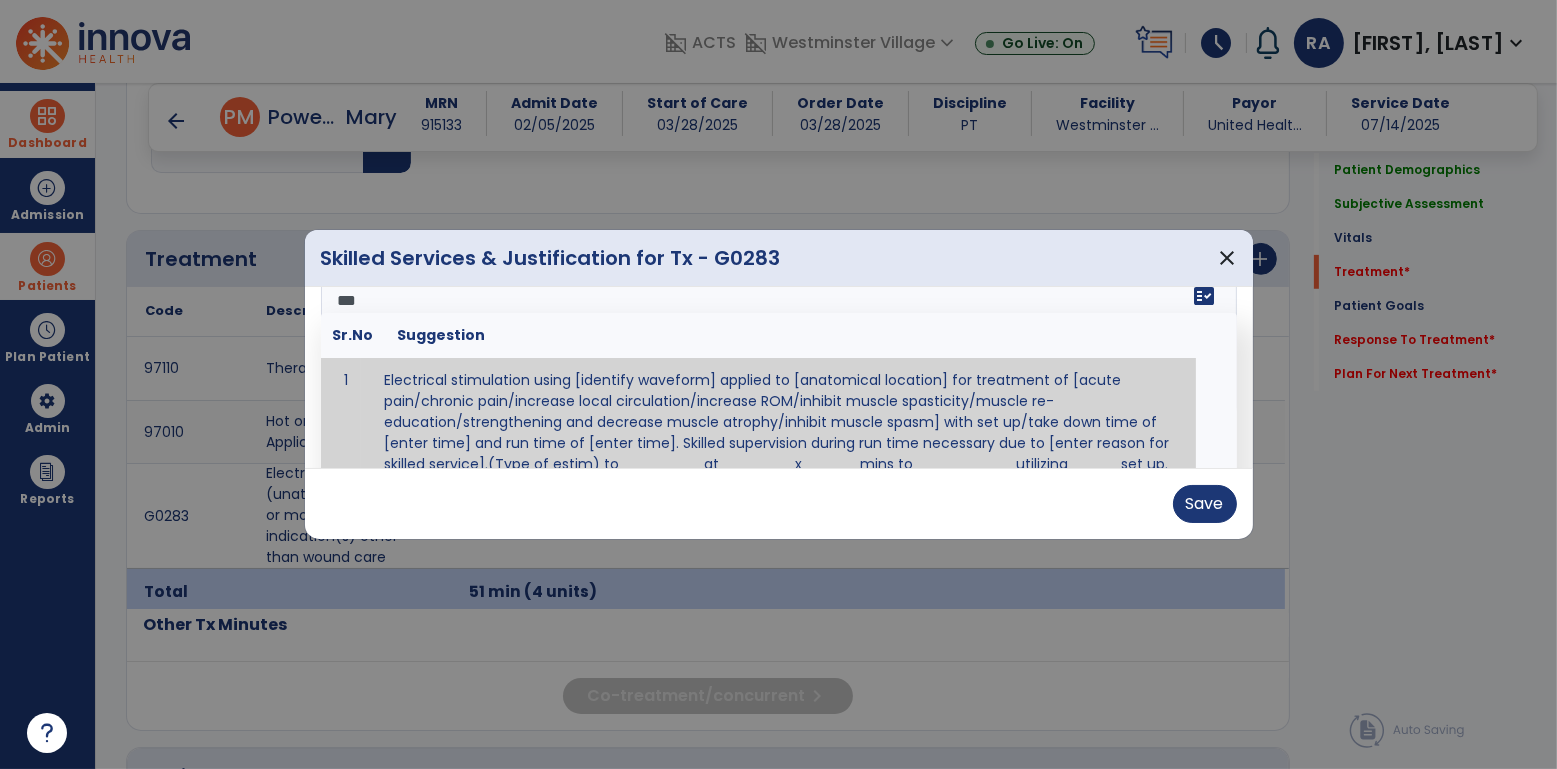 scroll, scrollTop: 0, scrollLeft: 0, axis: both 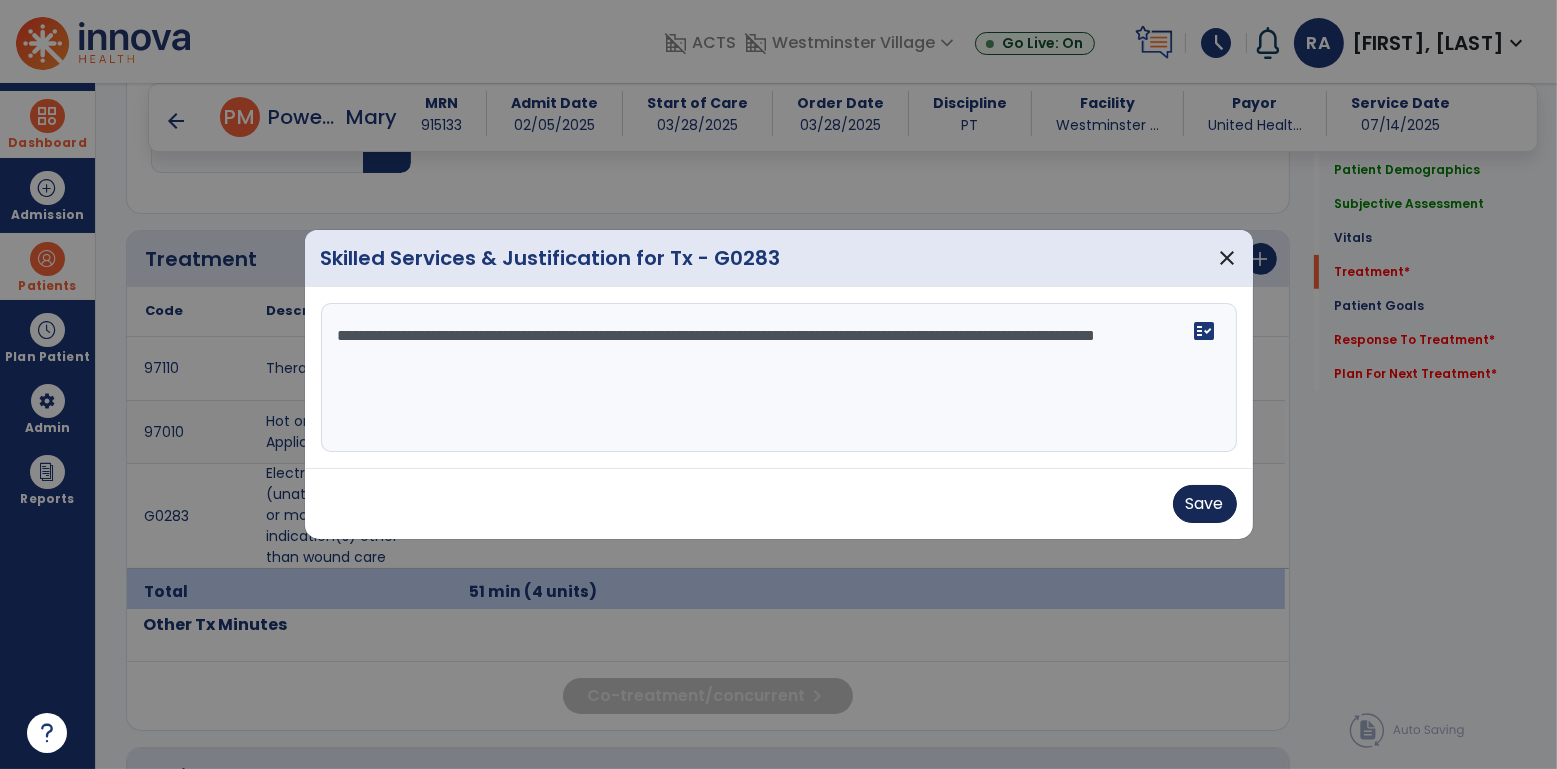 type on "**********" 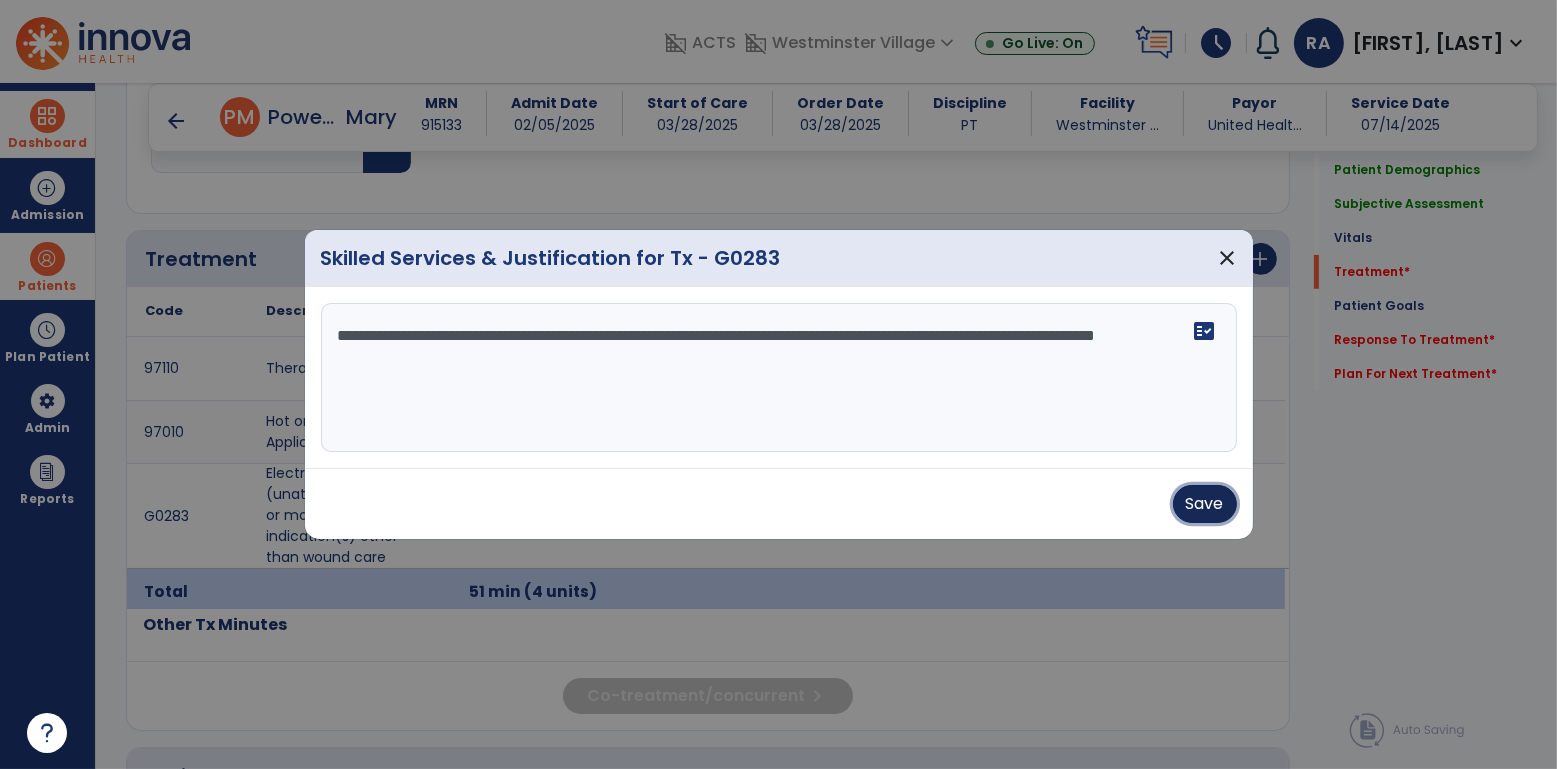 click on "Save" at bounding box center [1205, 504] 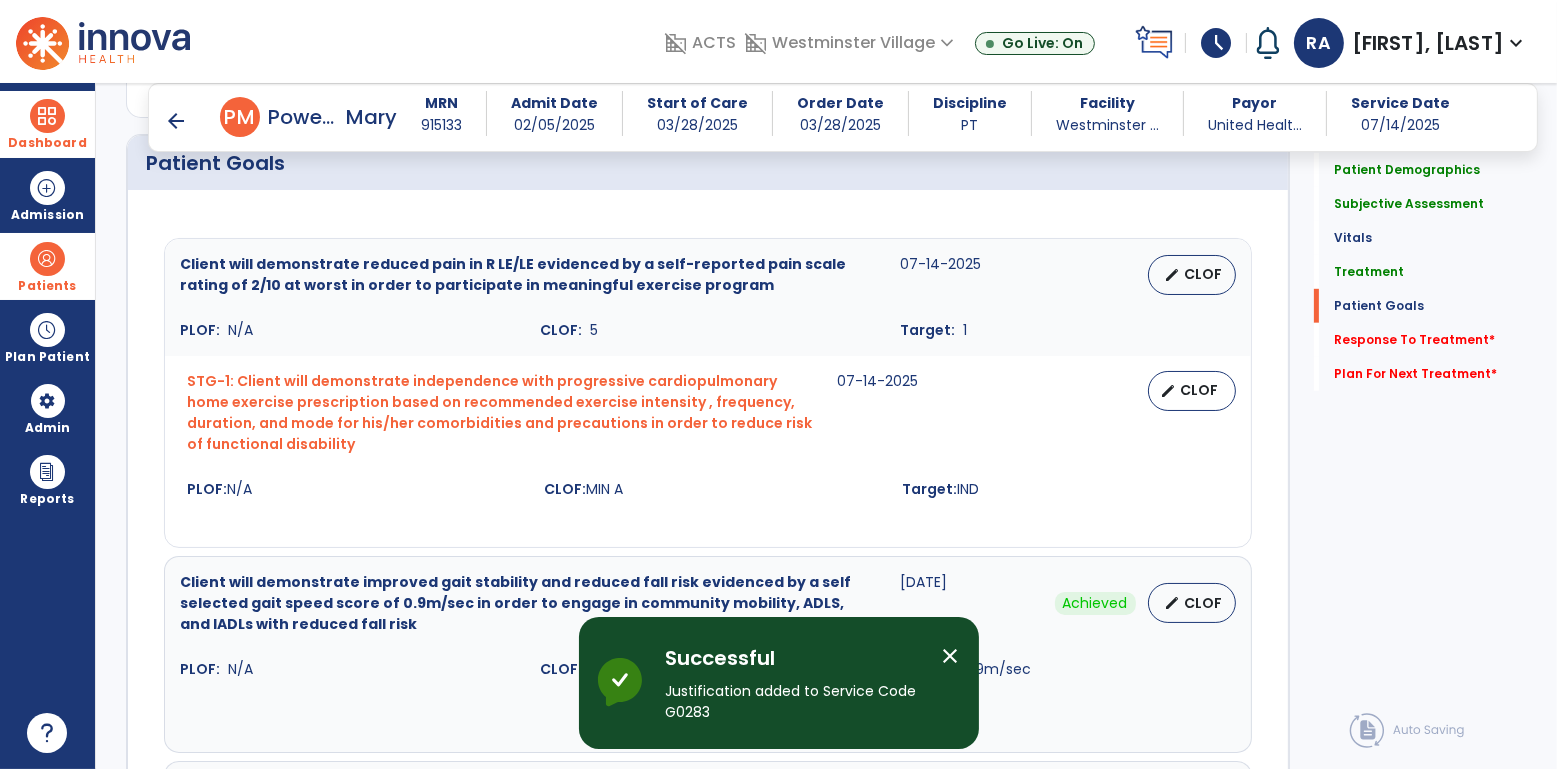 scroll, scrollTop: 1653, scrollLeft: 0, axis: vertical 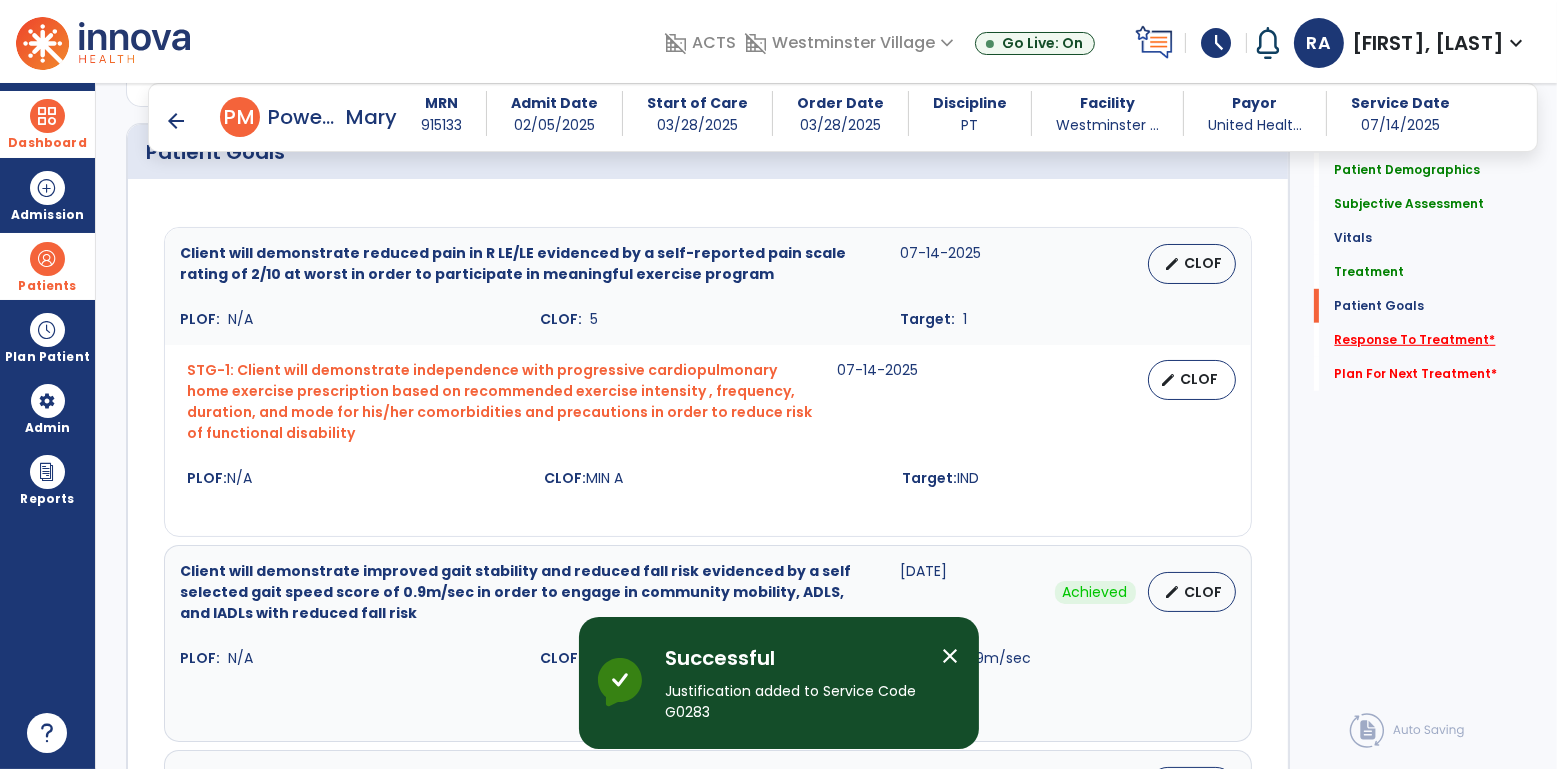 click on "Response To Treatment   *" 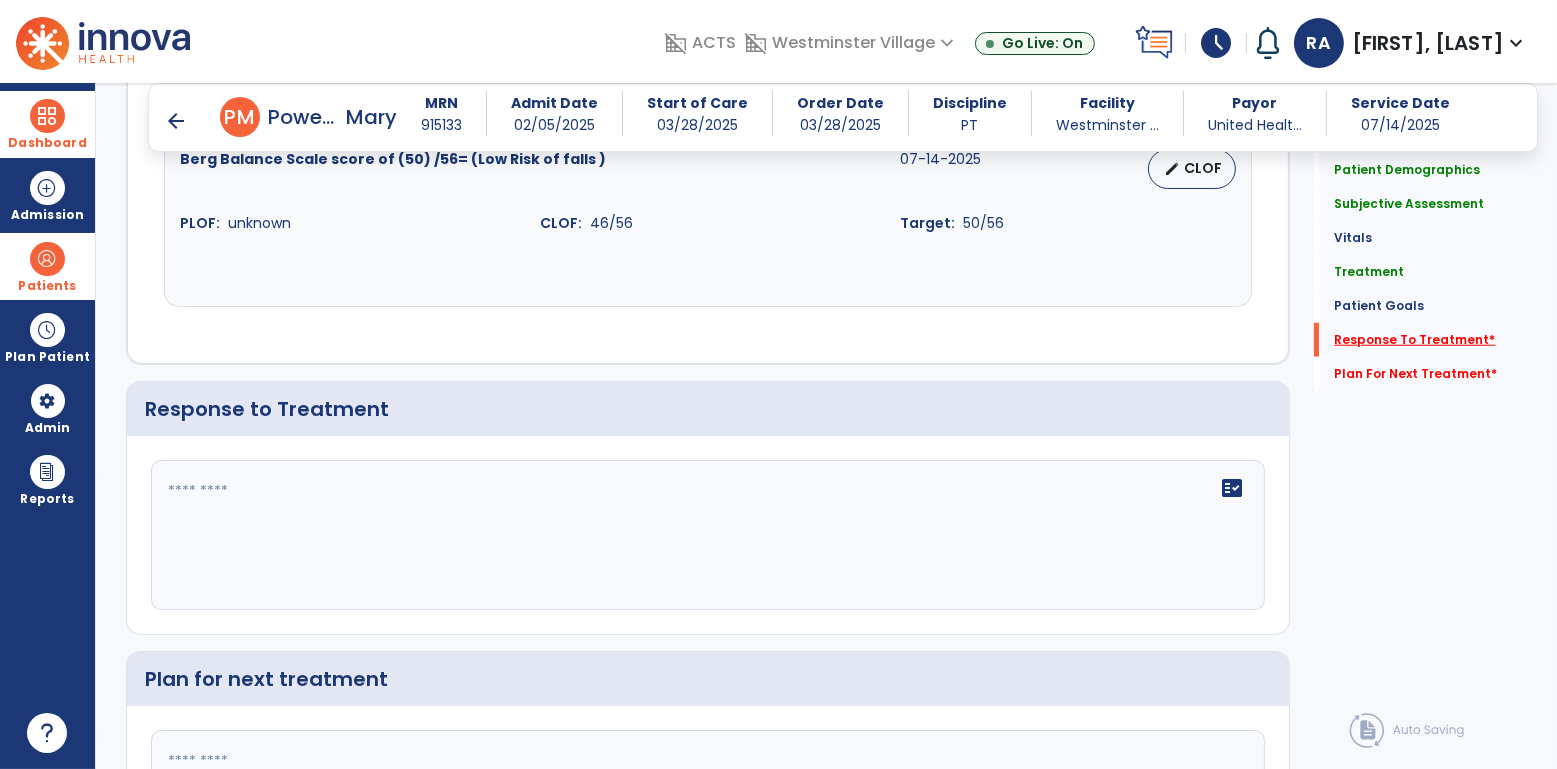 scroll, scrollTop: 2531, scrollLeft: 0, axis: vertical 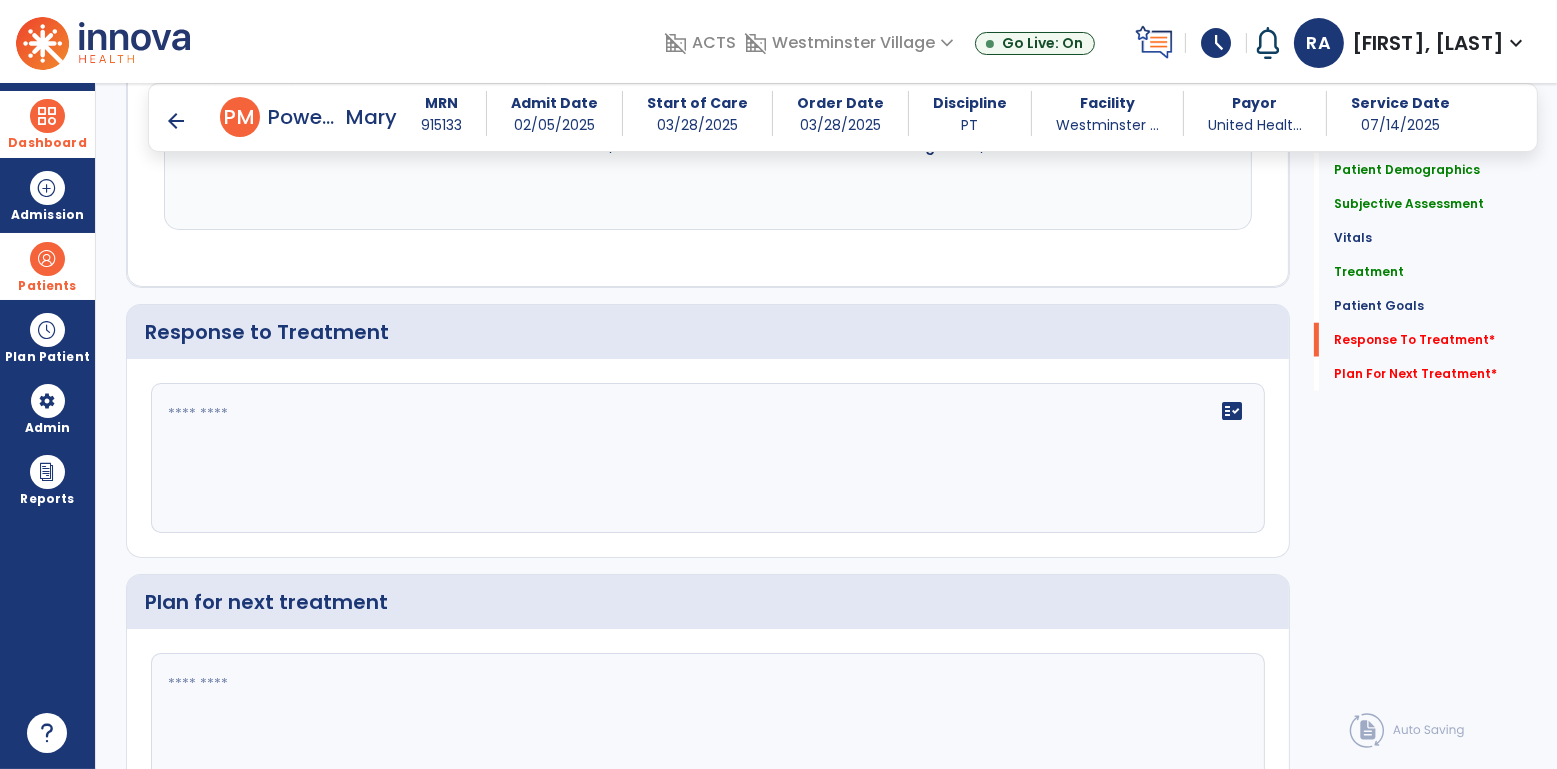 click on "fact_check" 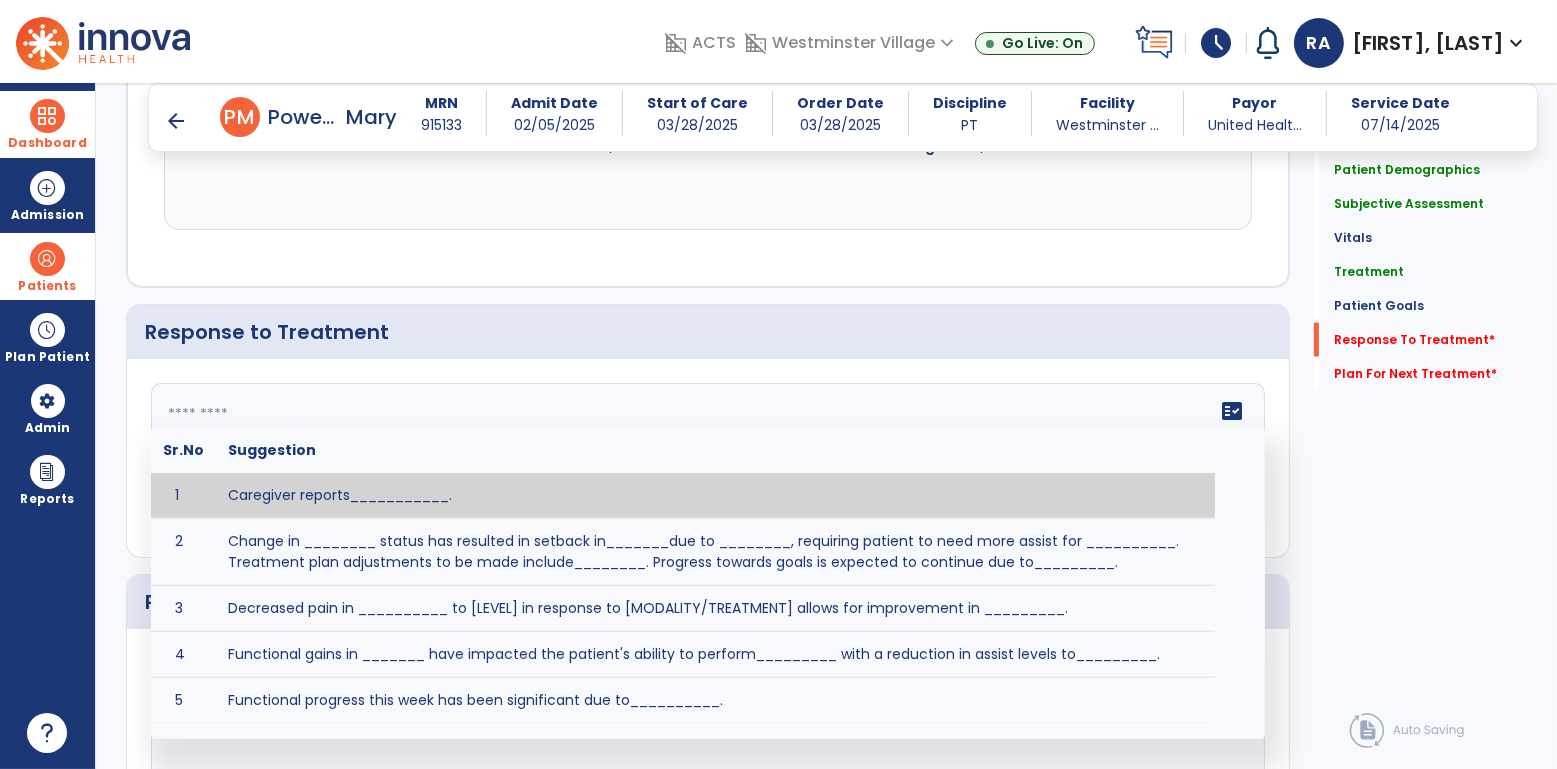 click 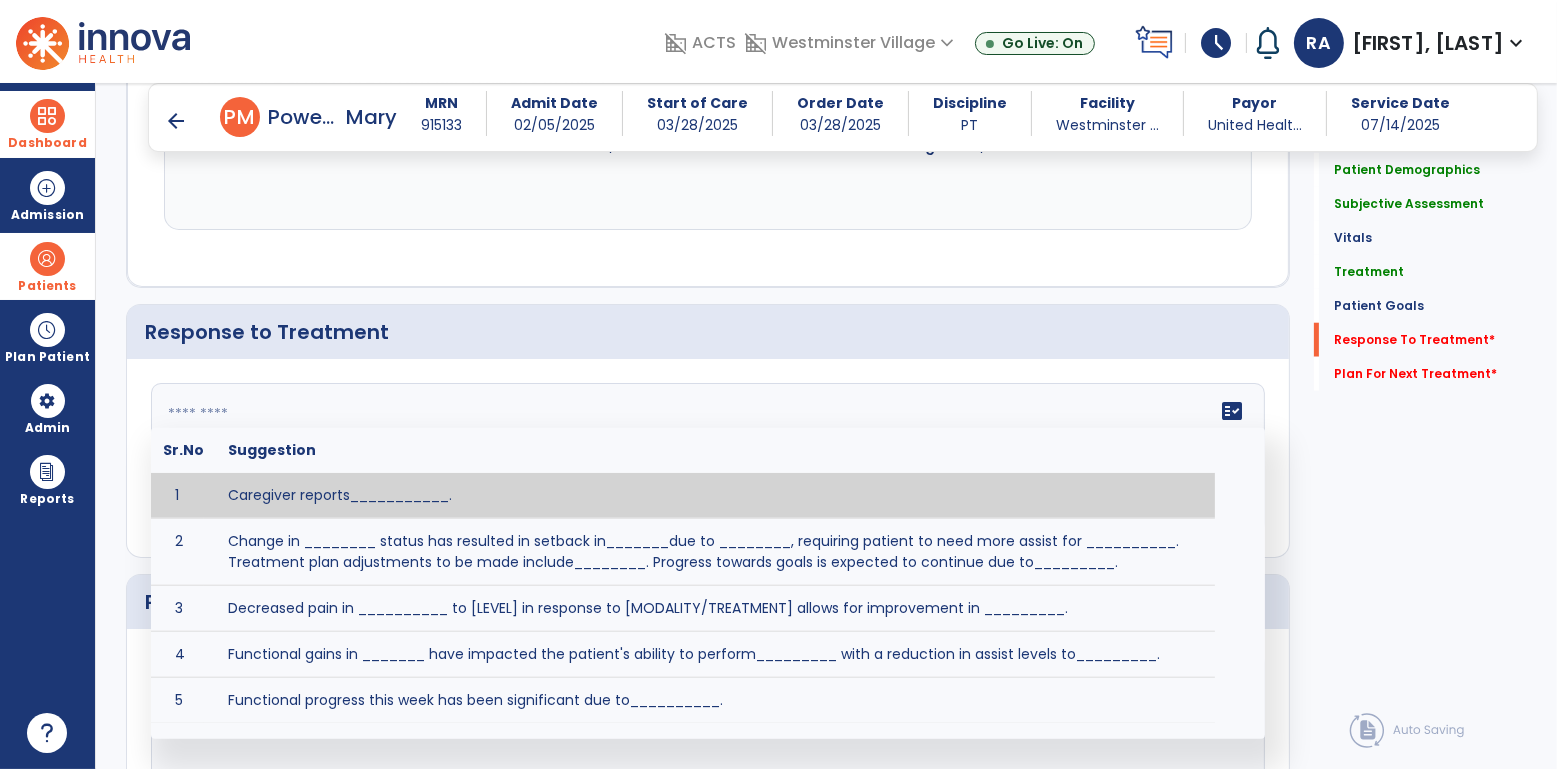 click 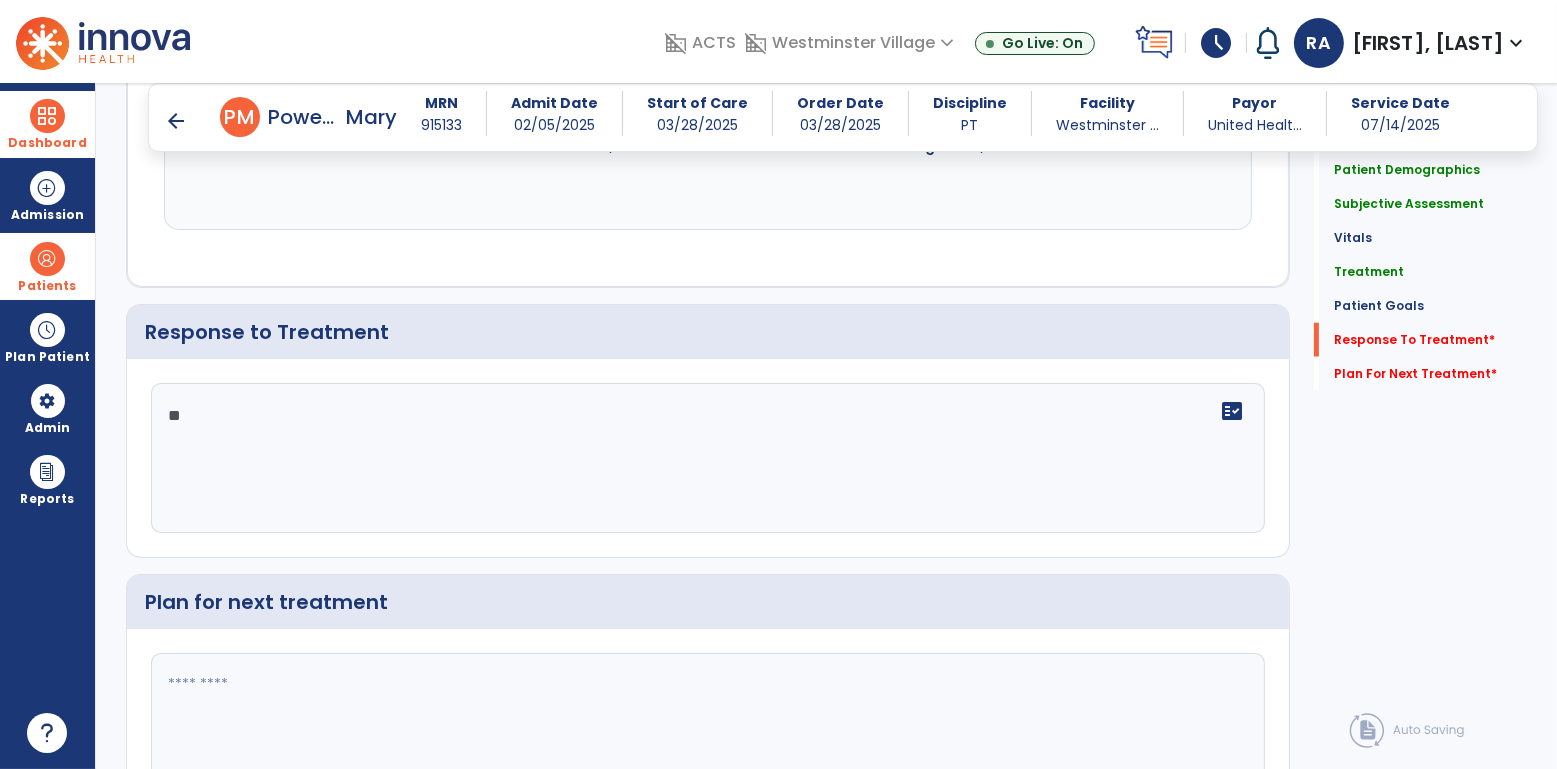 type on "*" 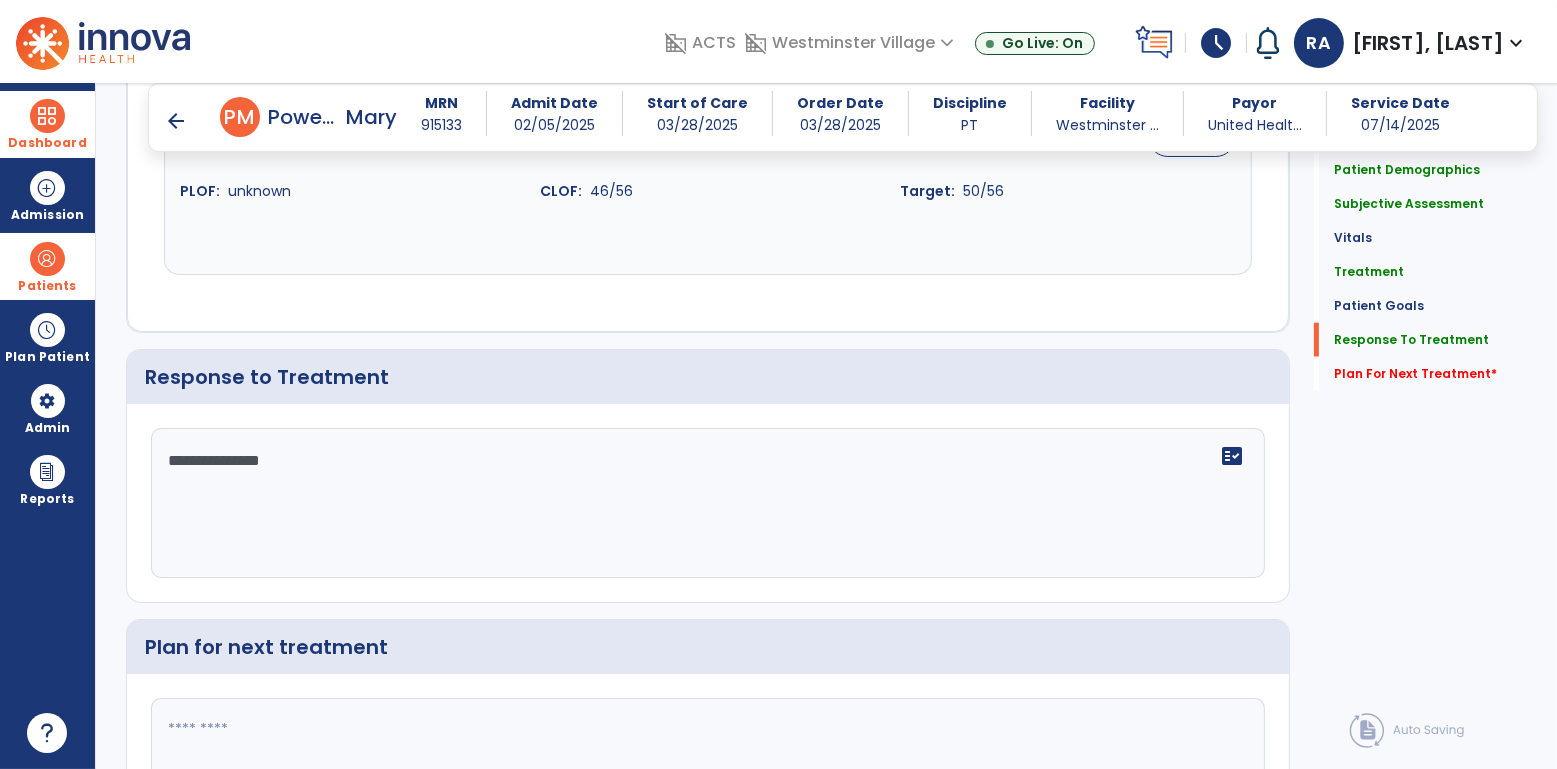 scroll, scrollTop: 2532, scrollLeft: 0, axis: vertical 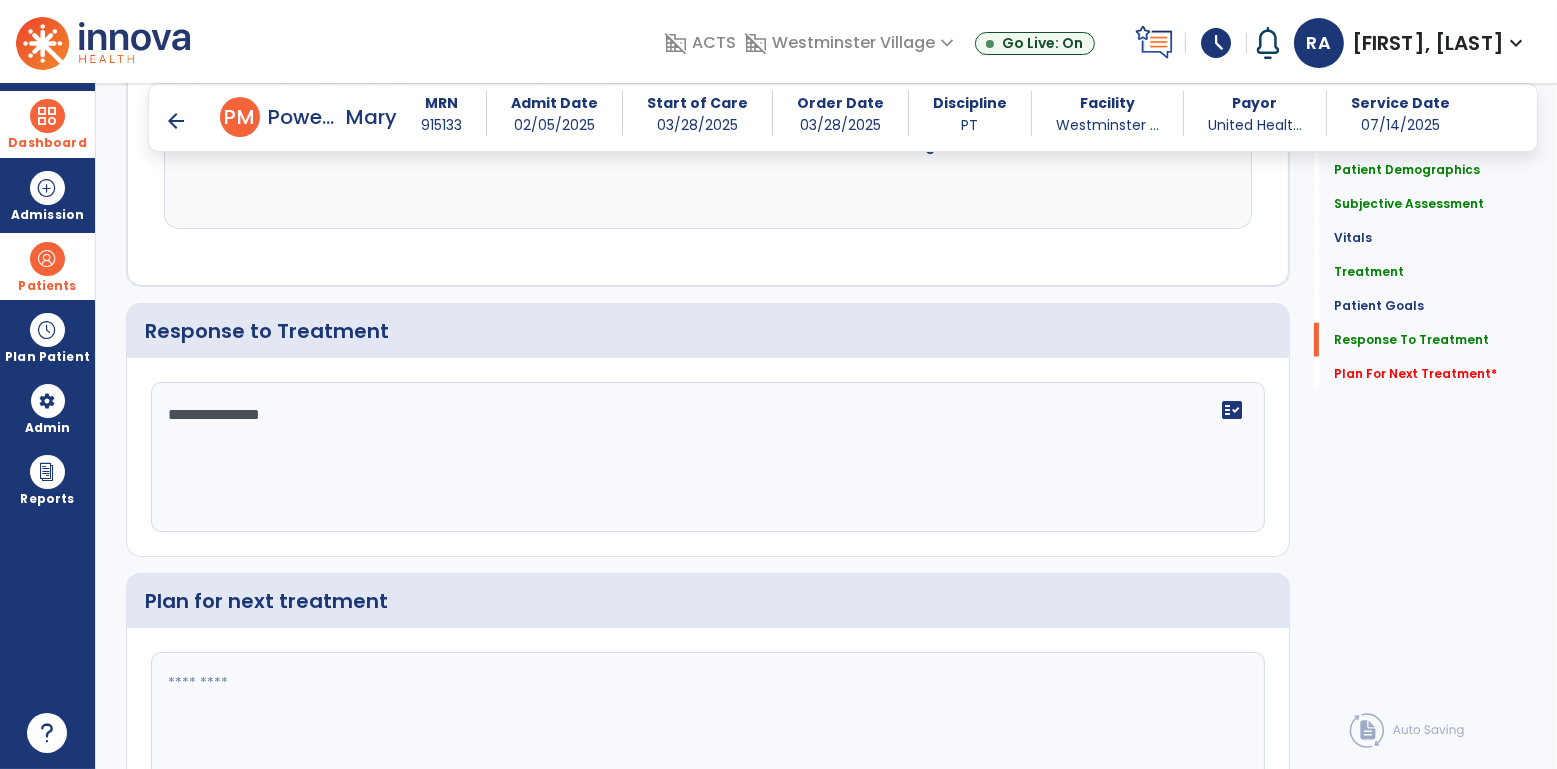 click on "**********" 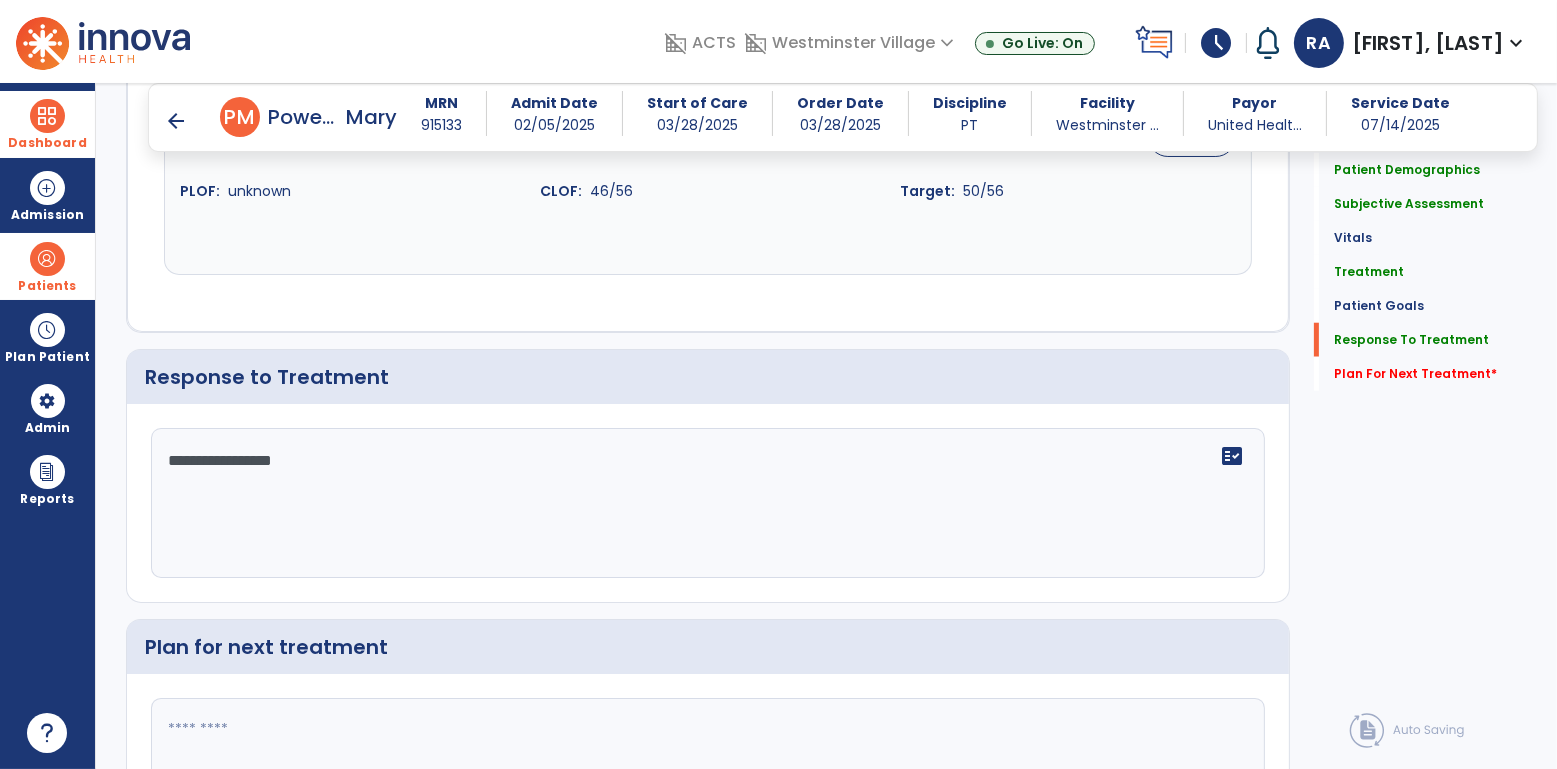scroll, scrollTop: 2532, scrollLeft: 0, axis: vertical 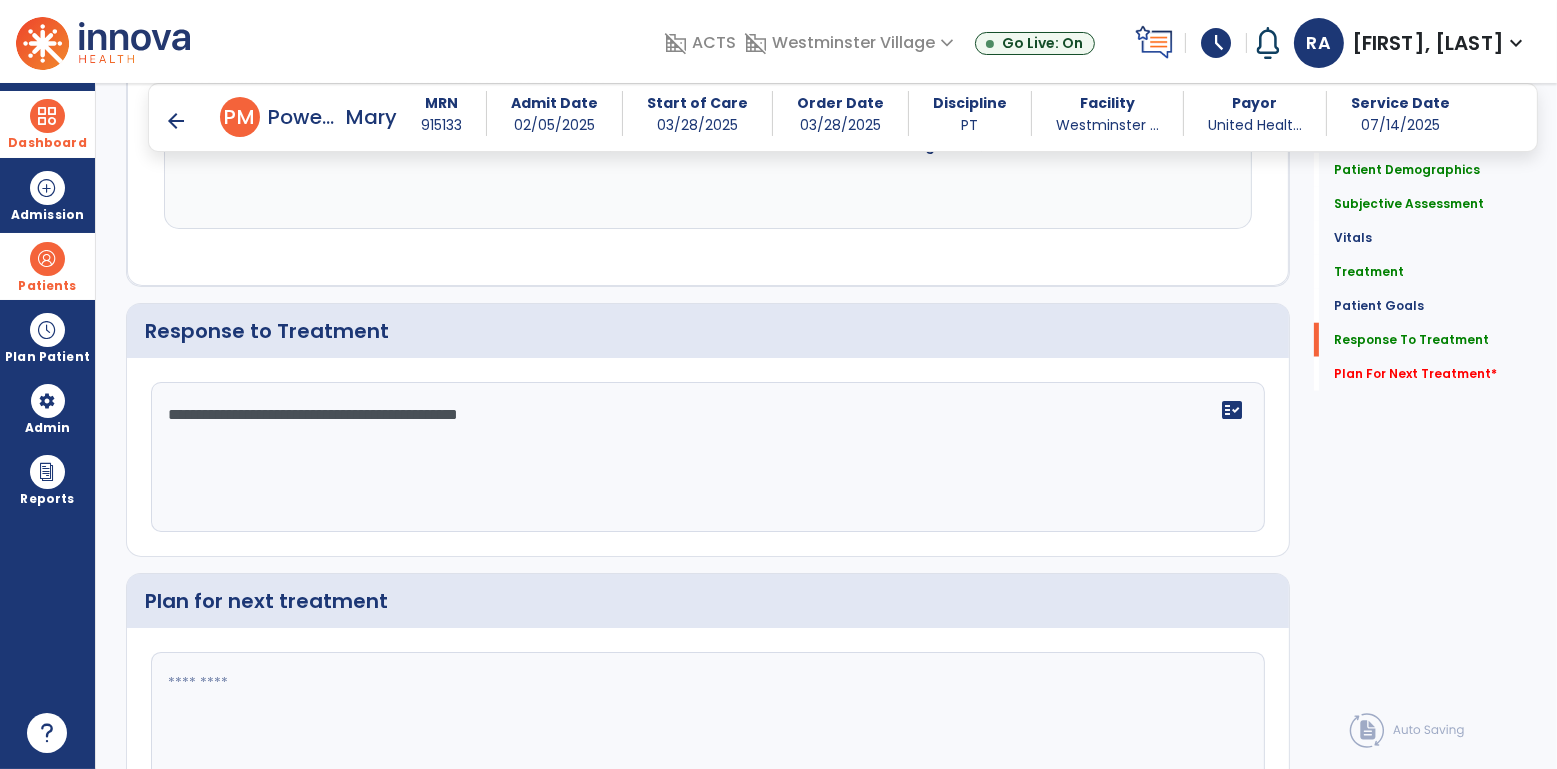 type on "**********" 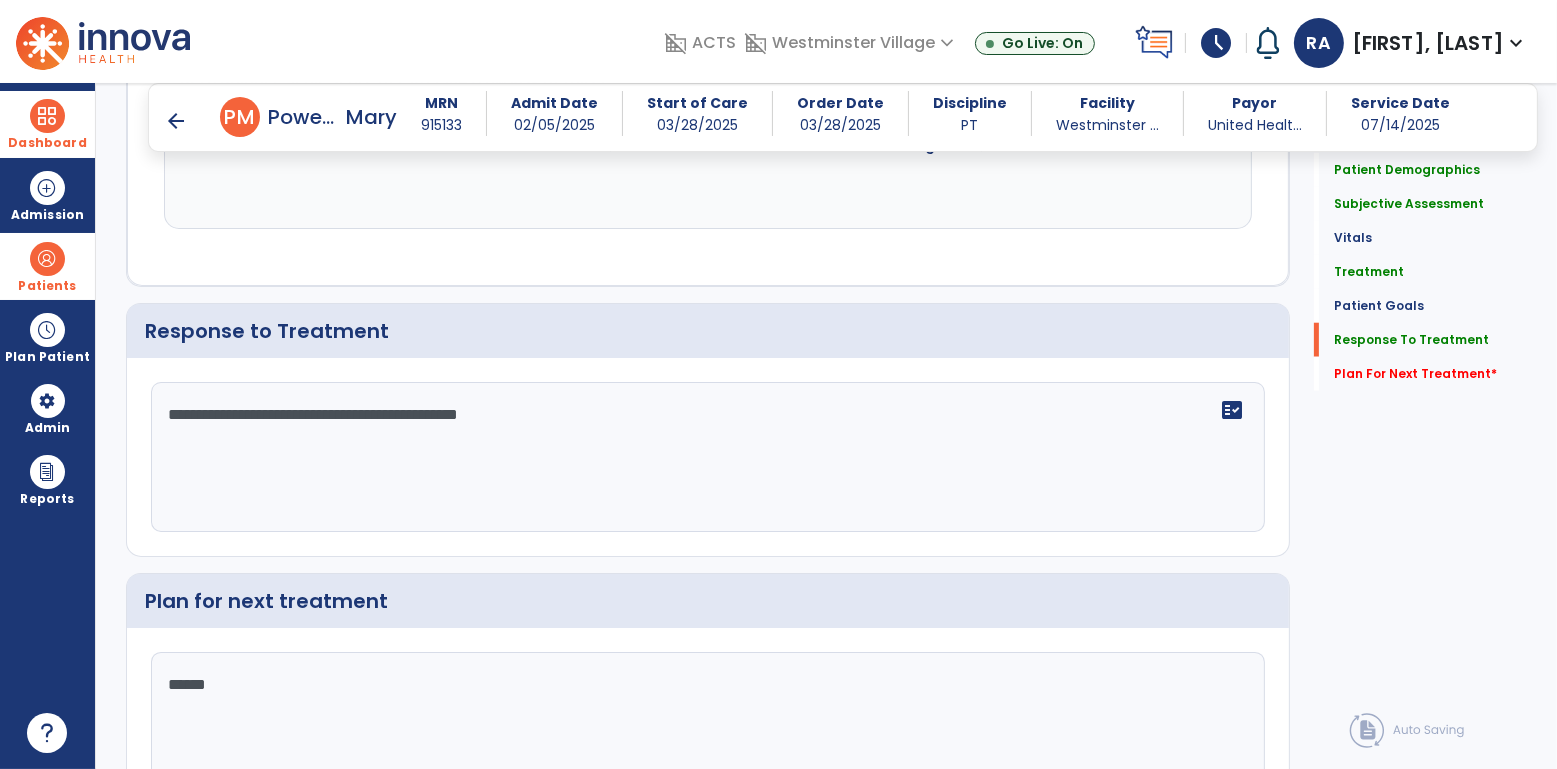 type on "*******" 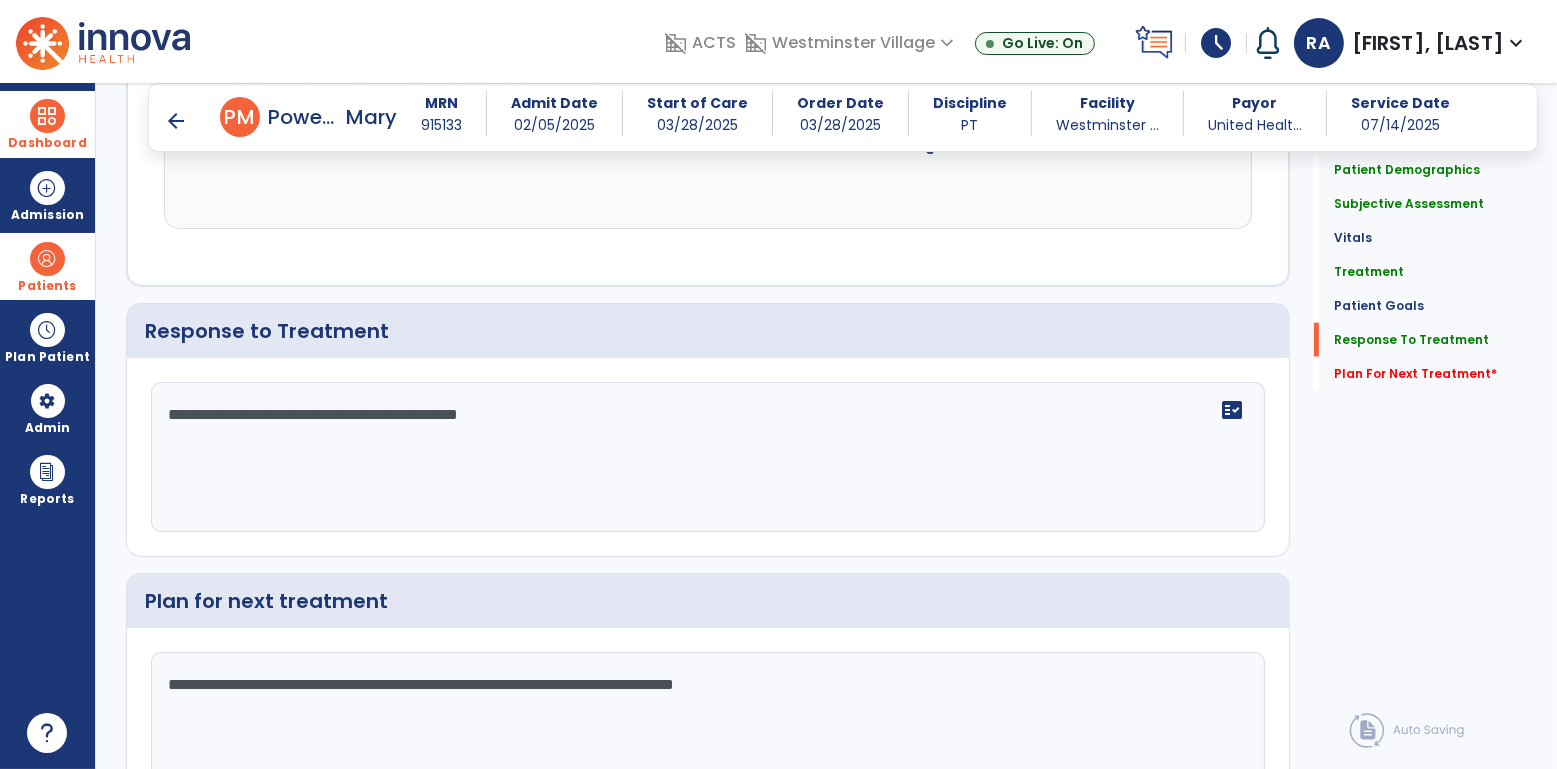 scroll, scrollTop: 2648, scrollLeft: 0, axis: vertical 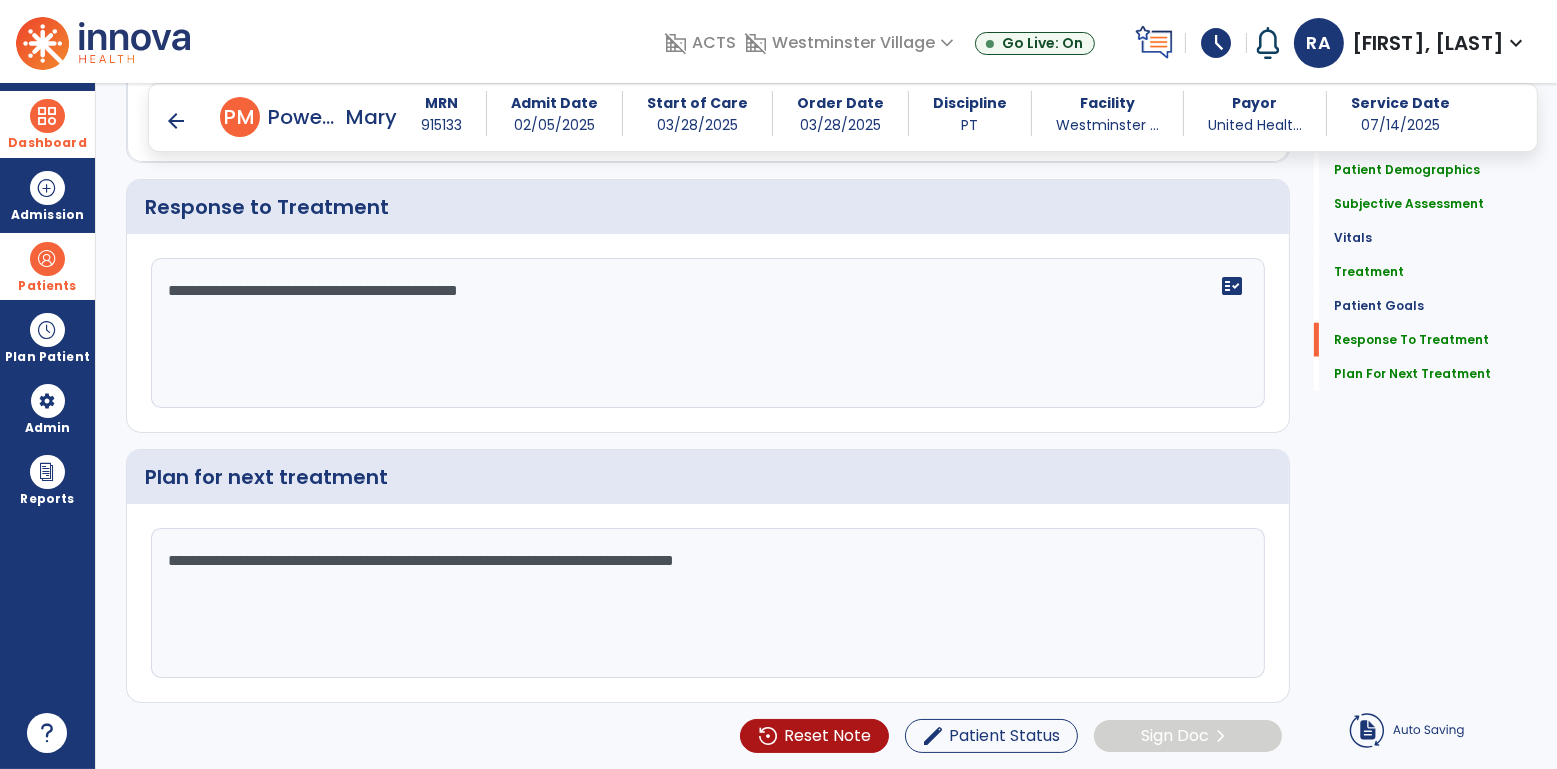 click on "**********" 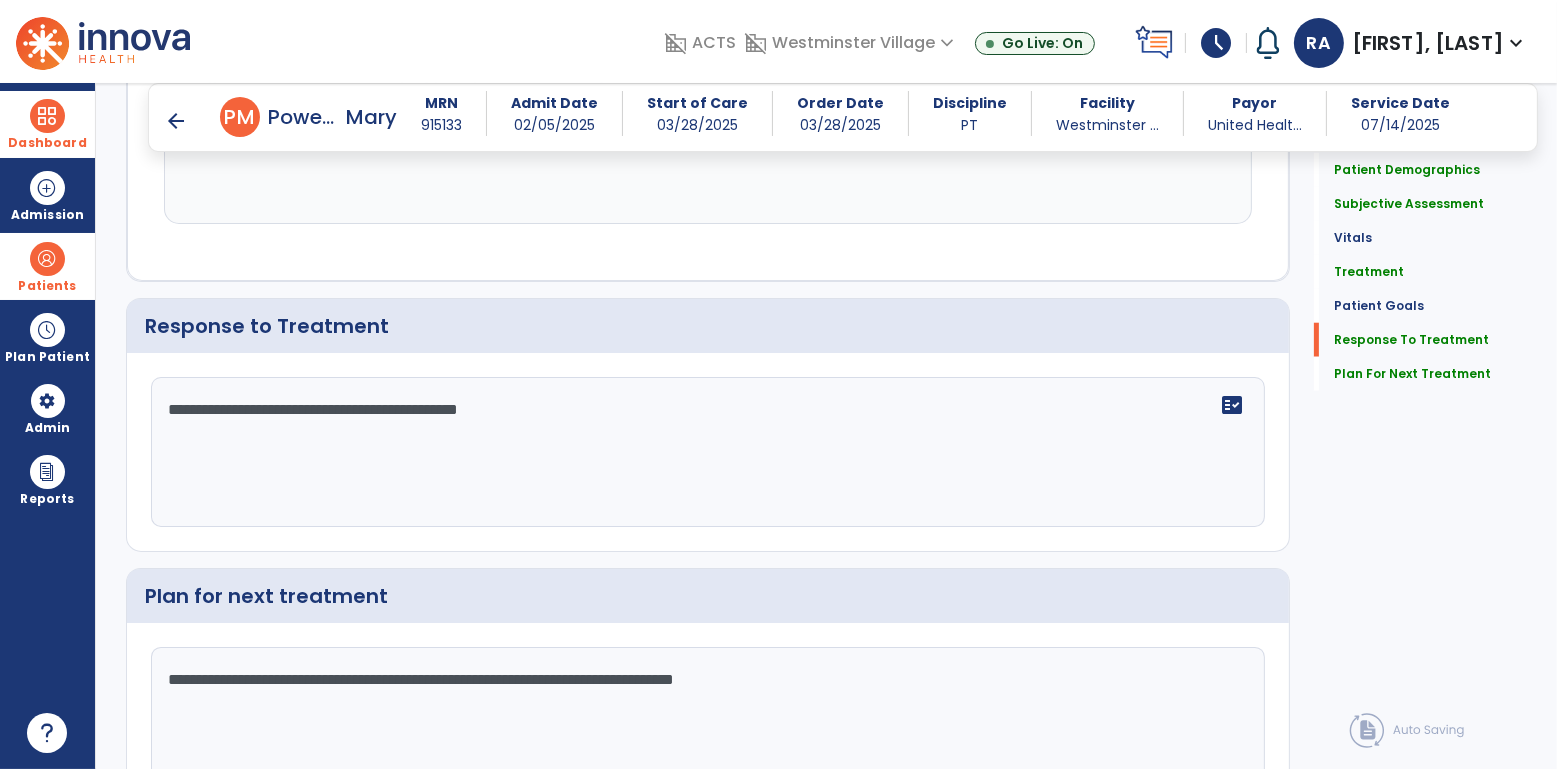 scroll, scrollTop: 2648, scrollLeft: 0, axis: vertical 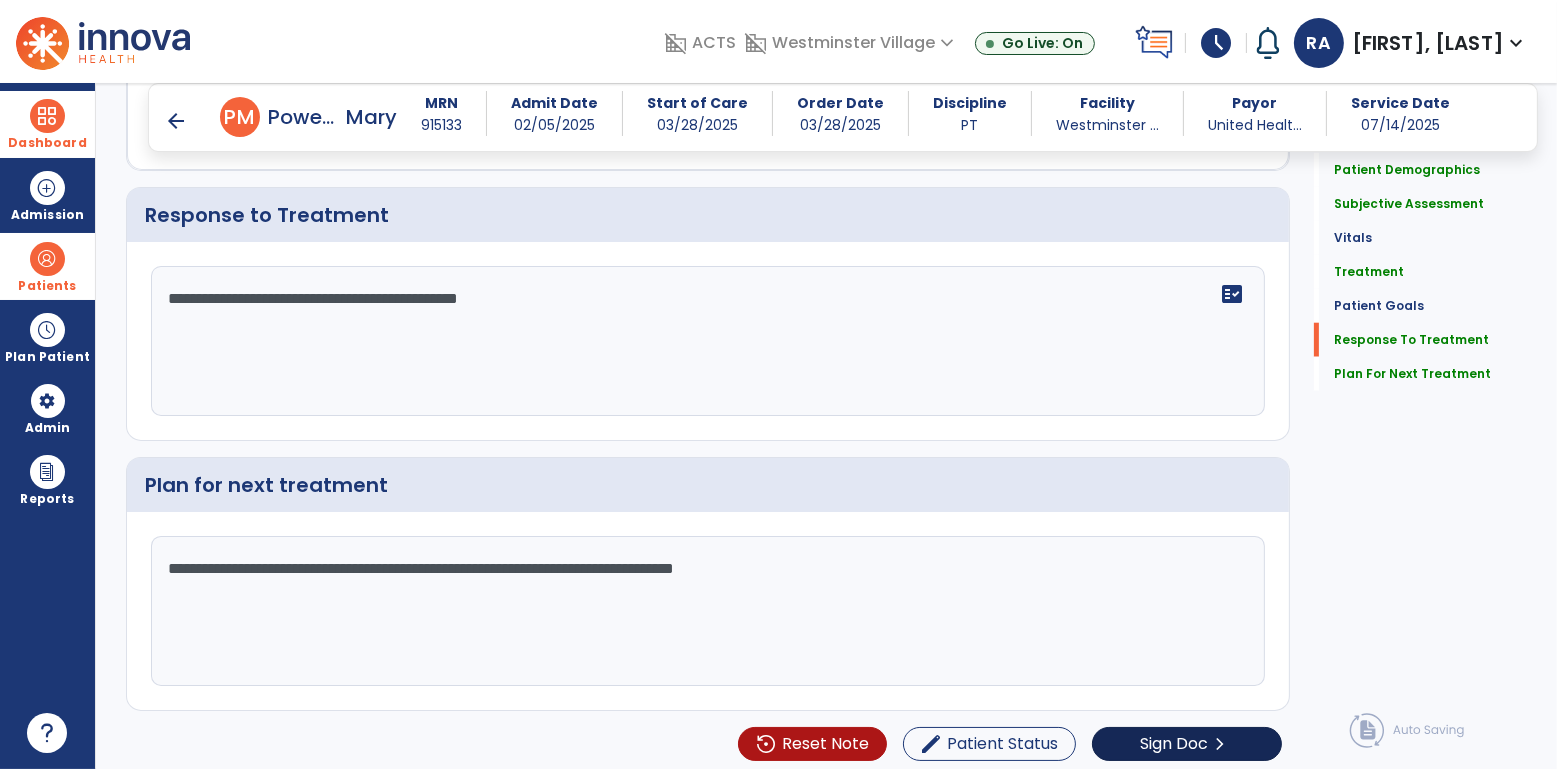 type on "**********" 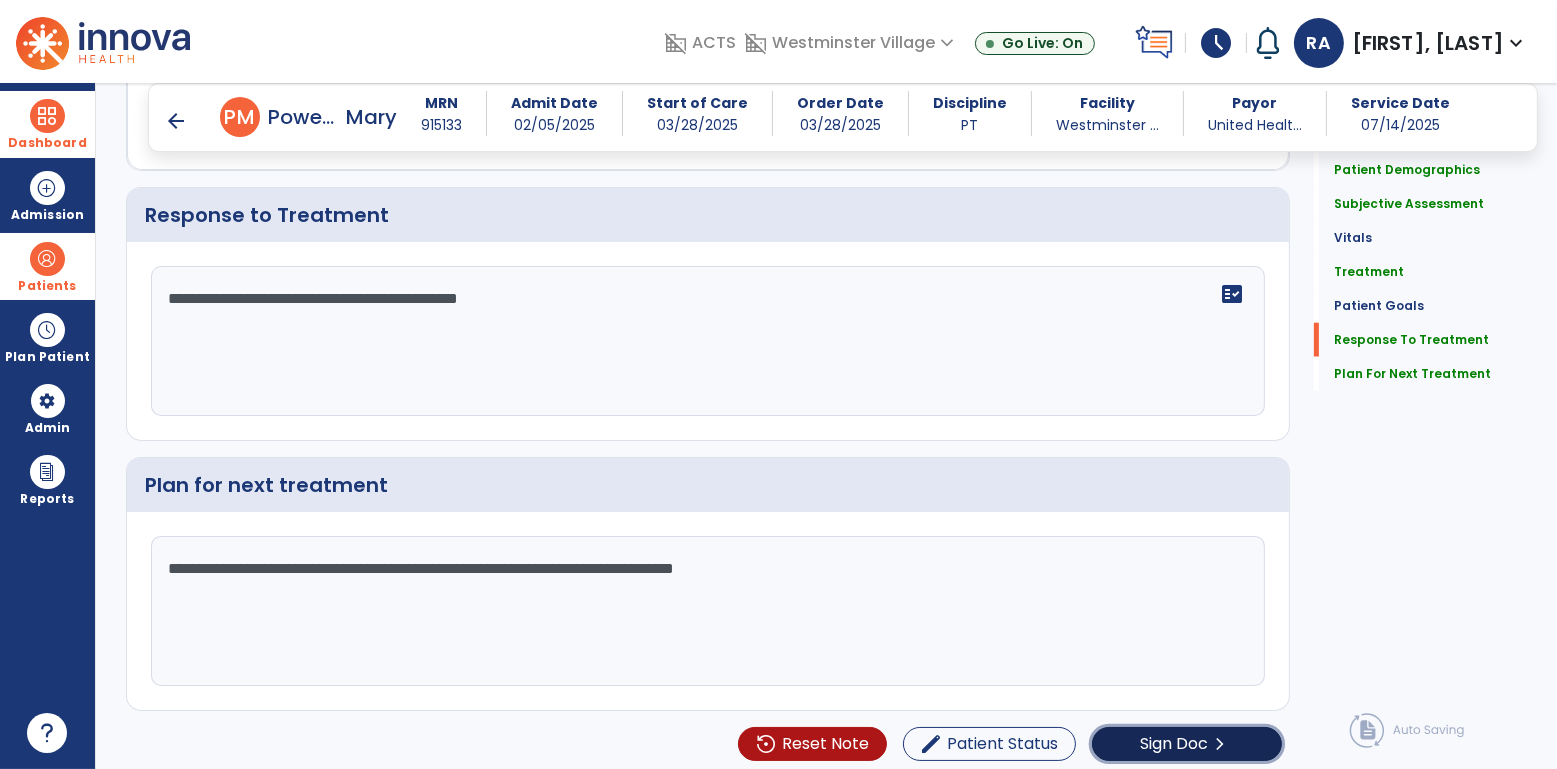 click on "chevron_right" 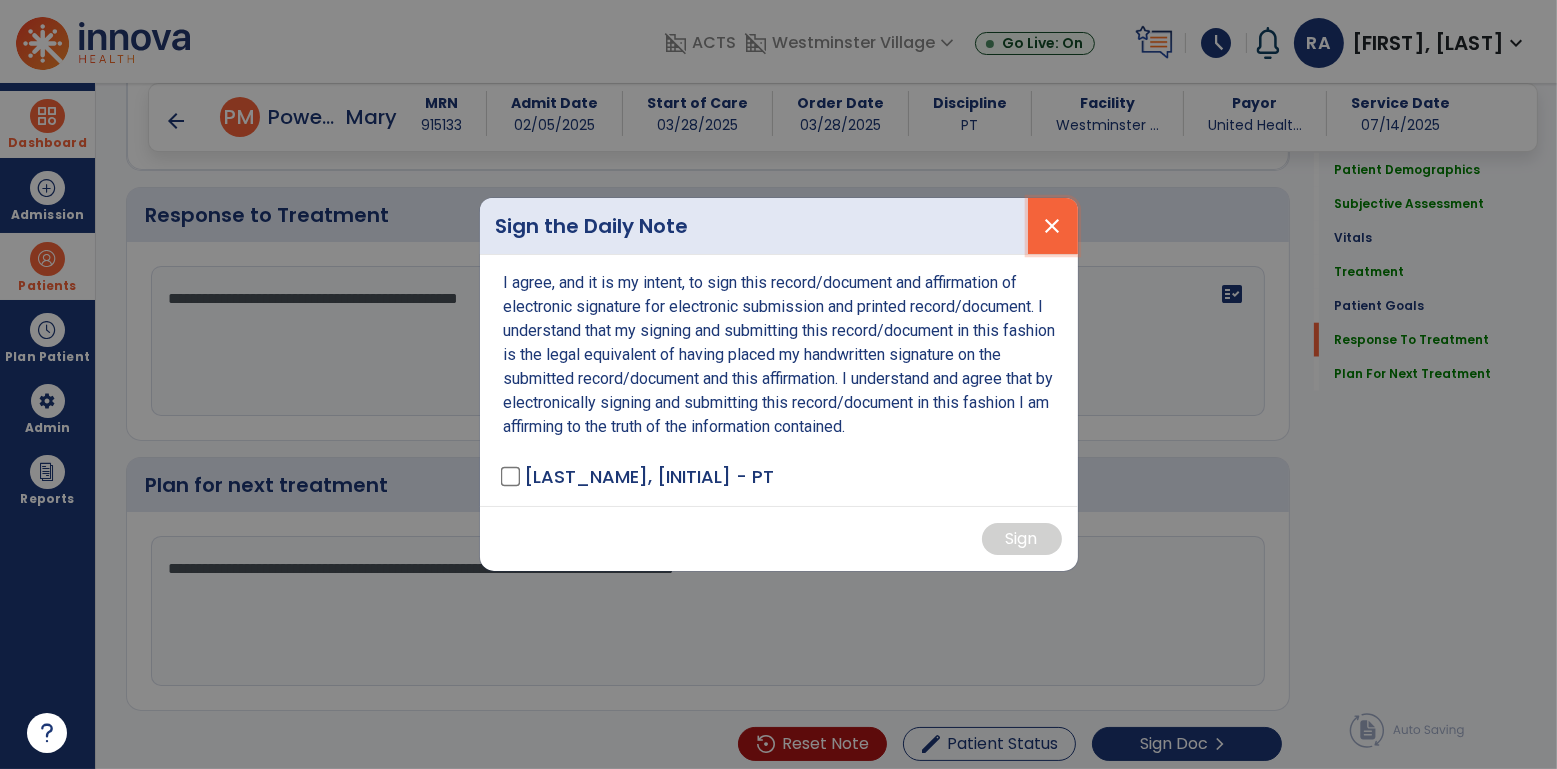 click on "close" at bounding box center [1053, 226] 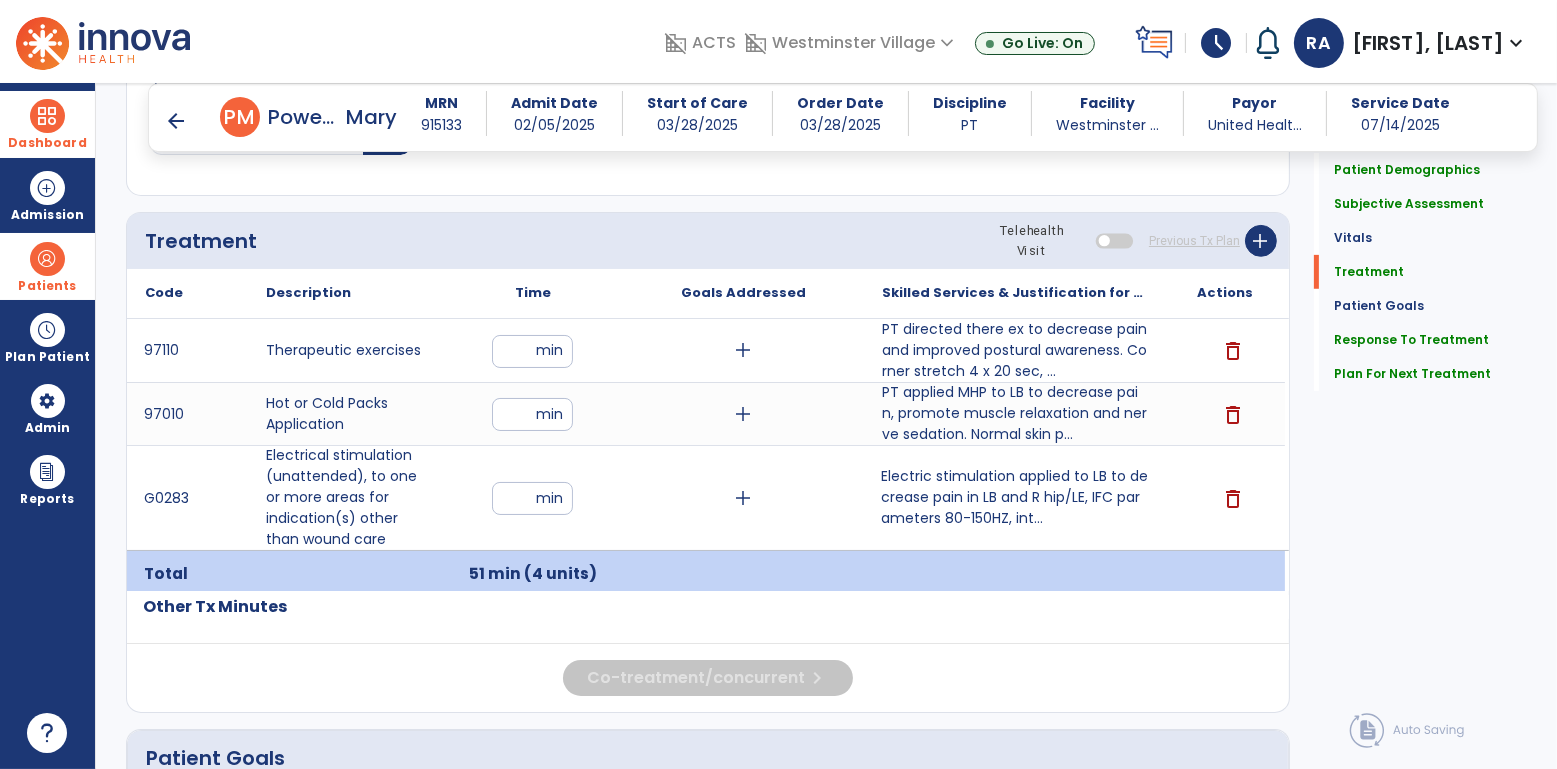 scroll, scrollTop: 1045, scrollLeft: 0, axis: vertical 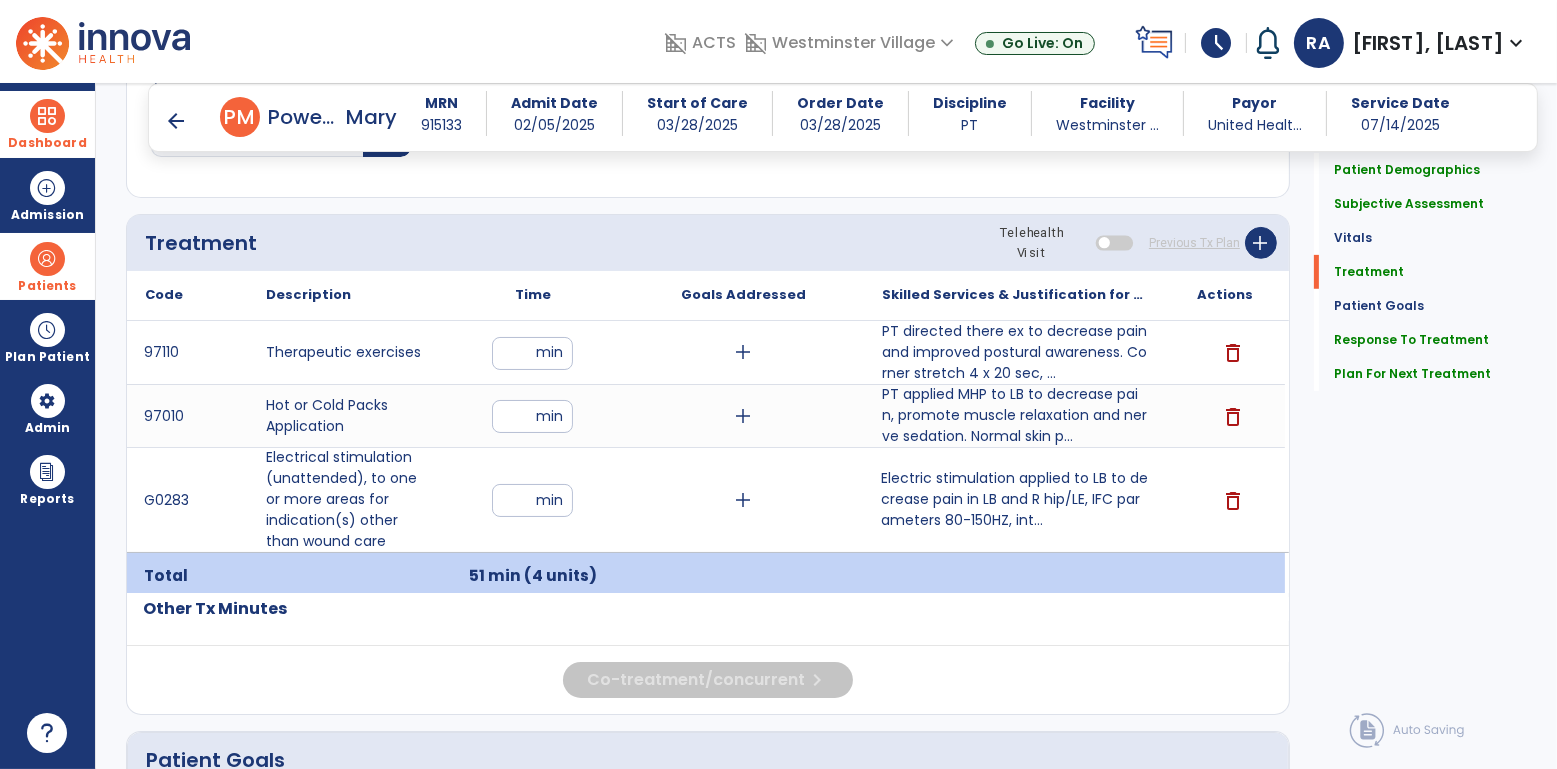 click on "**" at bounding box center (532, 500) 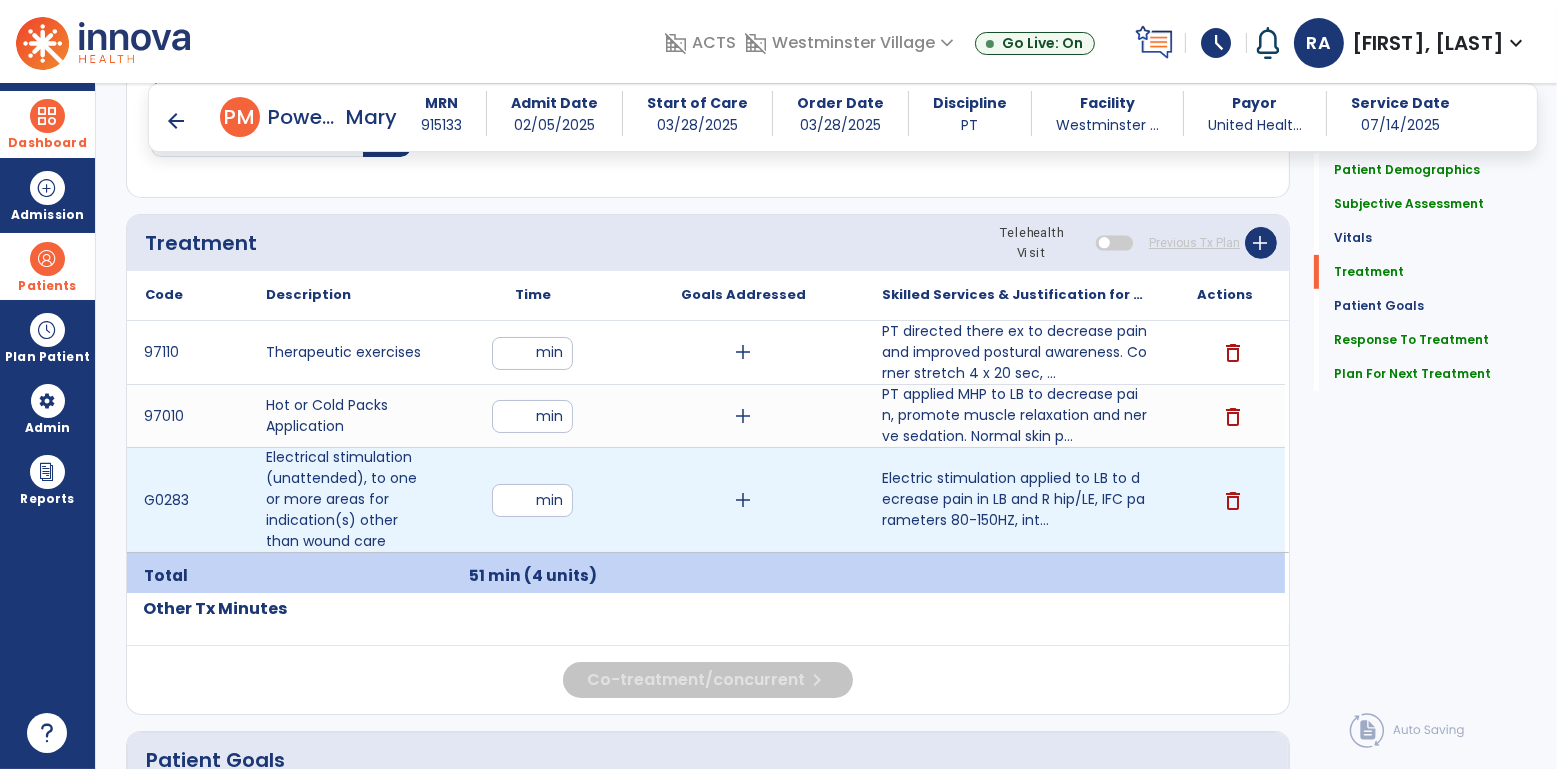 type on "*" 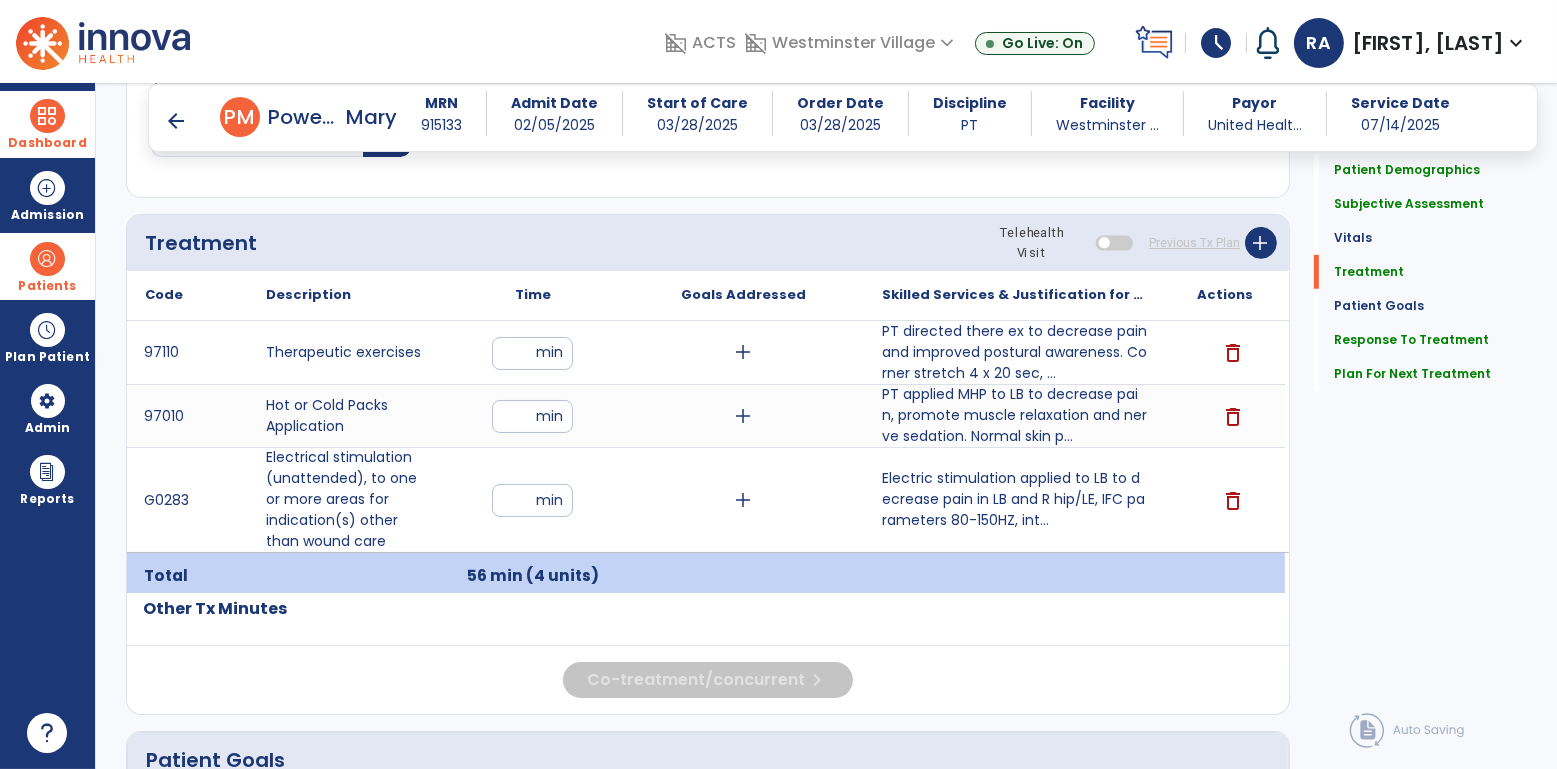 click on "**" at bounding box center [532, 353] 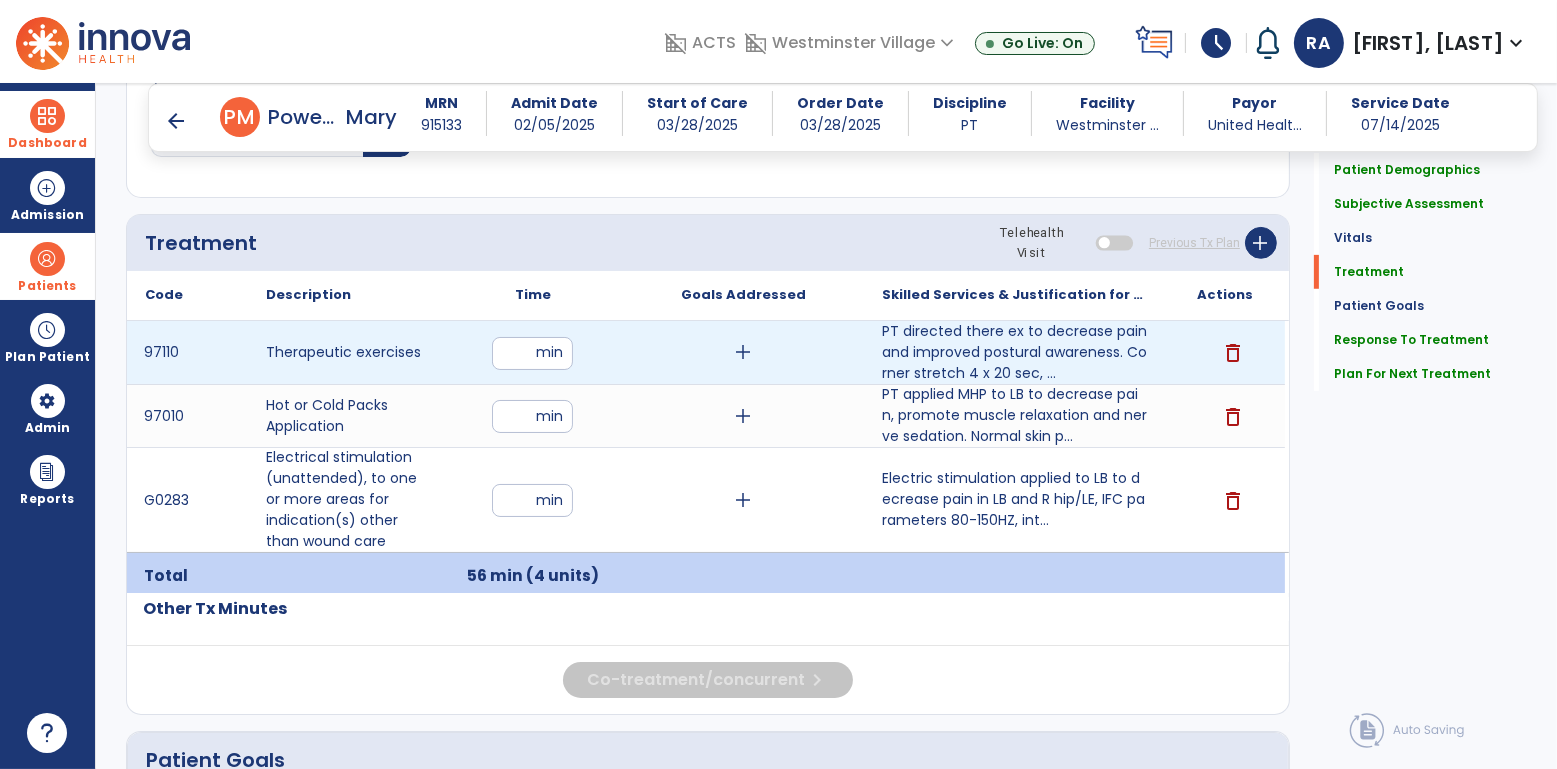 type on "**" 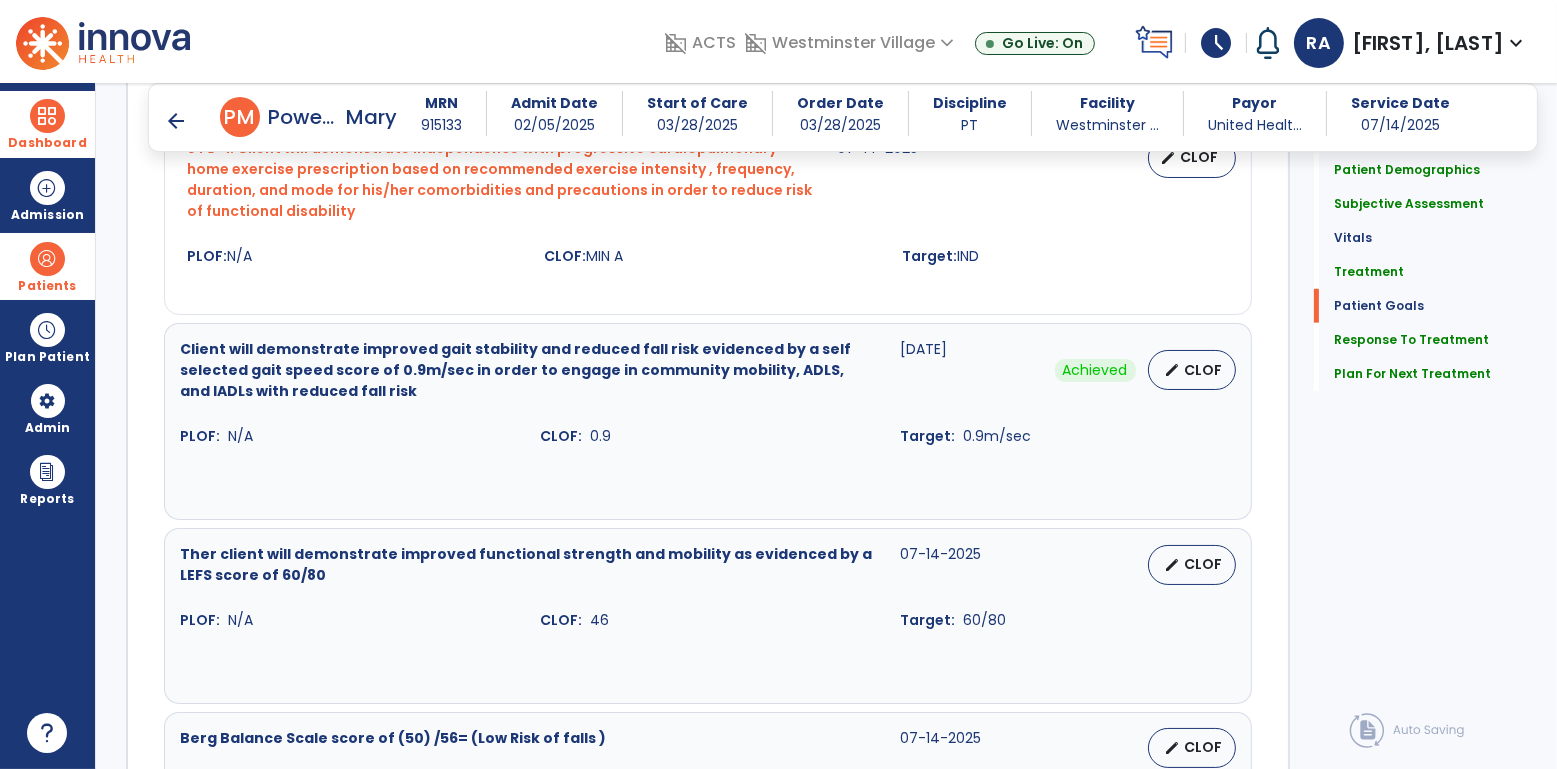 scroll, scrollTop: 2648, scrollLeft: 0, axis: vertical 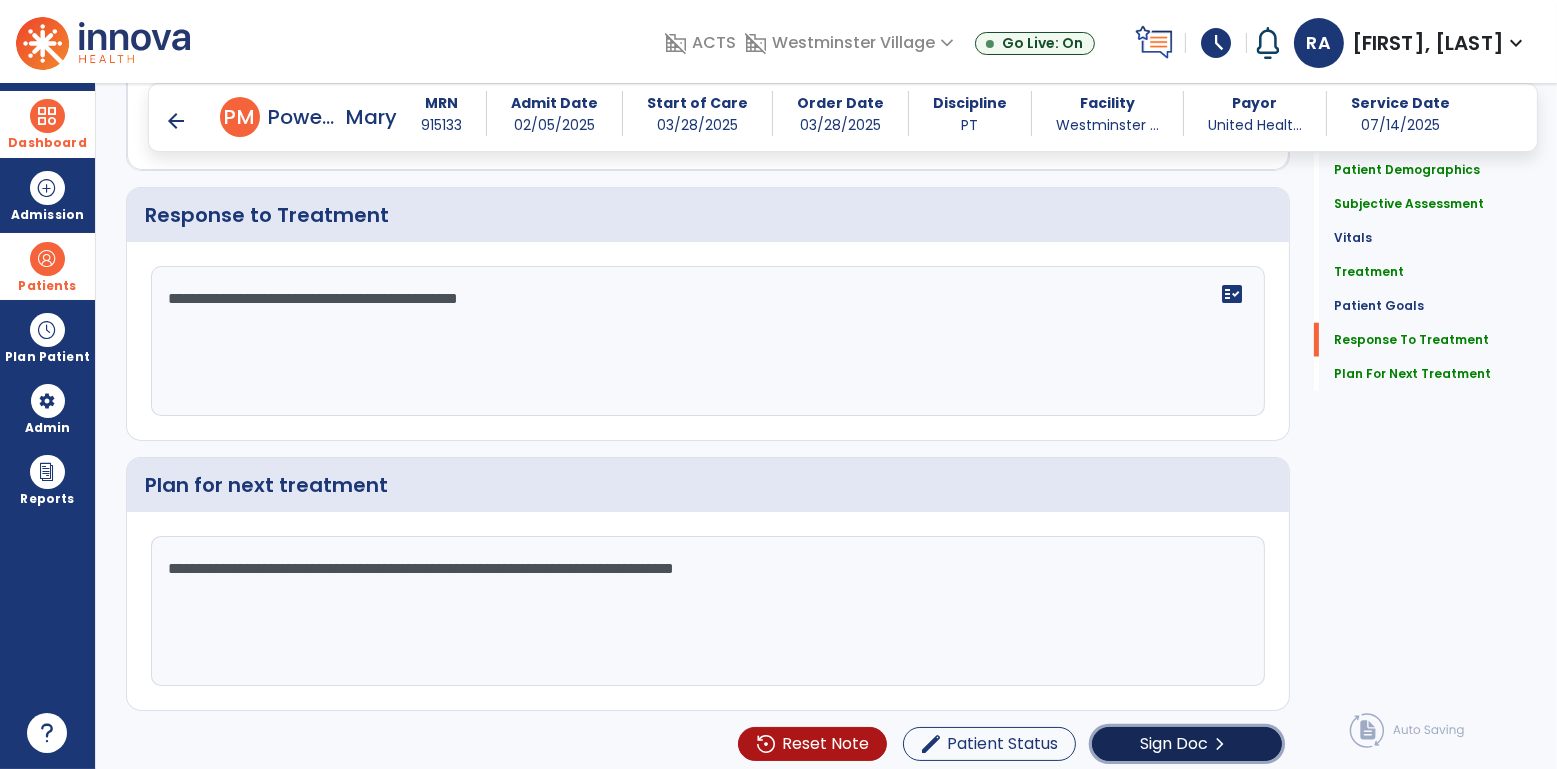 click on "Sign Doc" 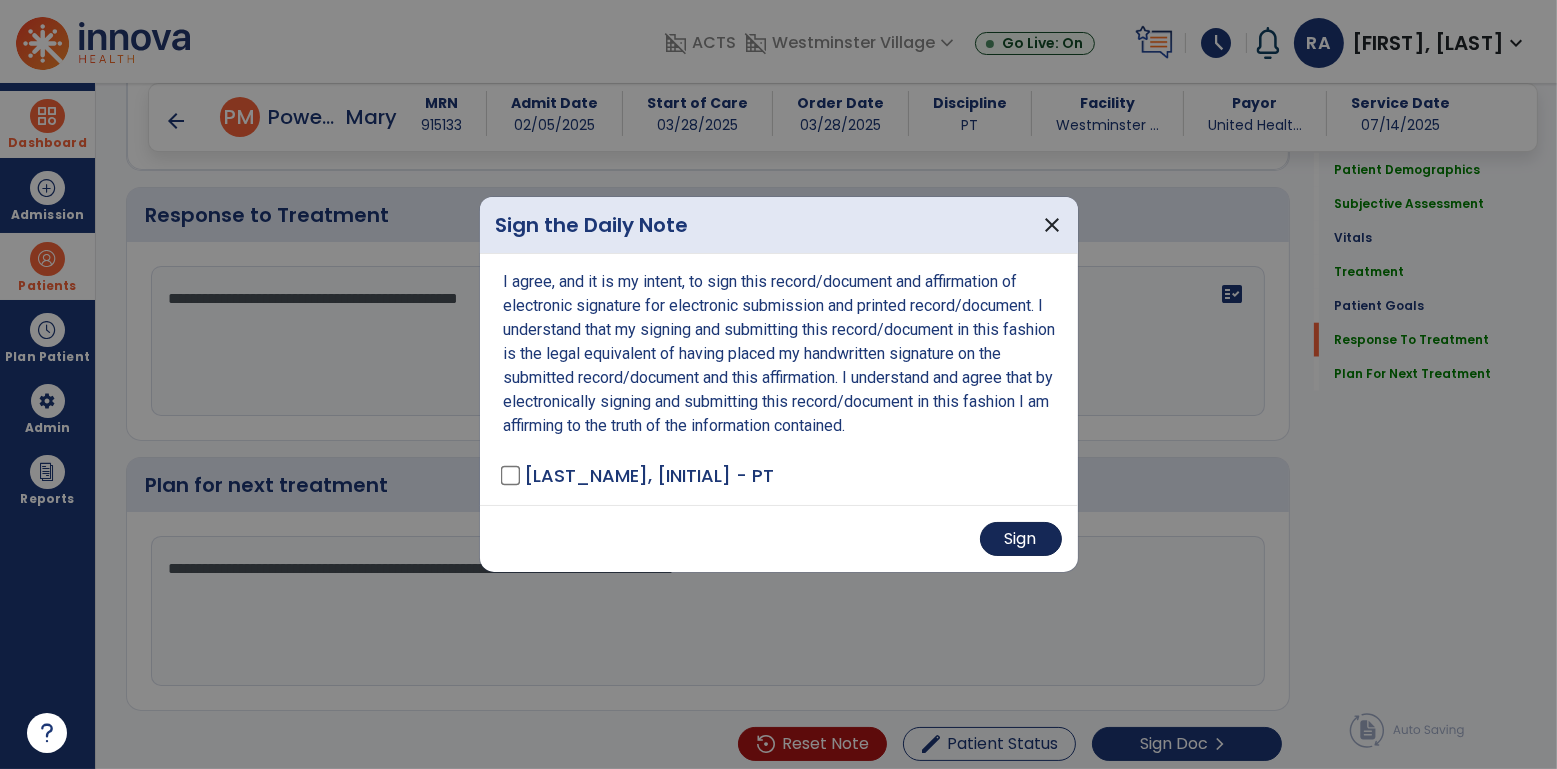 click on "Sign" at bounding box center [1021, 539] 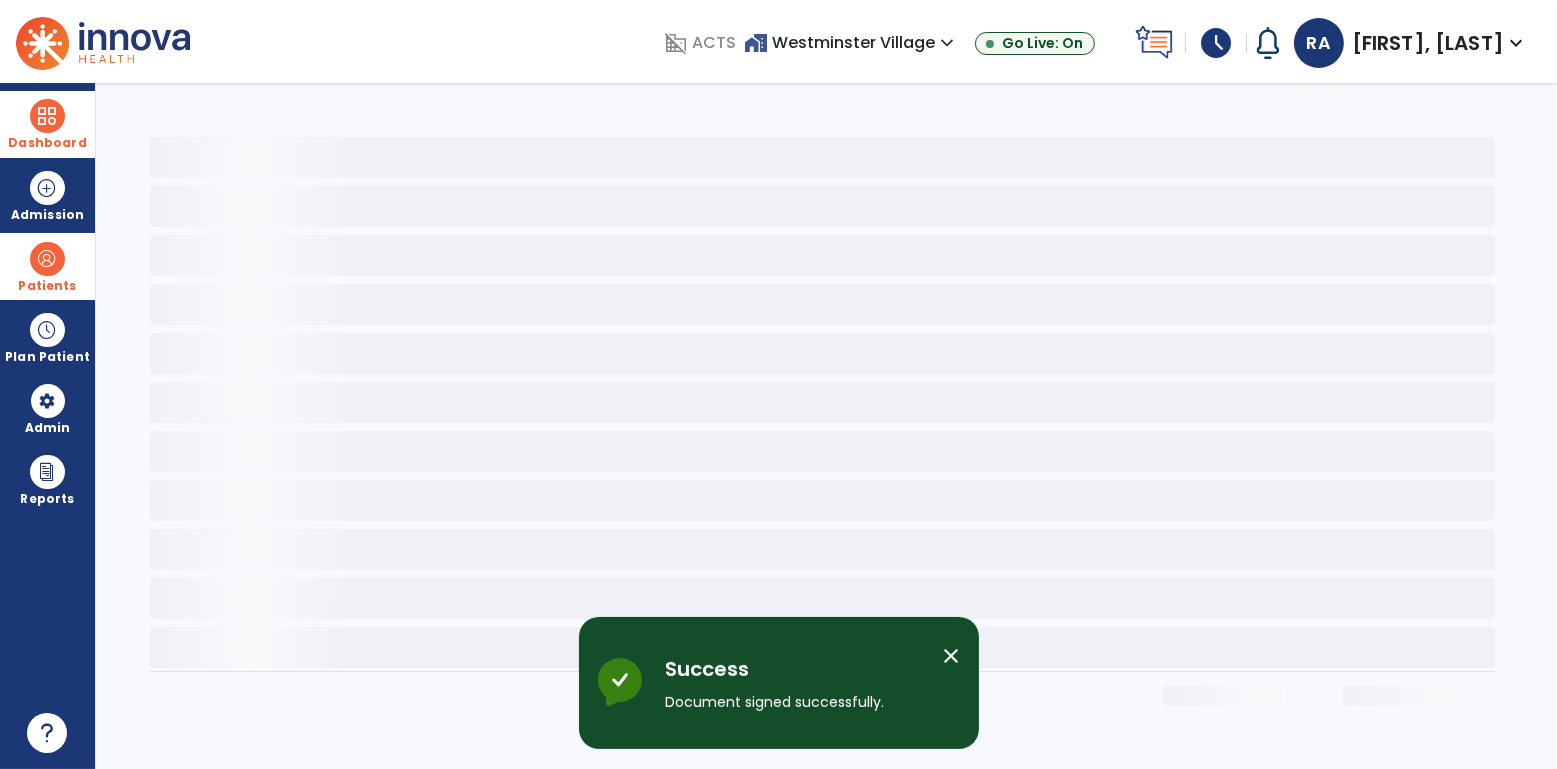 scroll, scrollTop: 0, scrollLeft: 0, axis: both 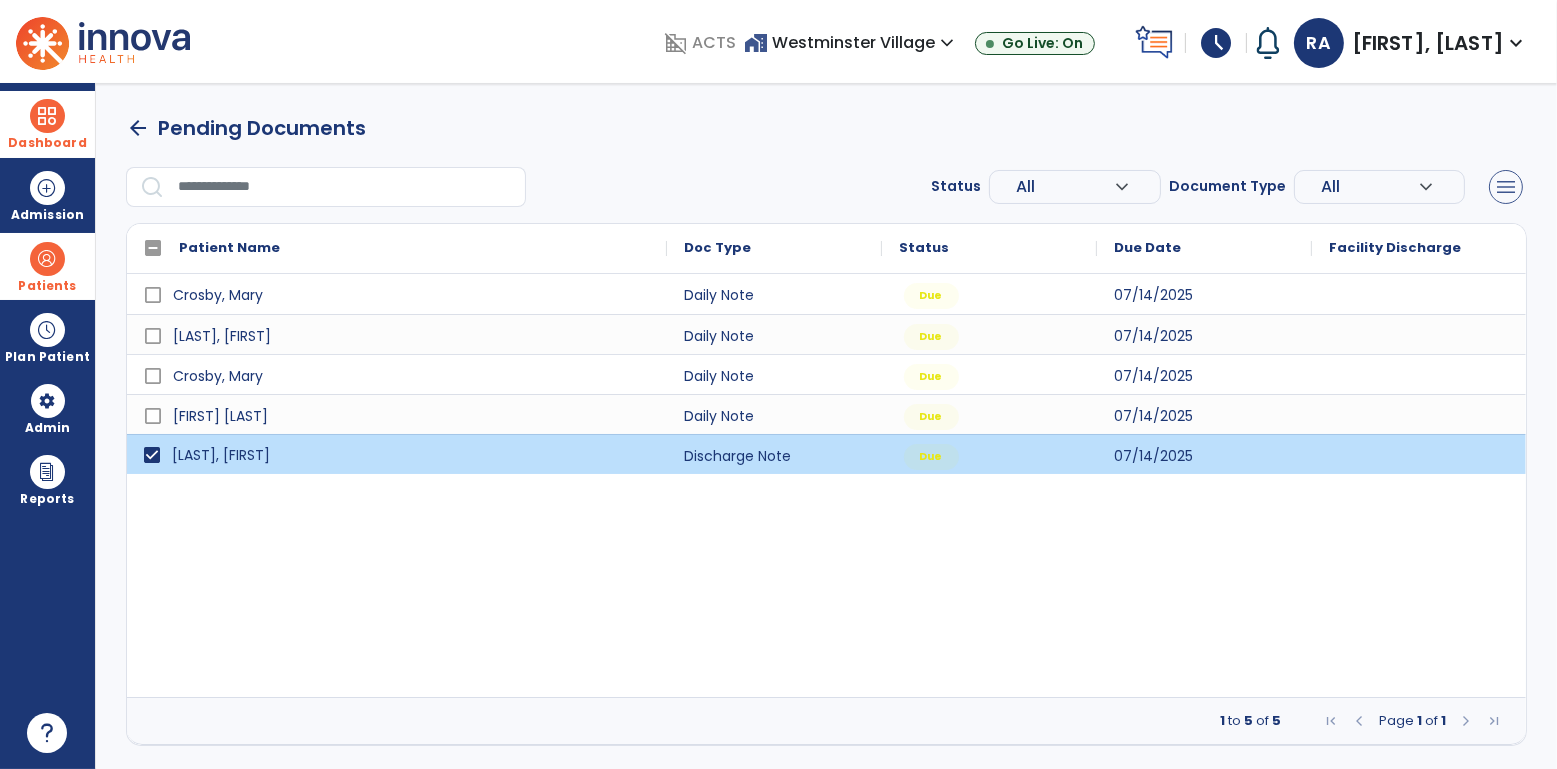 click on "menu" at bounding box center [1506, 187] 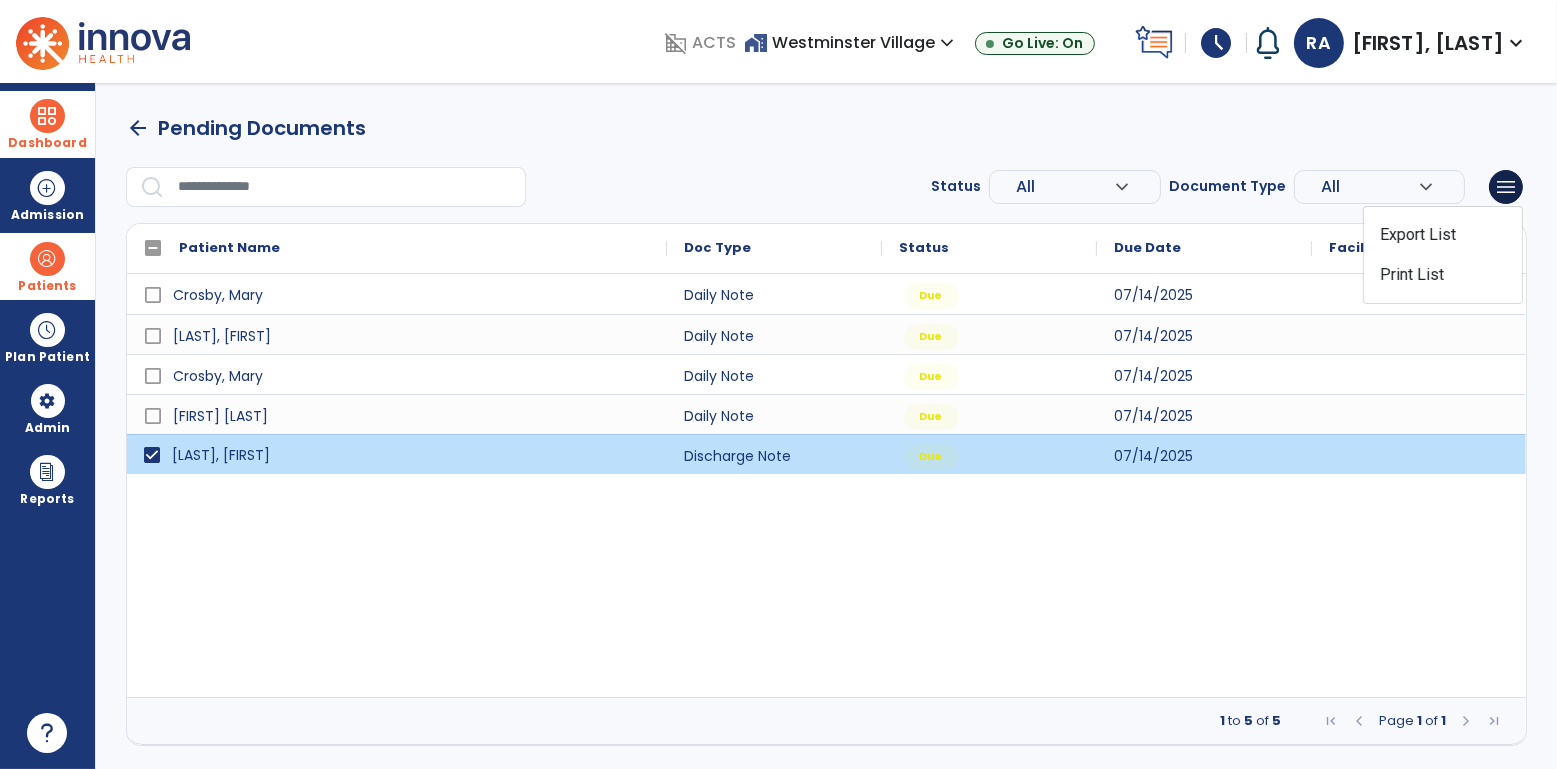 click on "arrow_back   Pending Documents  Status All  expand_more  ALL Due Past Due Incomplete Document Type All  expand_more  ALL Daily Note Progress Note Evaluation Discharge Note Recertification  menu   Export List   Print List
Patient Name
Doc Type
Status 1" at bounding box center (826, 426) 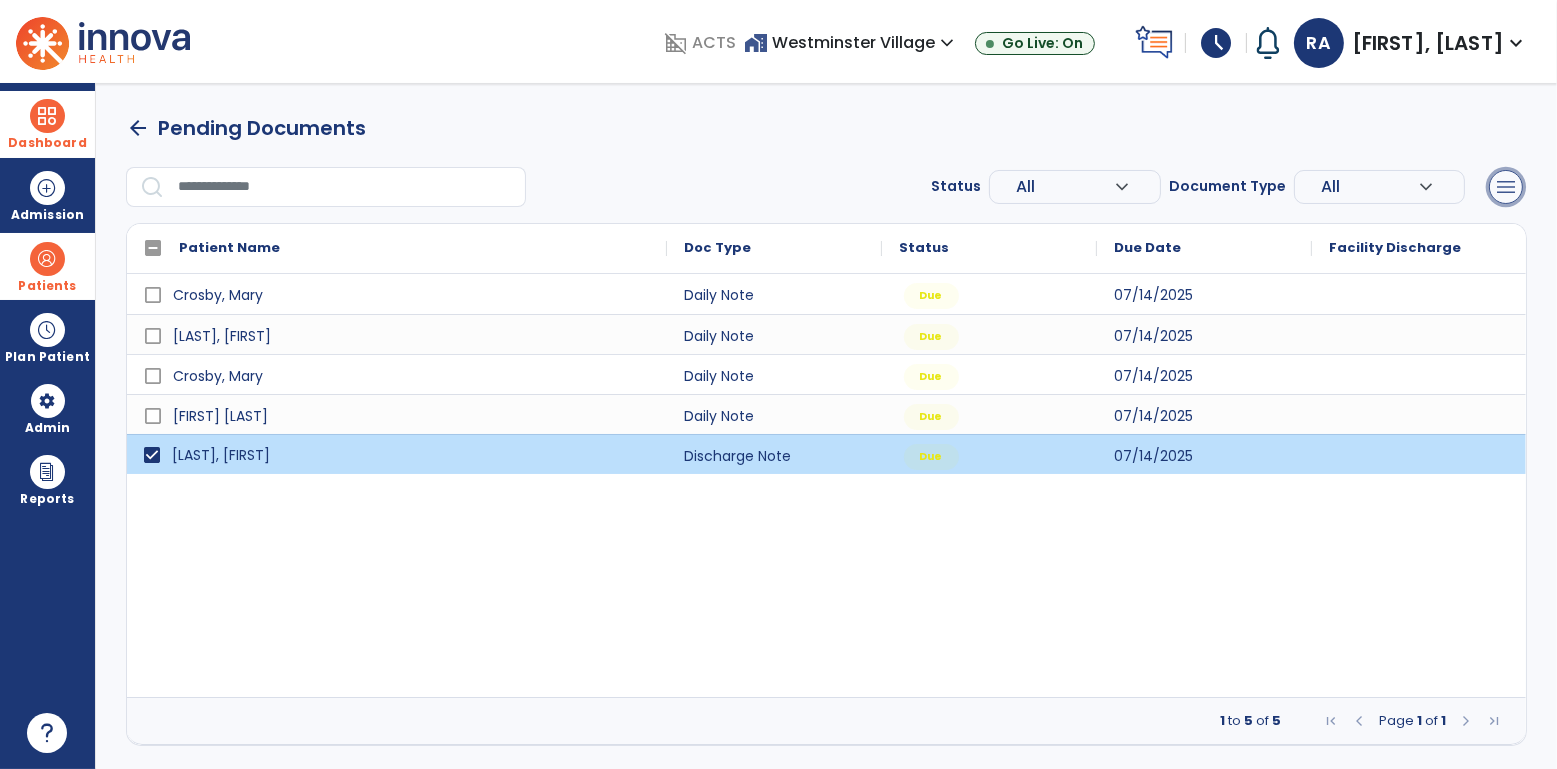 click on "menu" at bounding box center [1506, 187] 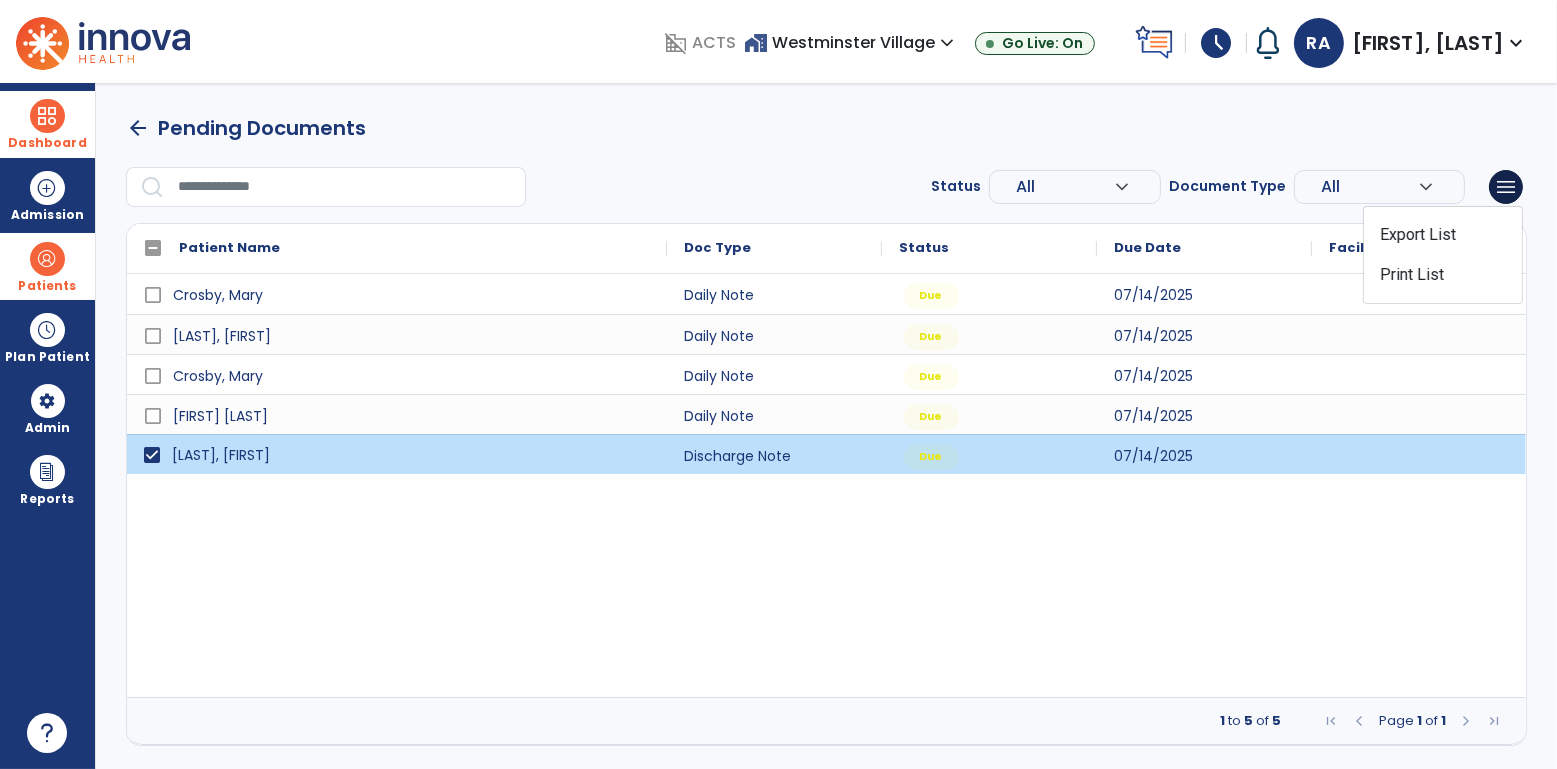 click on "arrow_back   Pending Documents" at bounding box center (826, 128) 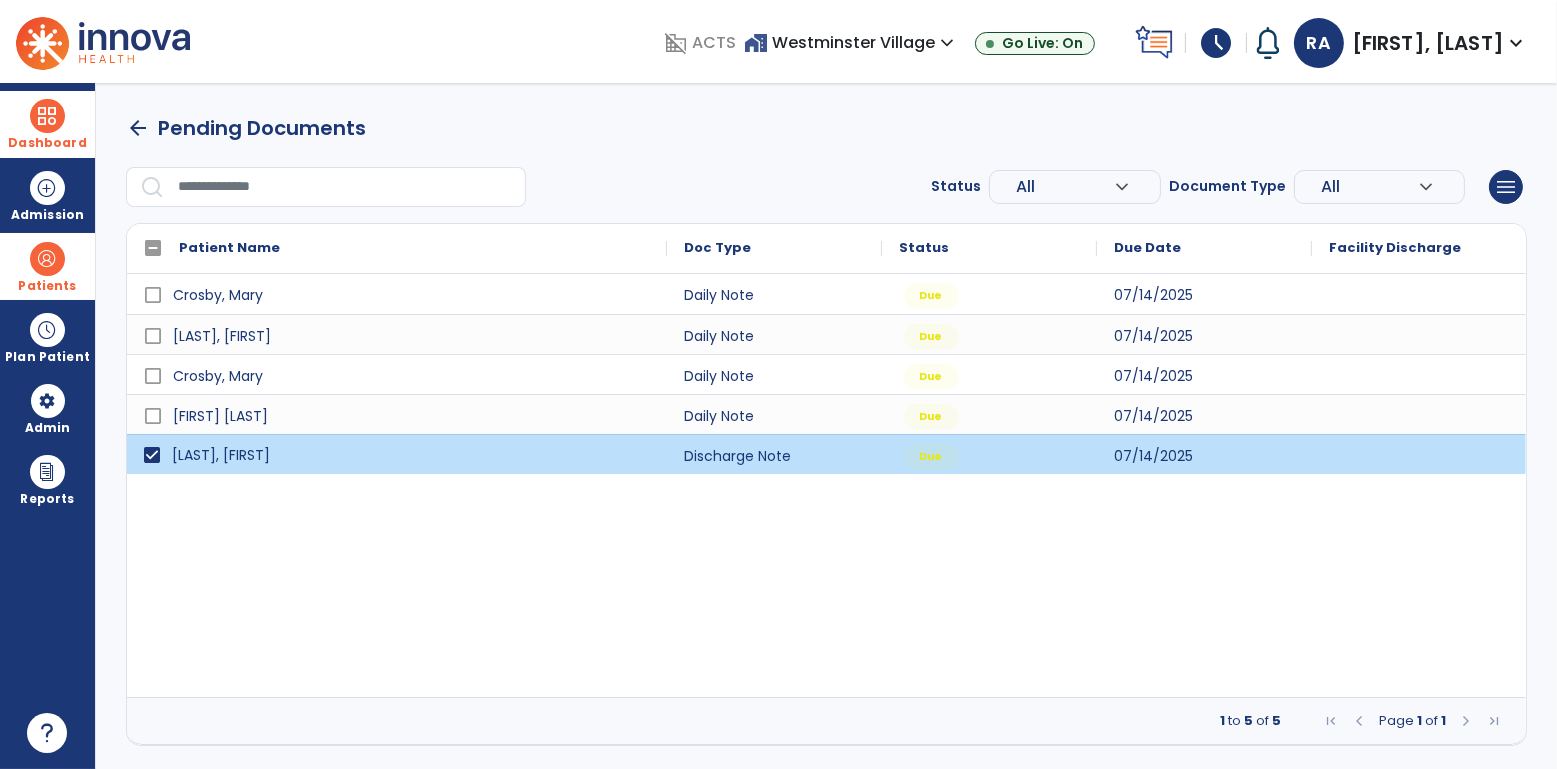 click on "arrow_back" at bounding box center (138, 128) 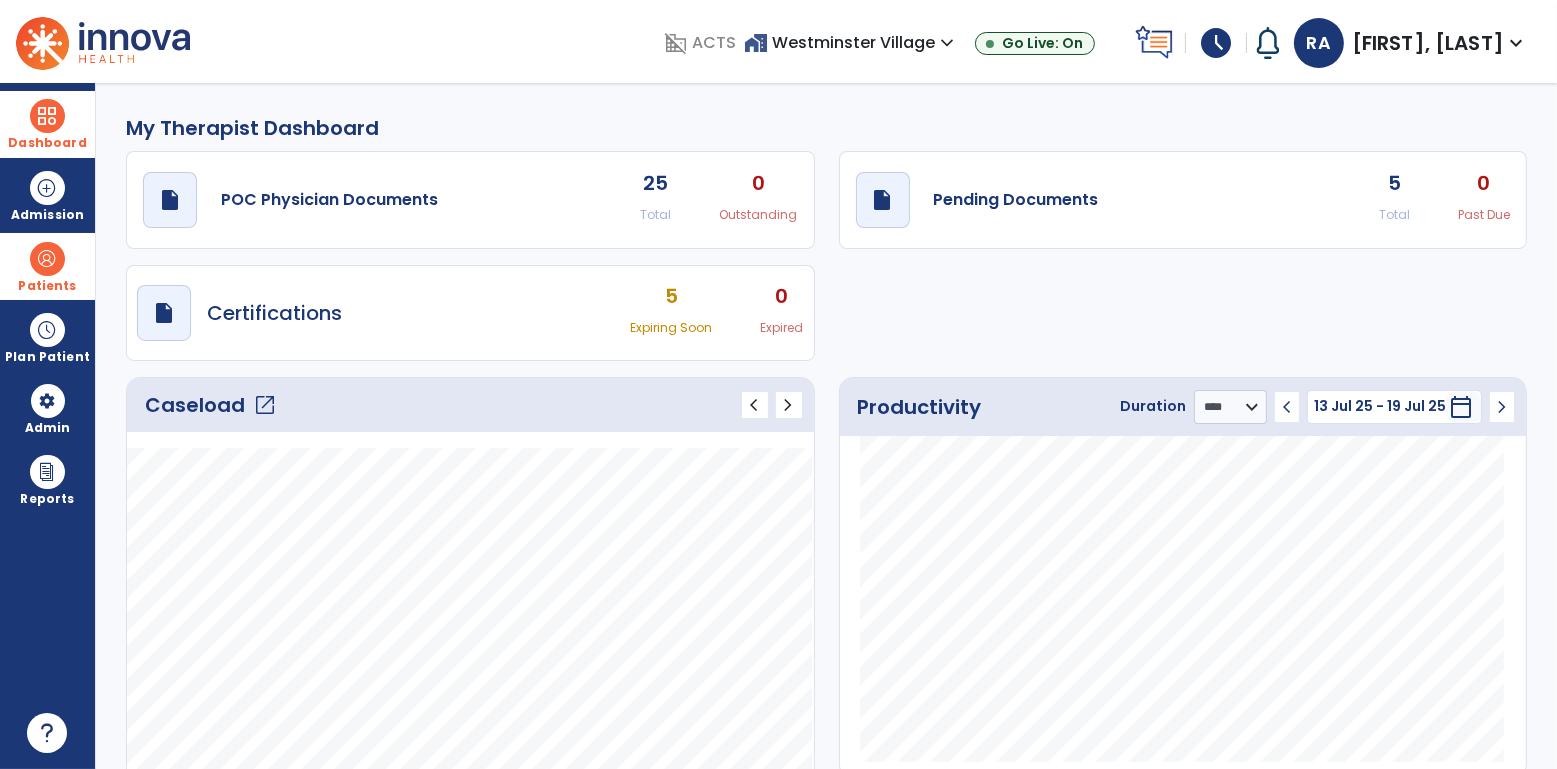 click on "draft   open_in_new  Certifications 5 Expiring Soon 0 Expired" at bounding box center [470, 313] 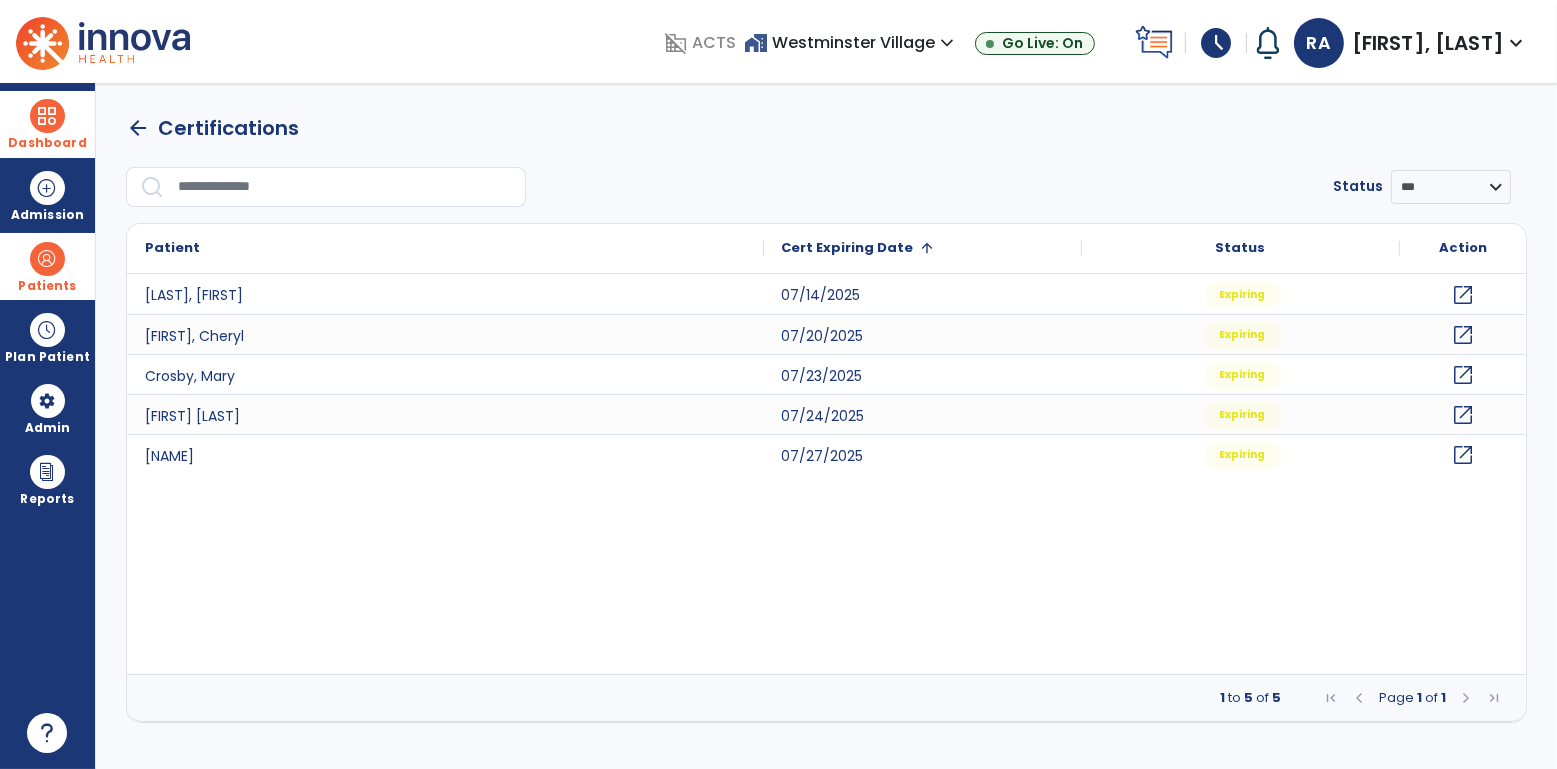 click at bounding box center [345, 187] 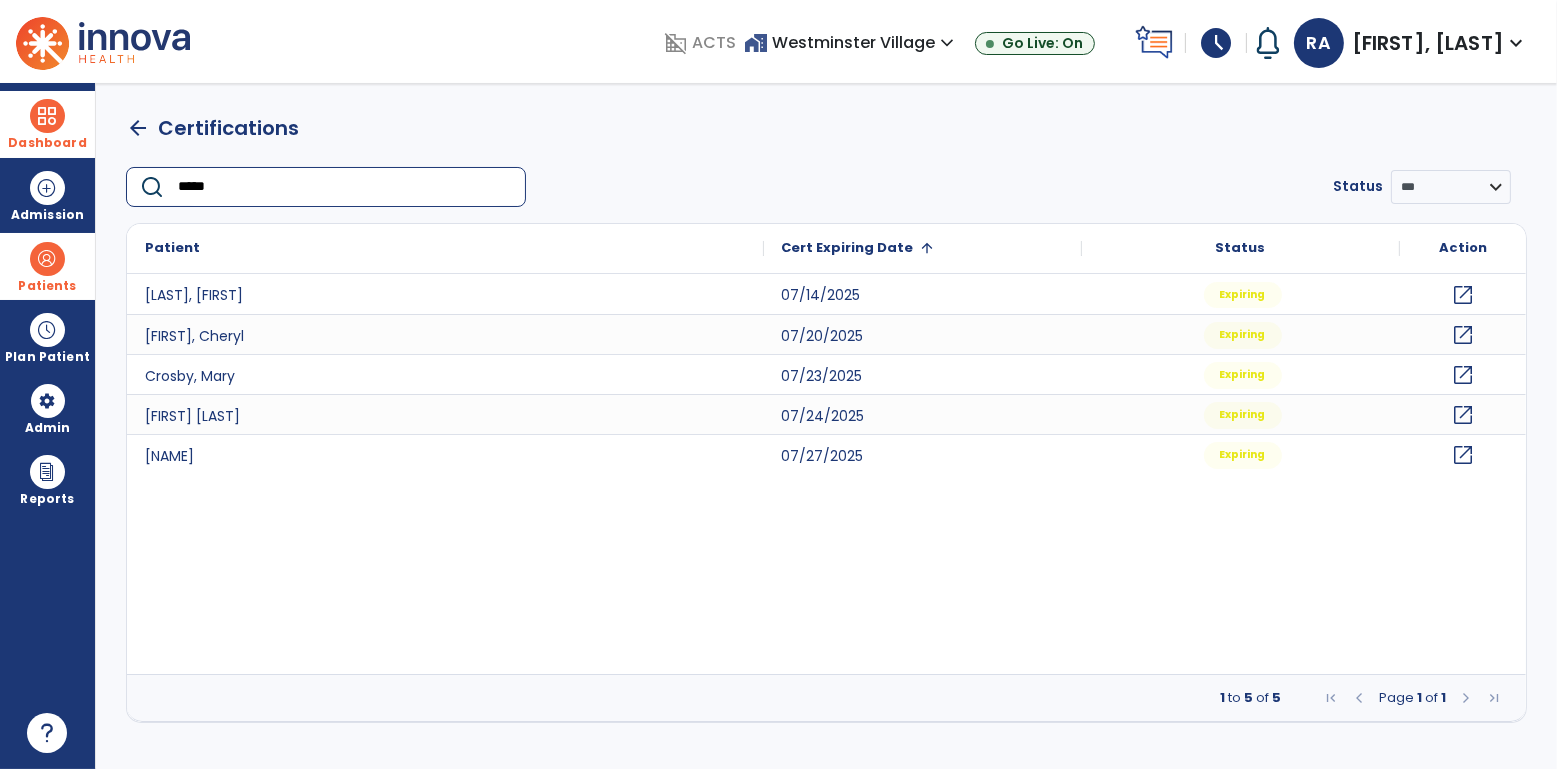 type on "******" 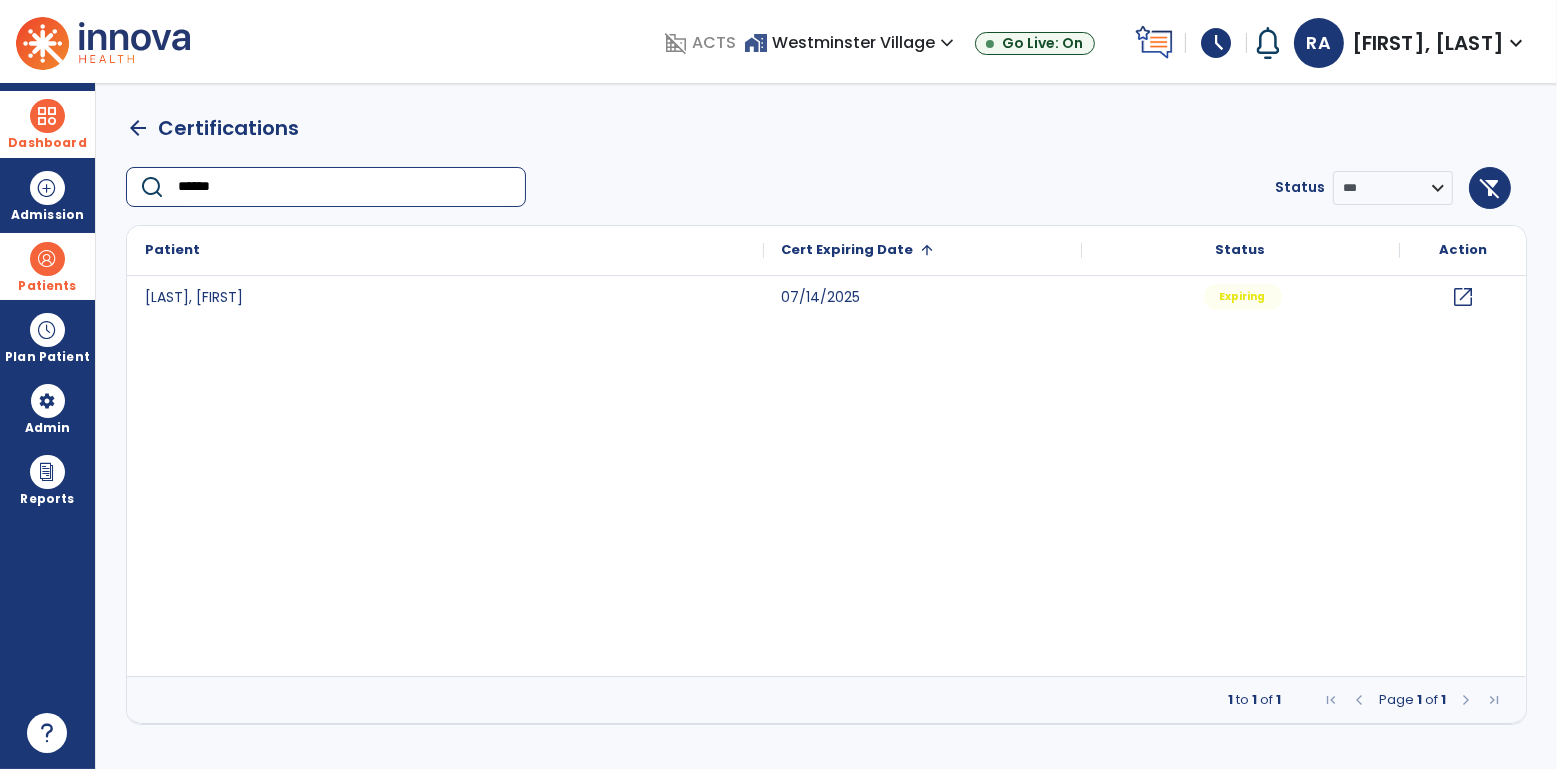 click on "open_in_new" 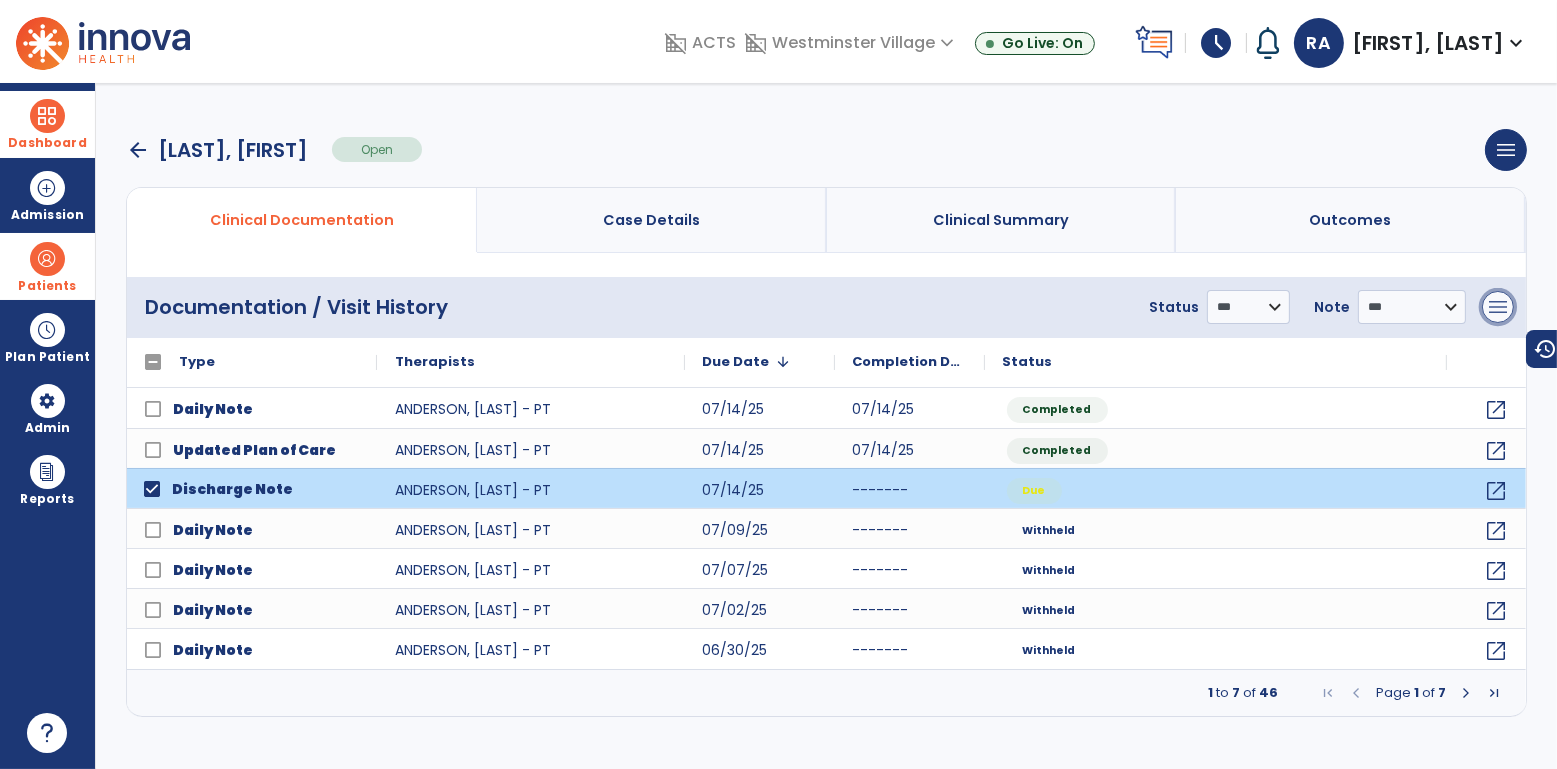 click on "menu" at bounding box center (1498, 307) 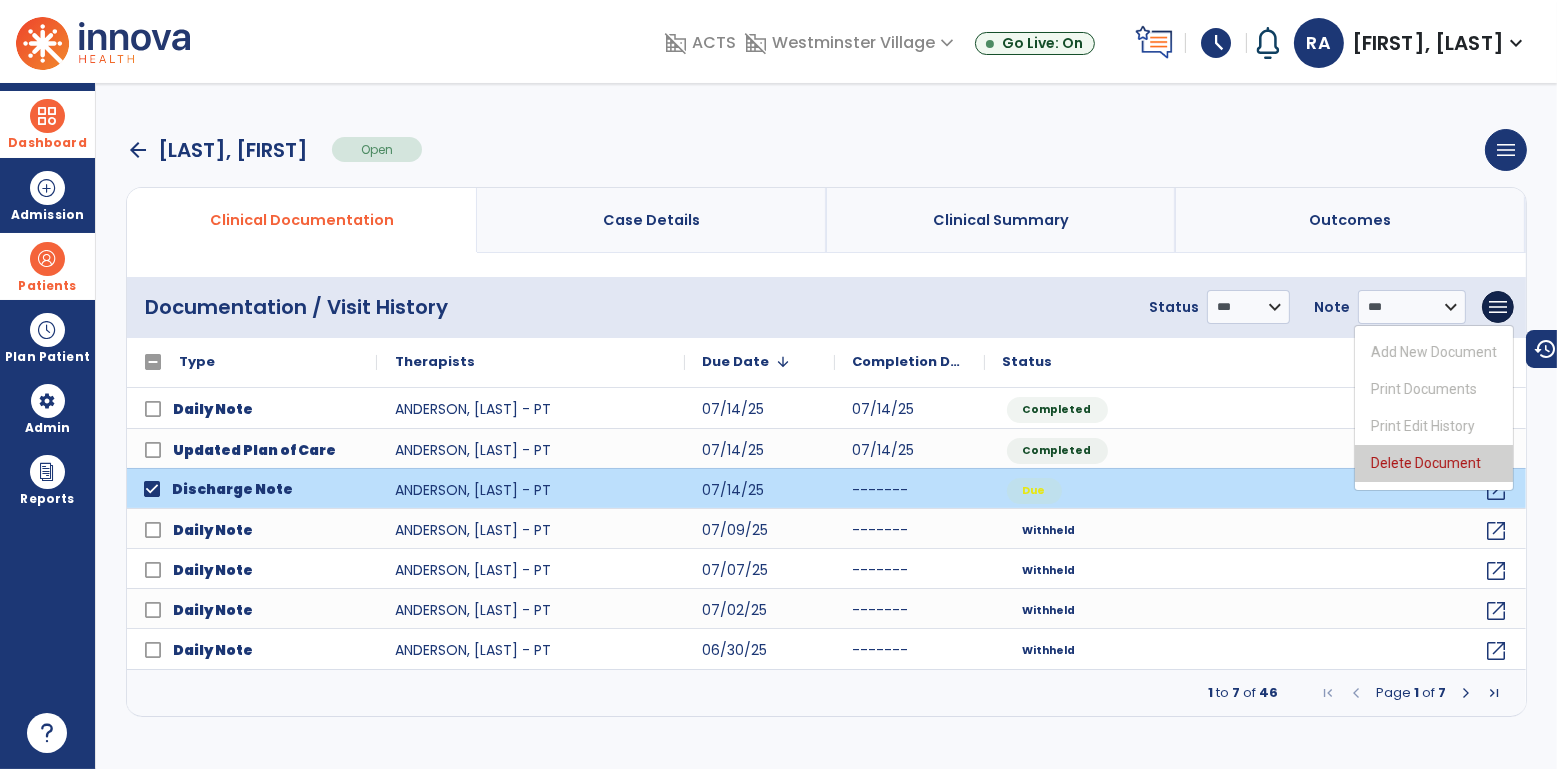 click on "Delete Document" at bounding box center (1434, 463) 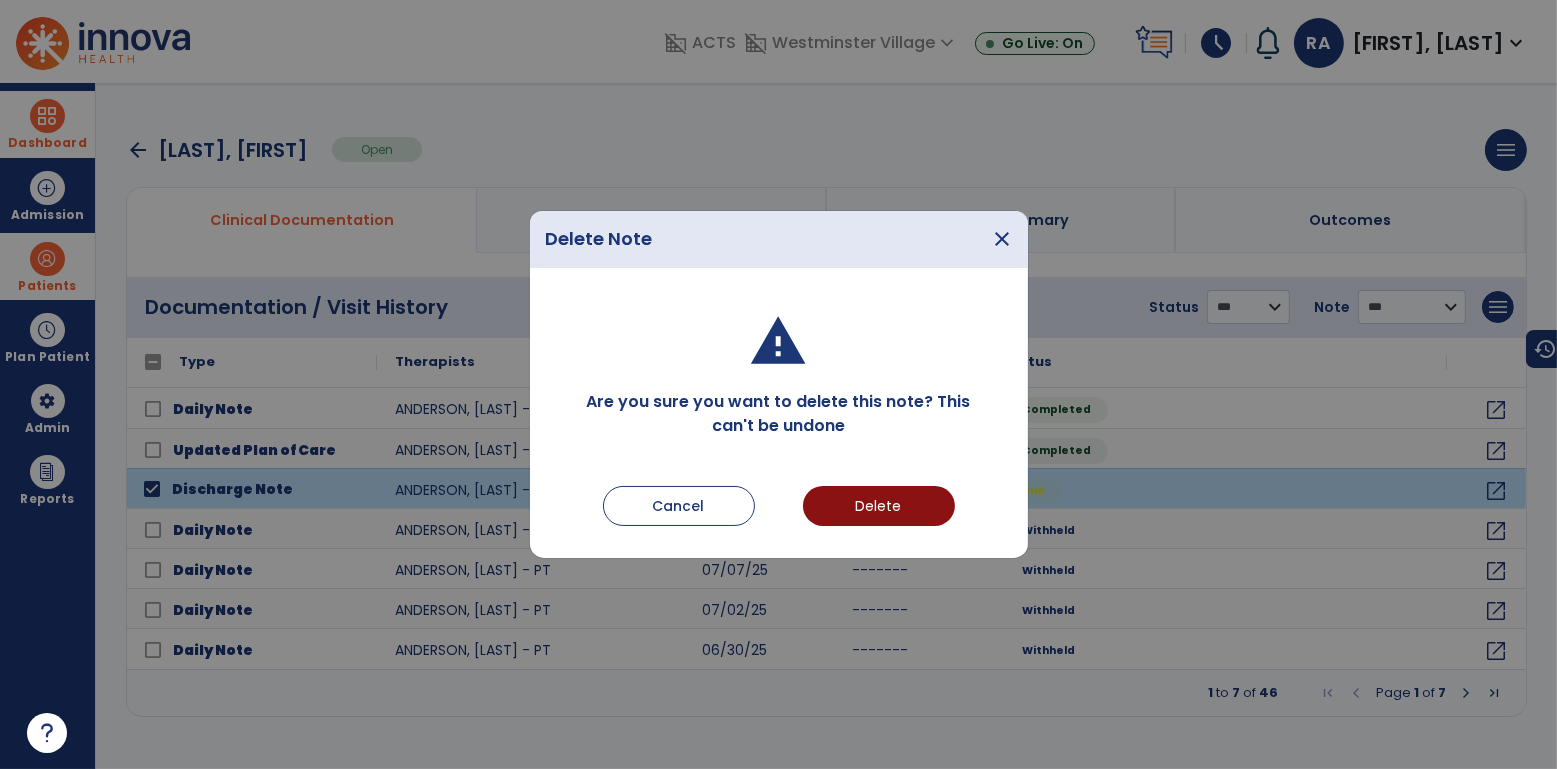 click on "Delete" at bounding box center [879, 506] 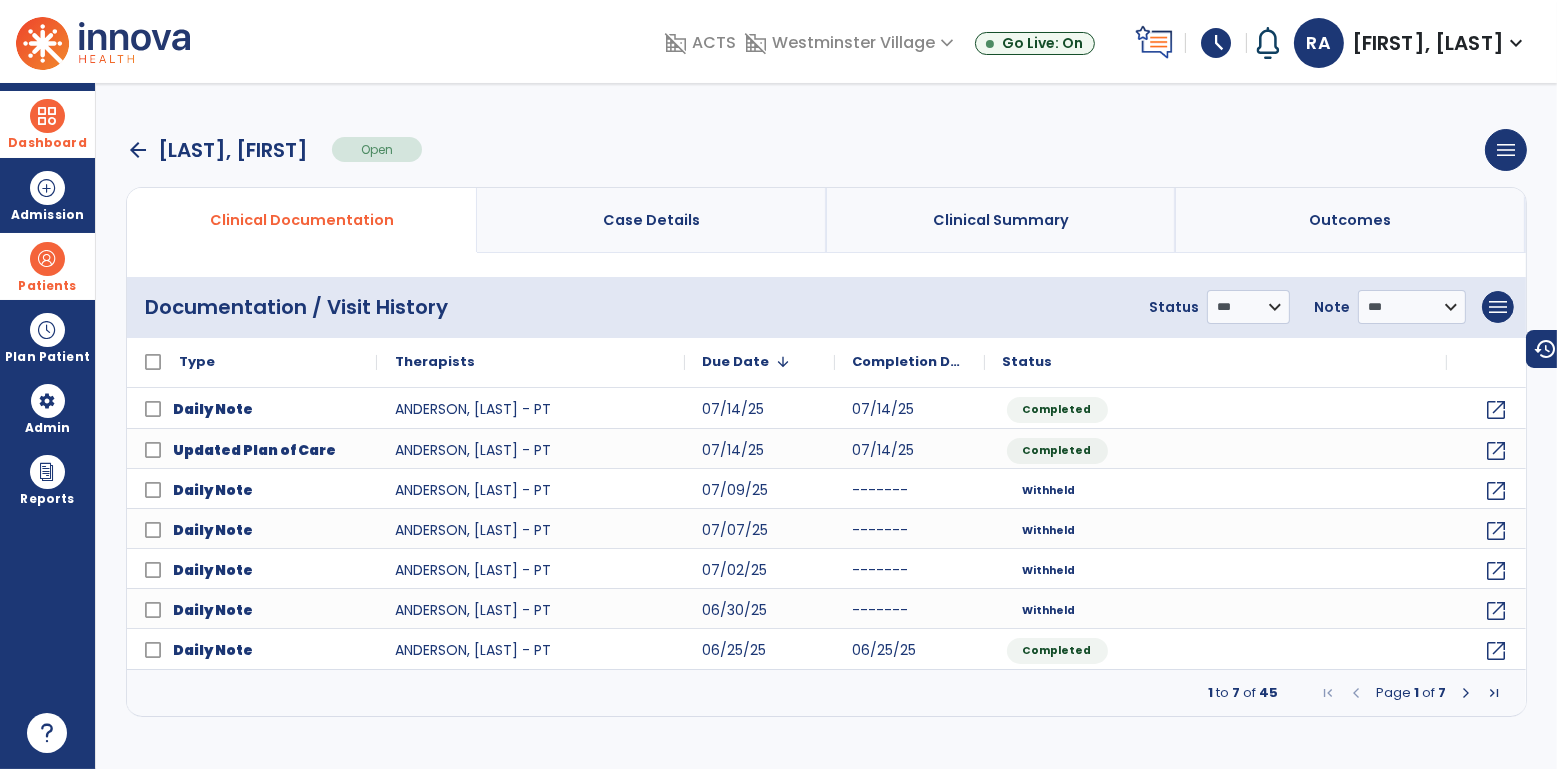 click on "arrow_back" at bounding box center [138, 150] 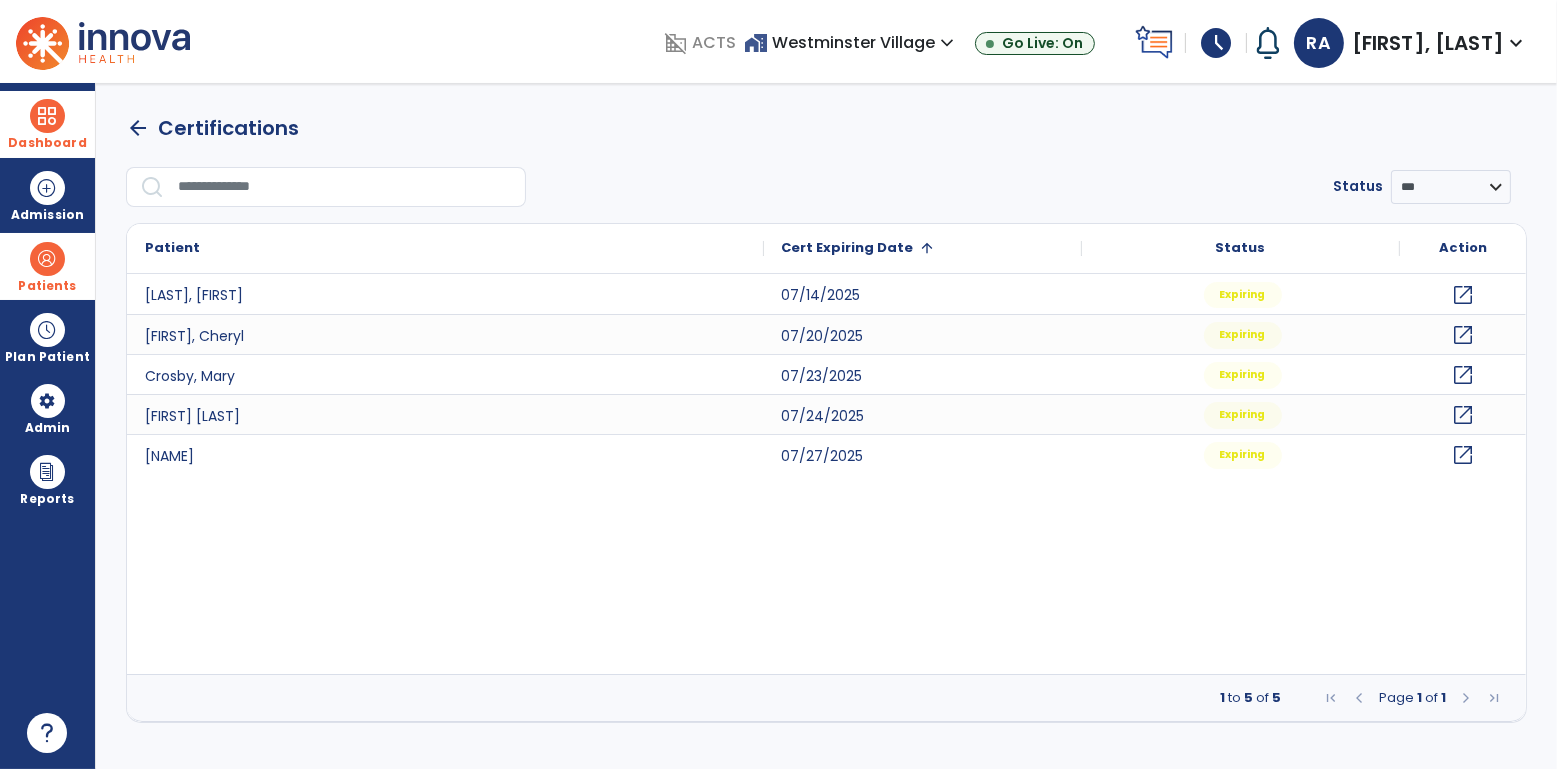 click at bounding box center [345, 187] 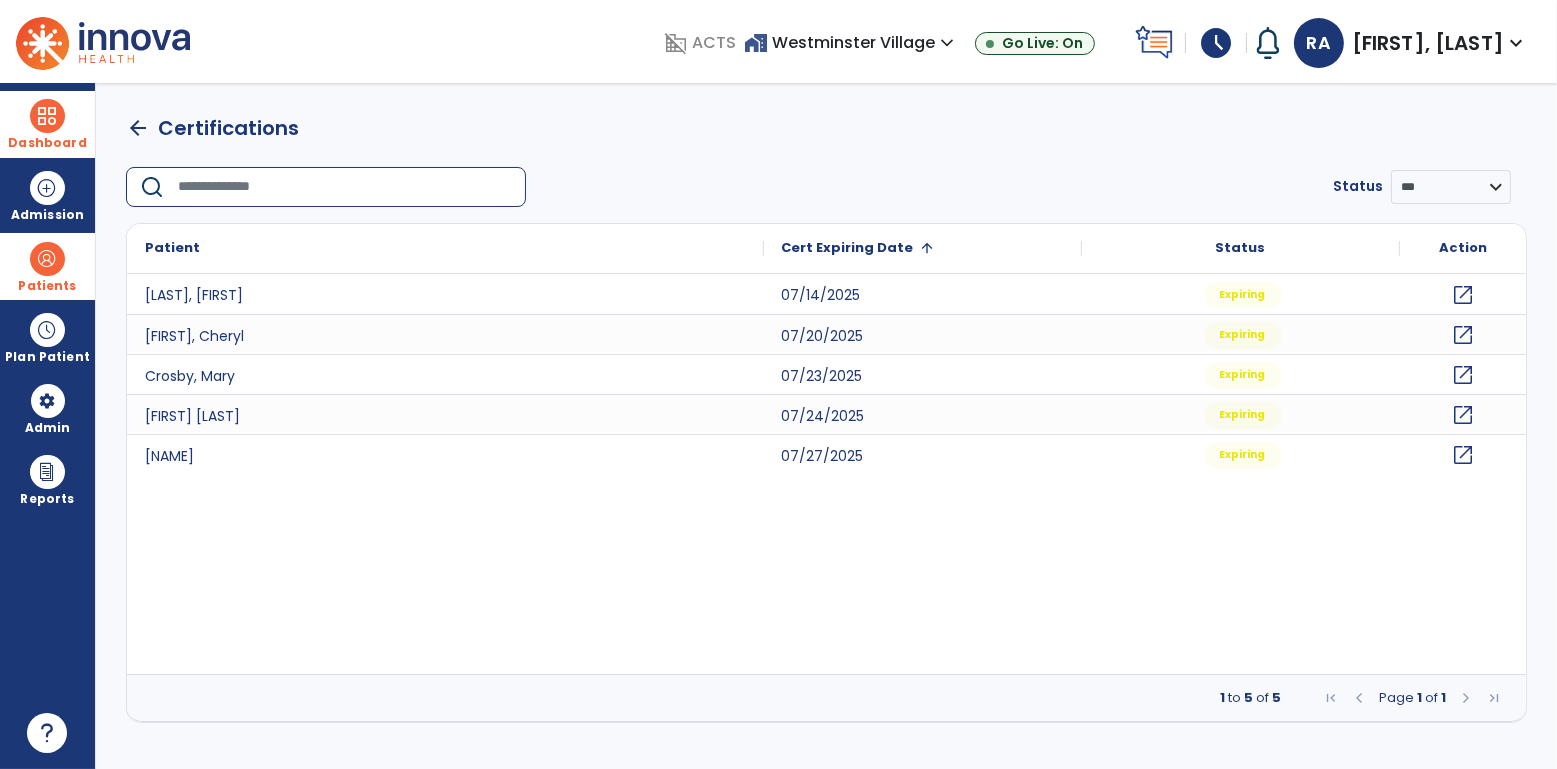 click on "open_in_new" 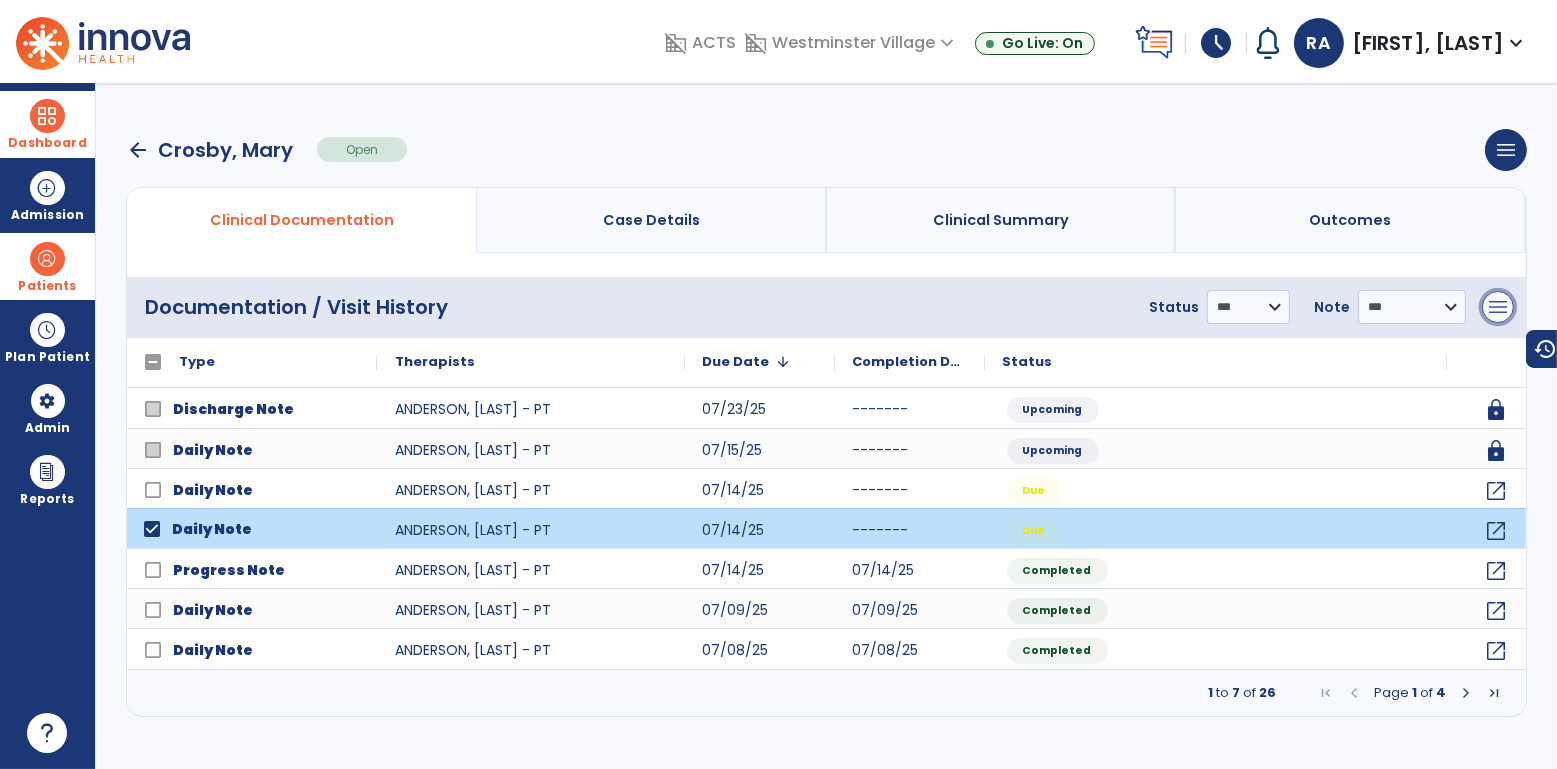 click on "menu" at bounding box center (1498, 307) 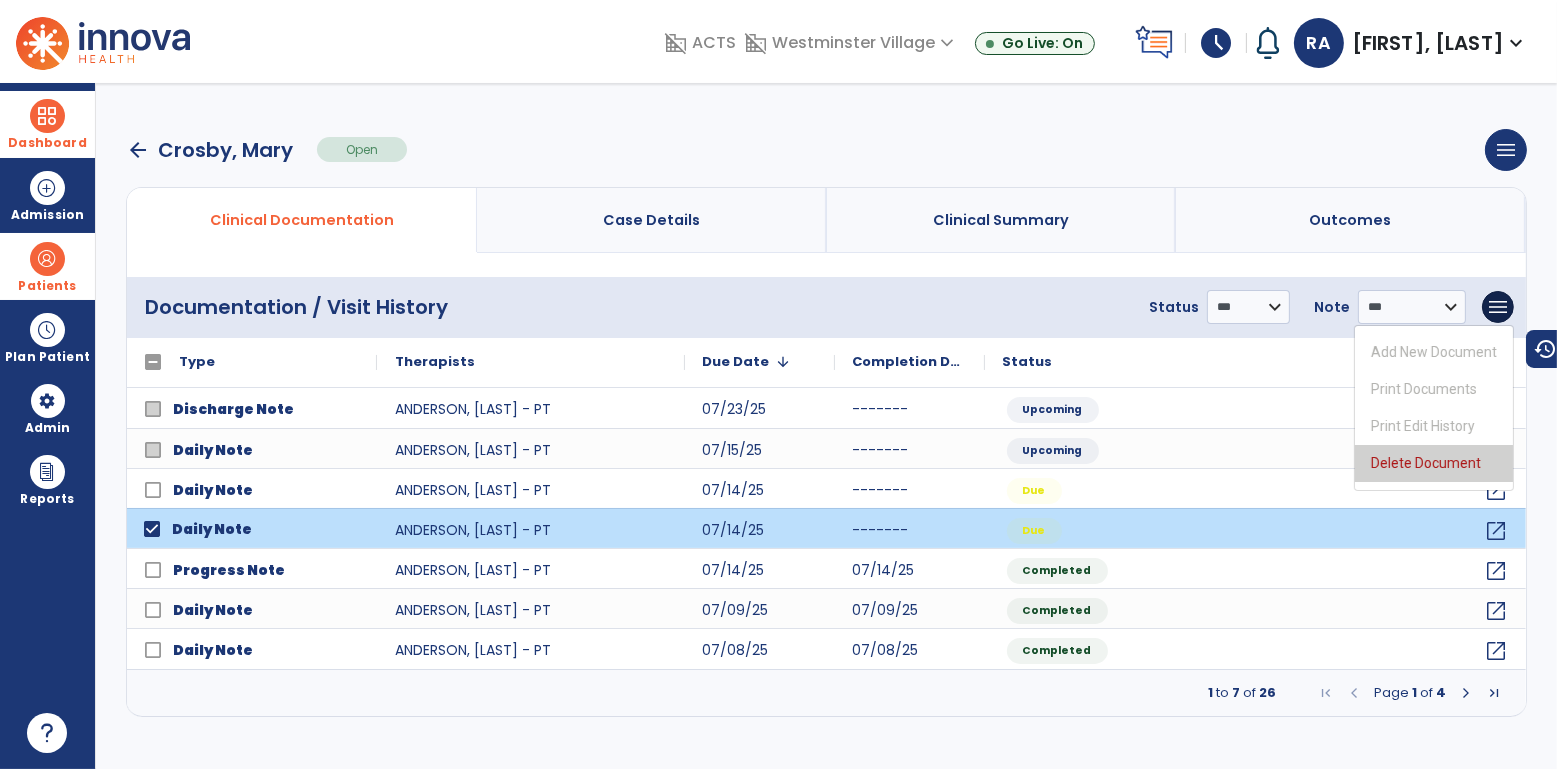 click on "Delete Document" at bounding box center [1434, 463] 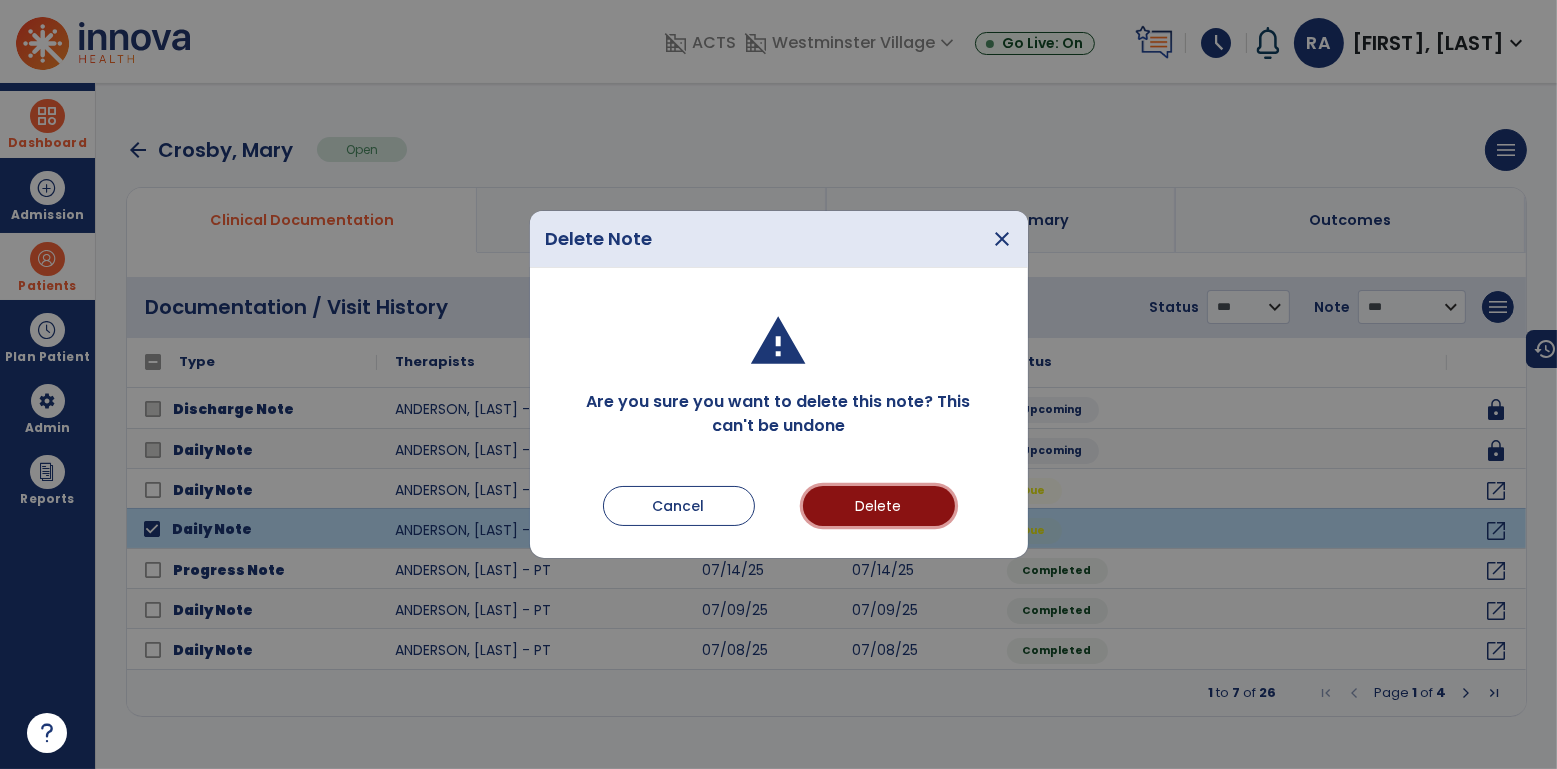click on "Delete" at bounding box center (879, 506) 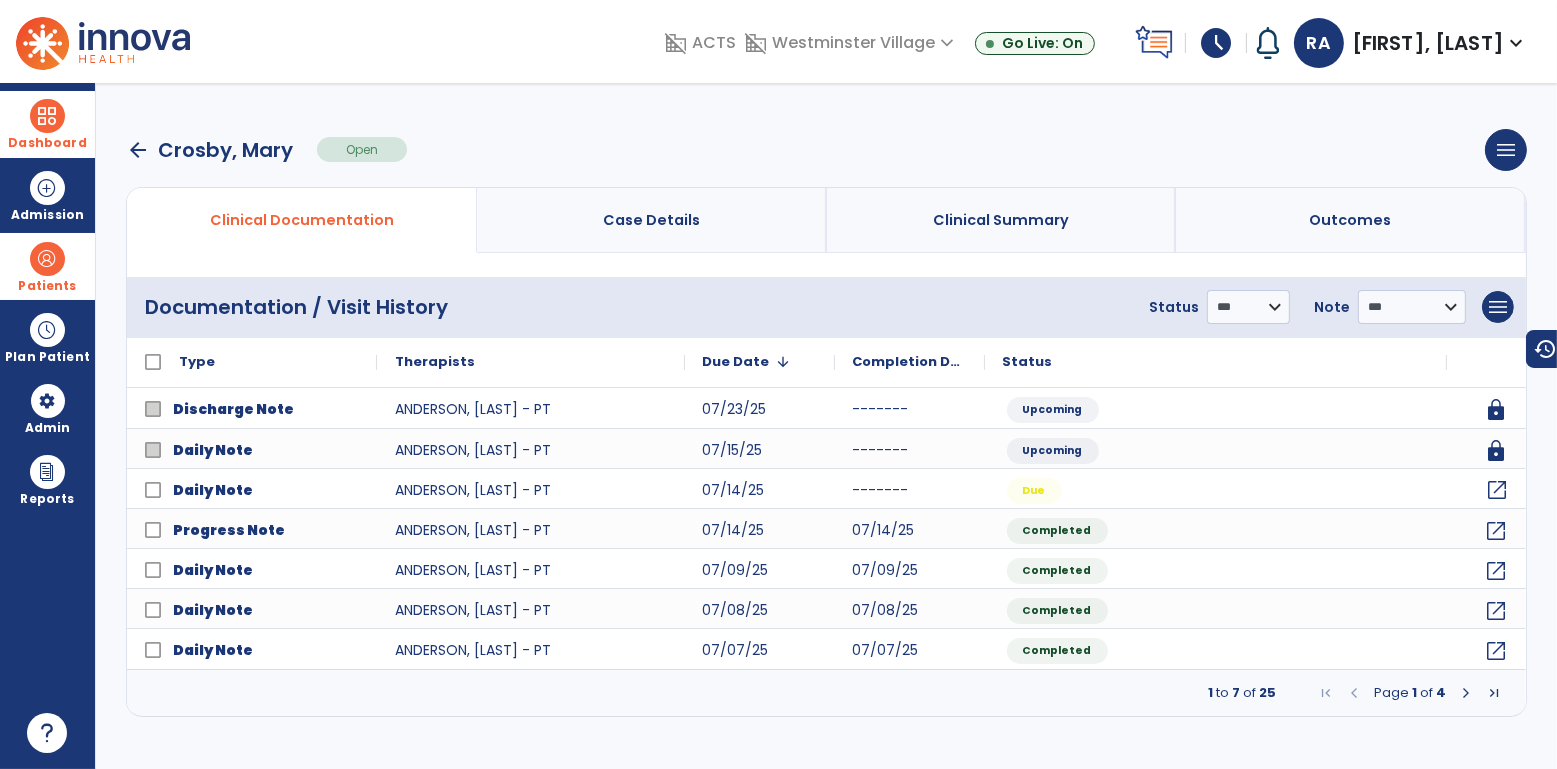 click on "open_in_new" 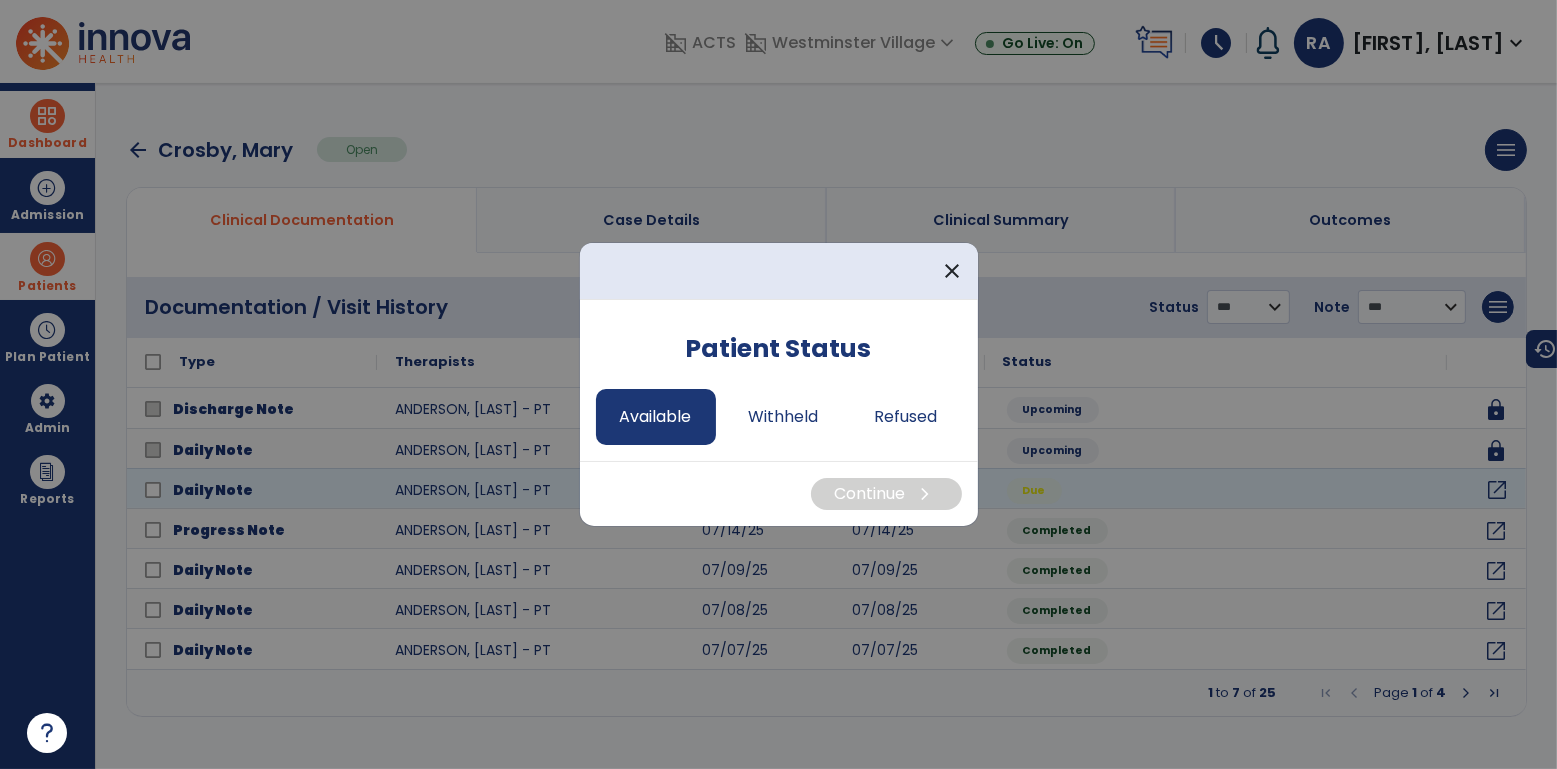 click on "Available" at bounding box center [656, 417] 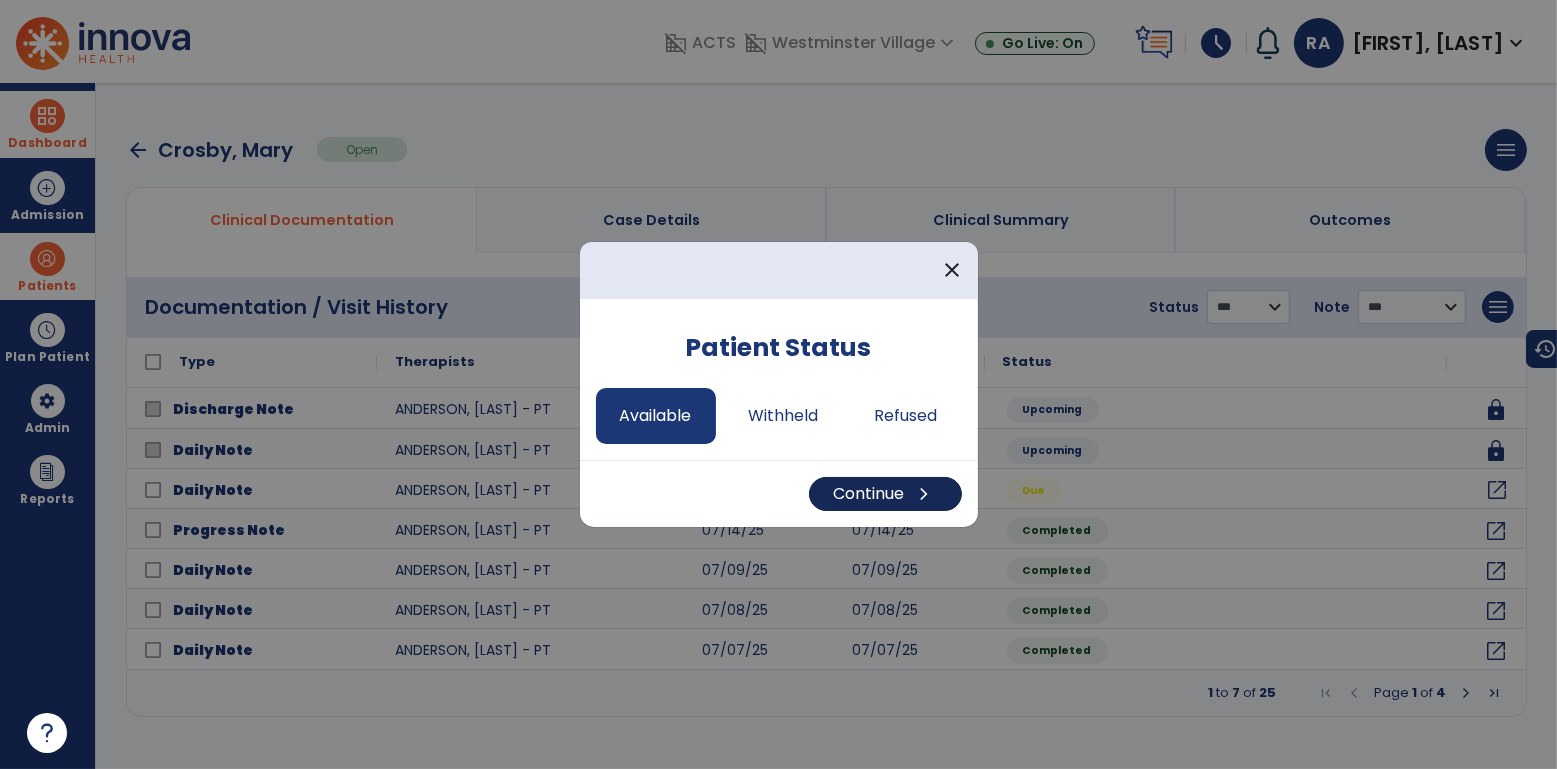 click on "Continue   chevron_right" at bounding box center [885, 494] 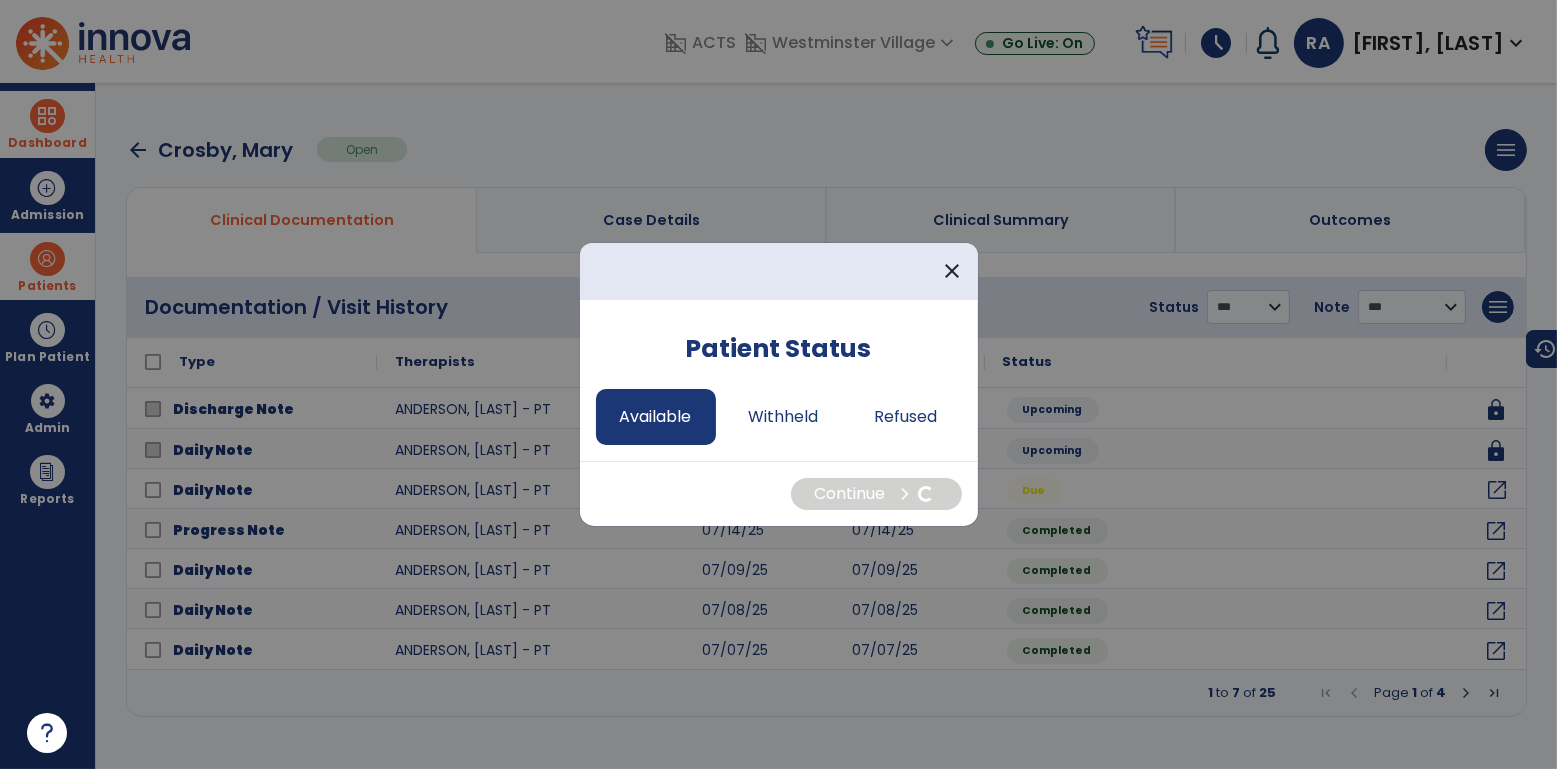 select on "*" 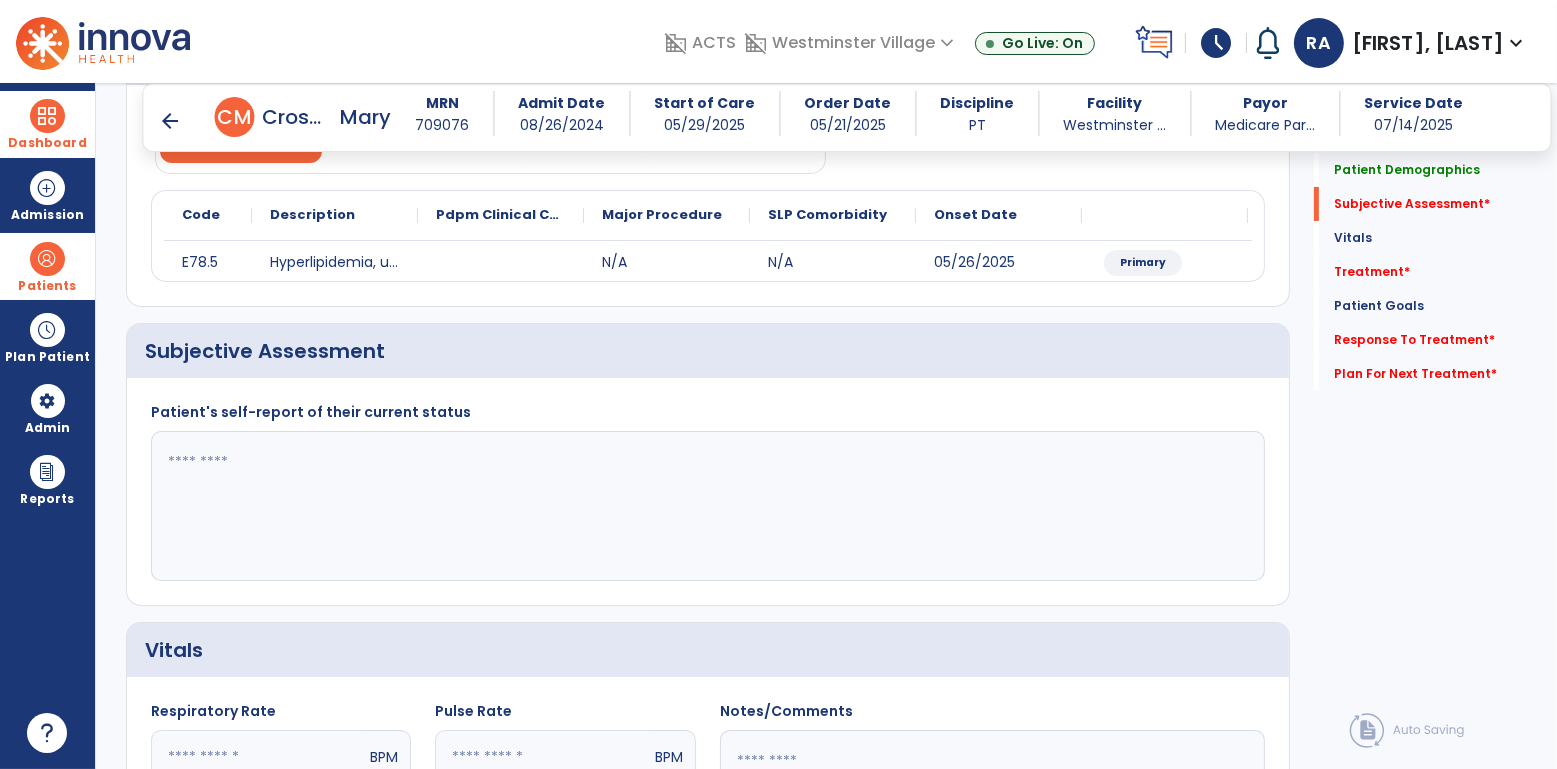 scroll, scrollTop: 207, scrollLeft: 0, axis: vertical 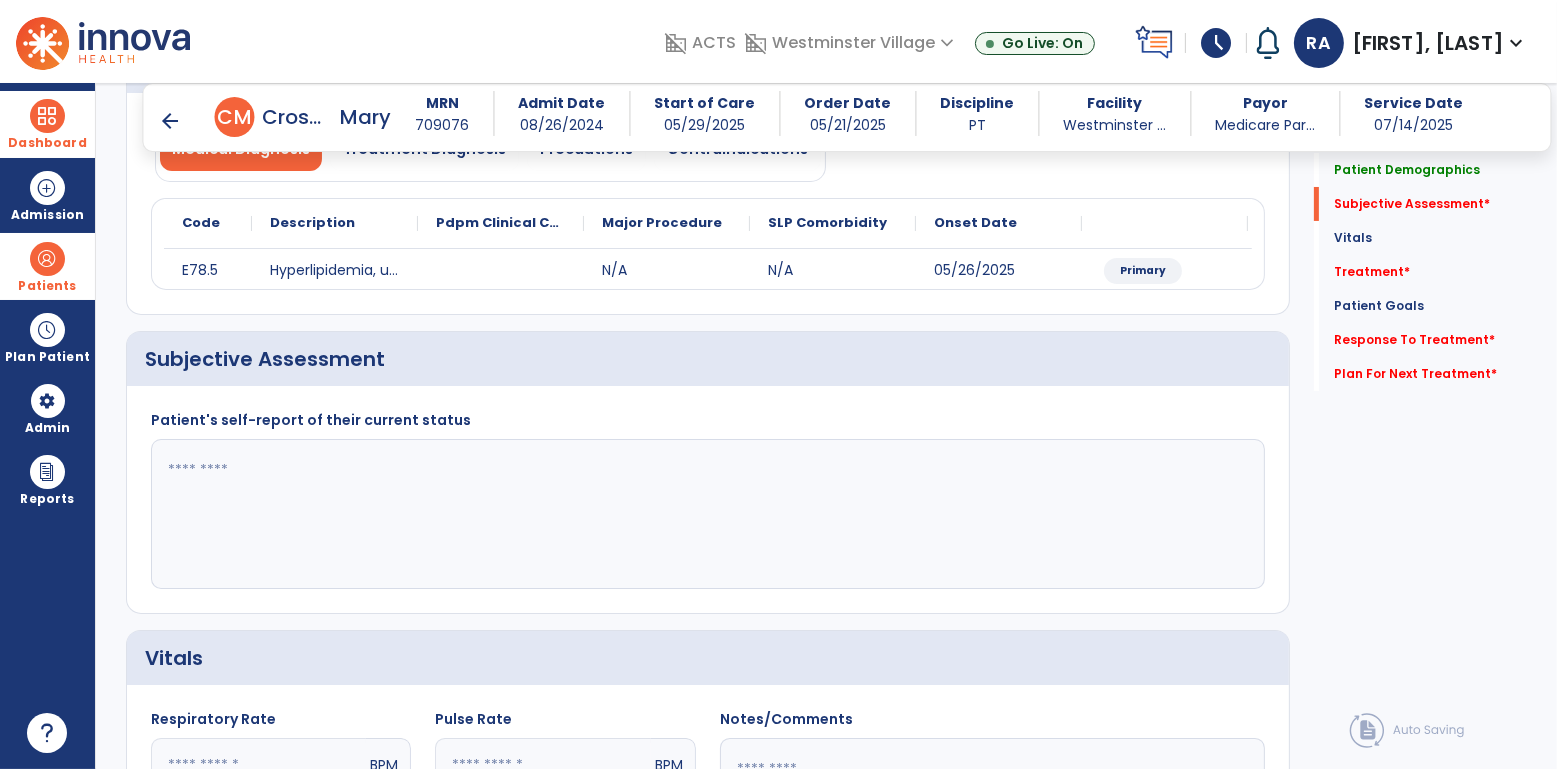 click 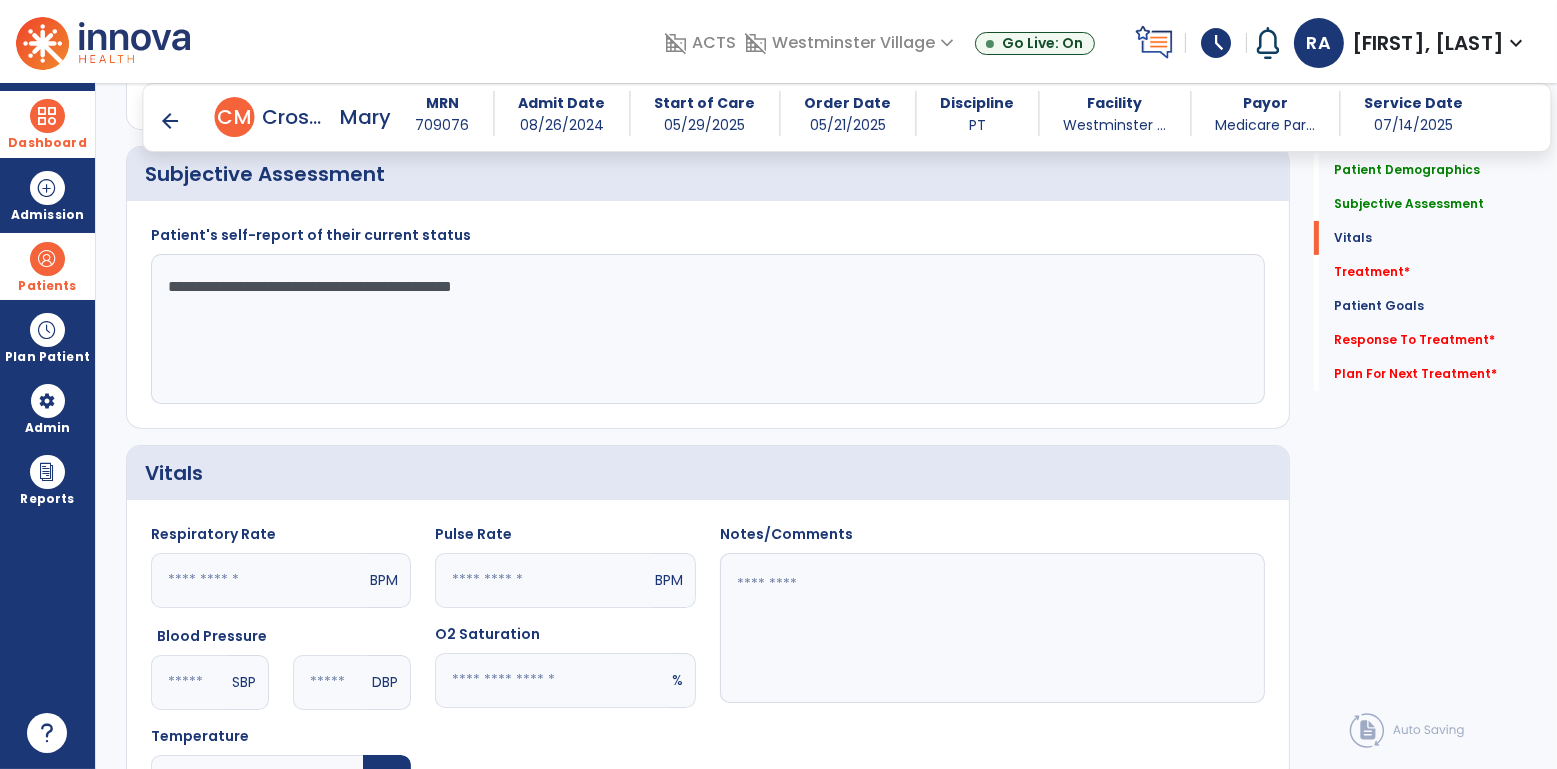 scroll, scrollTop: 492, scrollLeft: 0, axis: vertical 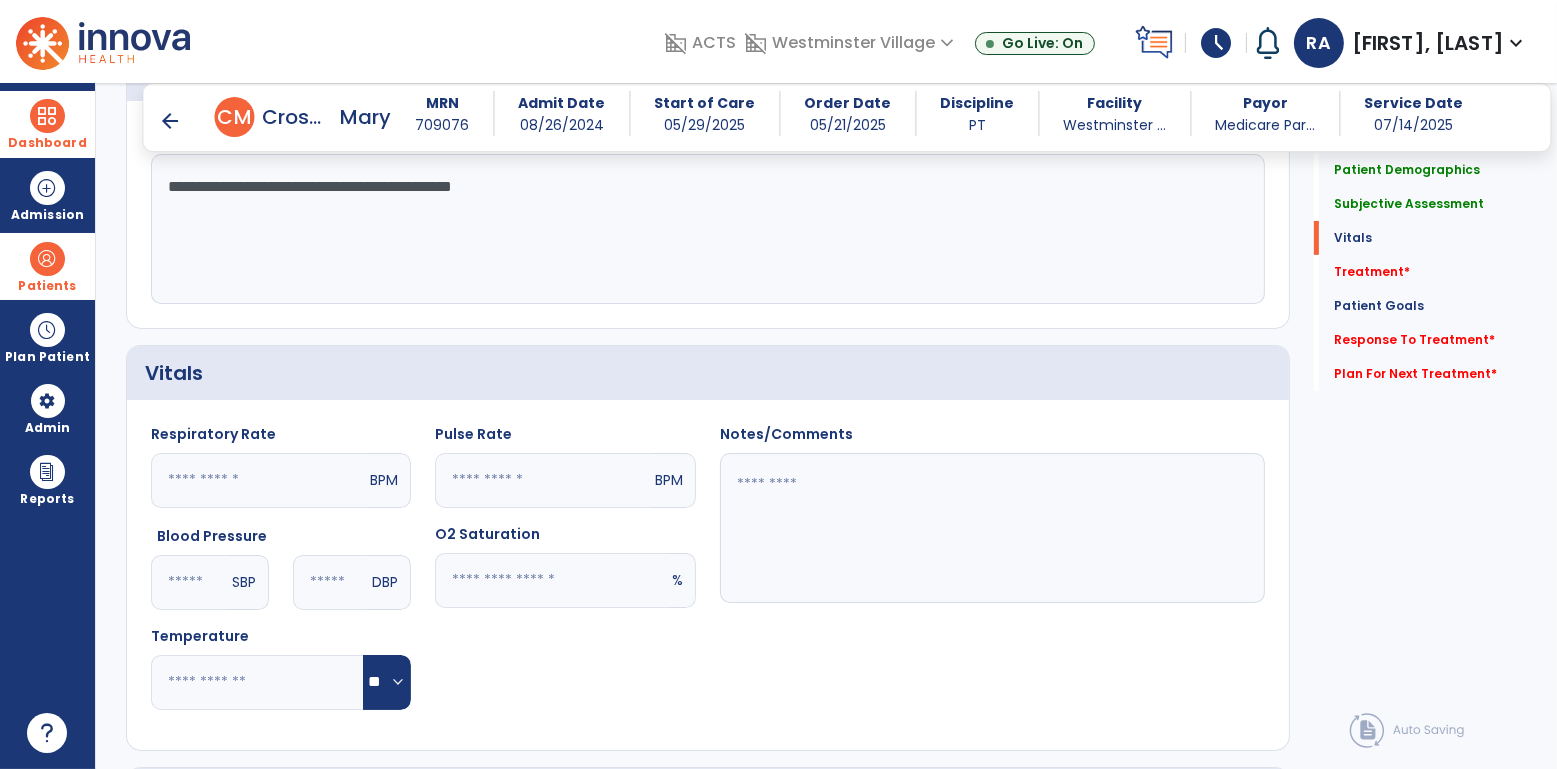 type on "**********" 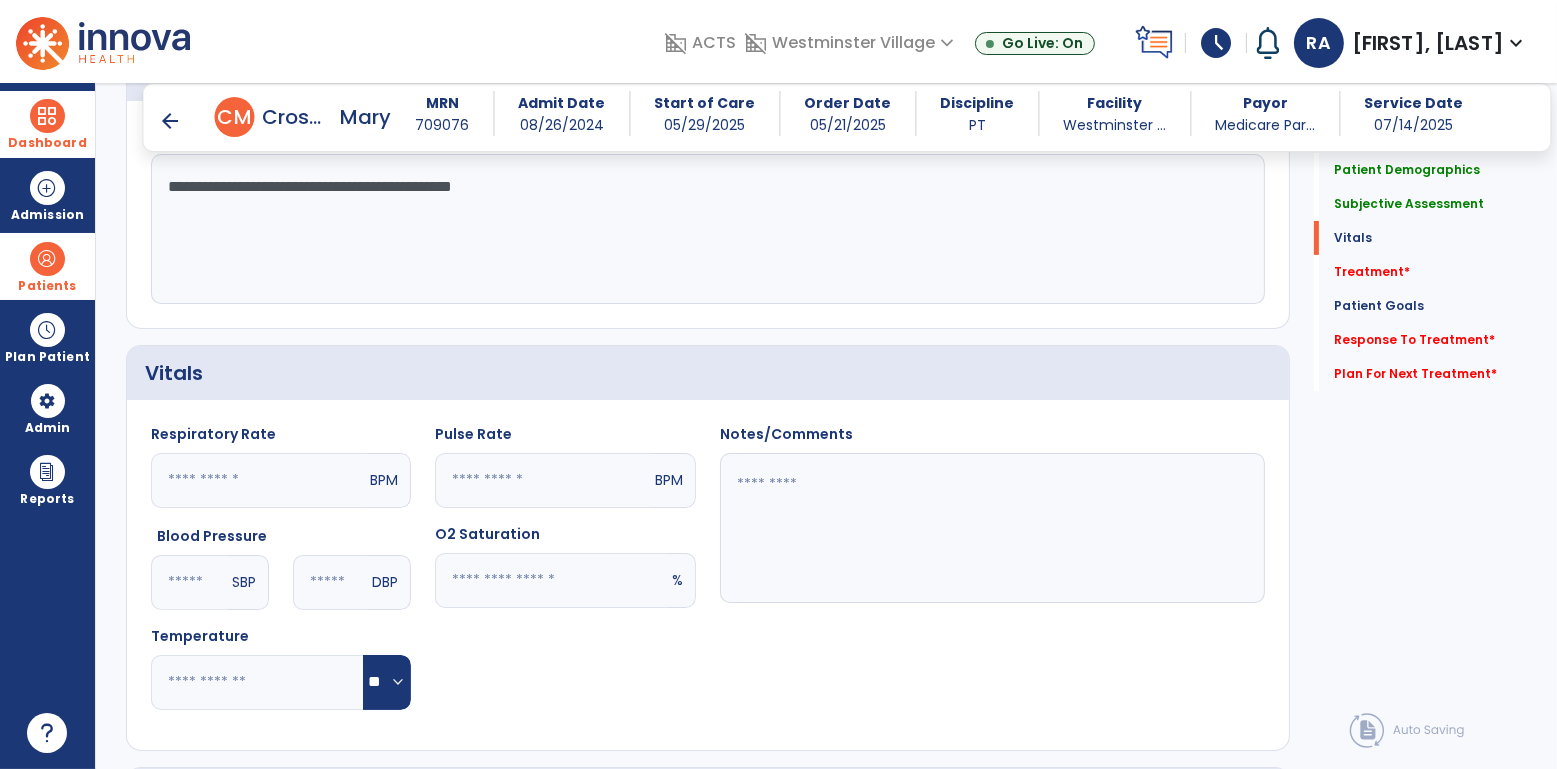 click 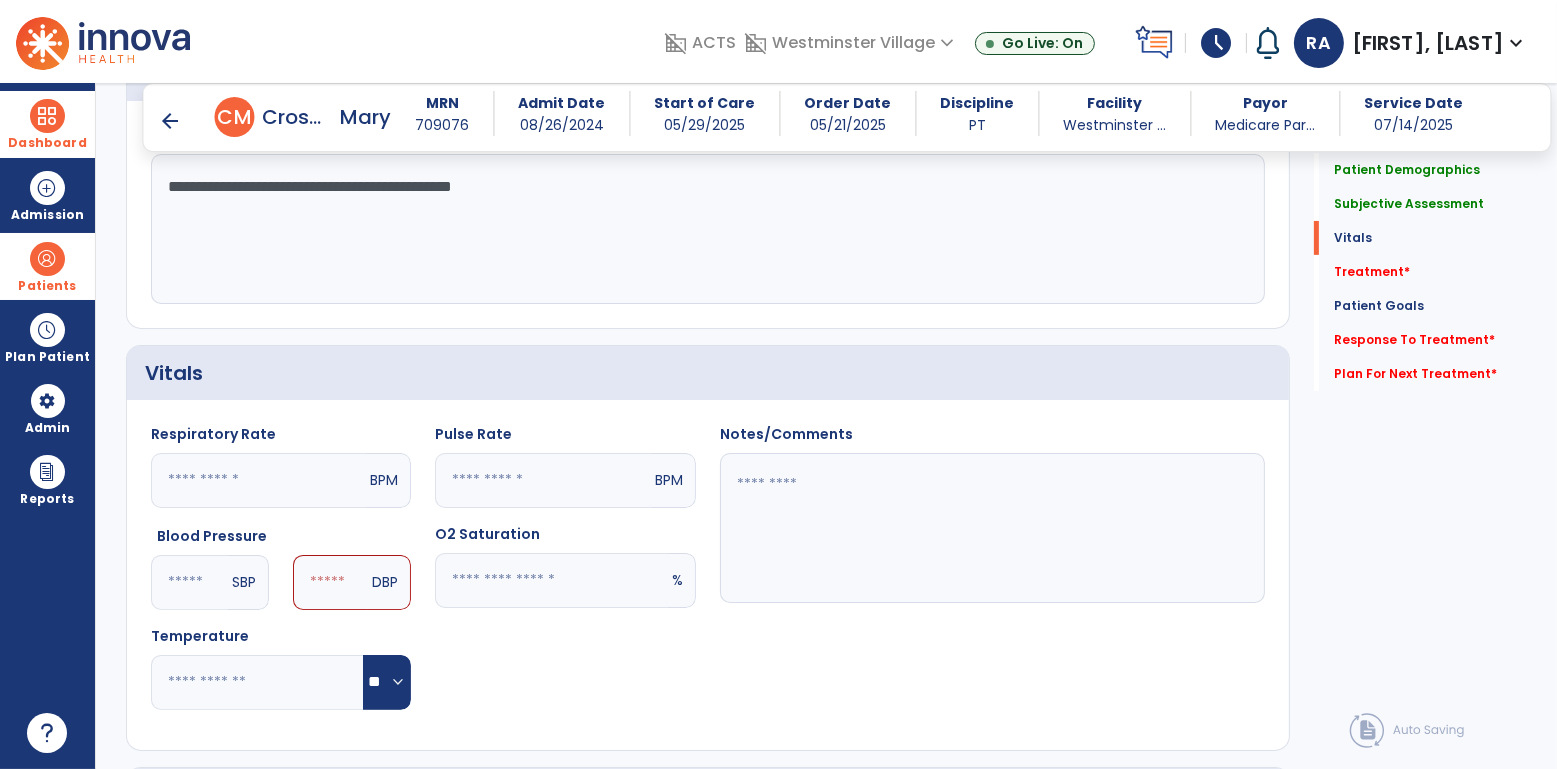type on "***" 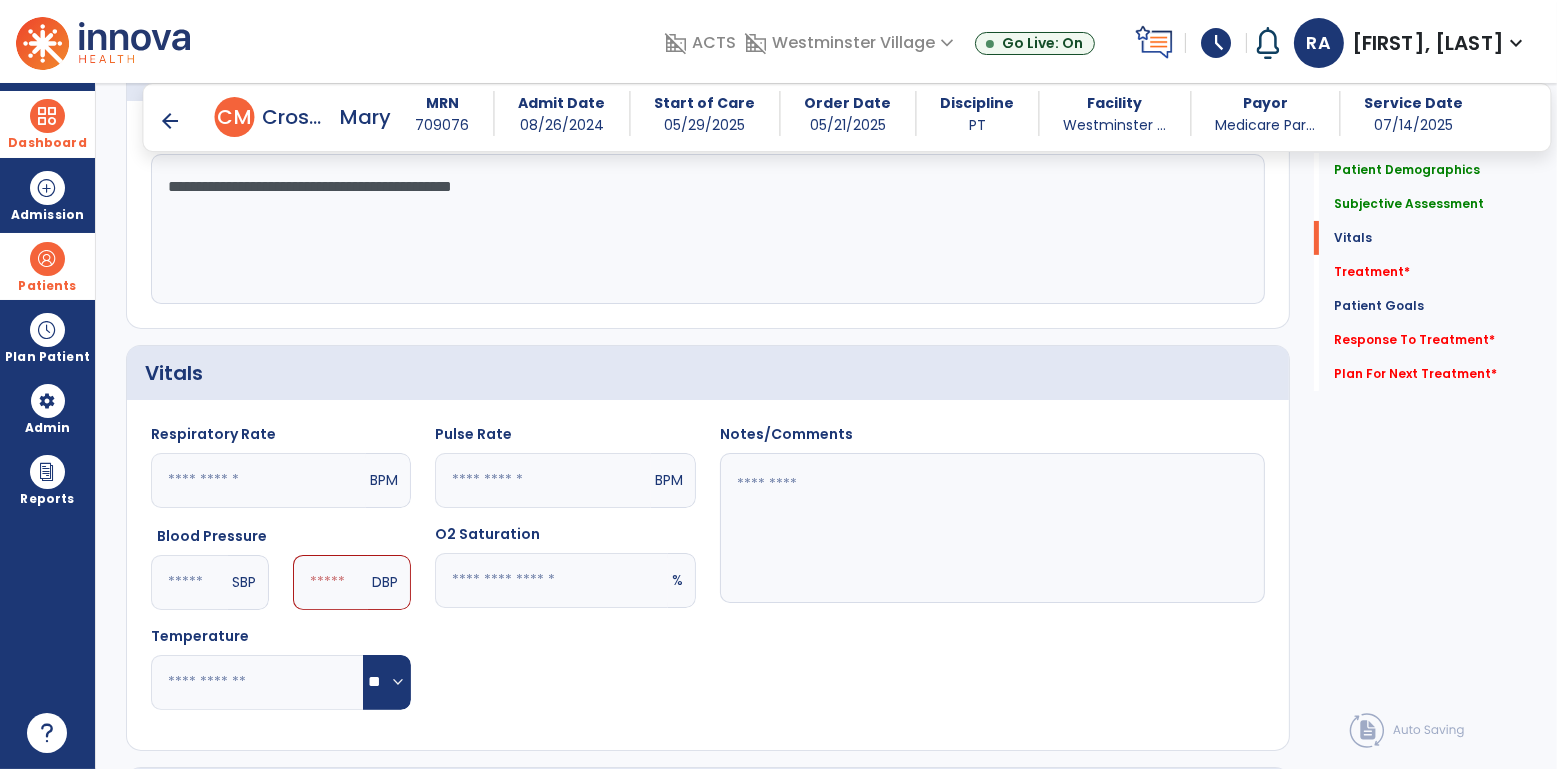 click 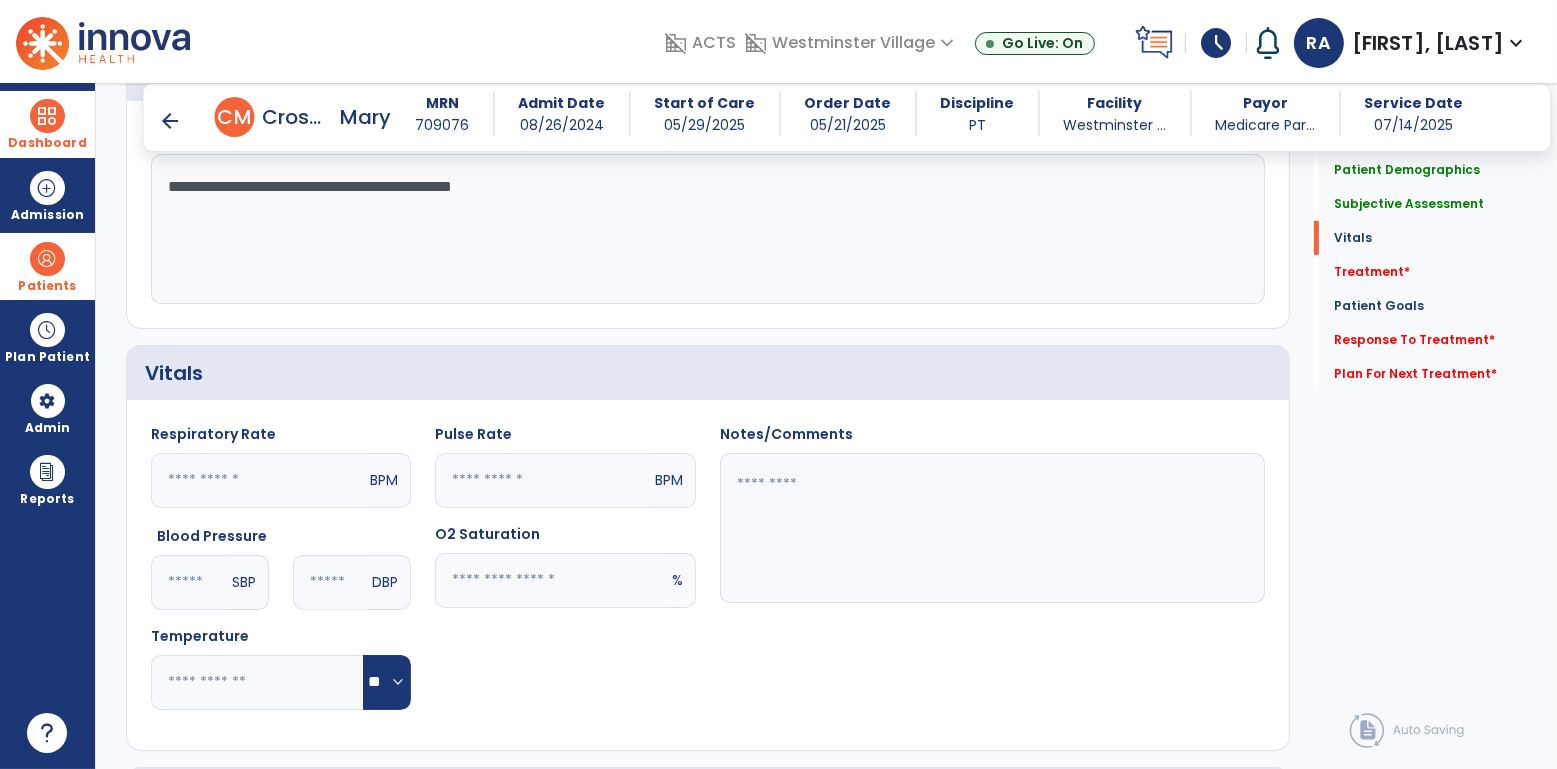 type on "**" 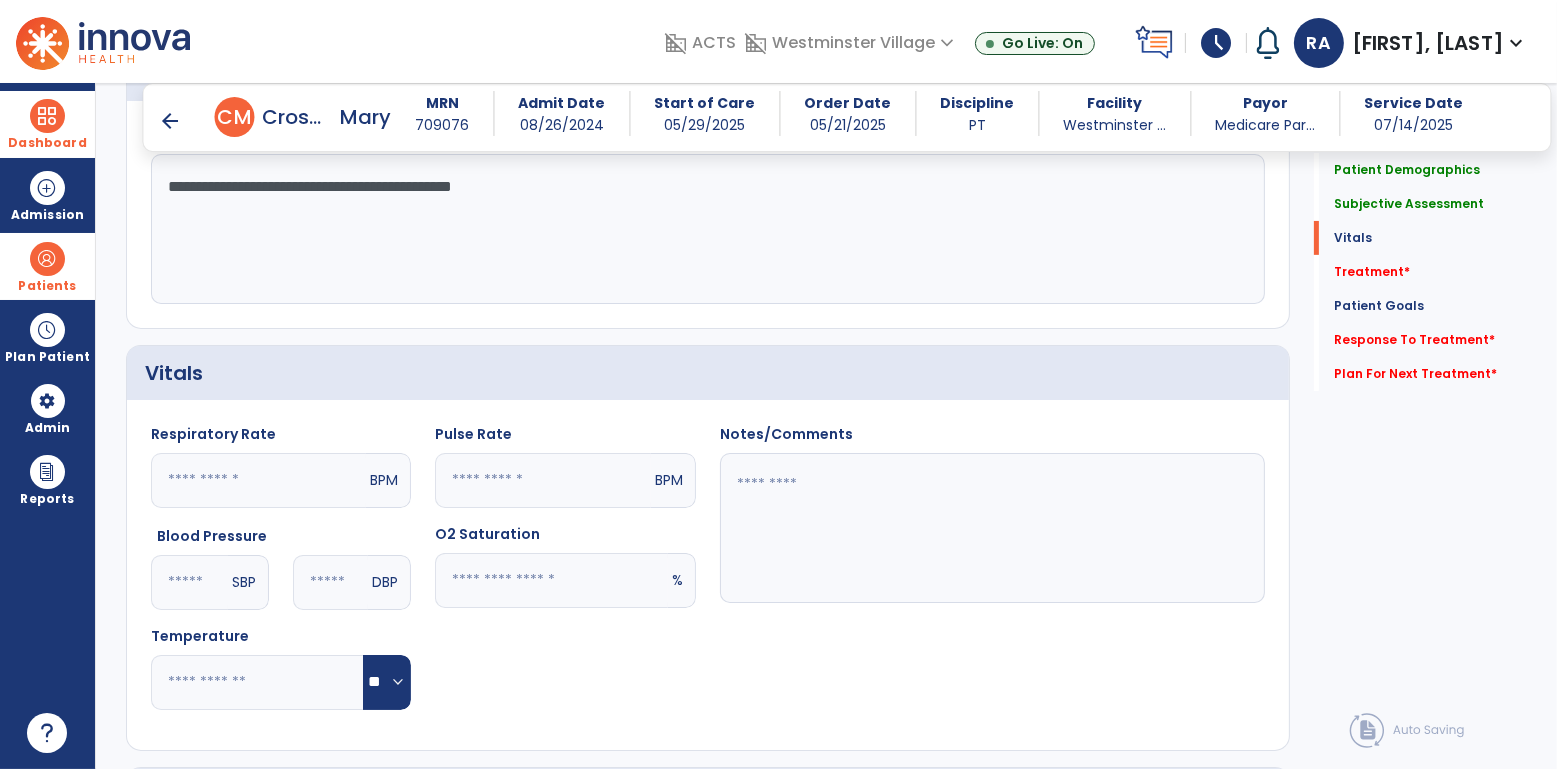click 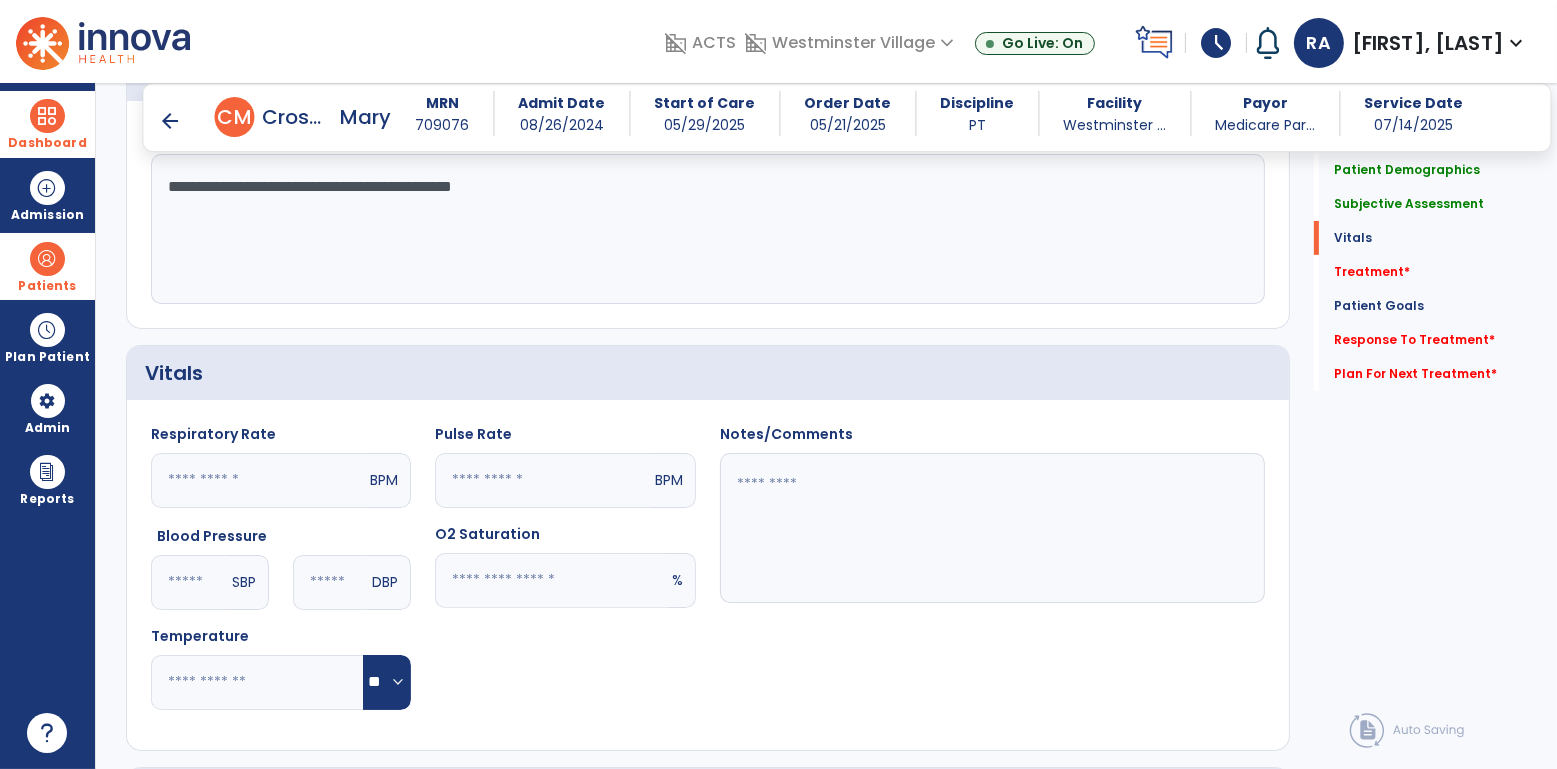 click 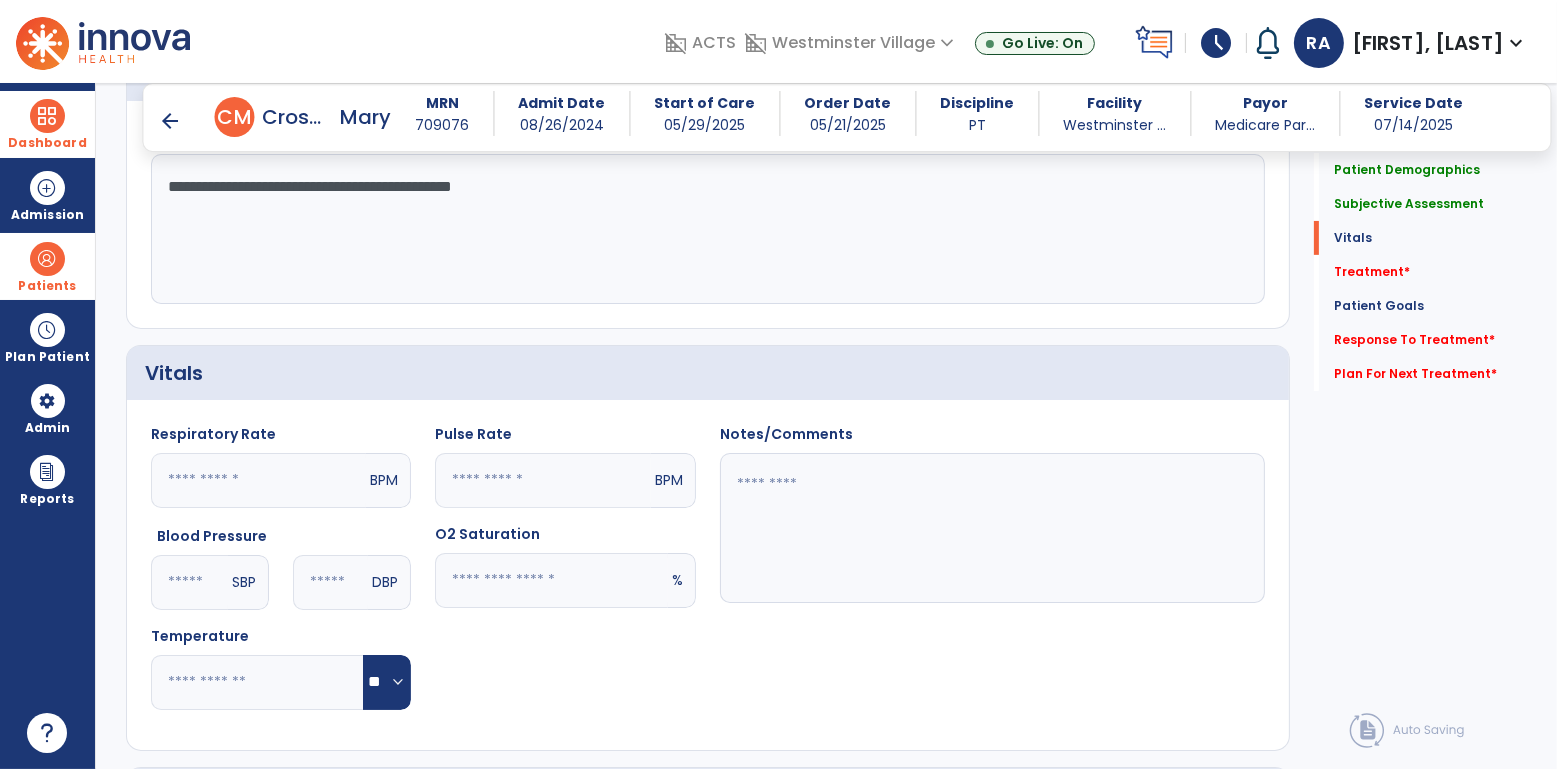 click 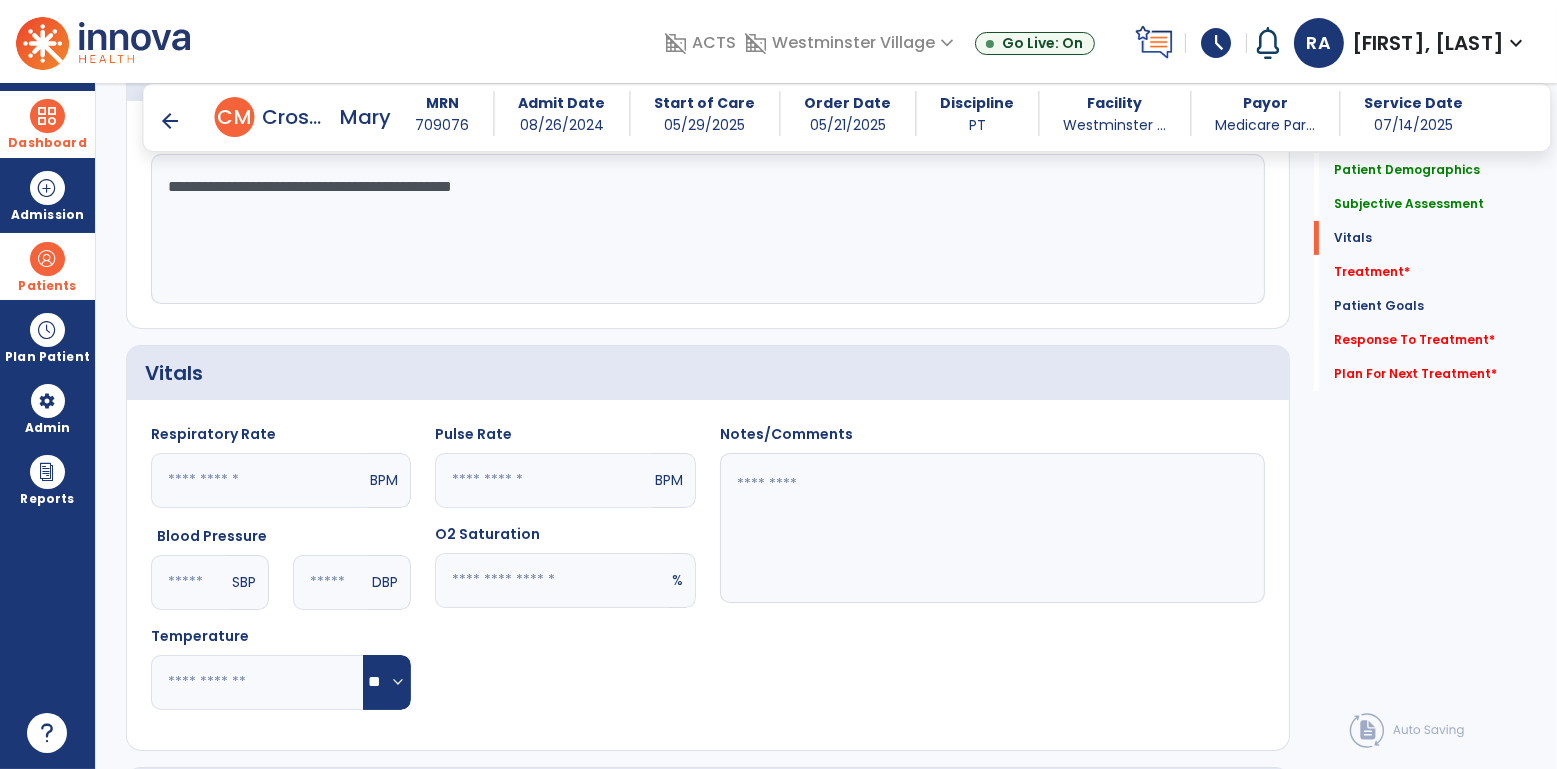 type on "**" 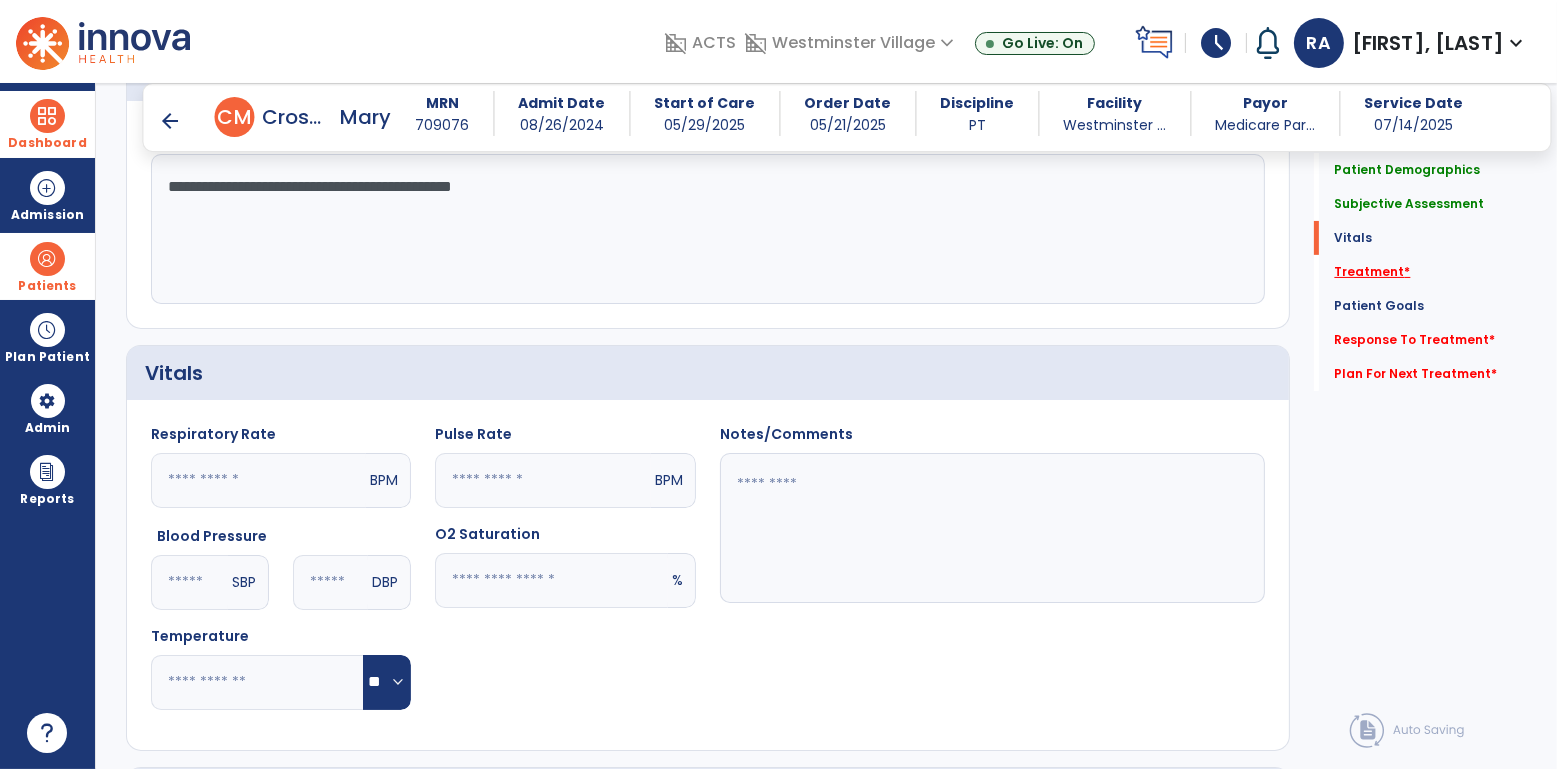 click on "*" 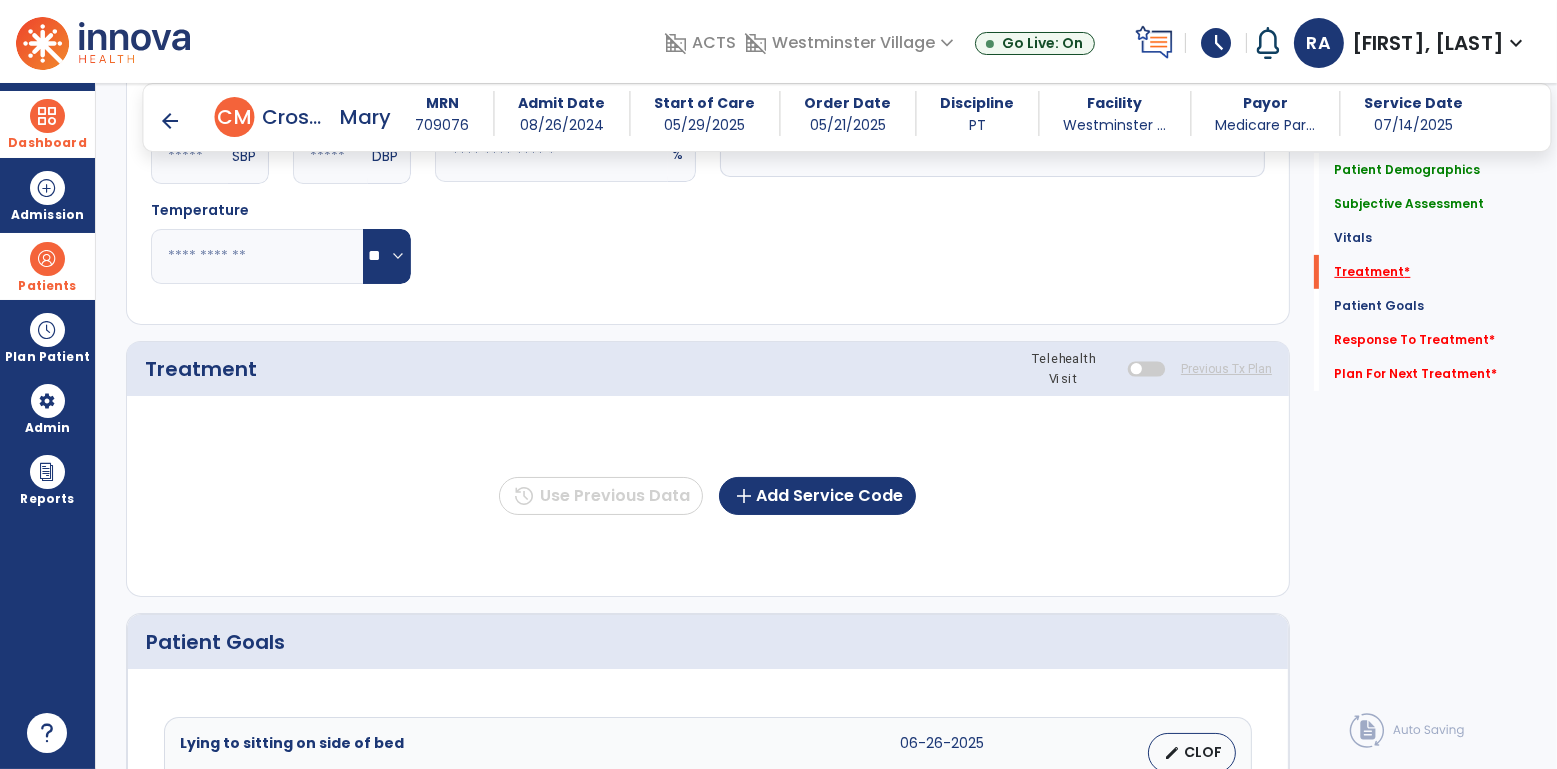 scroll, scrollTop: 959, scrollLeft: 0, axis: vertical 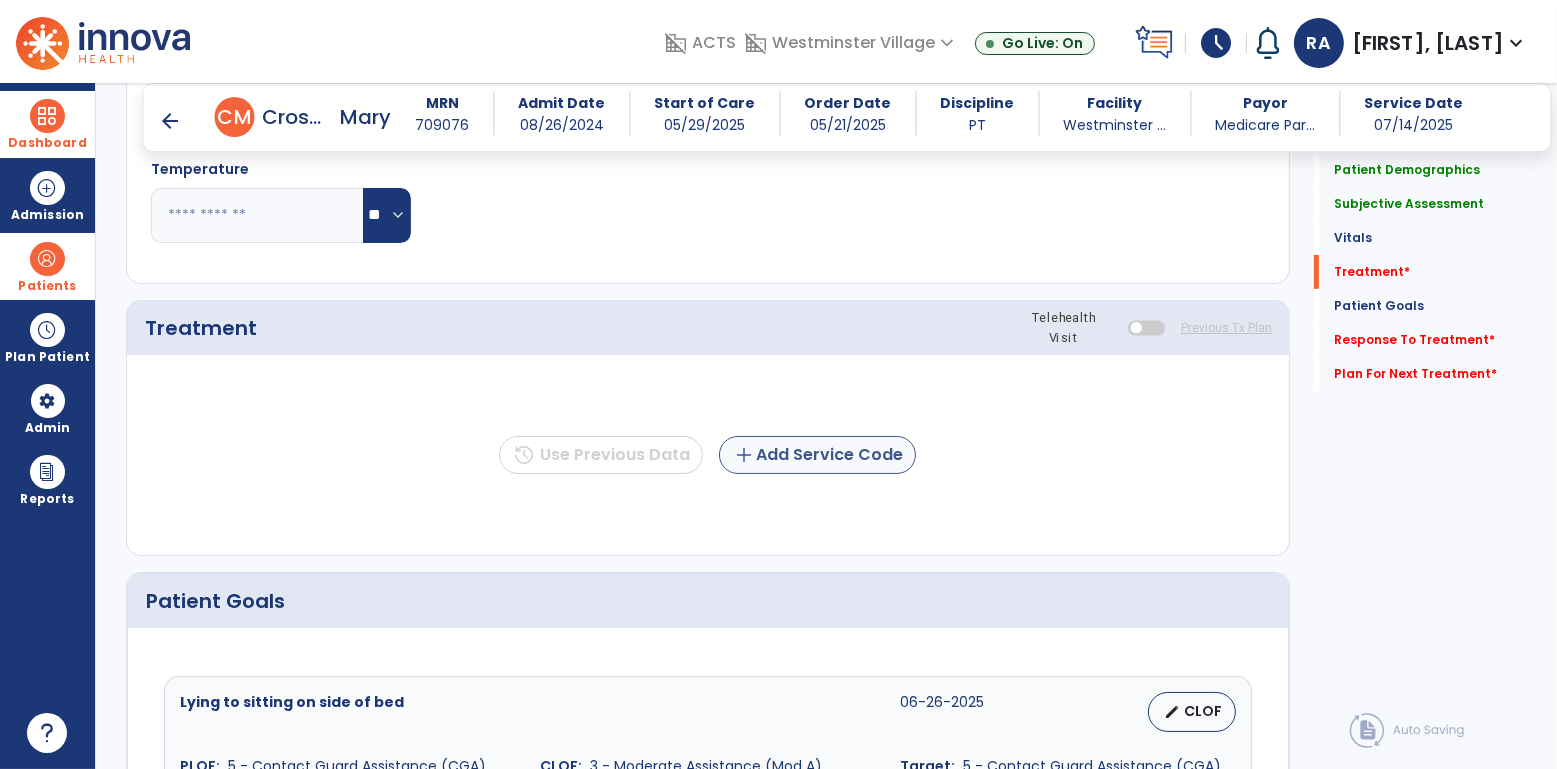 click on "add" 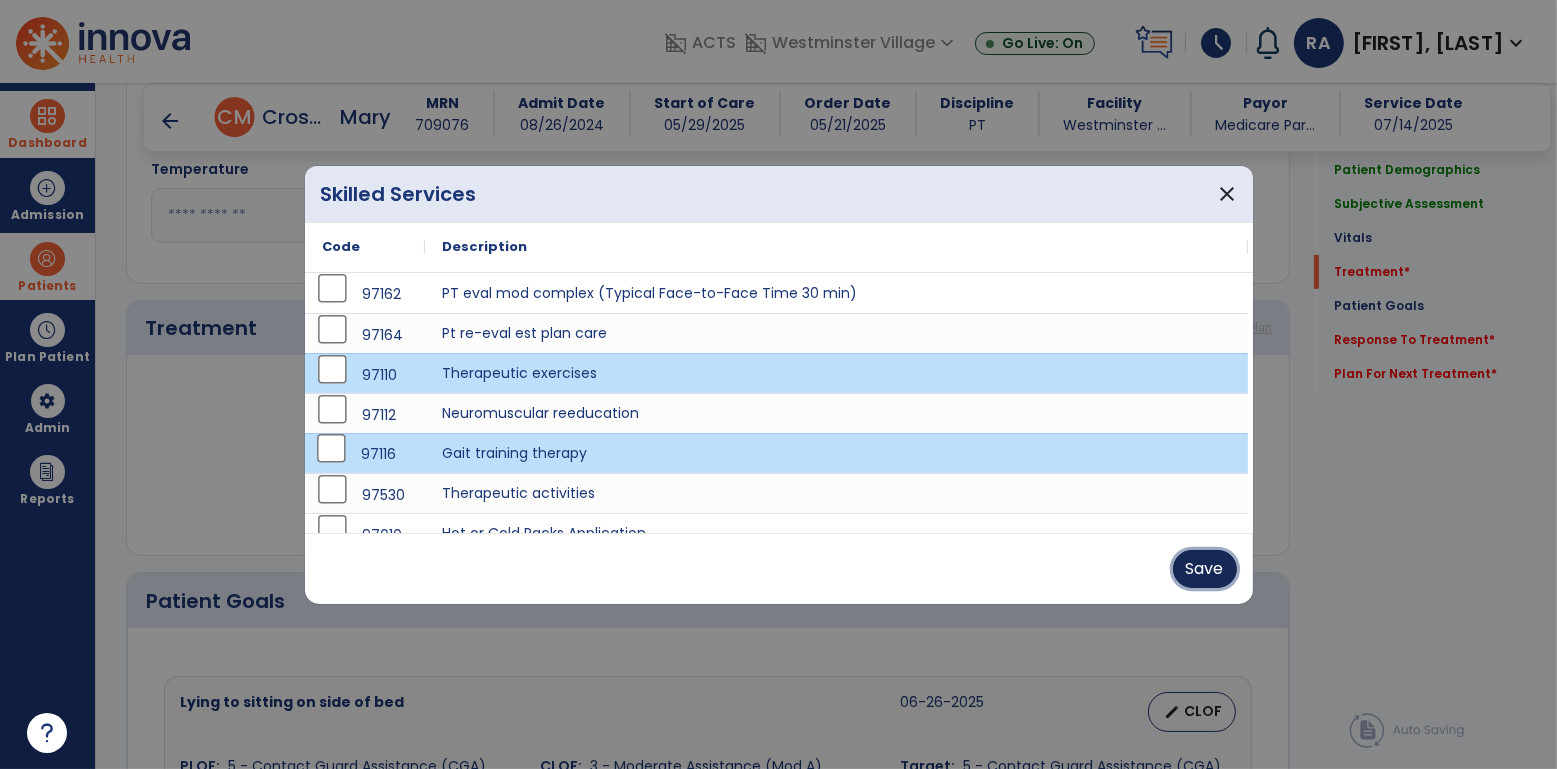 click on "Save" at bounding box center (1205, 569) 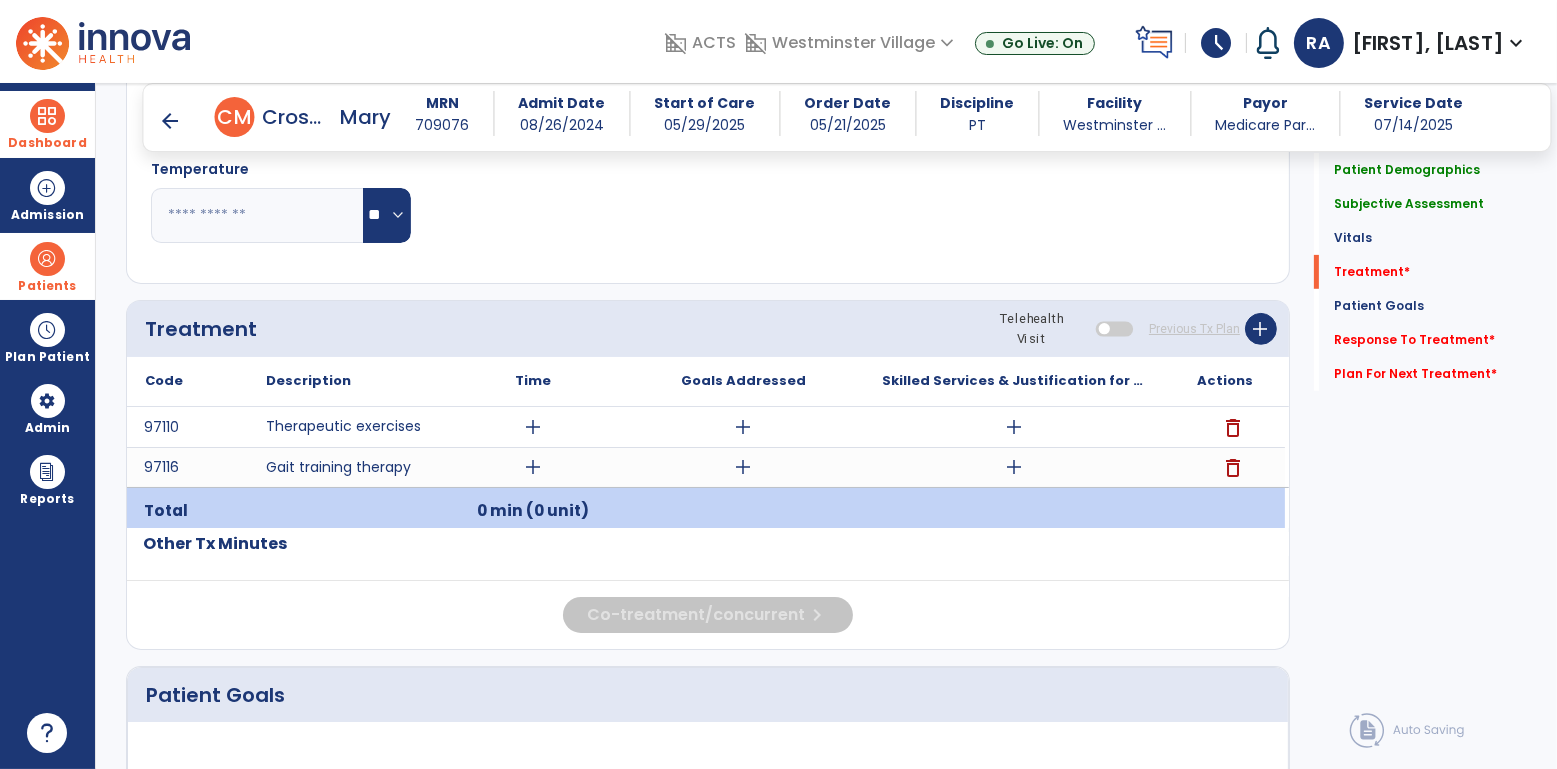 click on "add" at bounding box center [1014, 467] 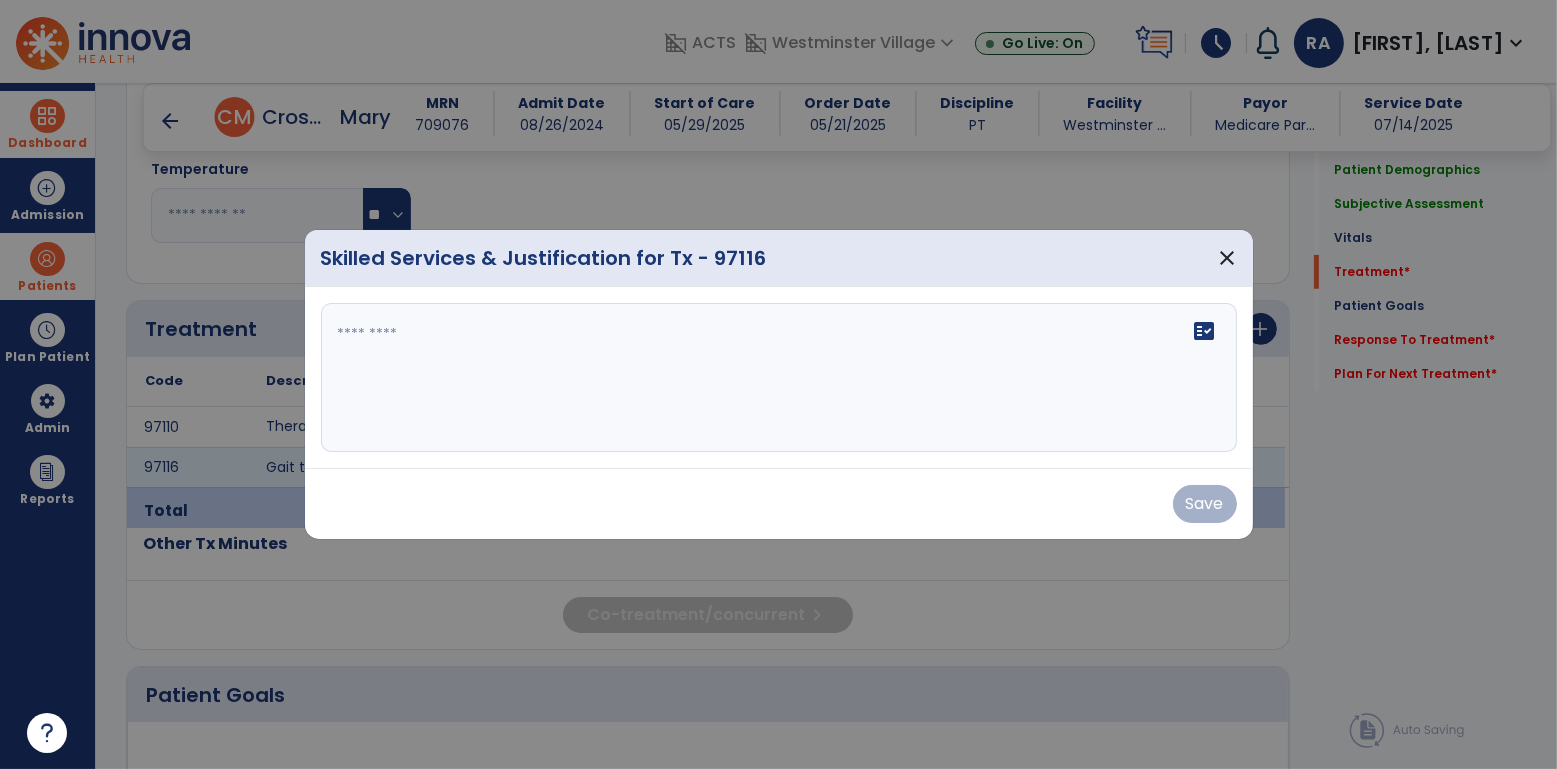 click at bounding box center [779, 378] 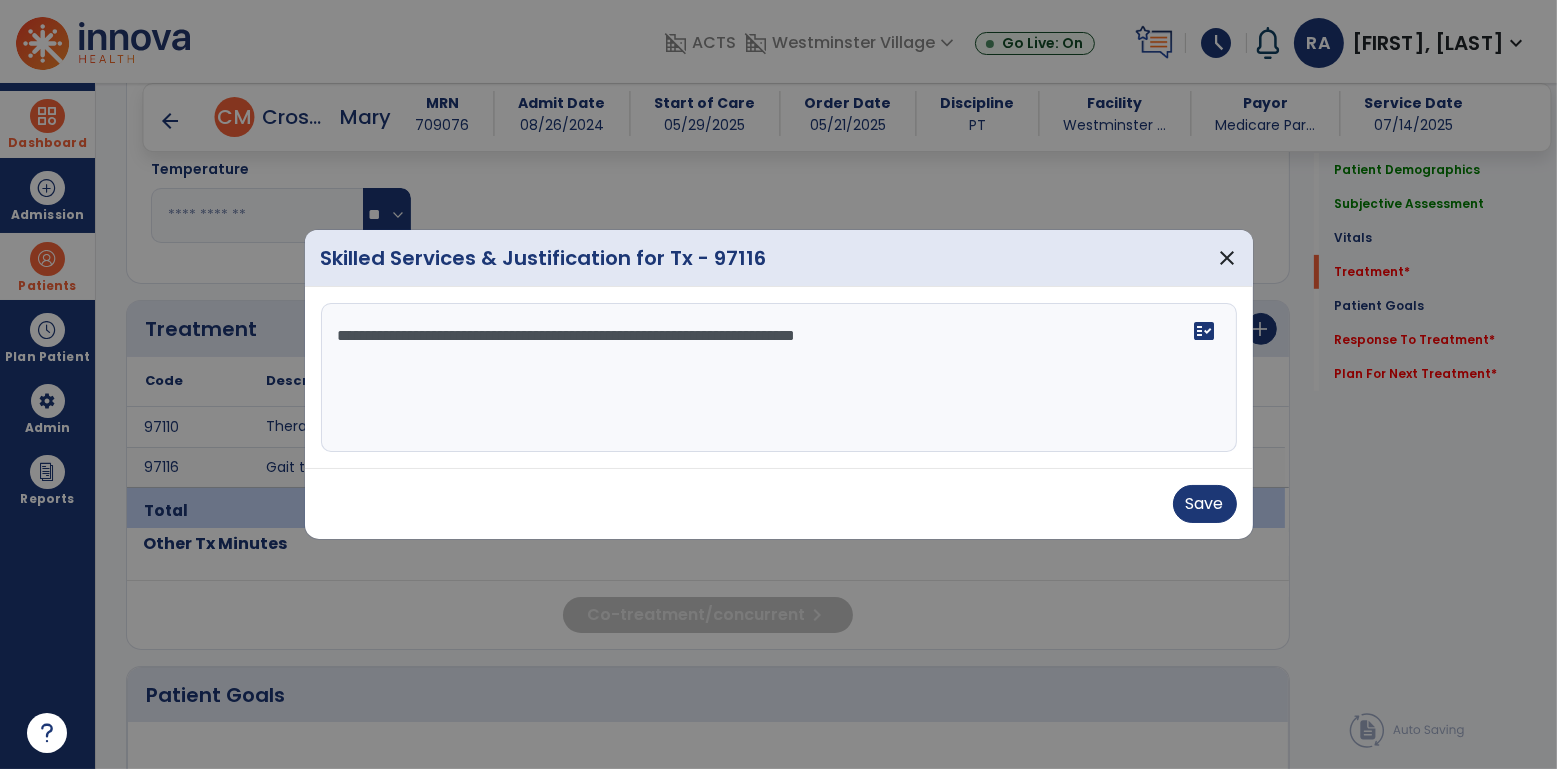 click on "**********" at bounding box center (779, 378) 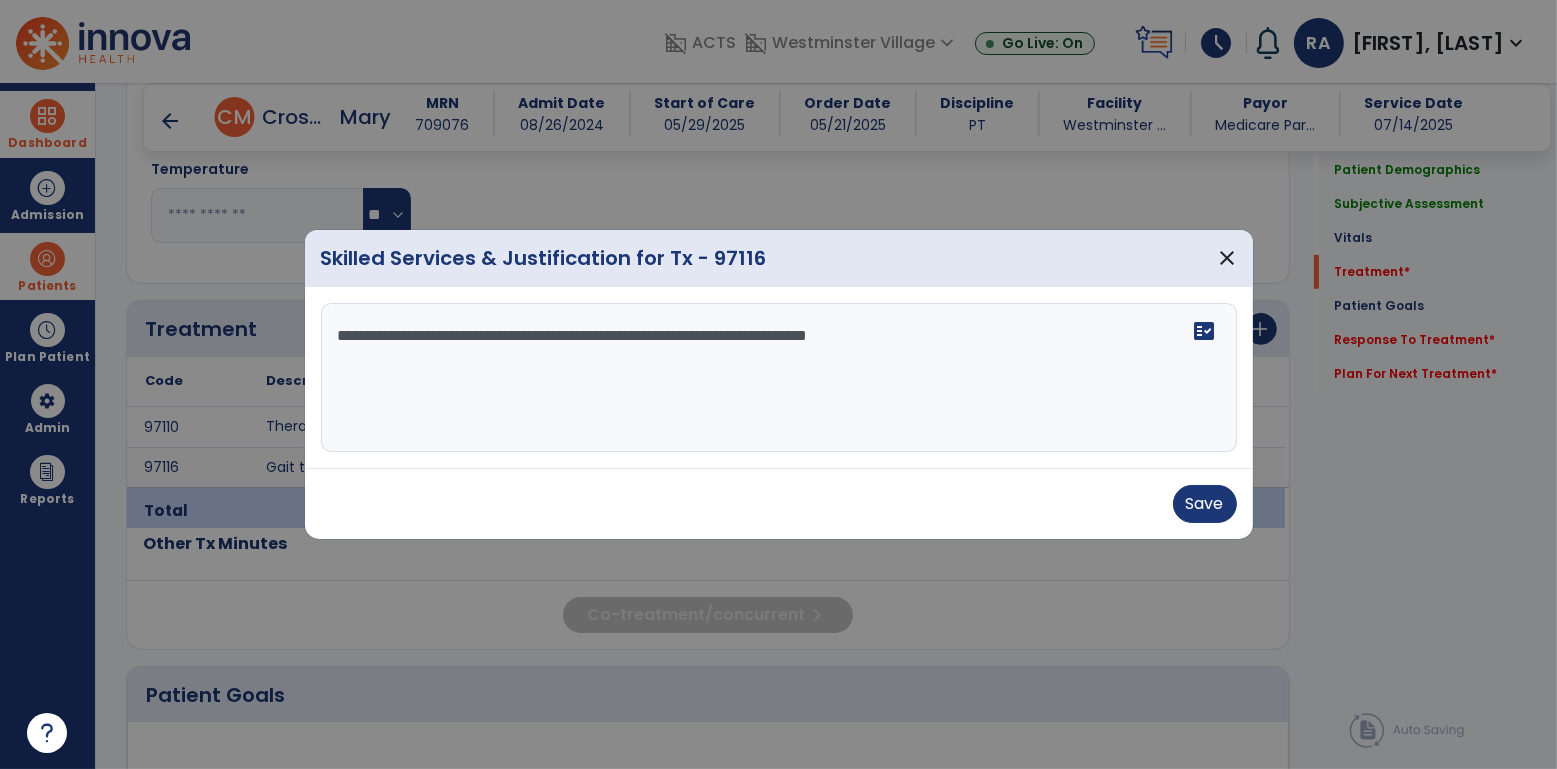 click on "**********" at bounding box center [779, 378] 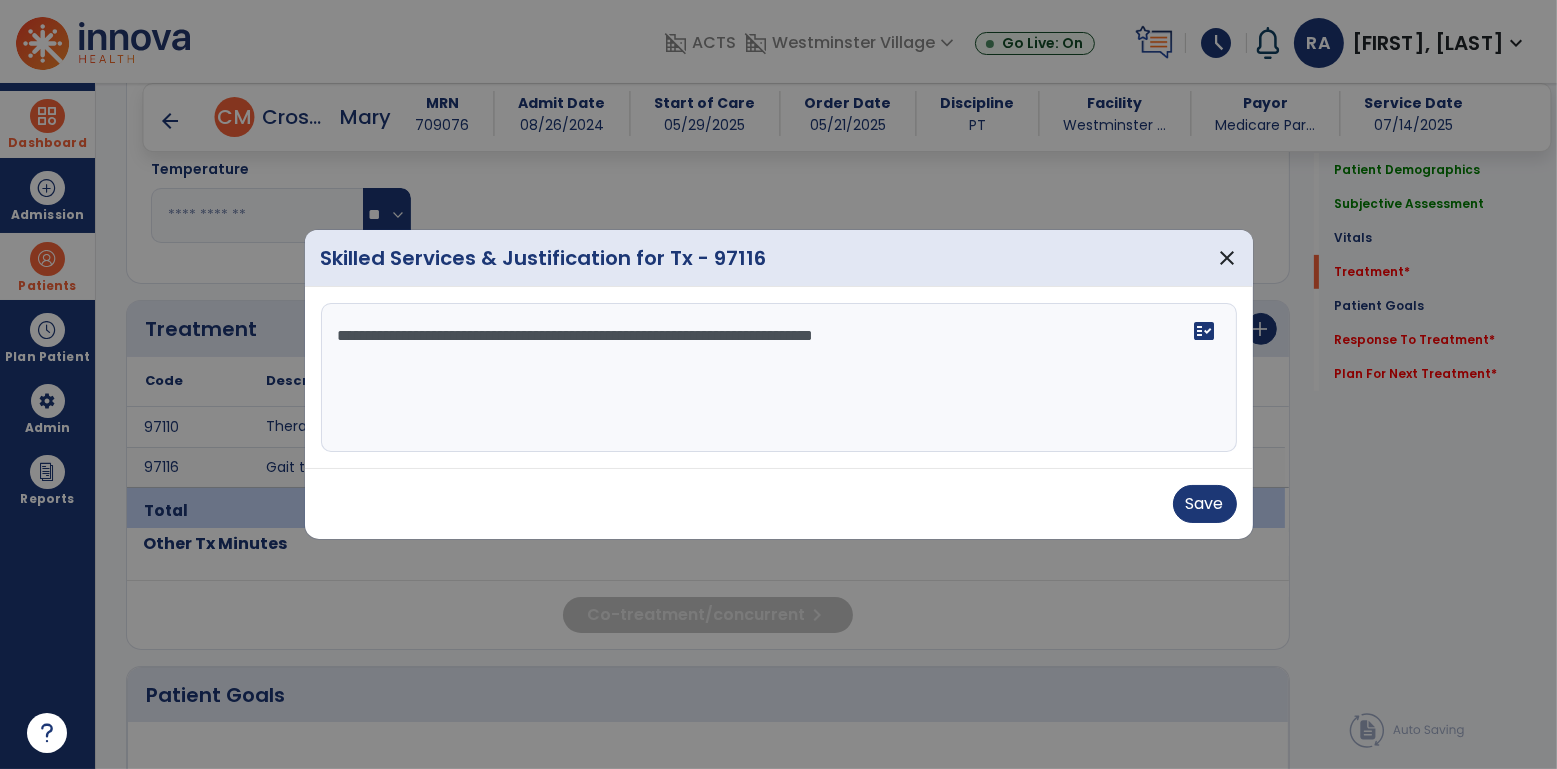 click on "**********" at bounding box center (779, 378) 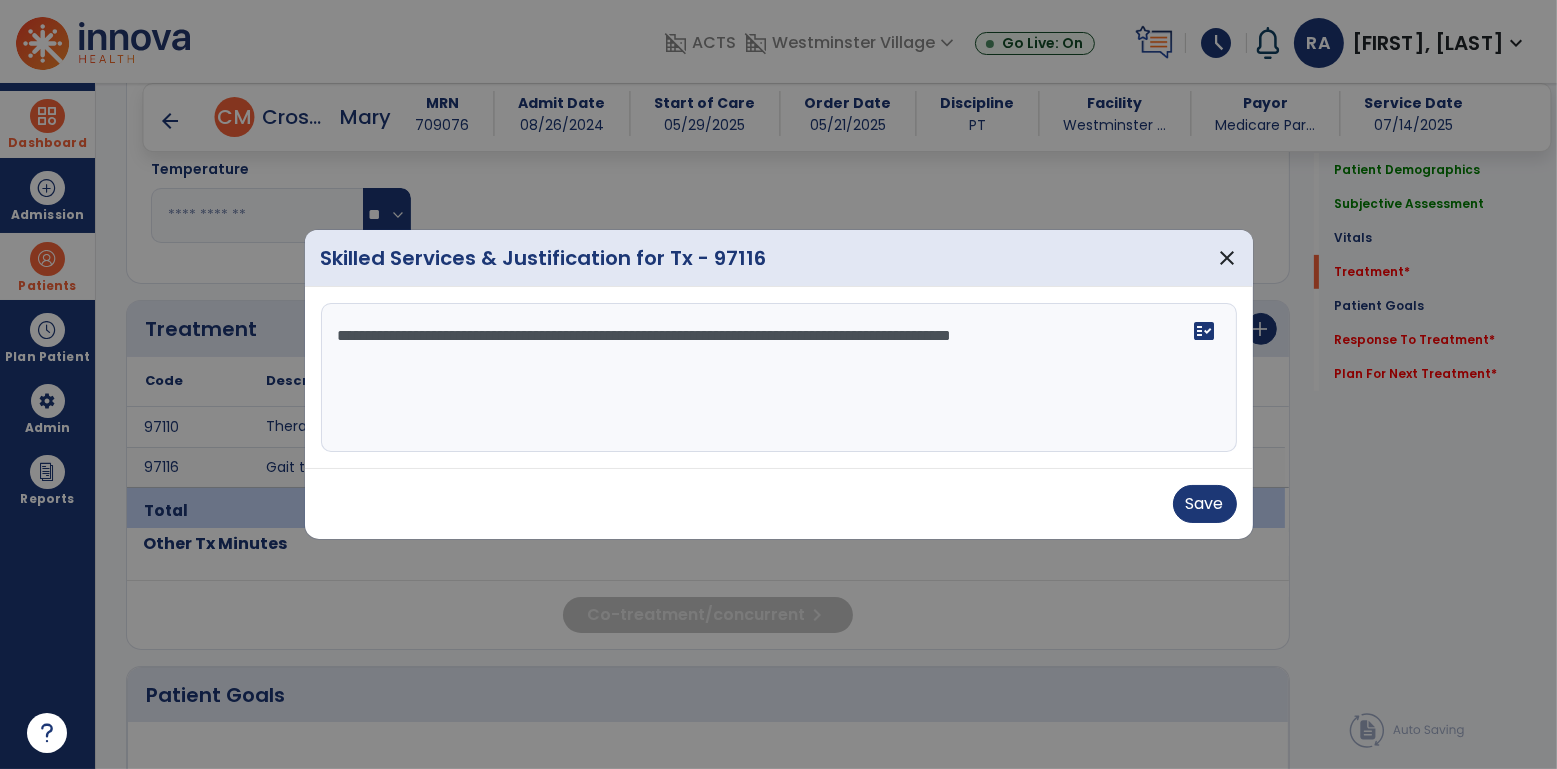 type on "**********" 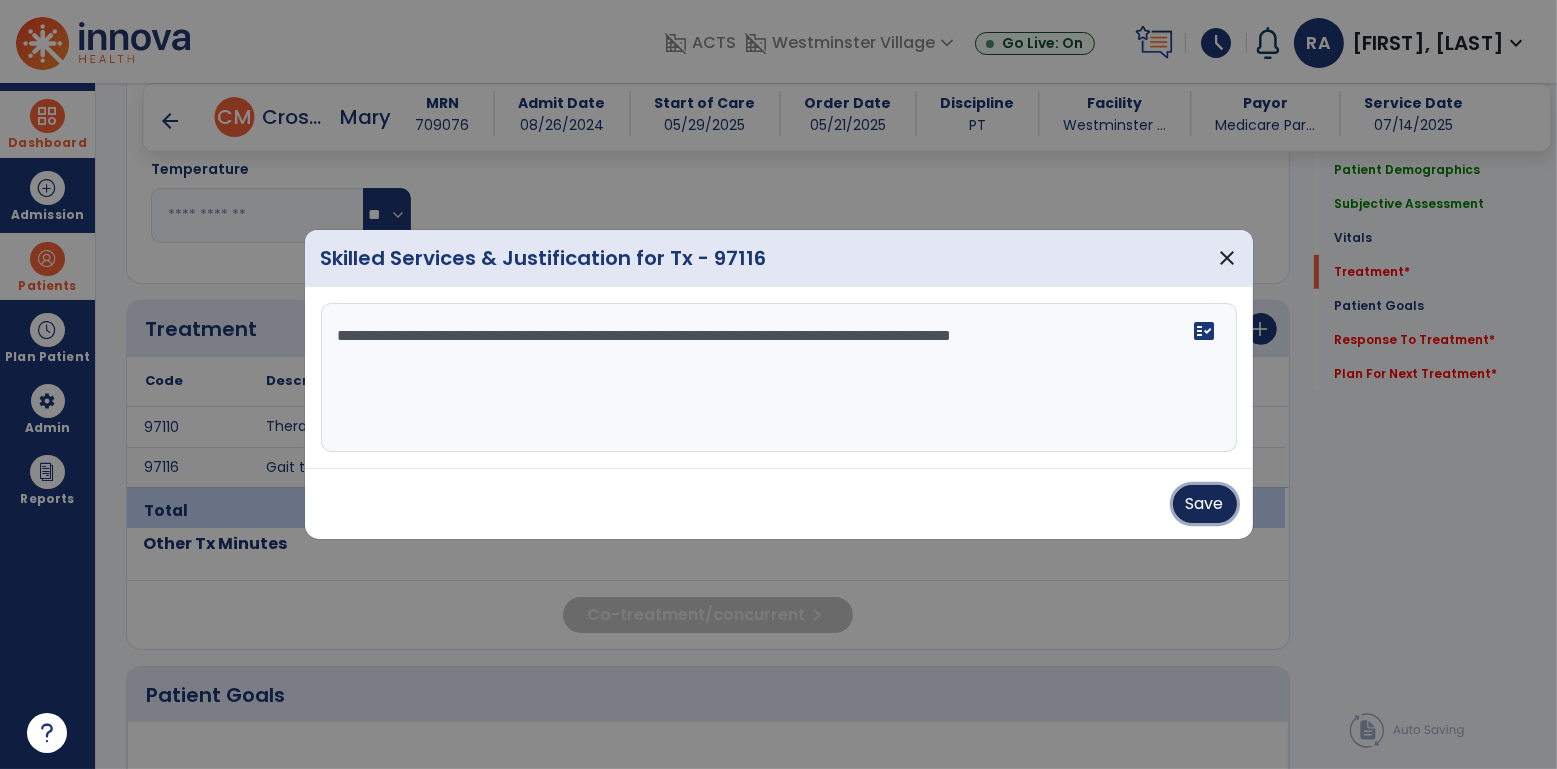 click on "Save" at bounding box center [1205, 504] 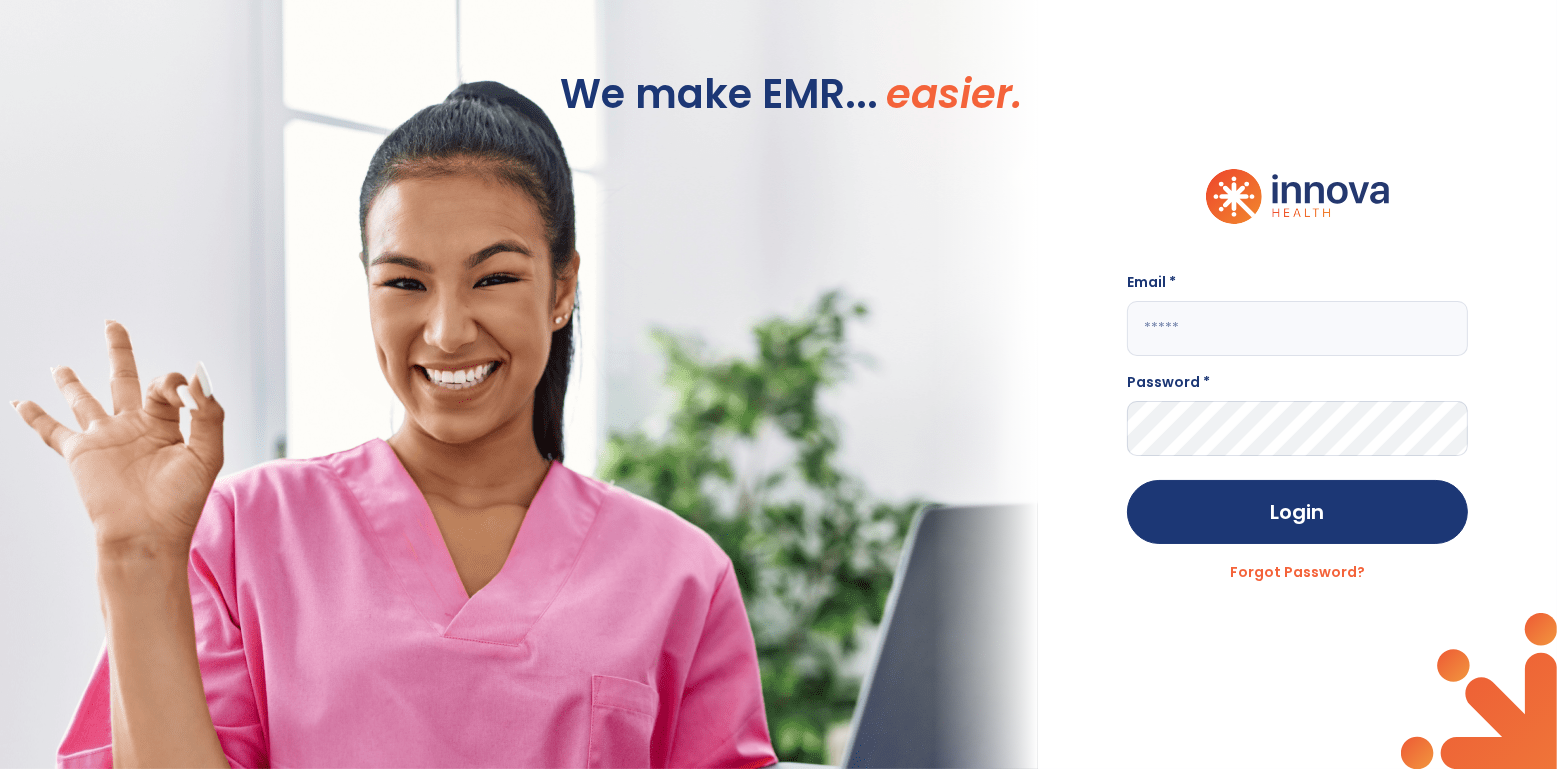 type on "**********" 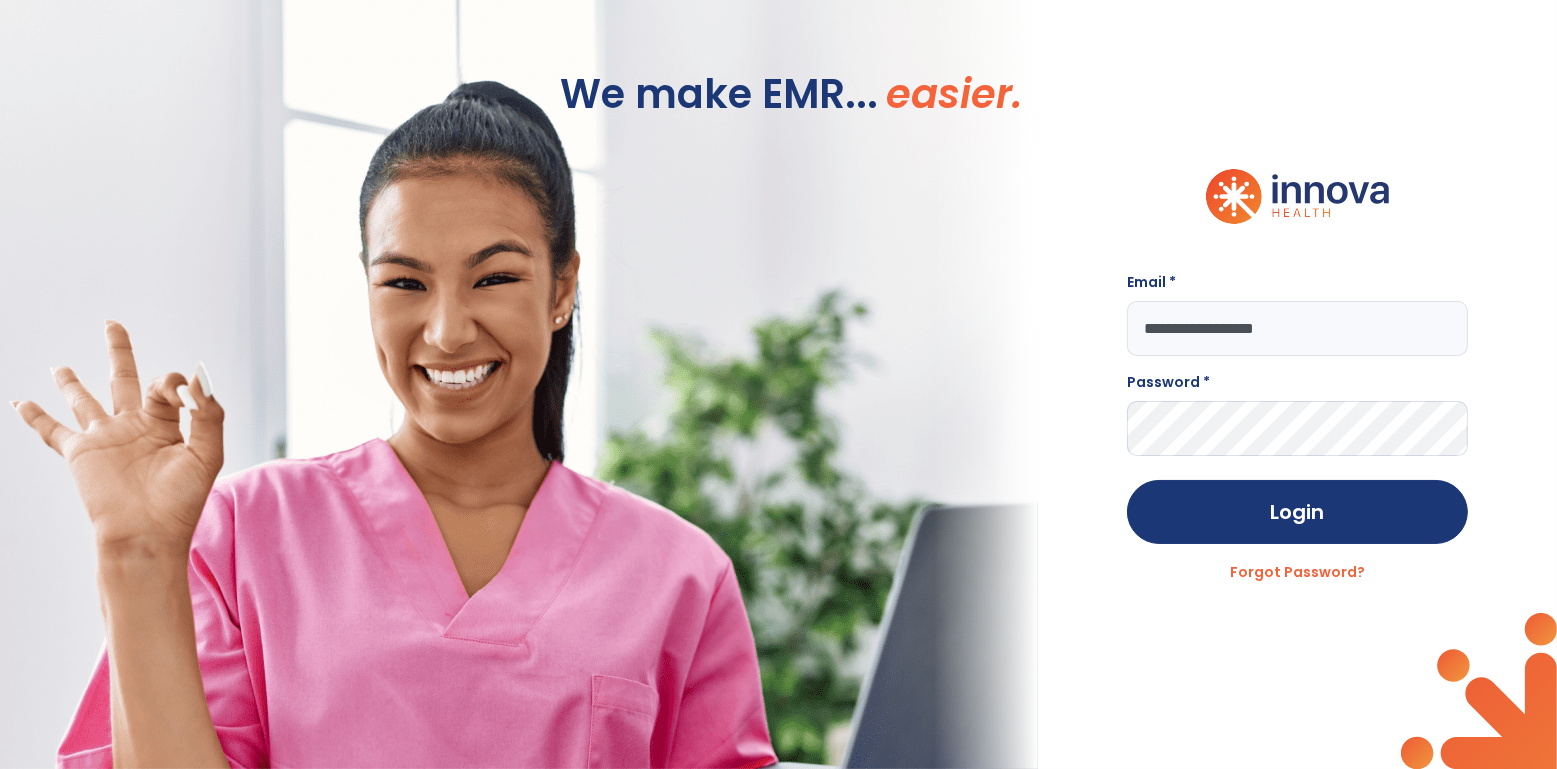 scroll, scrollTop: 0, scrollLeft: 0, axis: both 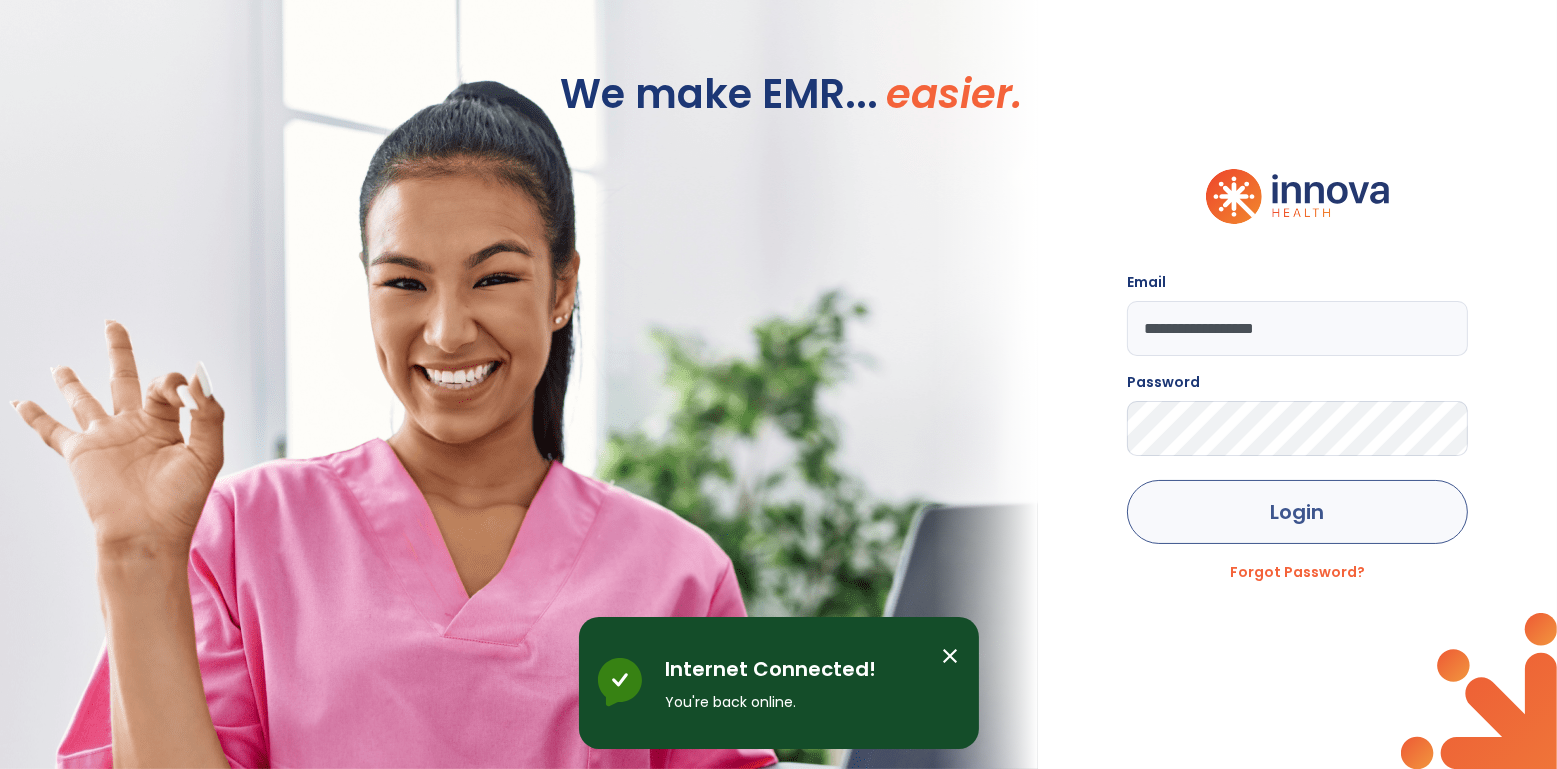 click on "Login" 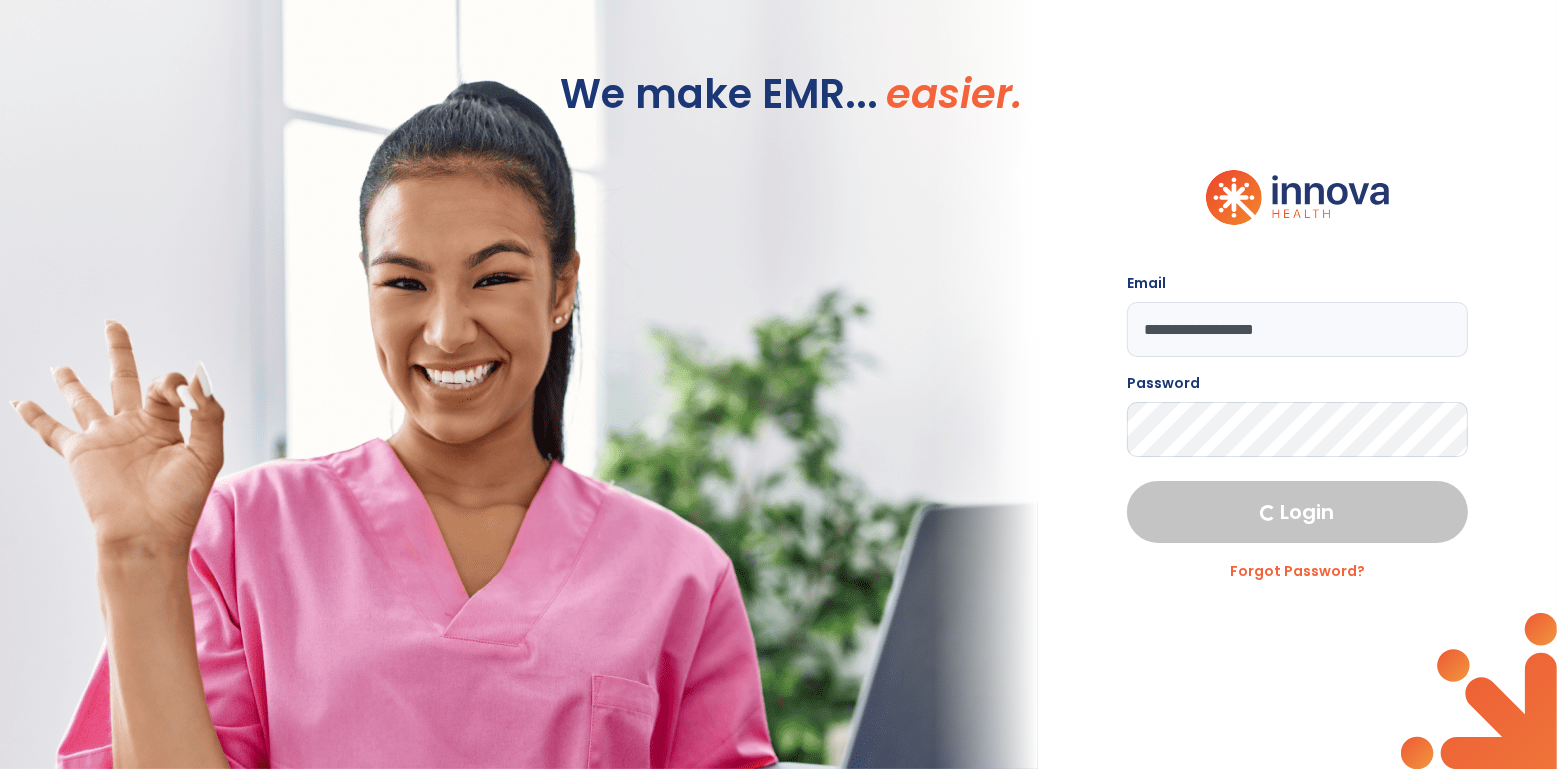 select on "****" 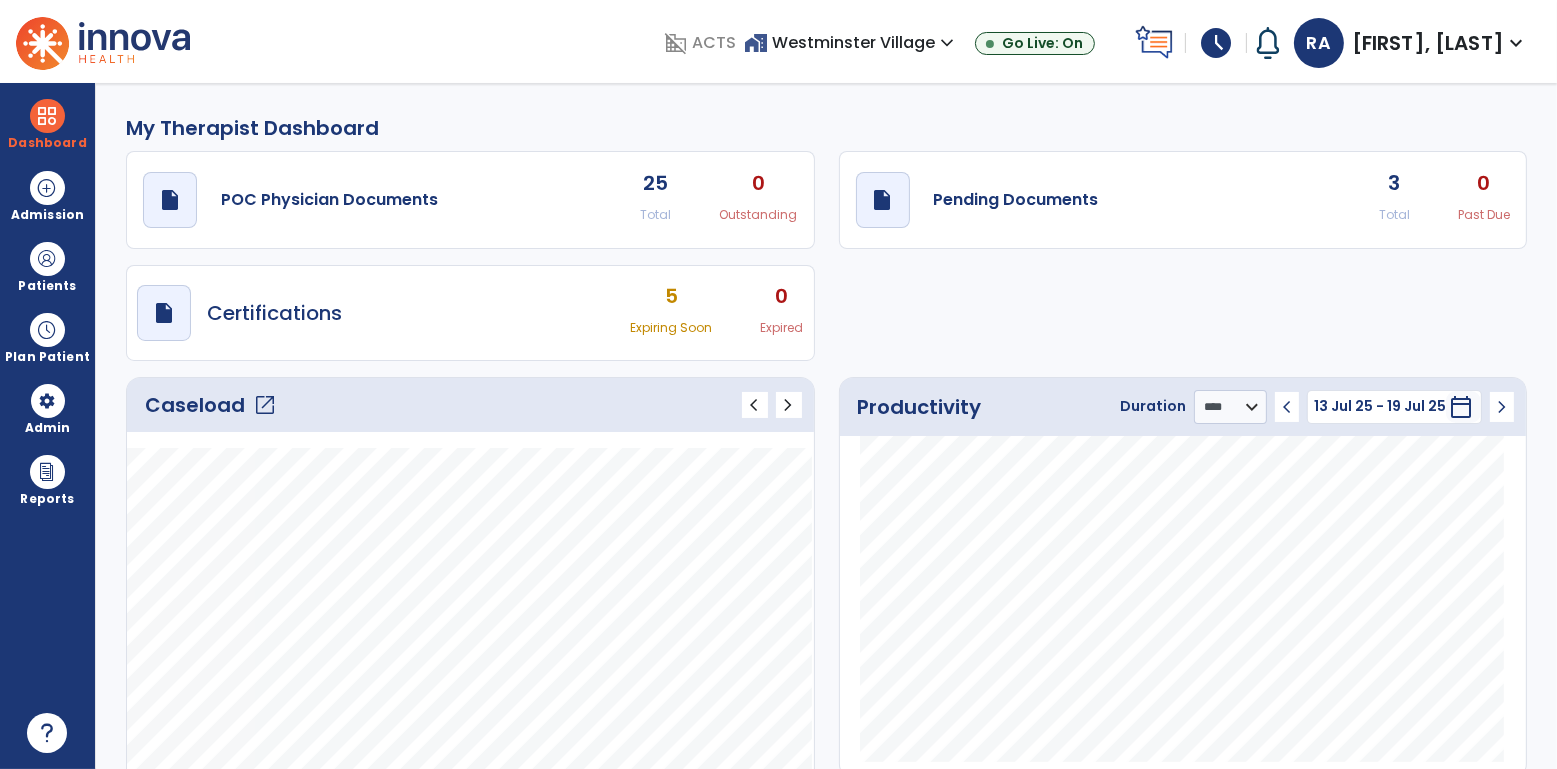 click on "draft   open_in_new  Pending Documents 3 Total 0 Past Due" 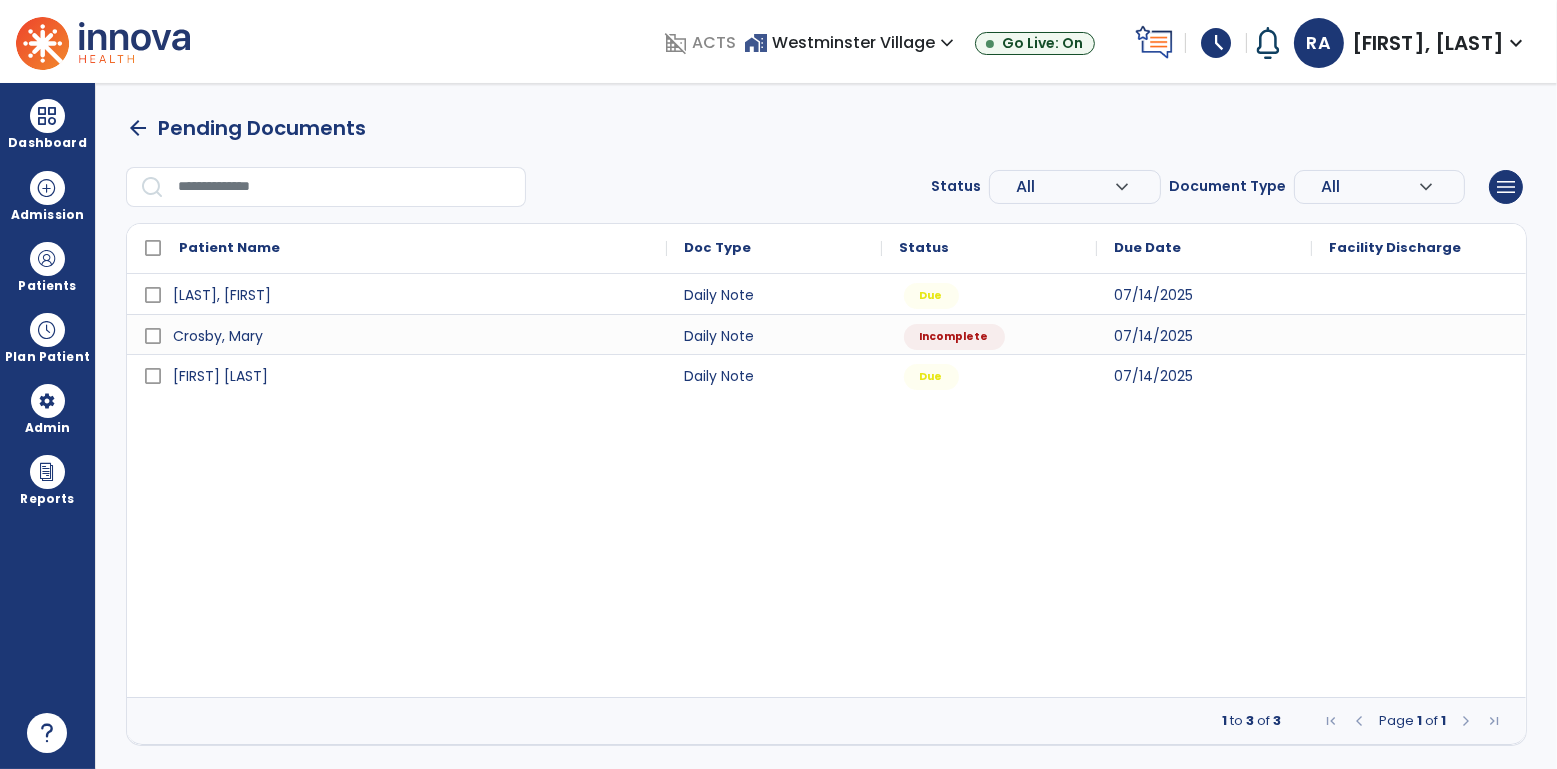 scroll, scrollTop: 0, scrollLeft: 0, axis: both 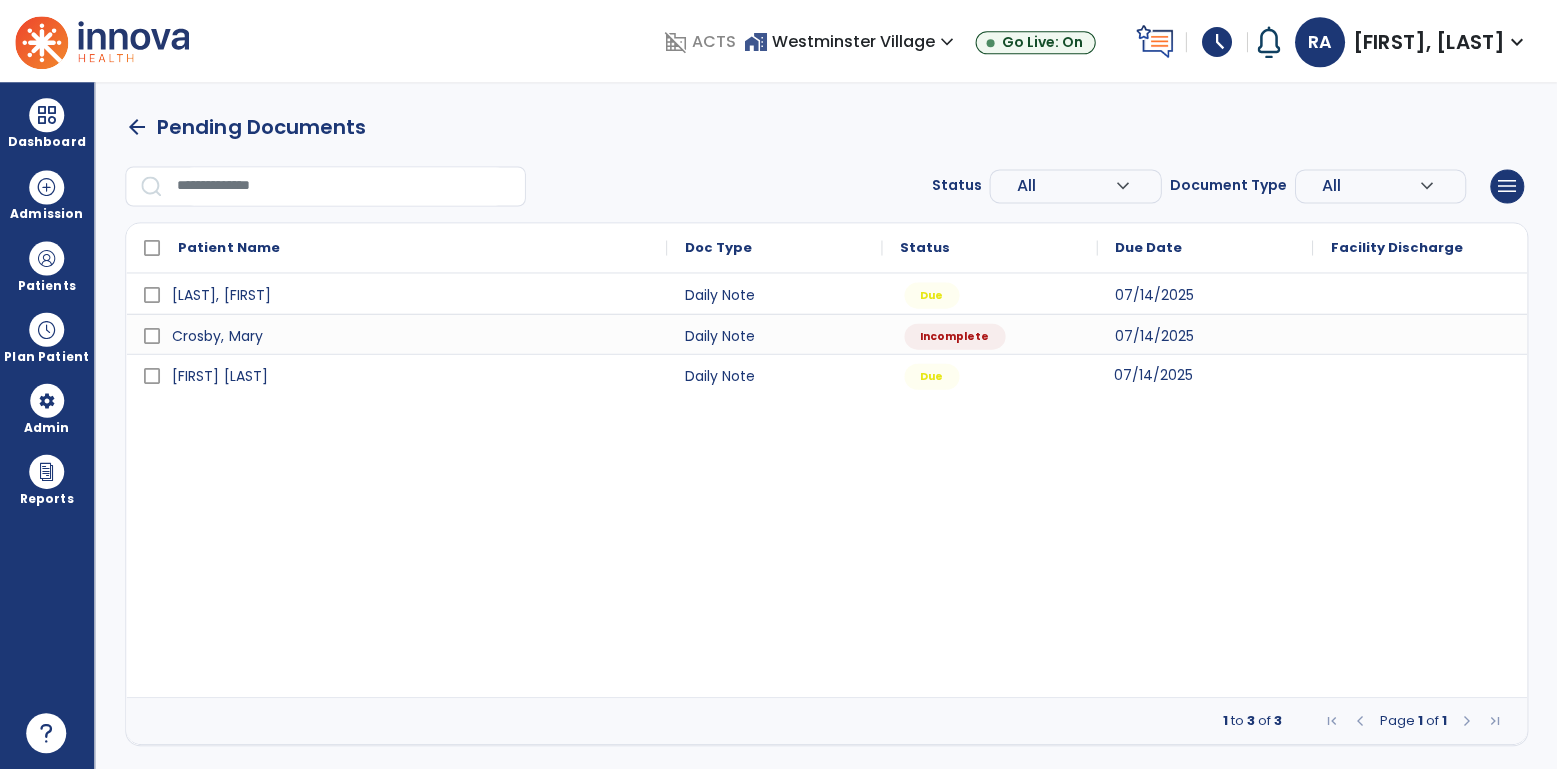 click on "07/14/2025" at bounding box center (1204, 374) 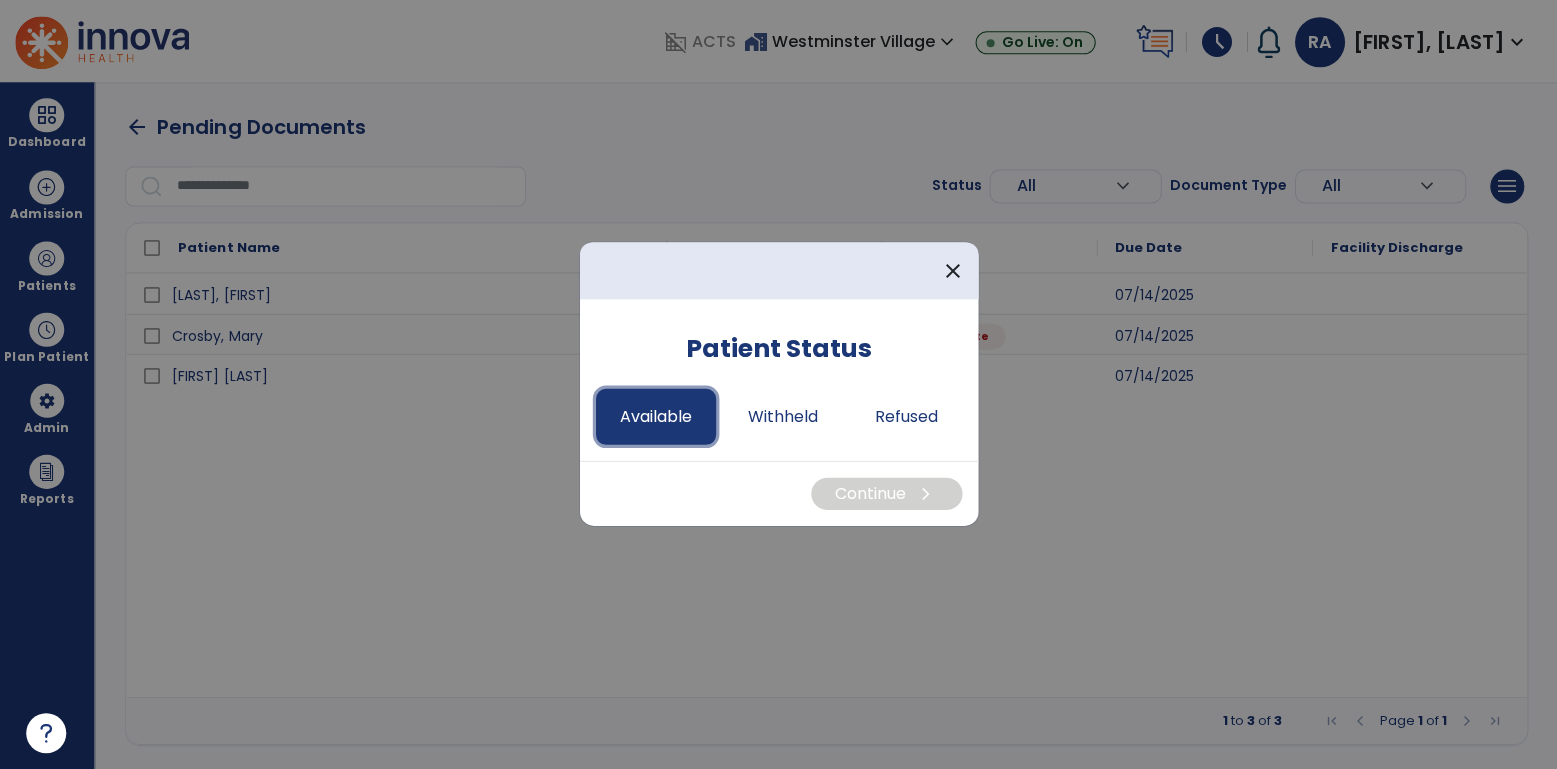 click on "Available" at bounding box center (656, 417) 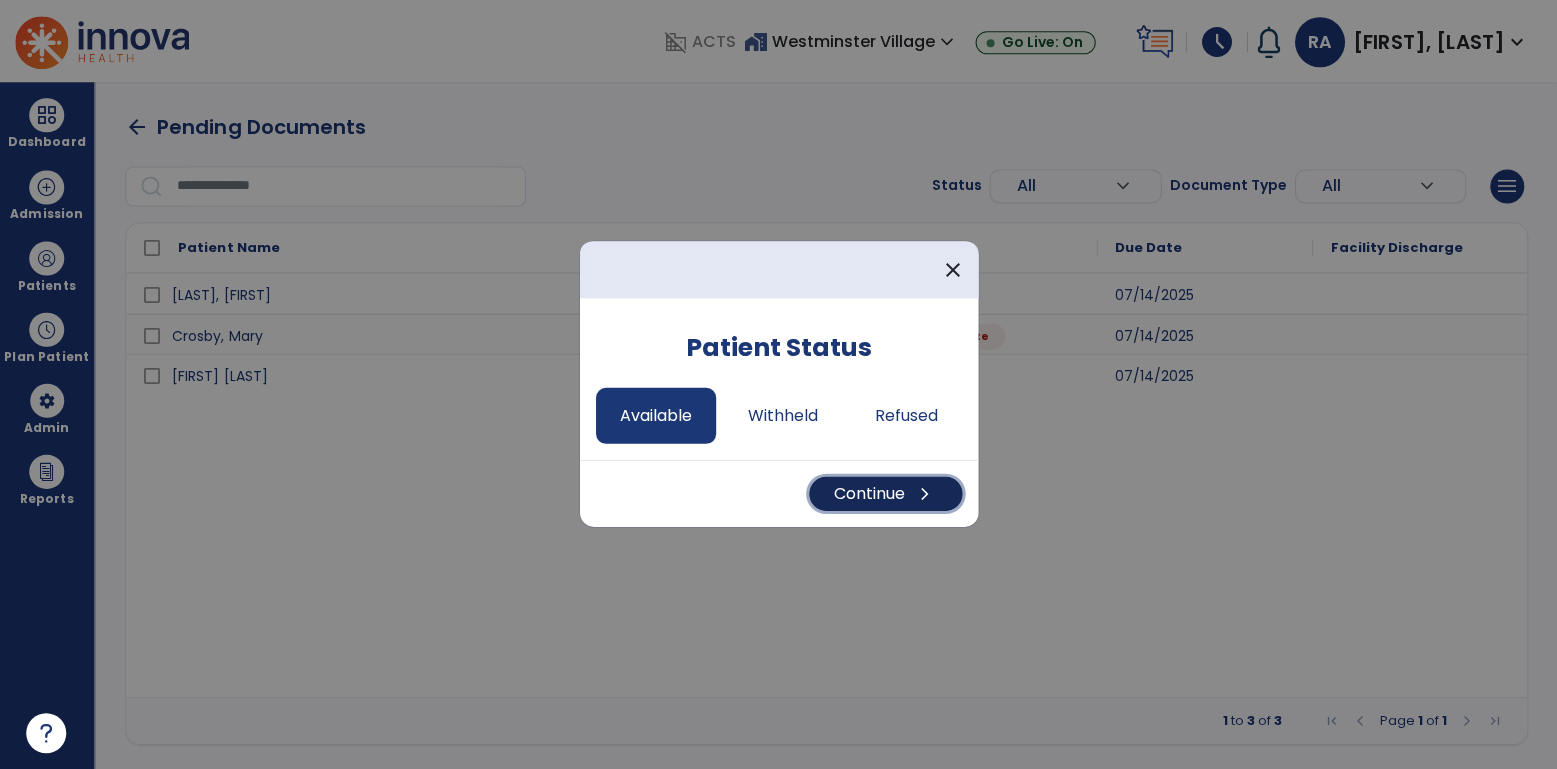 click on "Continue   chevron_right" at bounding box center (885, 494) 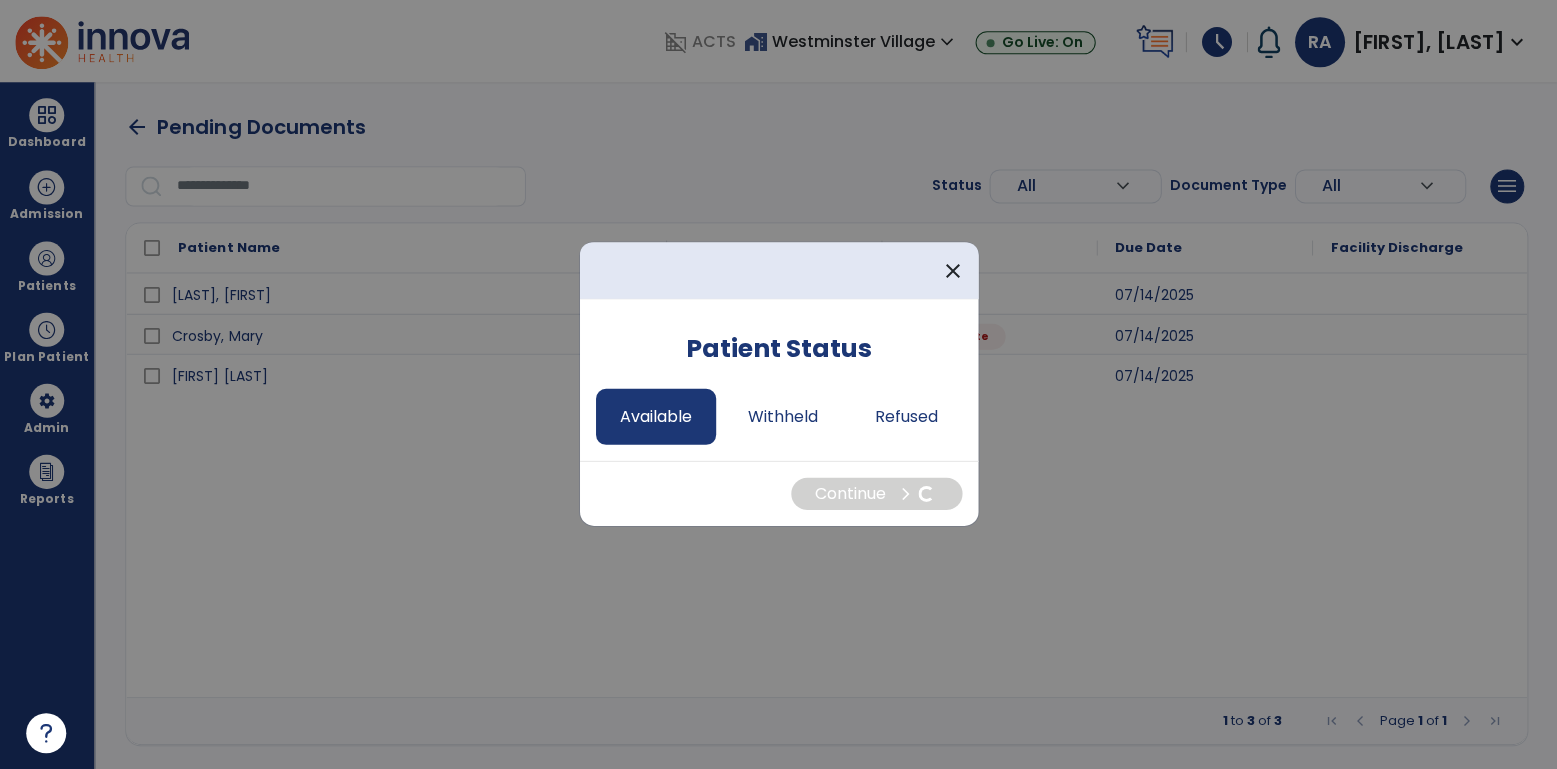 select on "*" 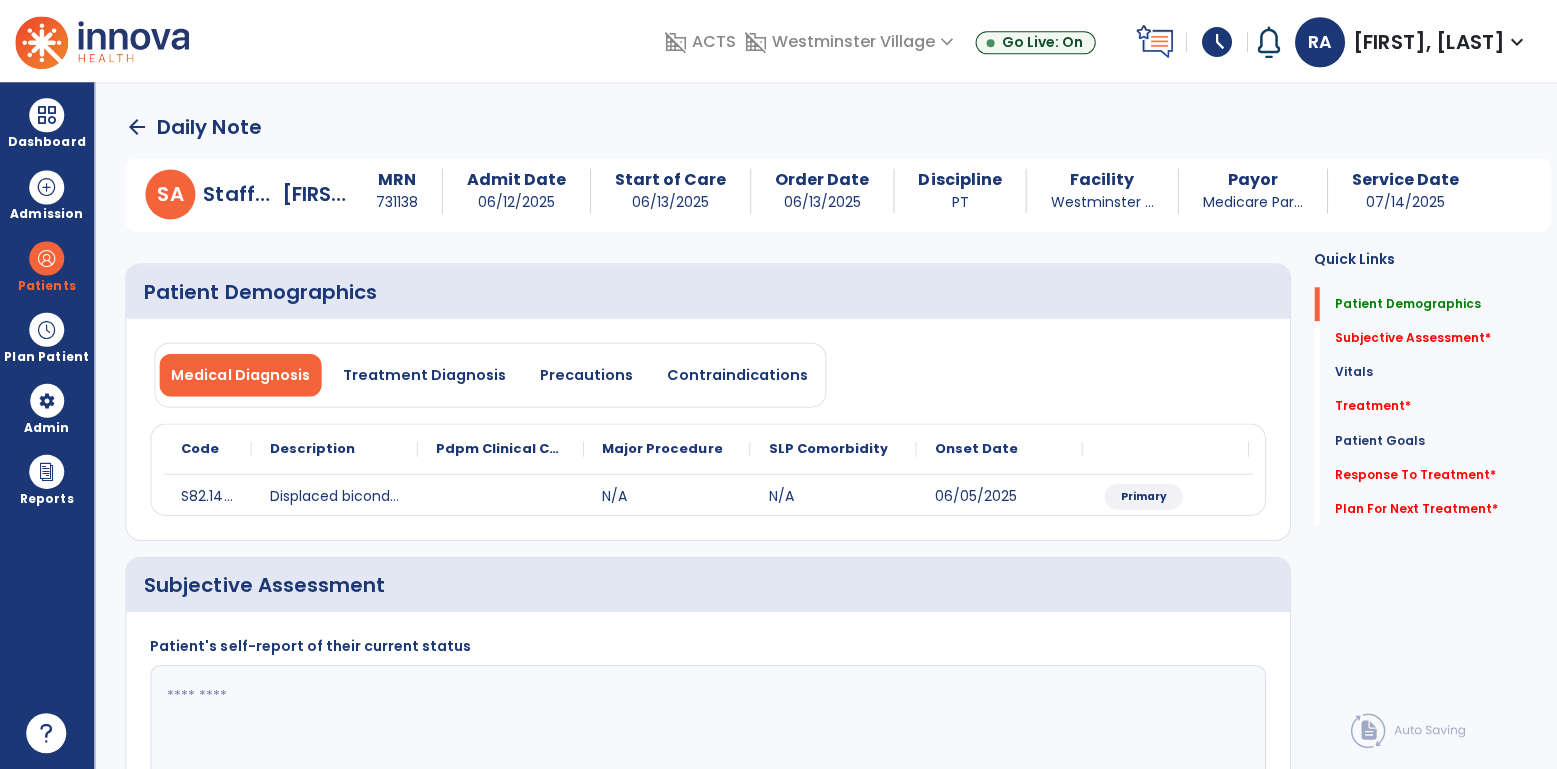 scroll, scrollTop: 0, scrollLeft: 0, axis: both 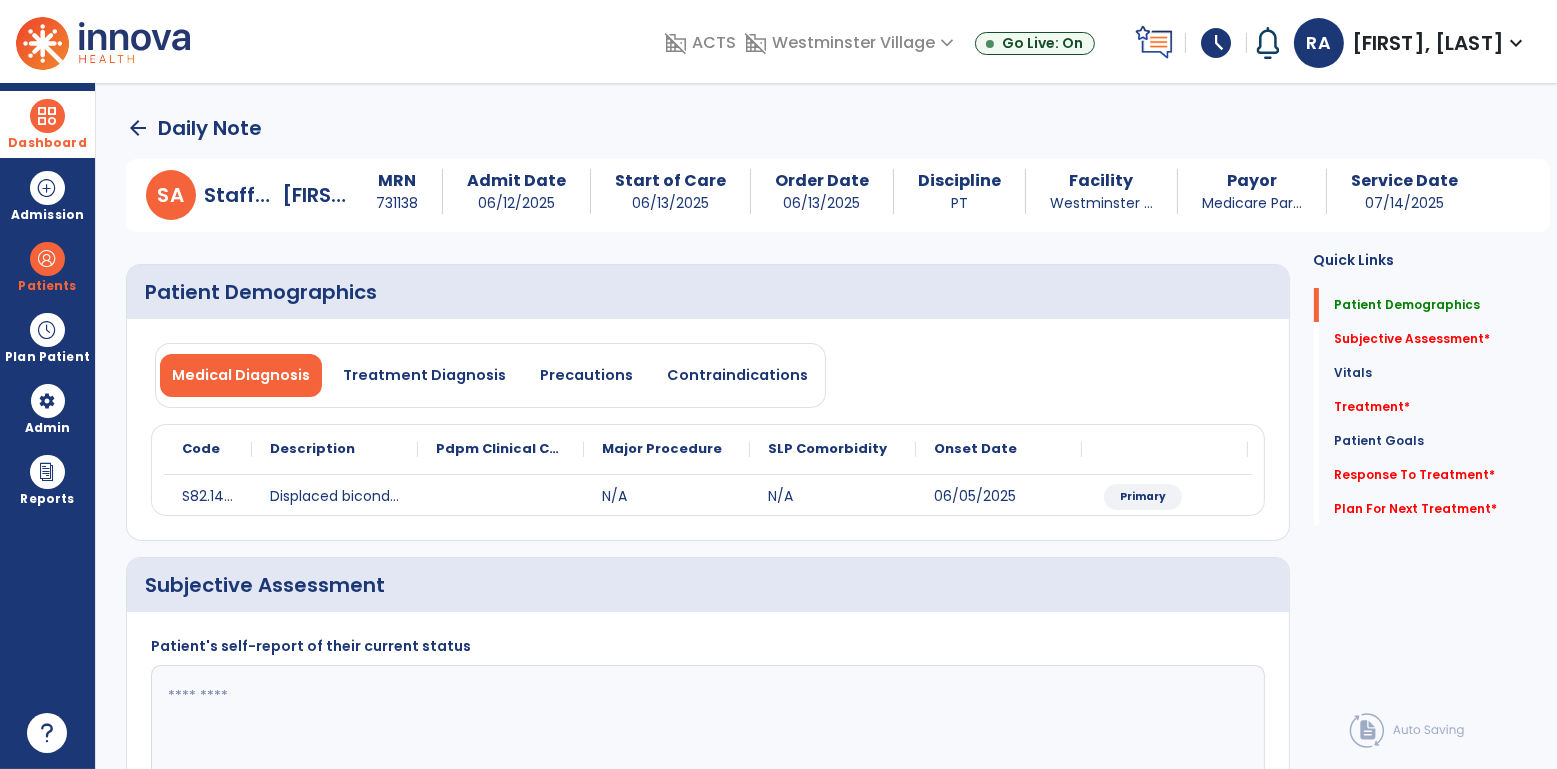 click on "Dashboard" at bounding box center [47, 124] 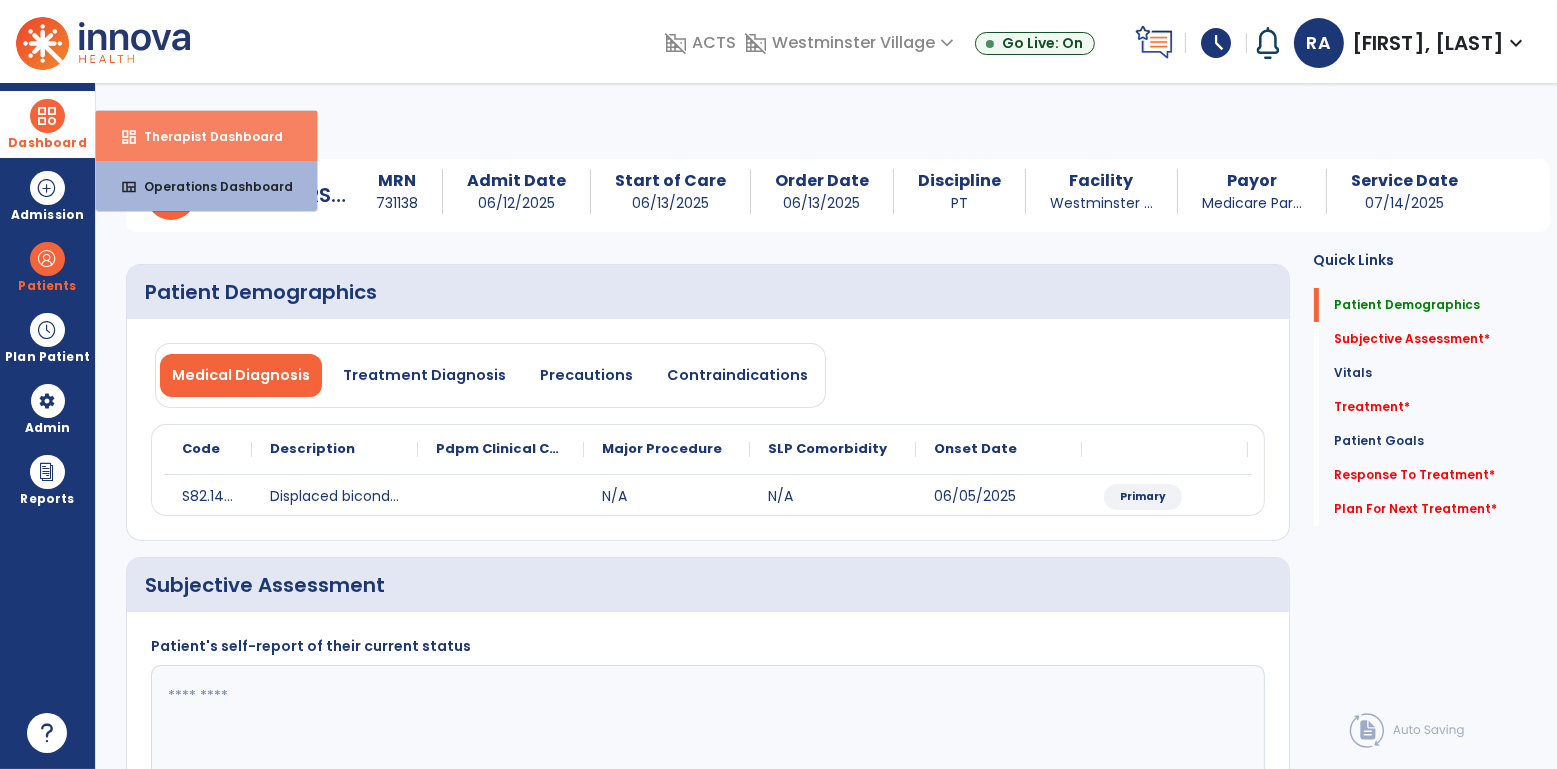 click on "Therapist Dashboard" at bounding box center (205, 136) 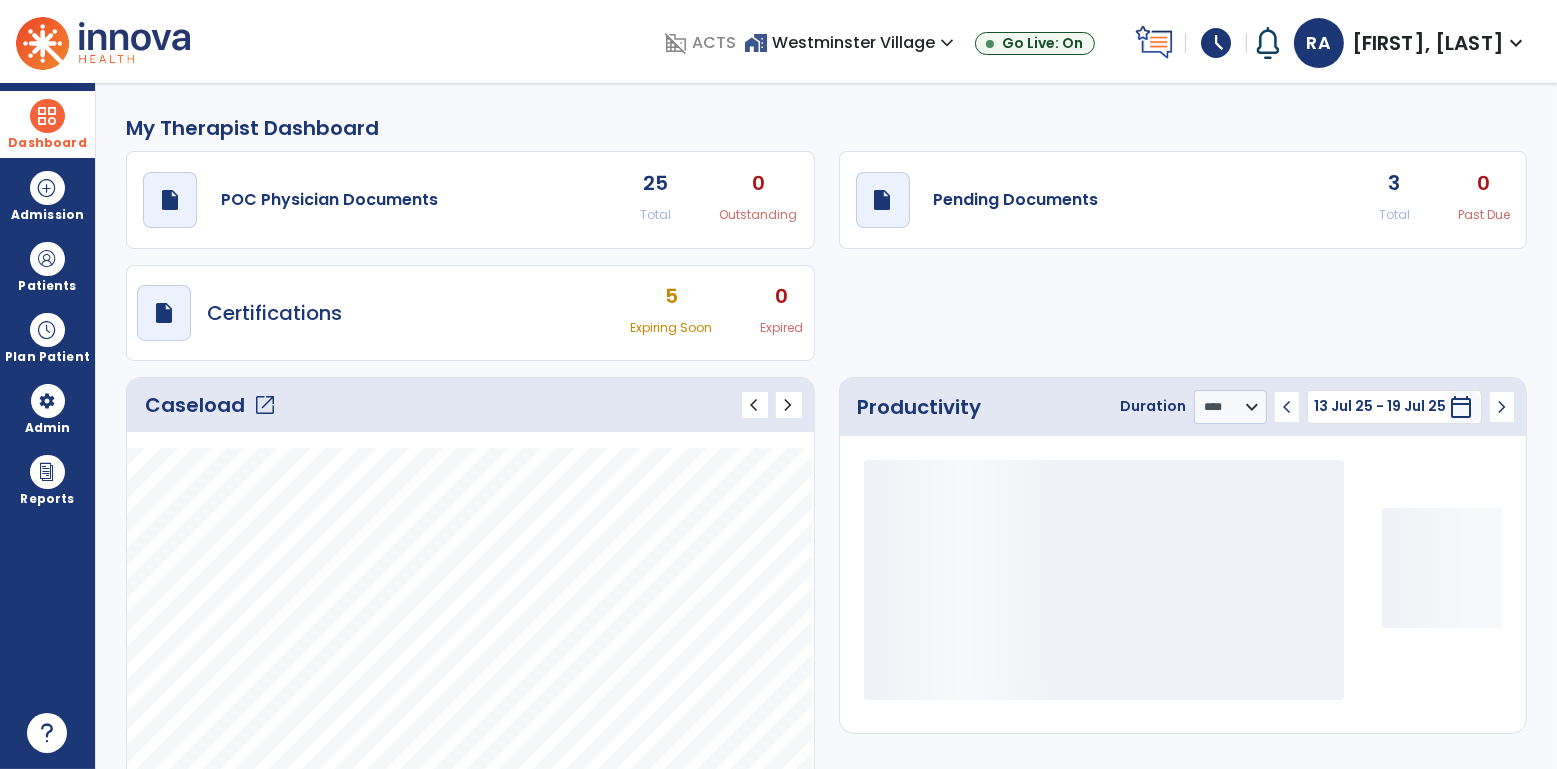 click on "draft   open_in_new  Pending Documents 3 Total 0 Past Due" 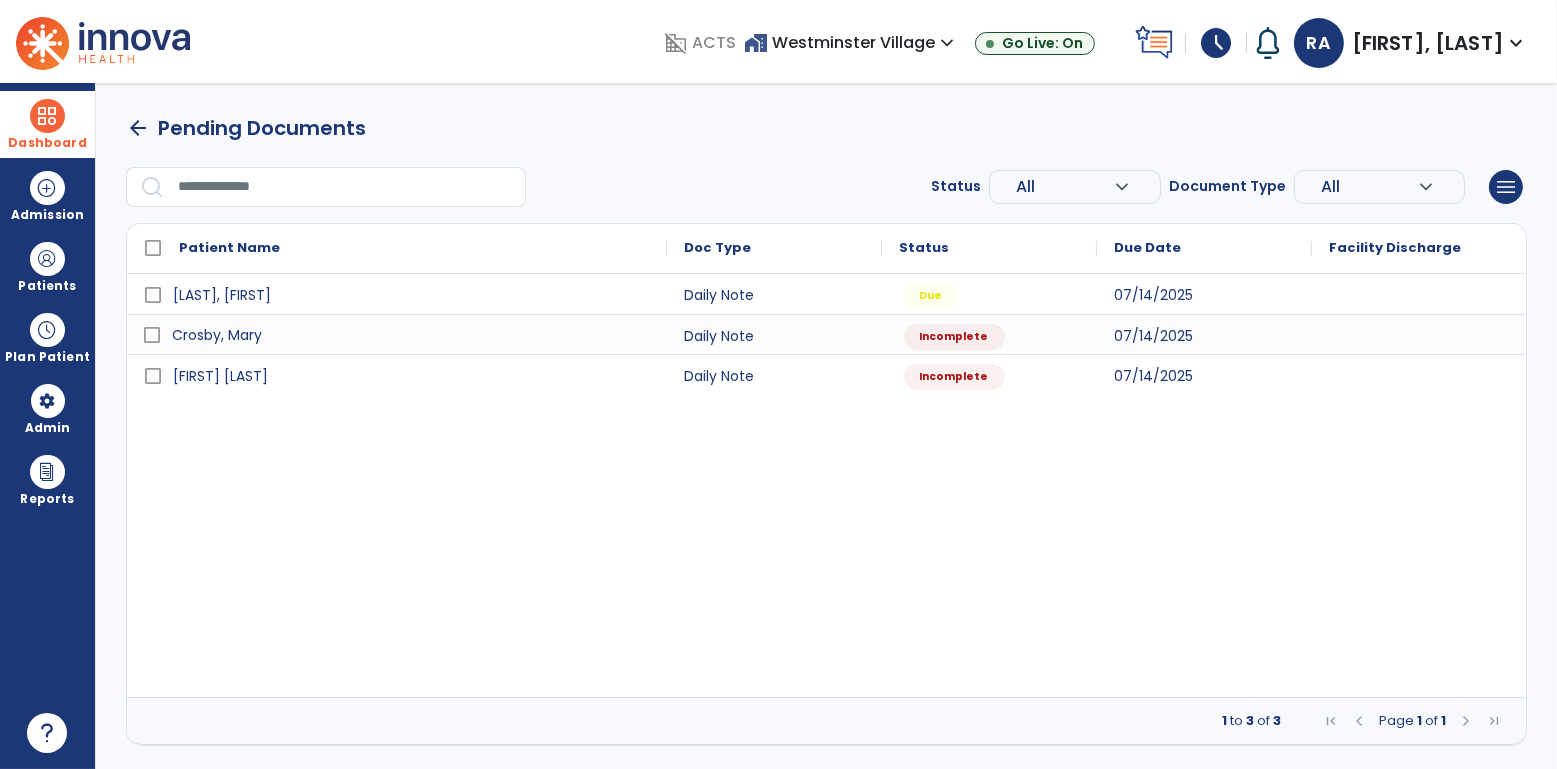 click on "Crosby, Mary" at bounding box center [411, 335] 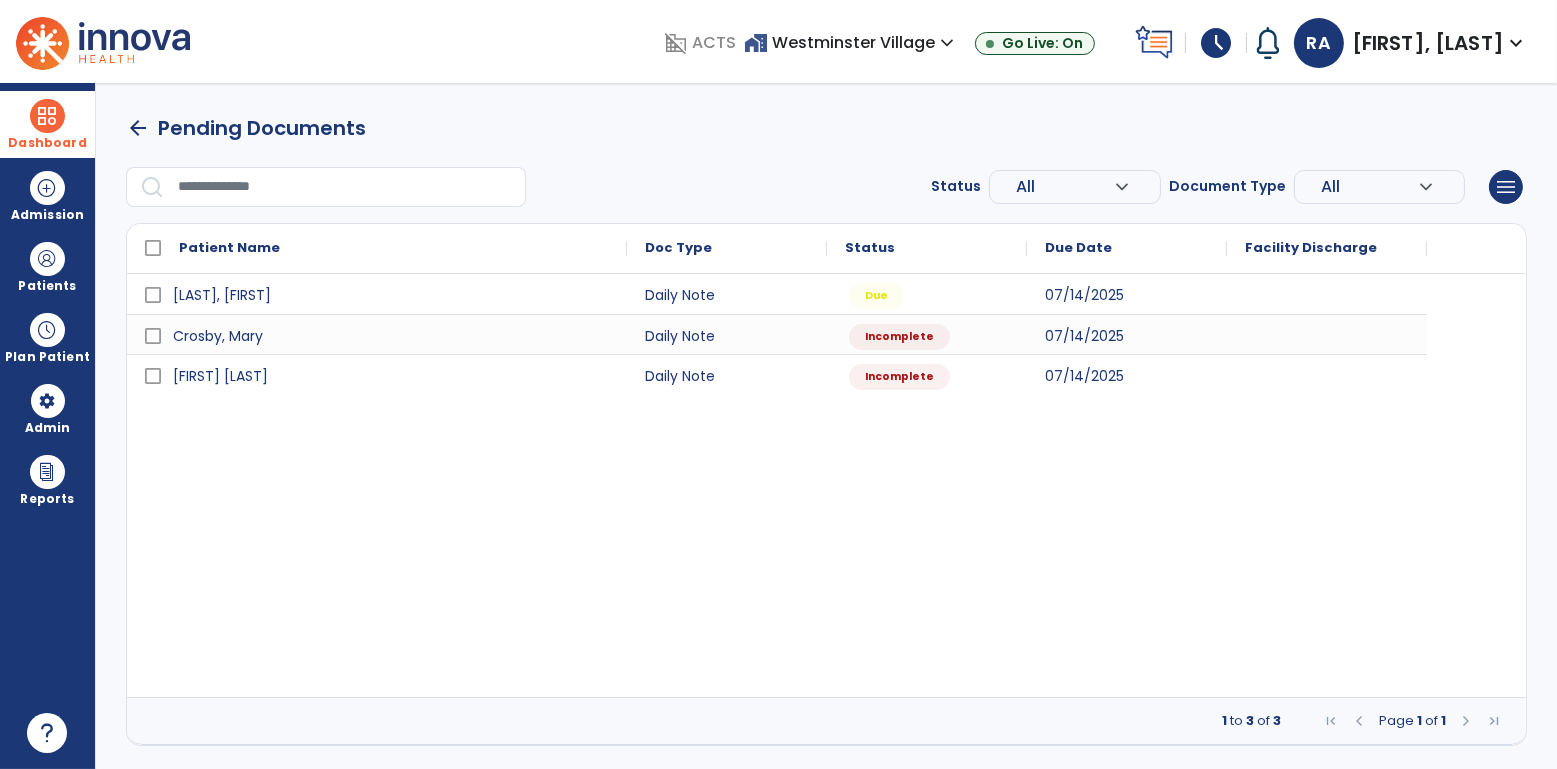 select on "*" 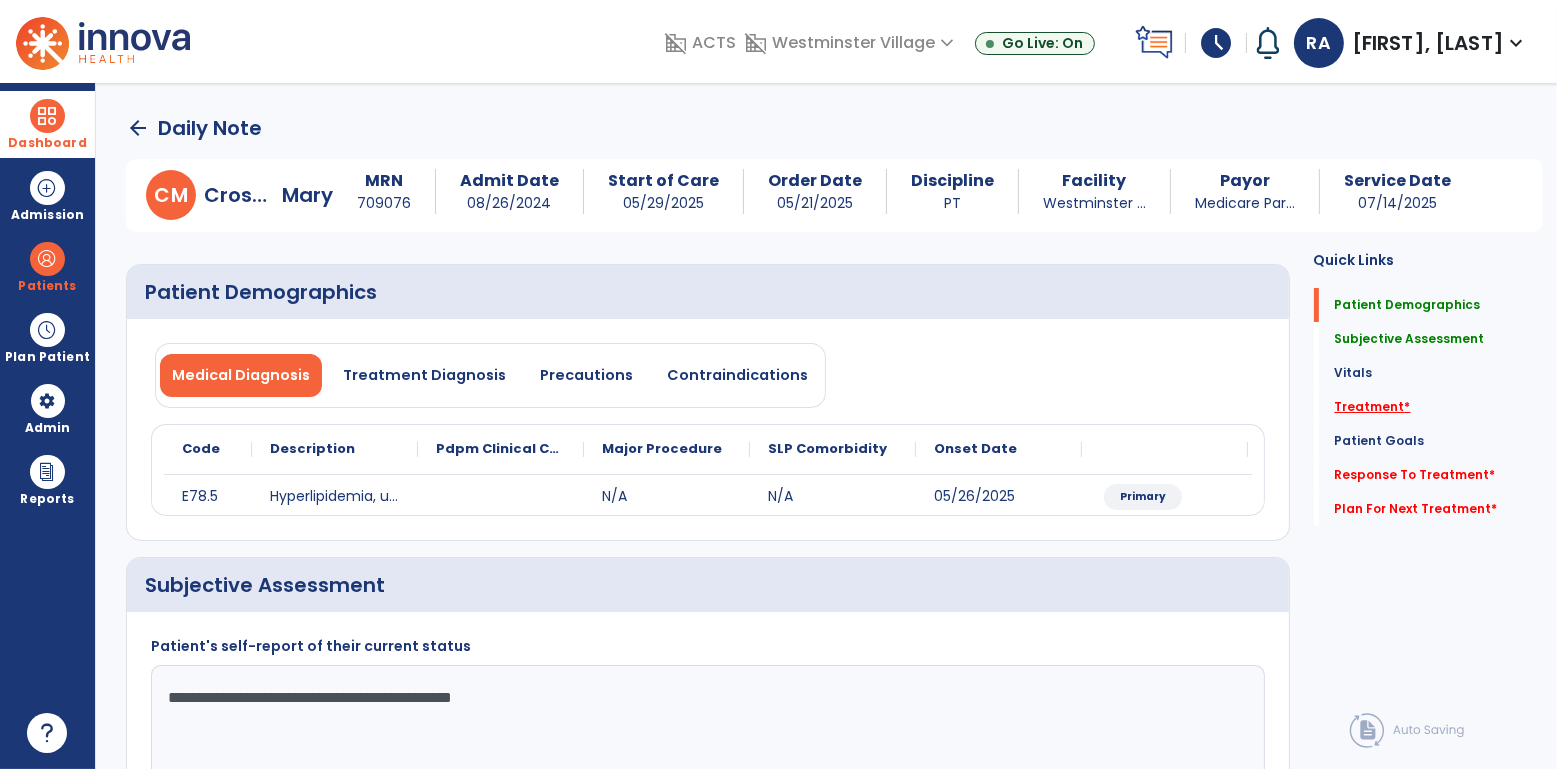 click on "Treatment   *" 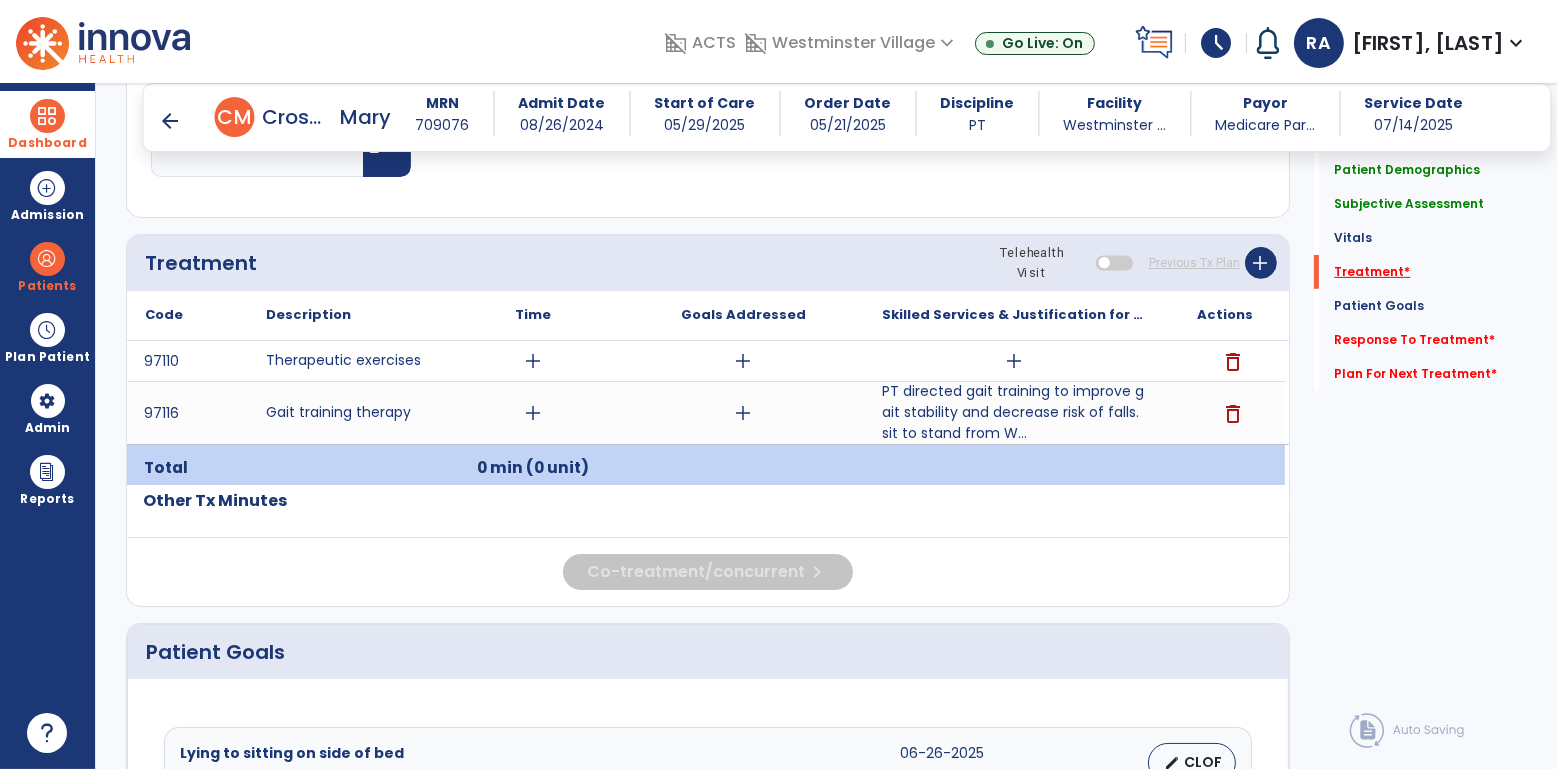 scroll, scrollTop: 1036, scrollLeft: 0, axis: vertical 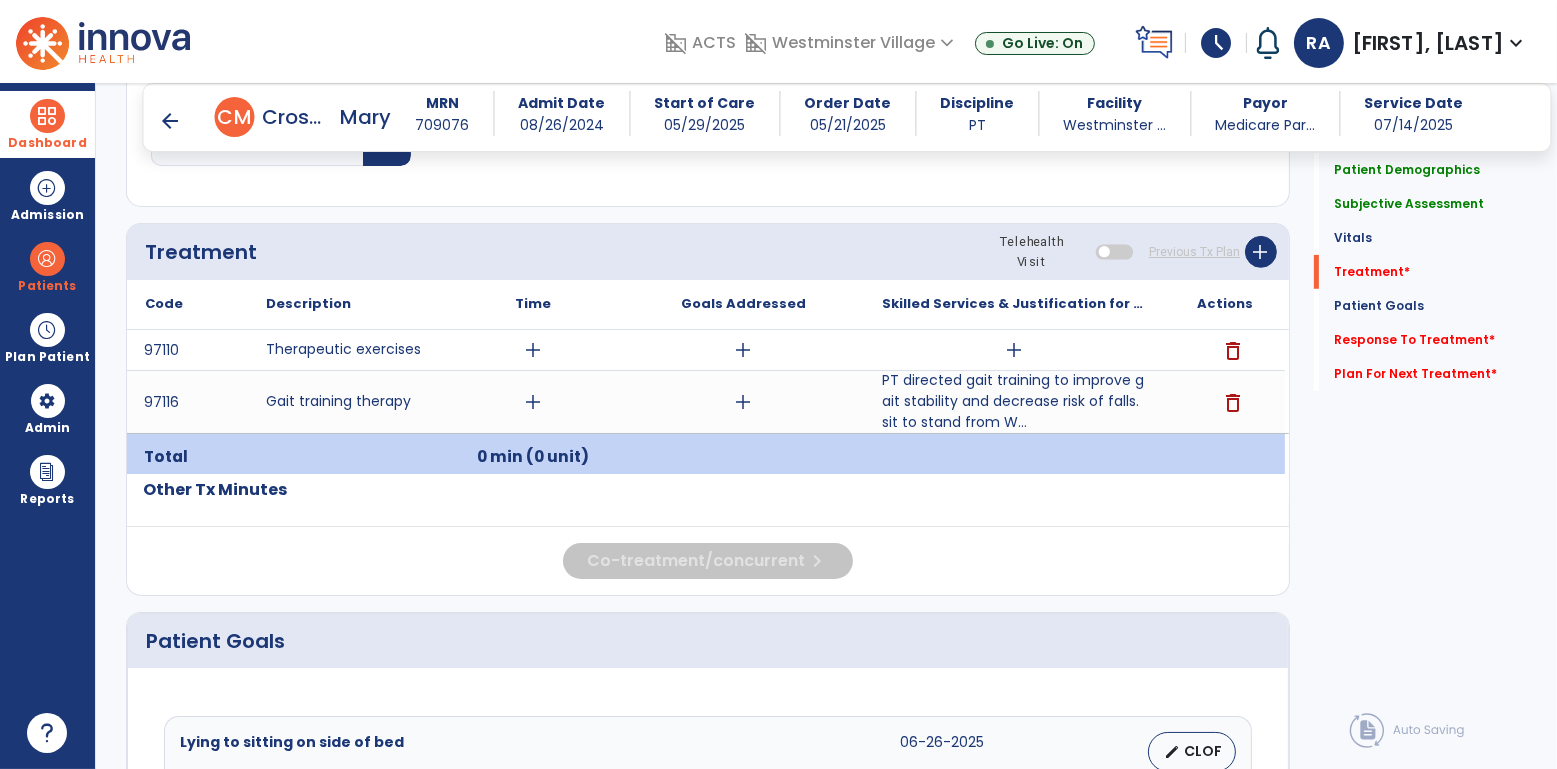 click on "add" at bounding box center [1014, 350] 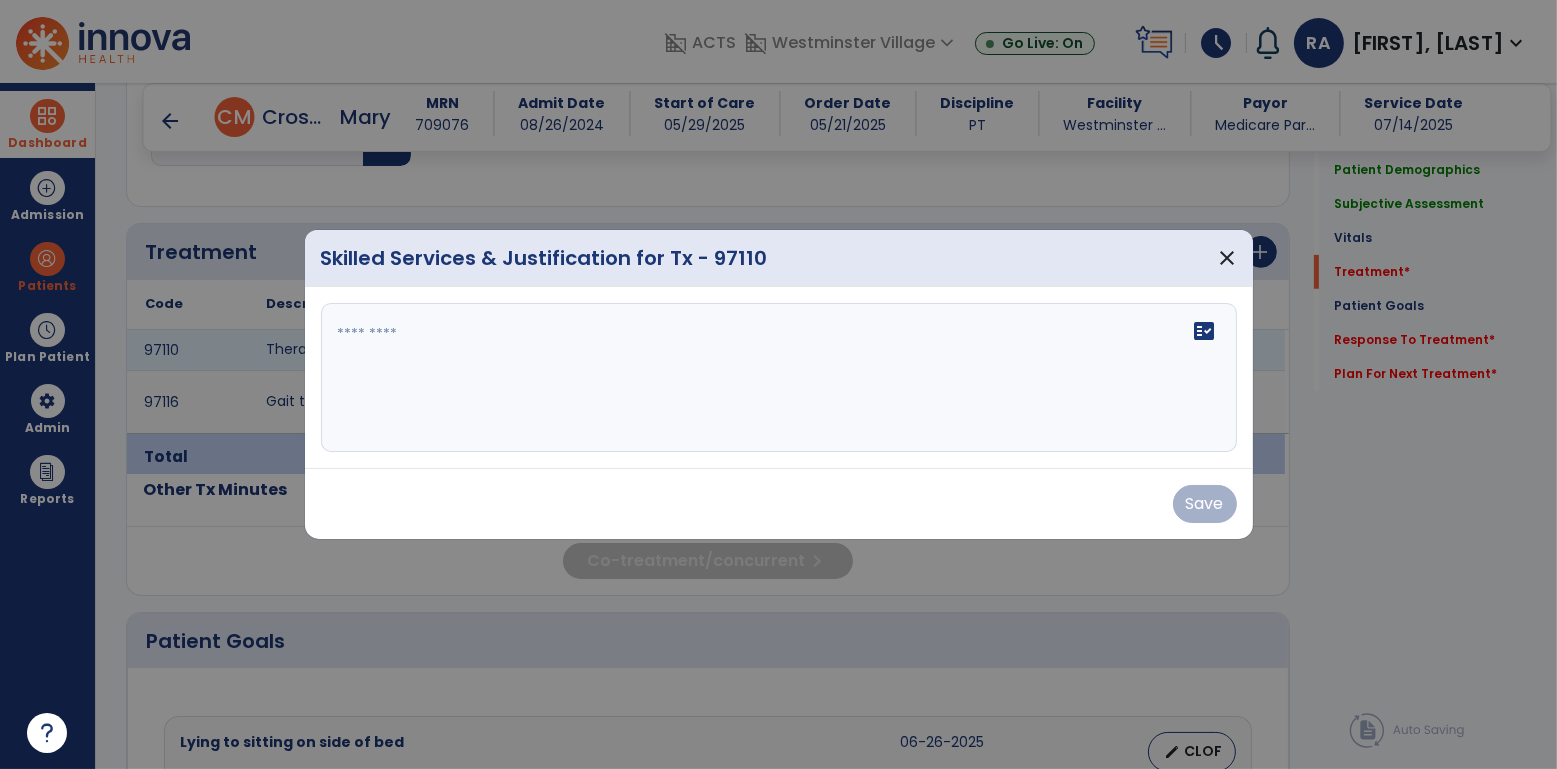 click on "fact_check" at bounding box center [779, 378] 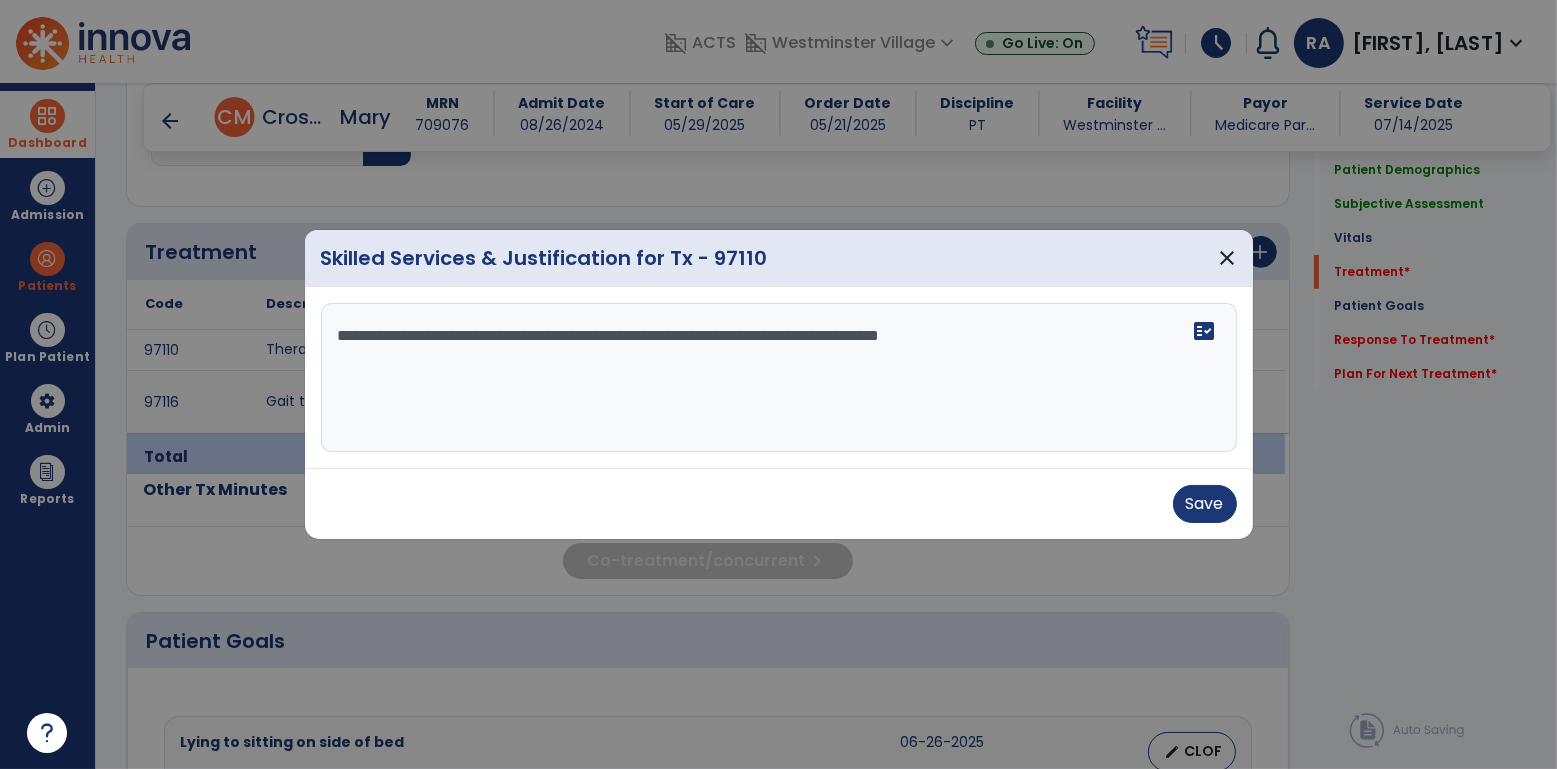 click on "**********" at bounding box center (779, 378) 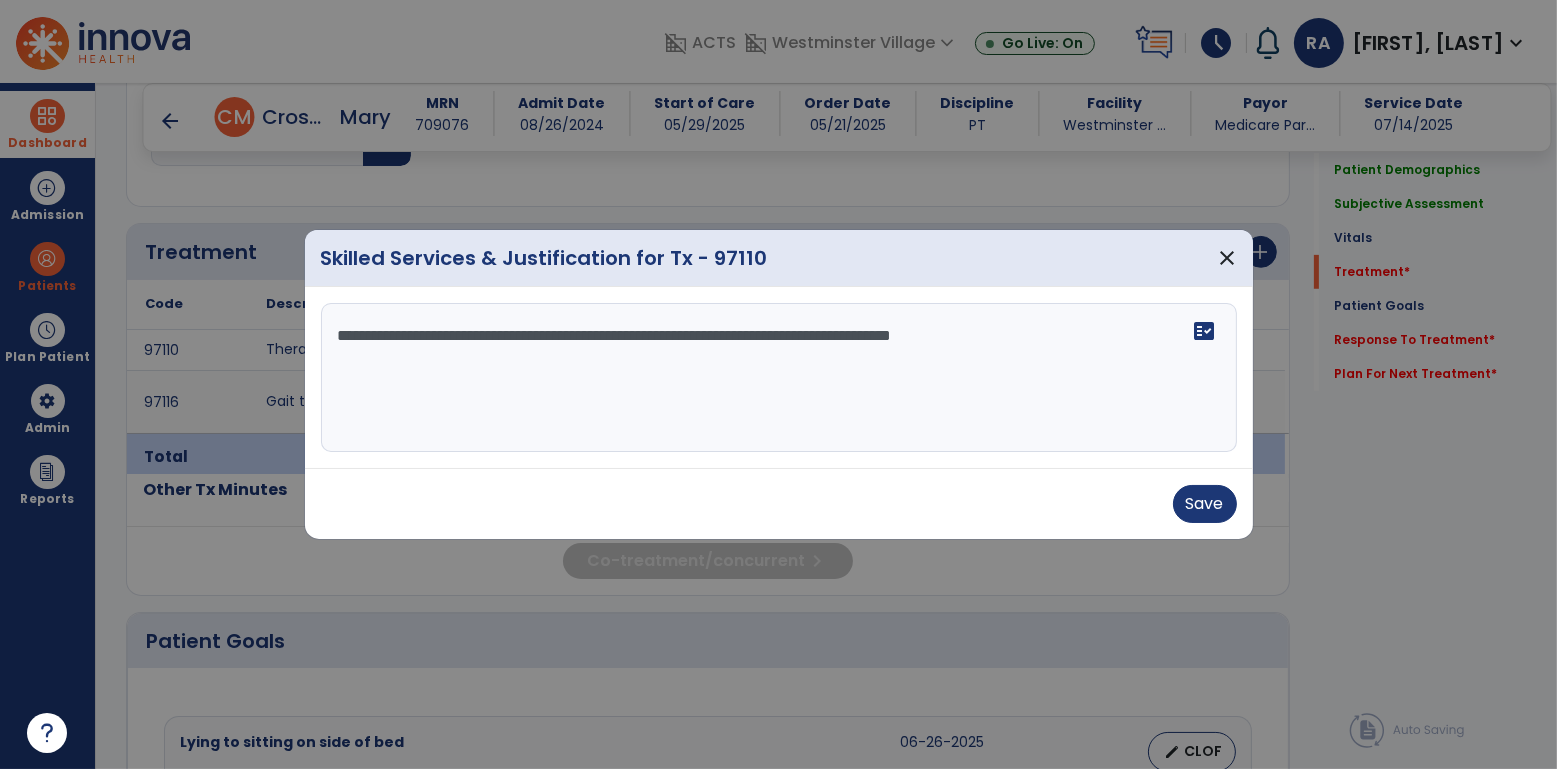 click on "**********" at bounding box center [779, 378] 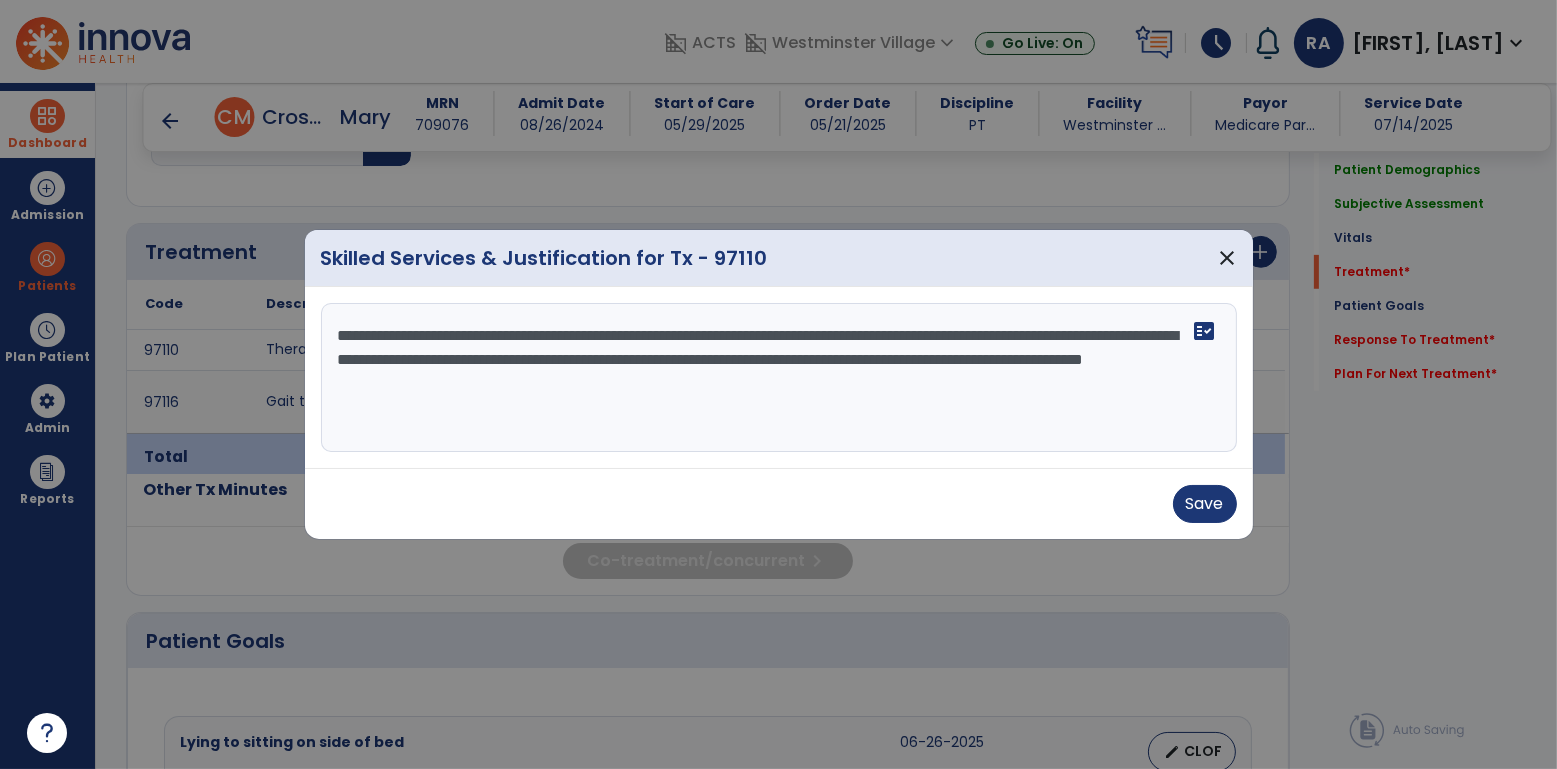 click on "**********" at bounding box center [779, 378] 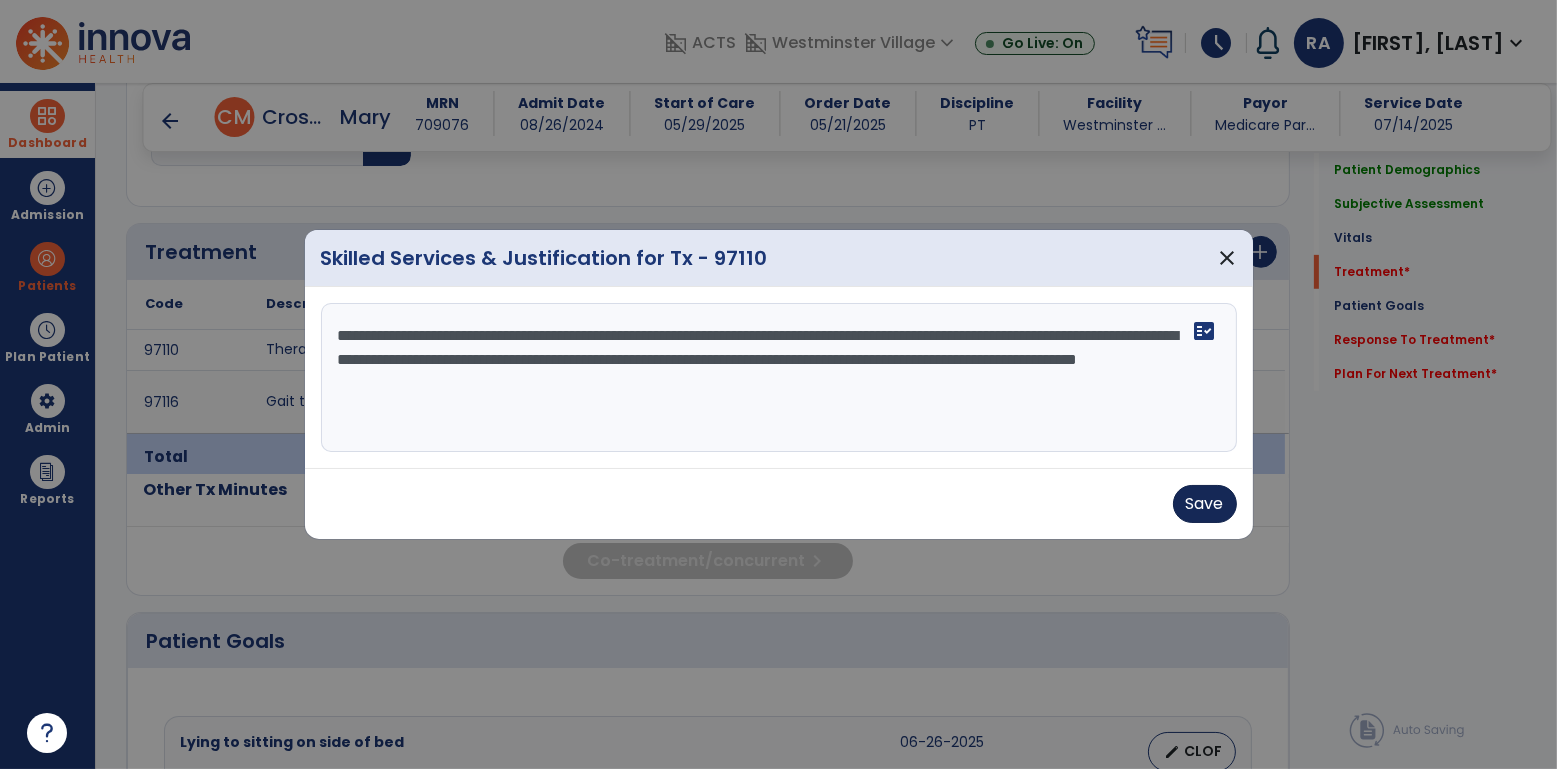 type on "**********" 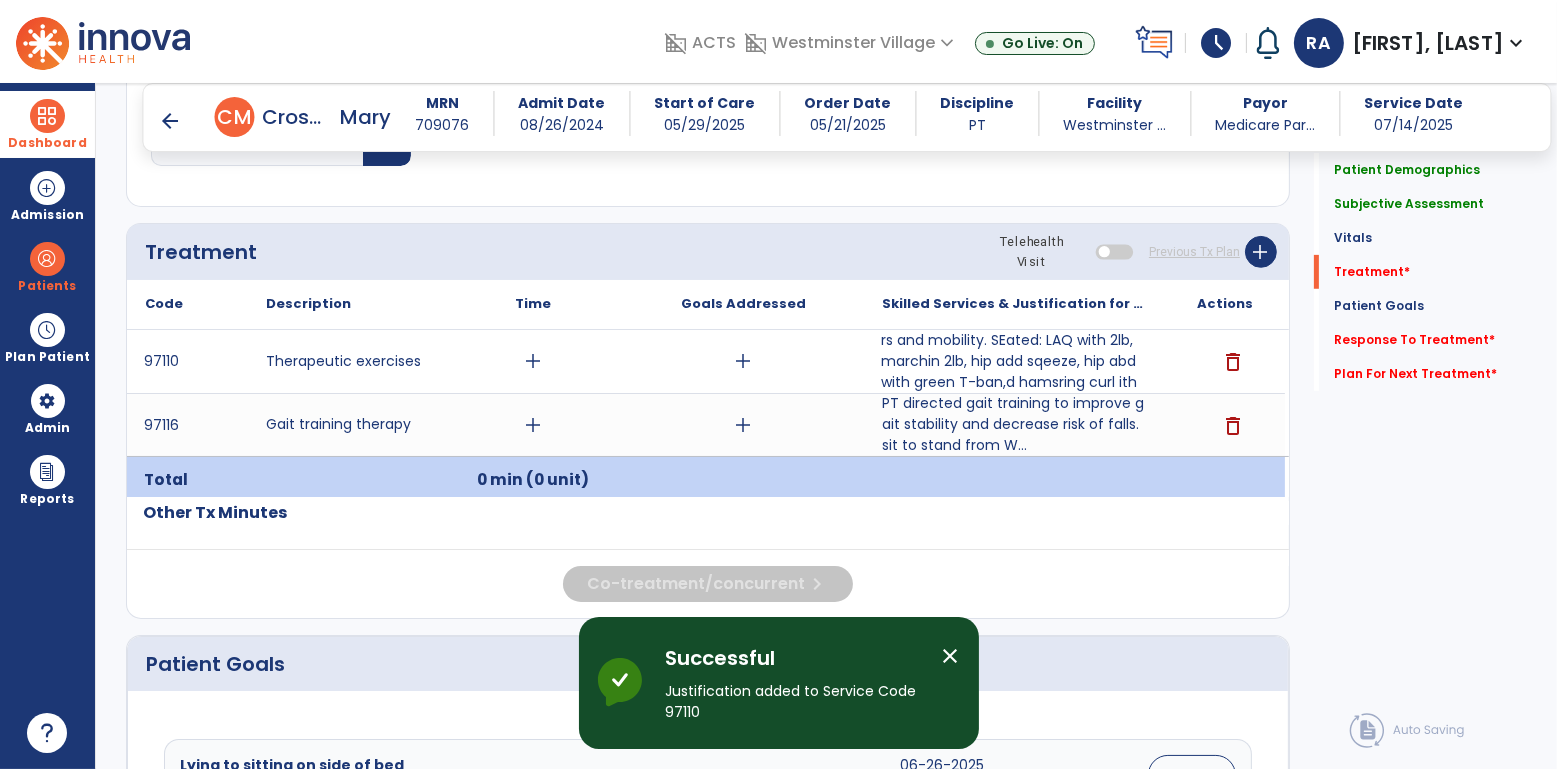 click on "add" at bounding box center (533, 361) 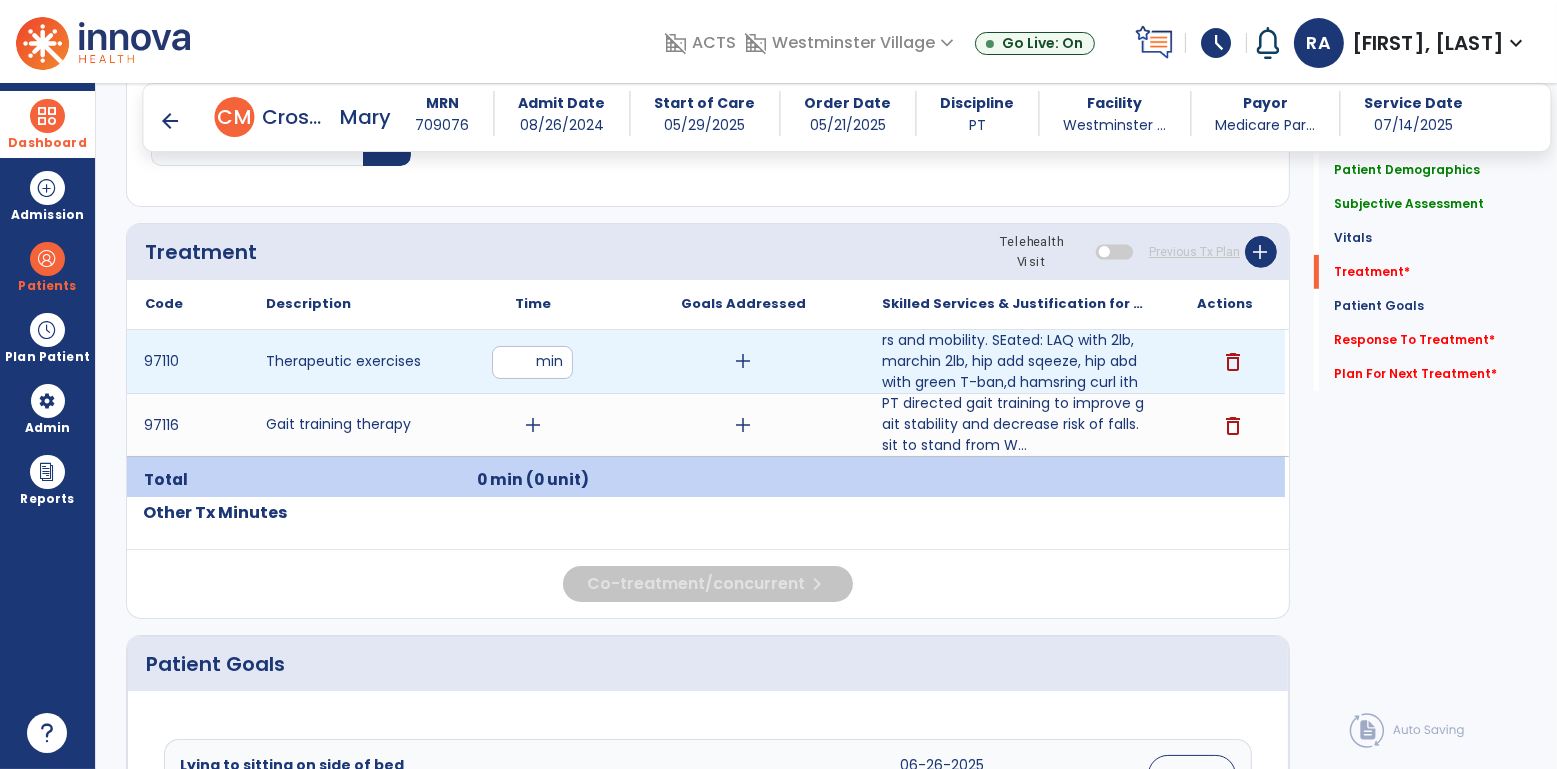 type on "**" 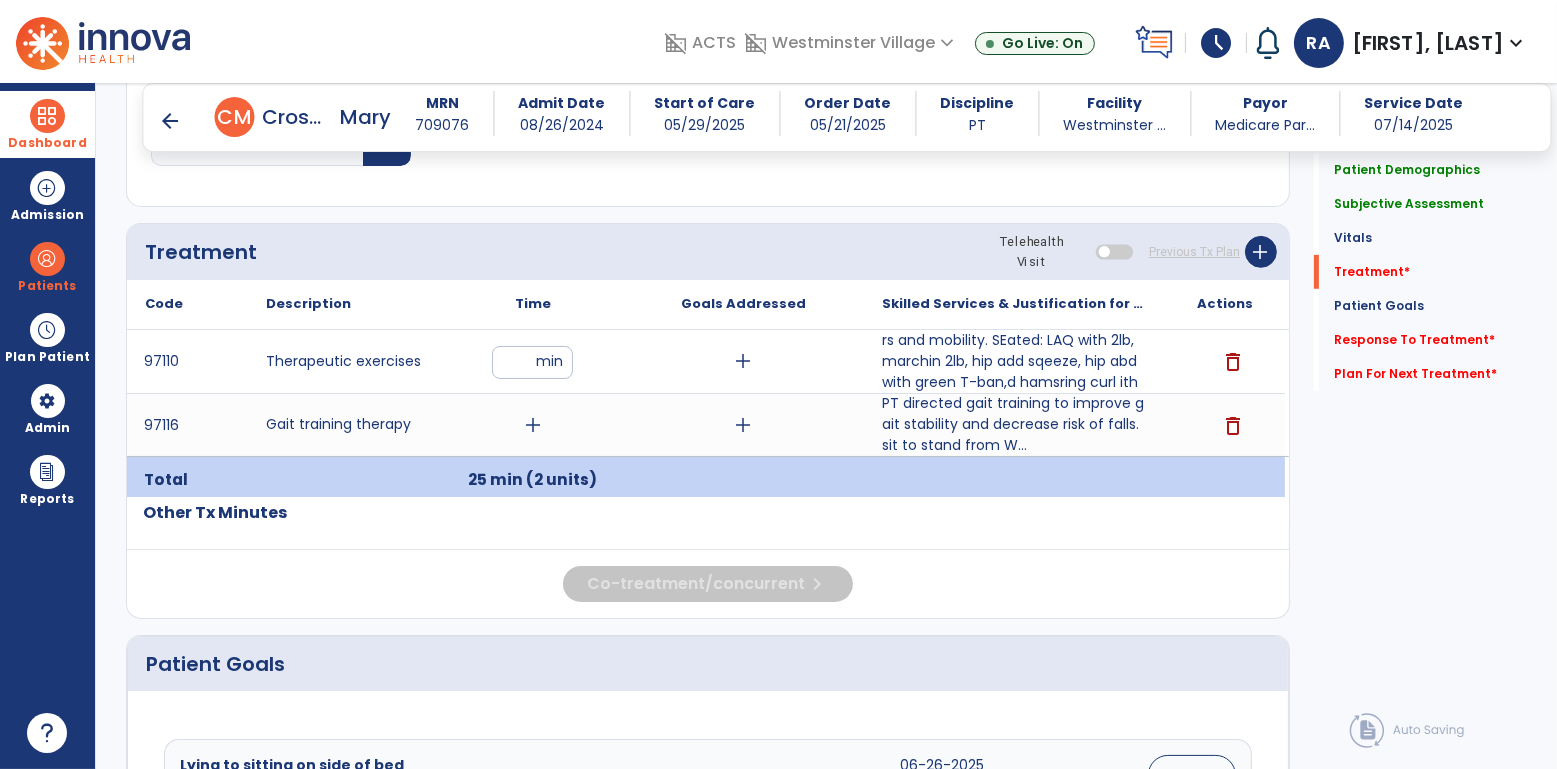 click on "add" at bounding box center (533, 425) 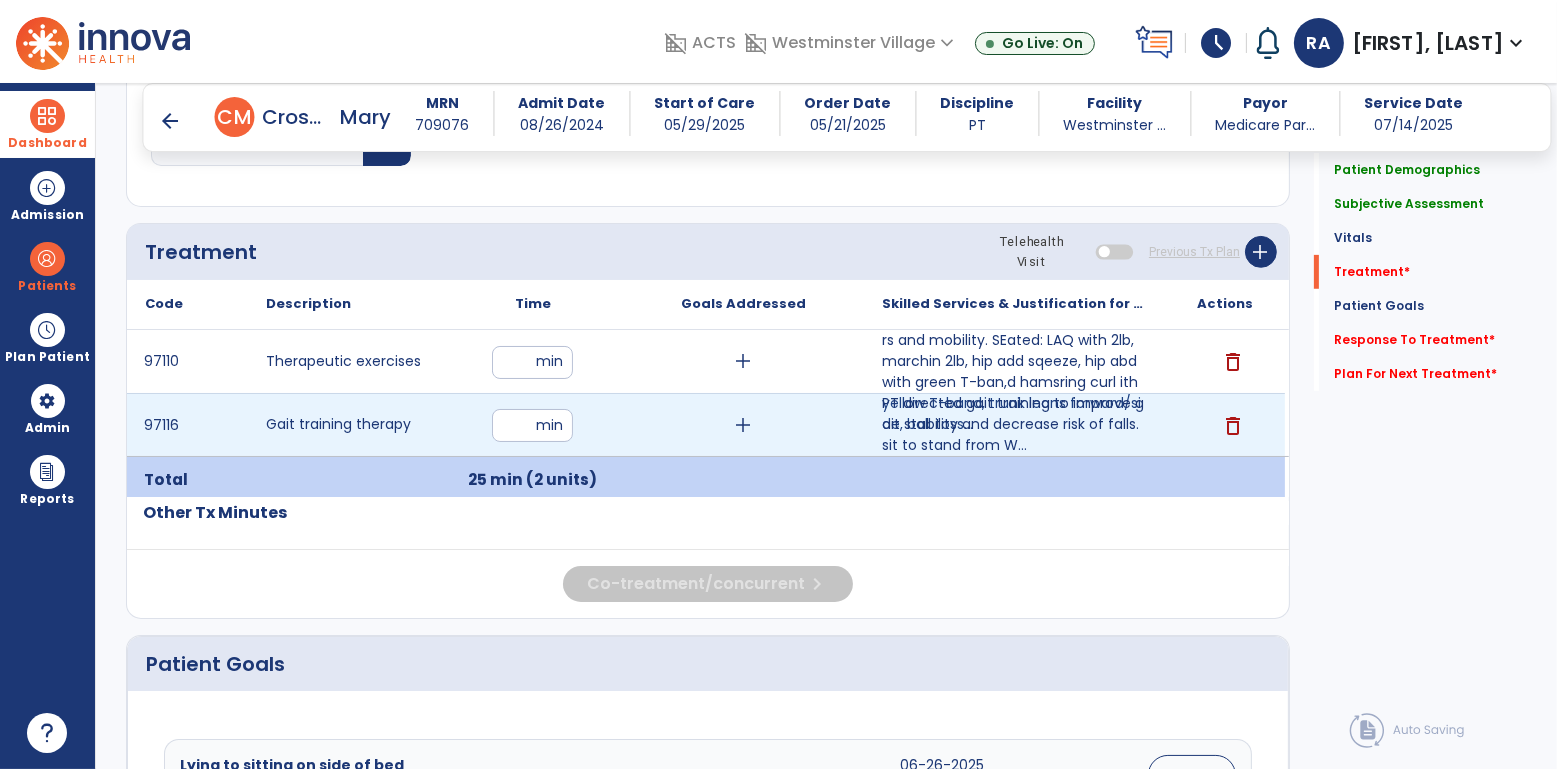 type on "**" 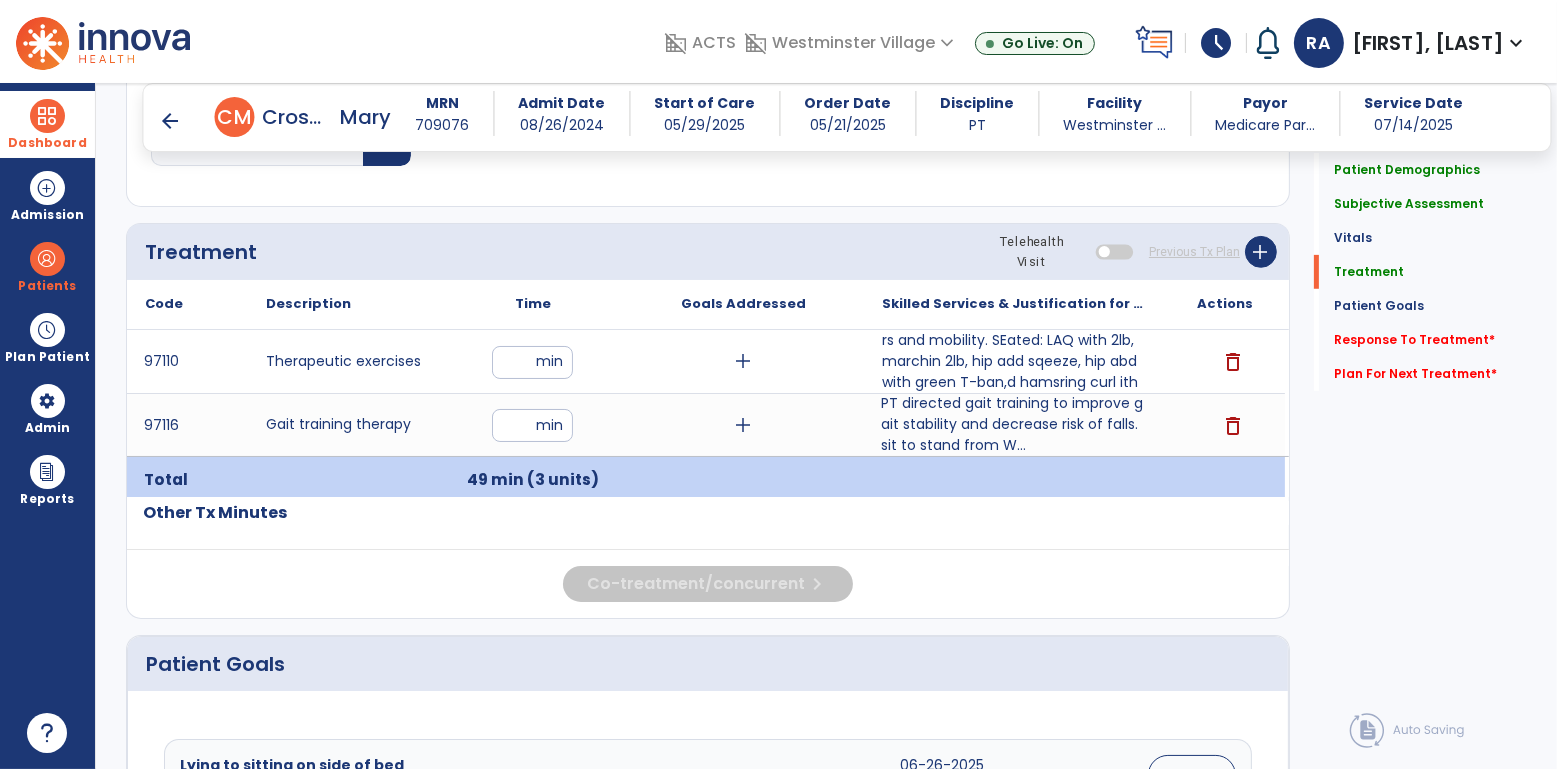 click on "PT directed gait training to improve gait stability and decrease risk of falls.  sit to stand from W..." at bounding box center (1014, 424) 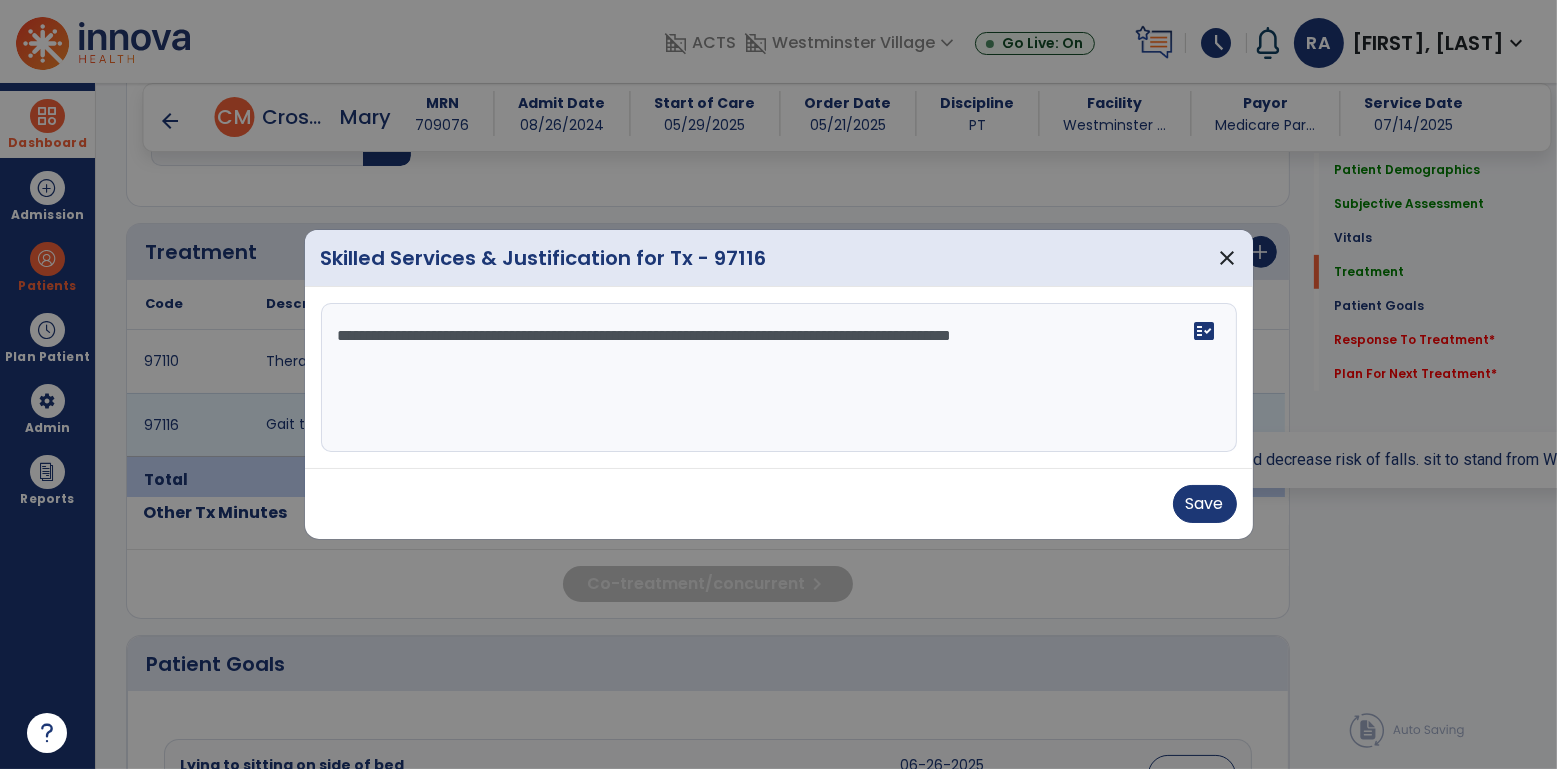 click on "**********" at bounding box center (779, 378) 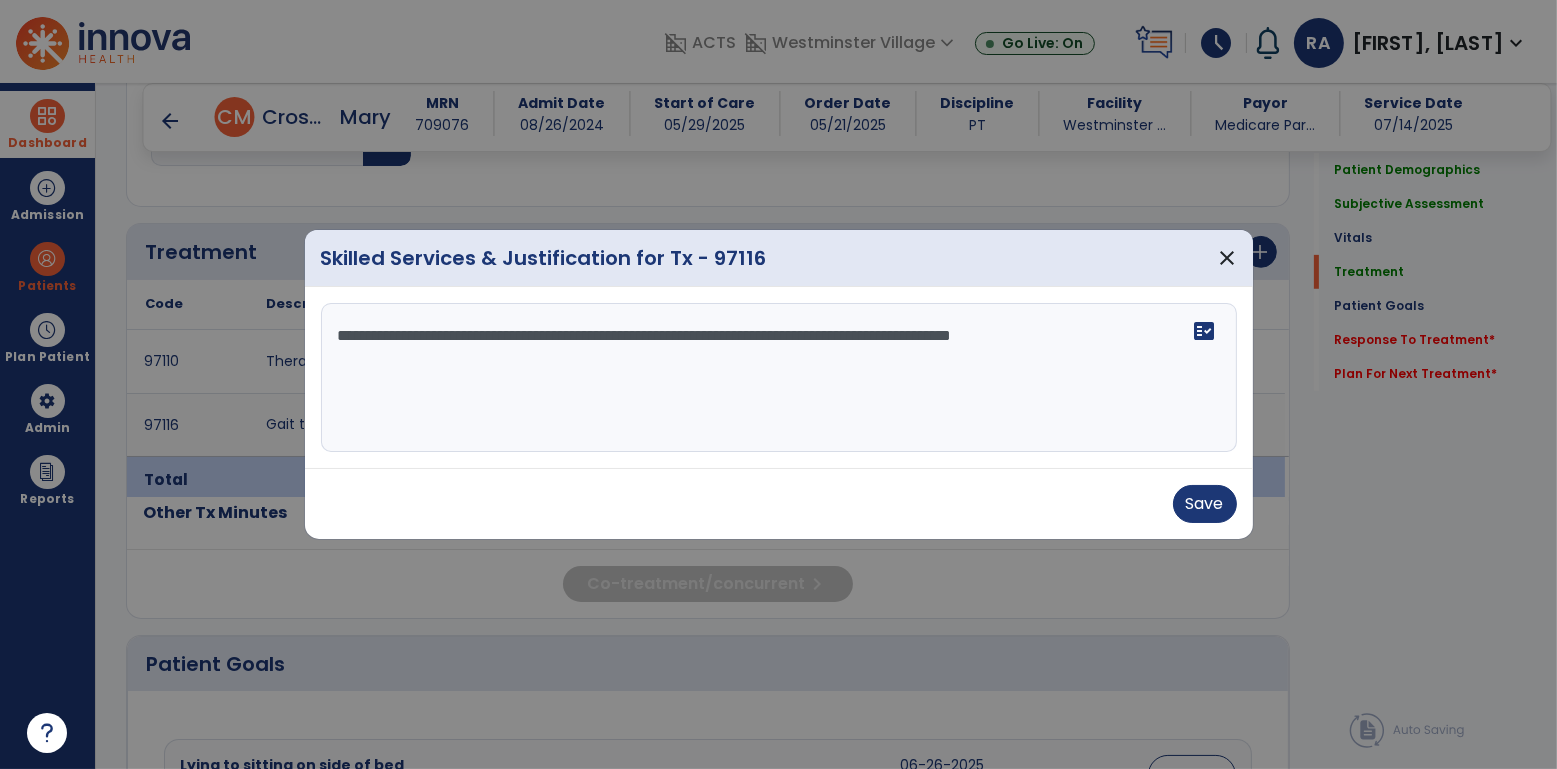click on "**********" at bounding box center (779, 378) 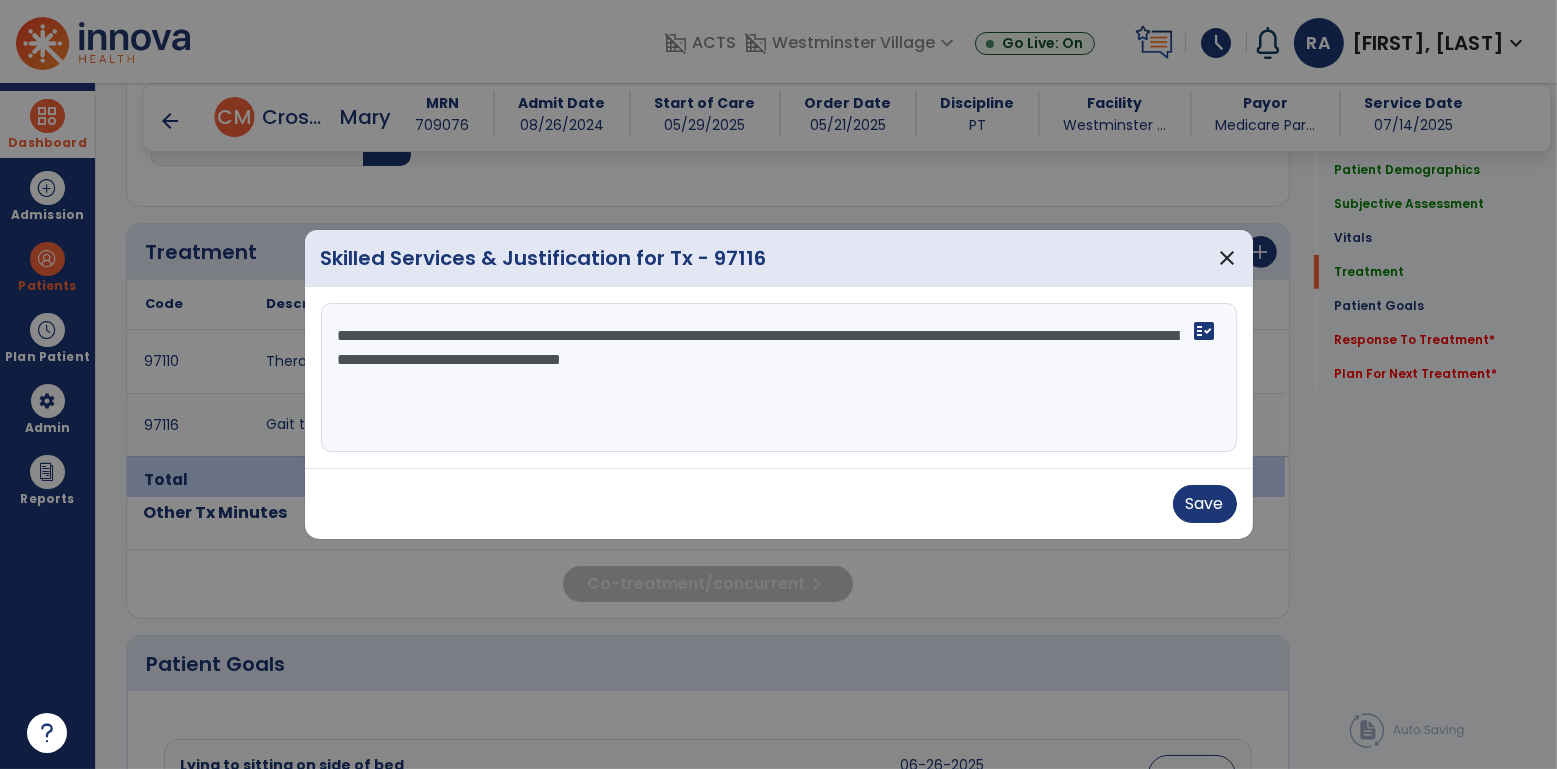click at bounding box center [778, 384] 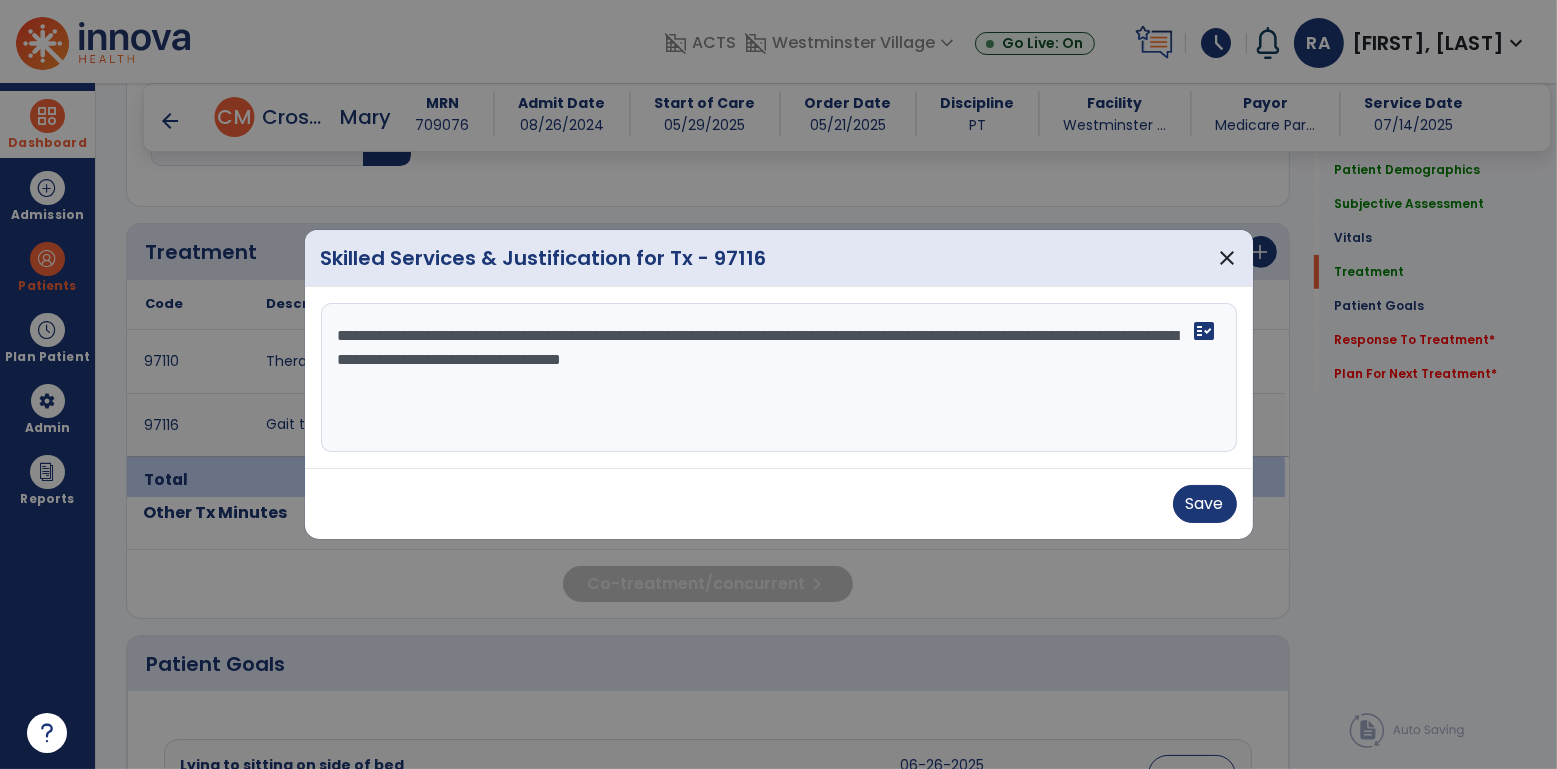 click on "**********" at bounding box center (779, 378) 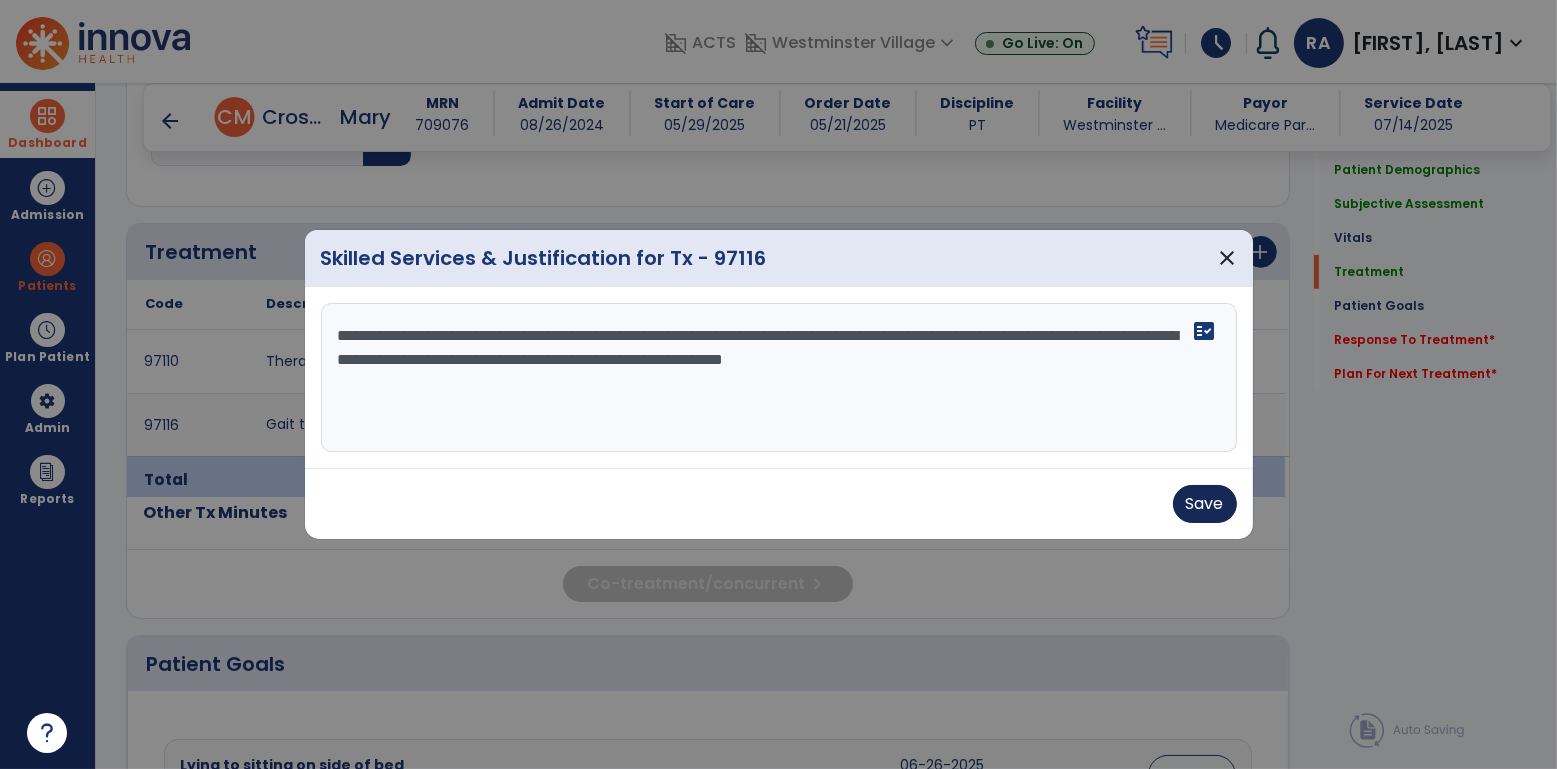 type on "**********" 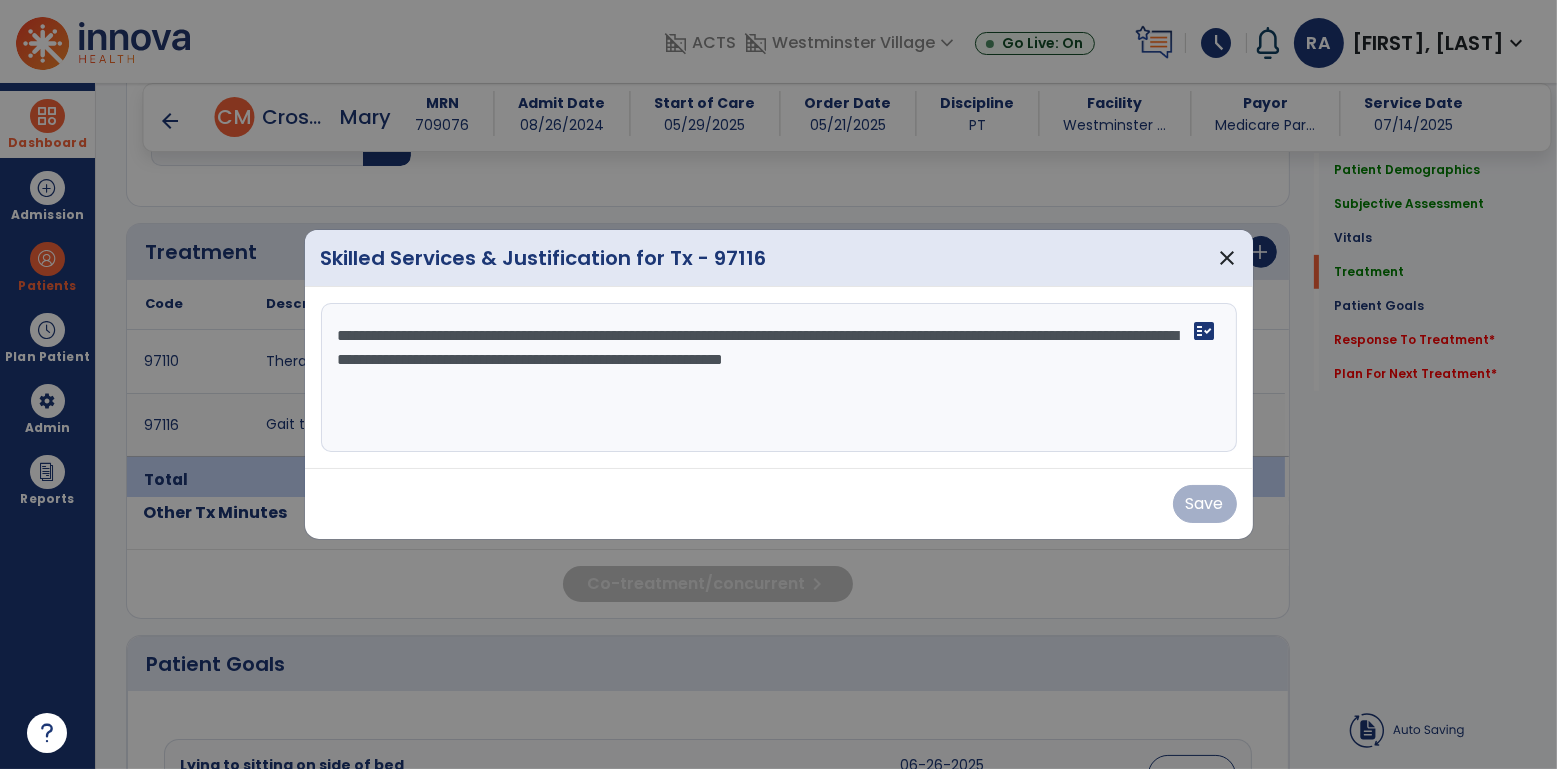 click on "fact_check" at bounding box center [1205, 331] 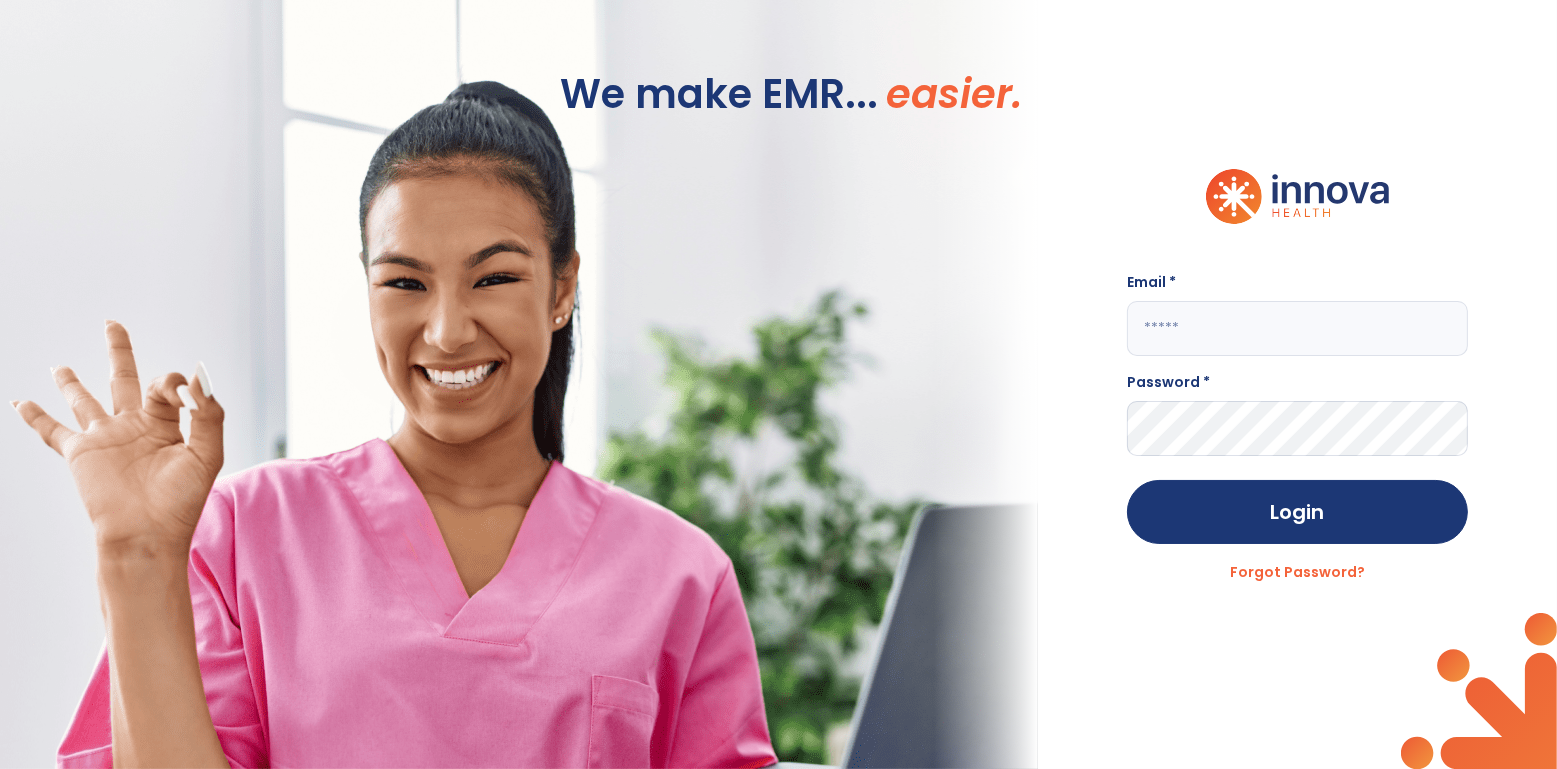 type on "**********" 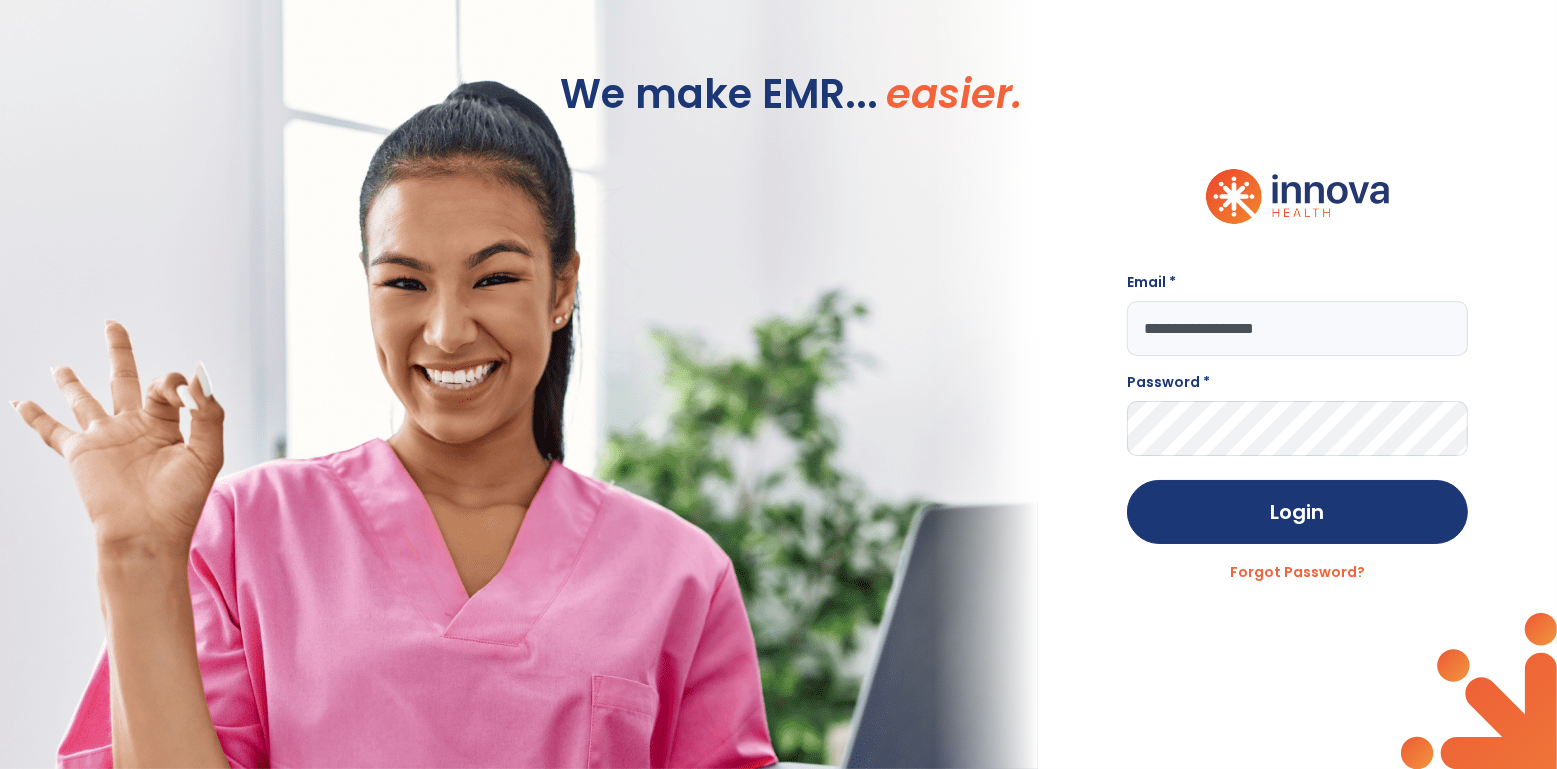 scroll, scrollTop: 0, scrollLeft: 0, axis: both 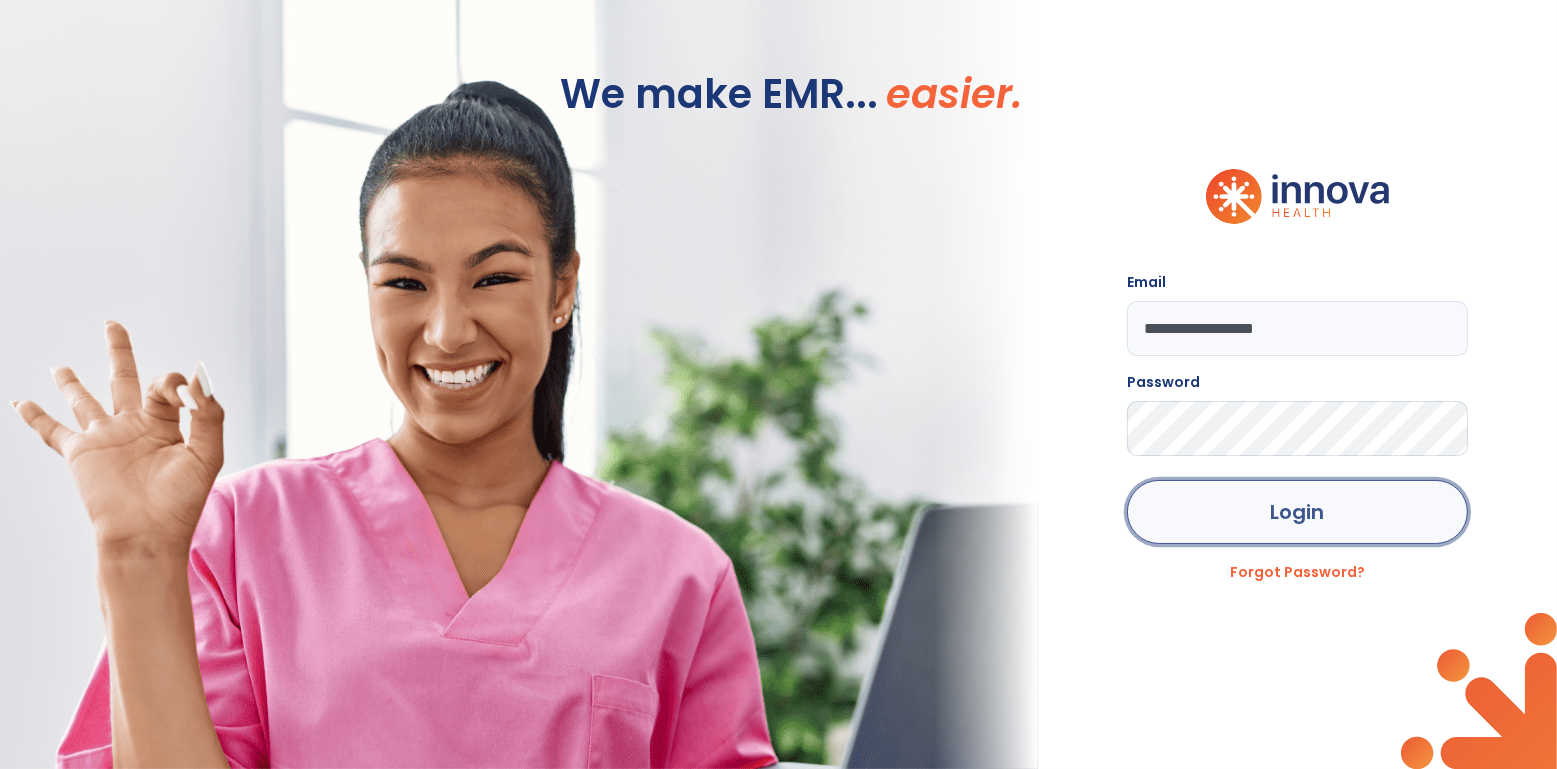 click on "Login" 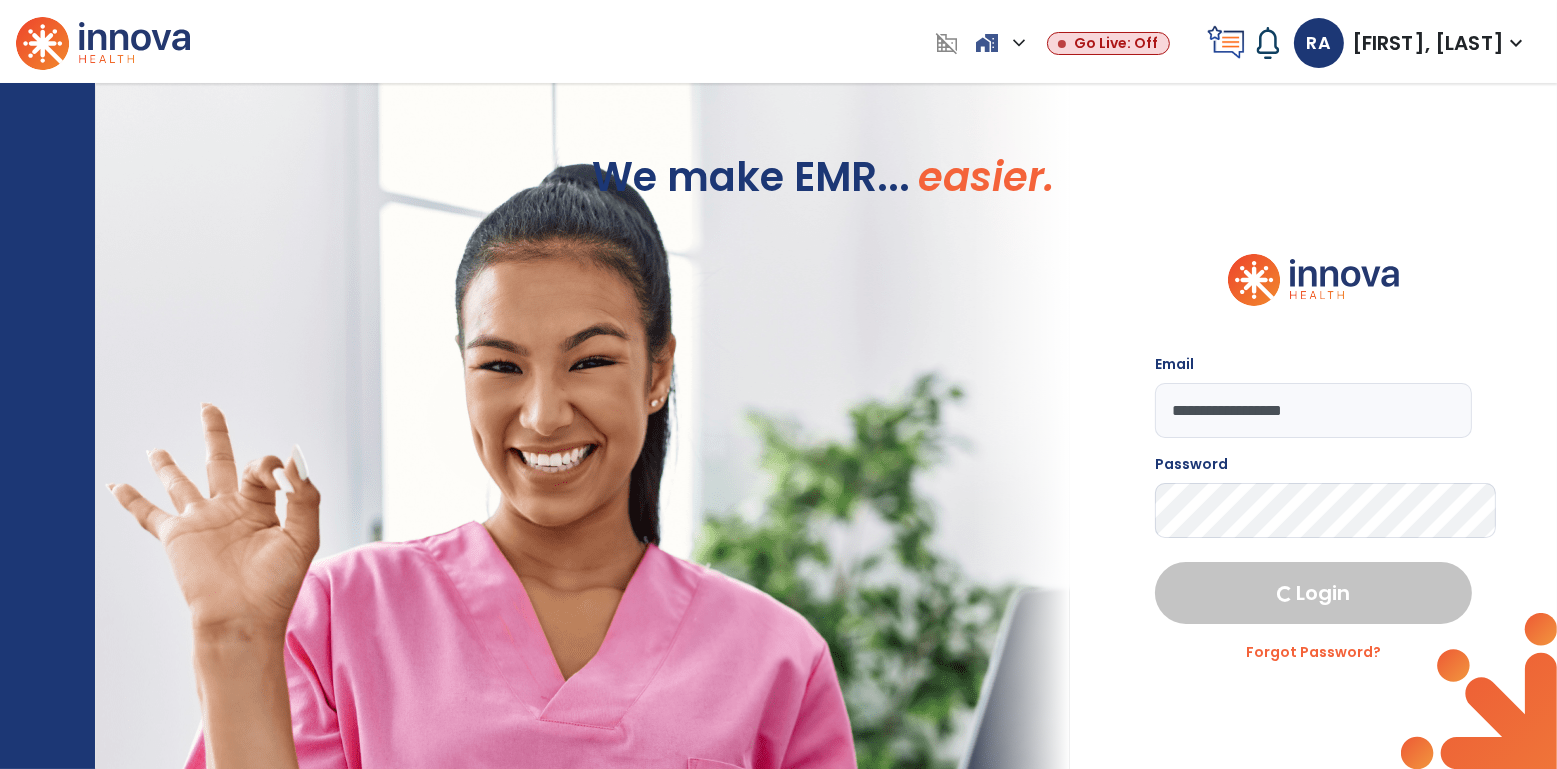 select on "****" 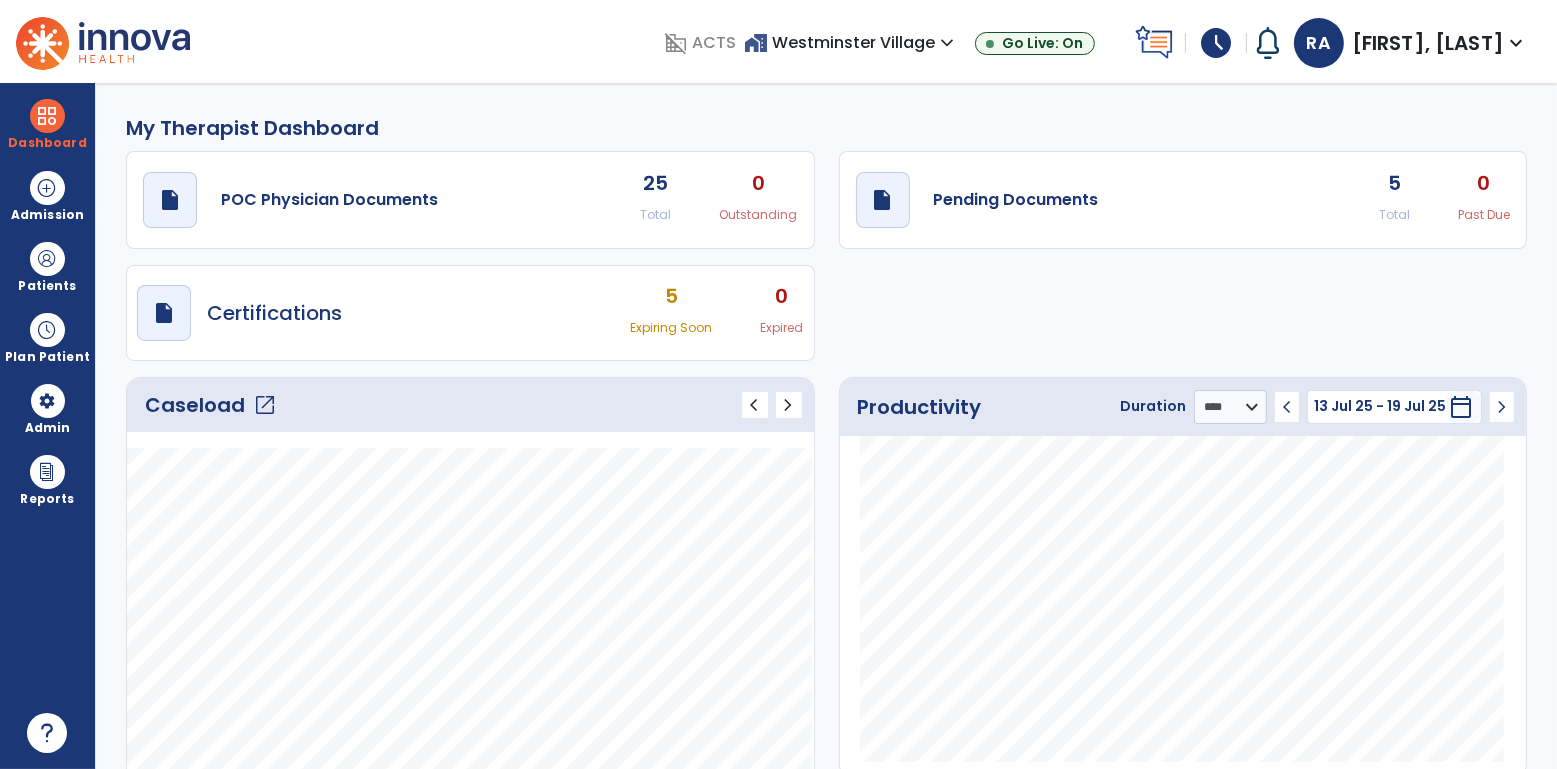 click on "draft   open_in_new  Pending Documents 5 Total 0 Past Due" 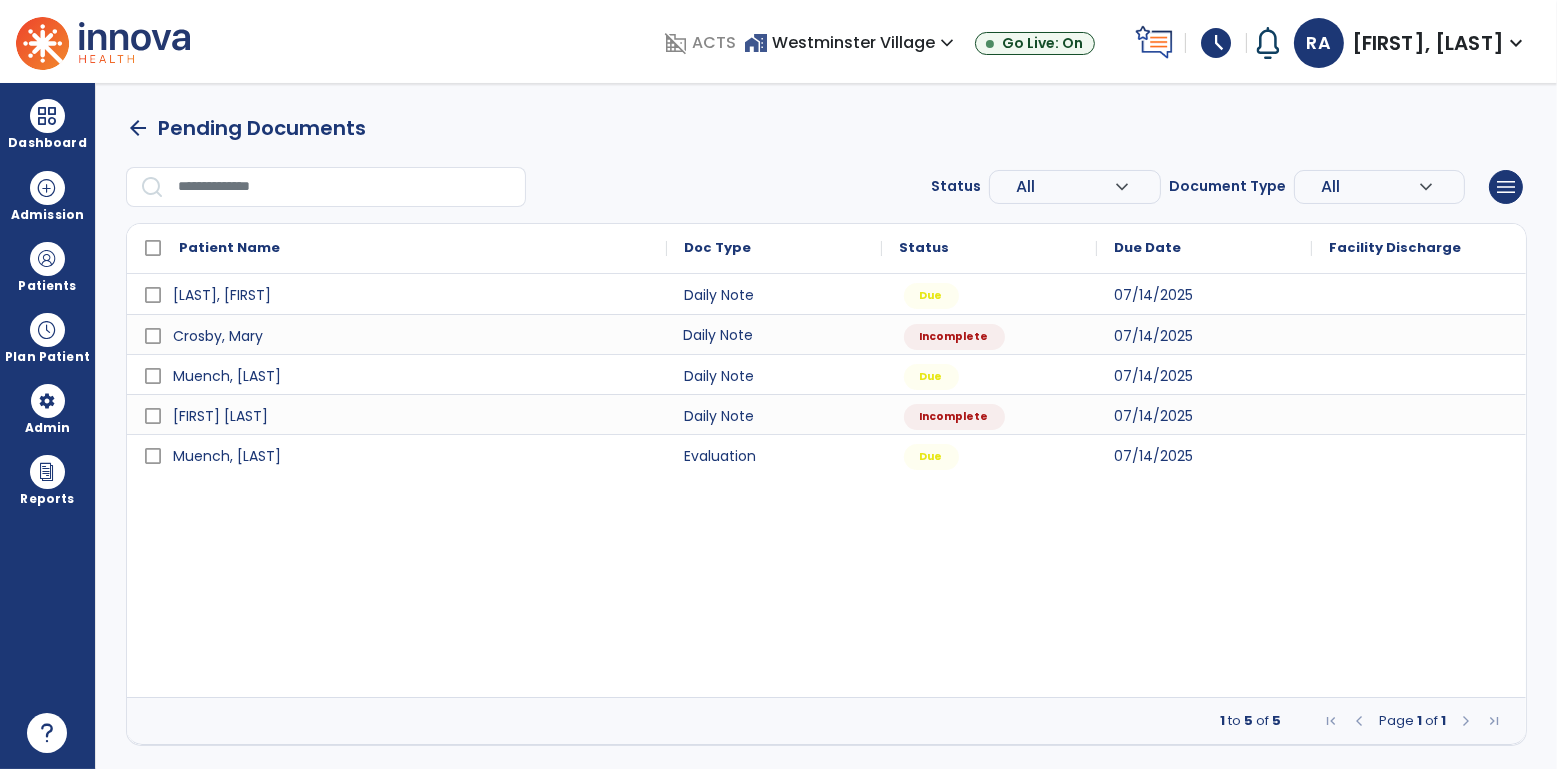 click on "Daily Note" at bounding box center (774, 334) 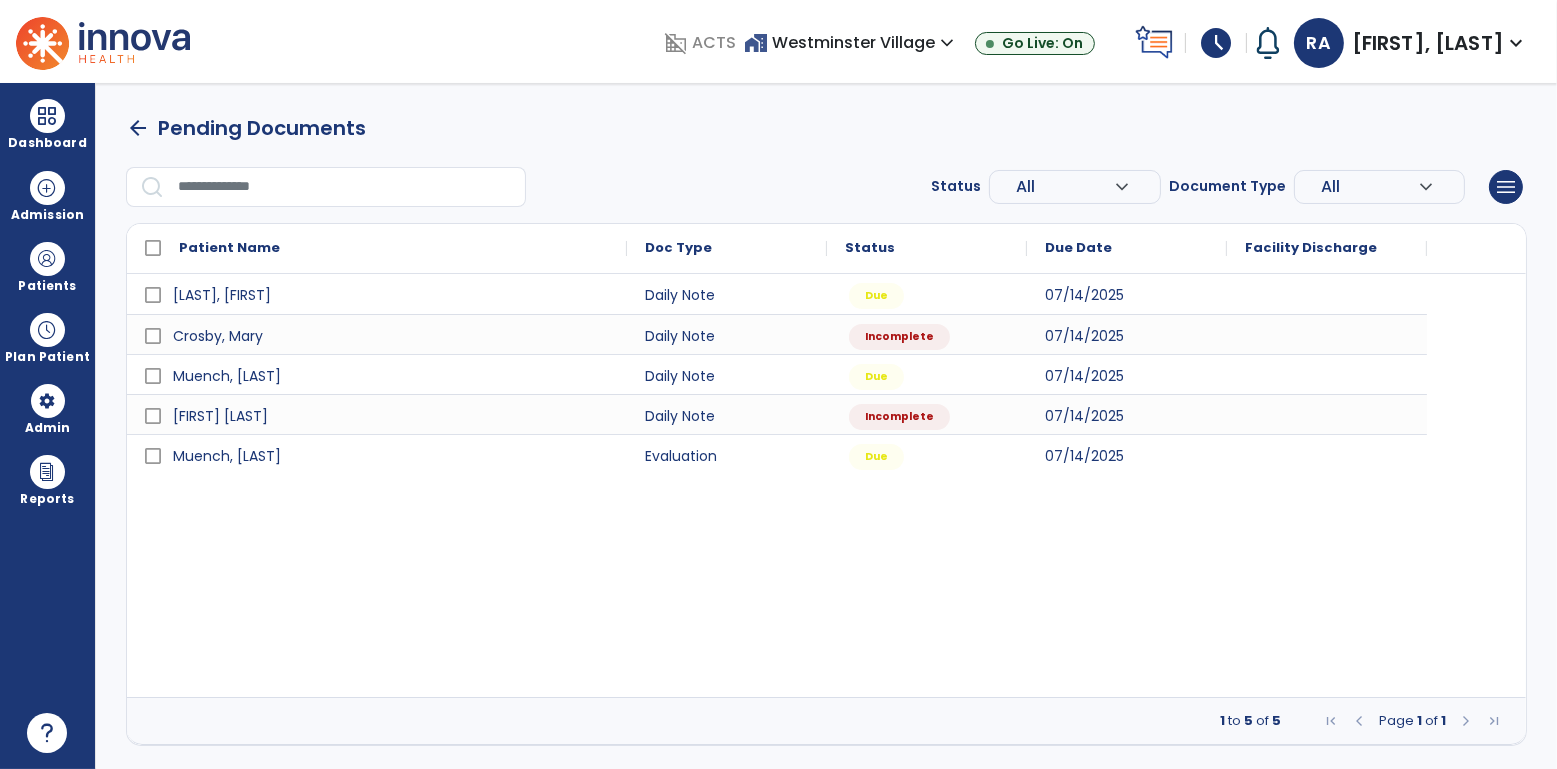 select on "*" 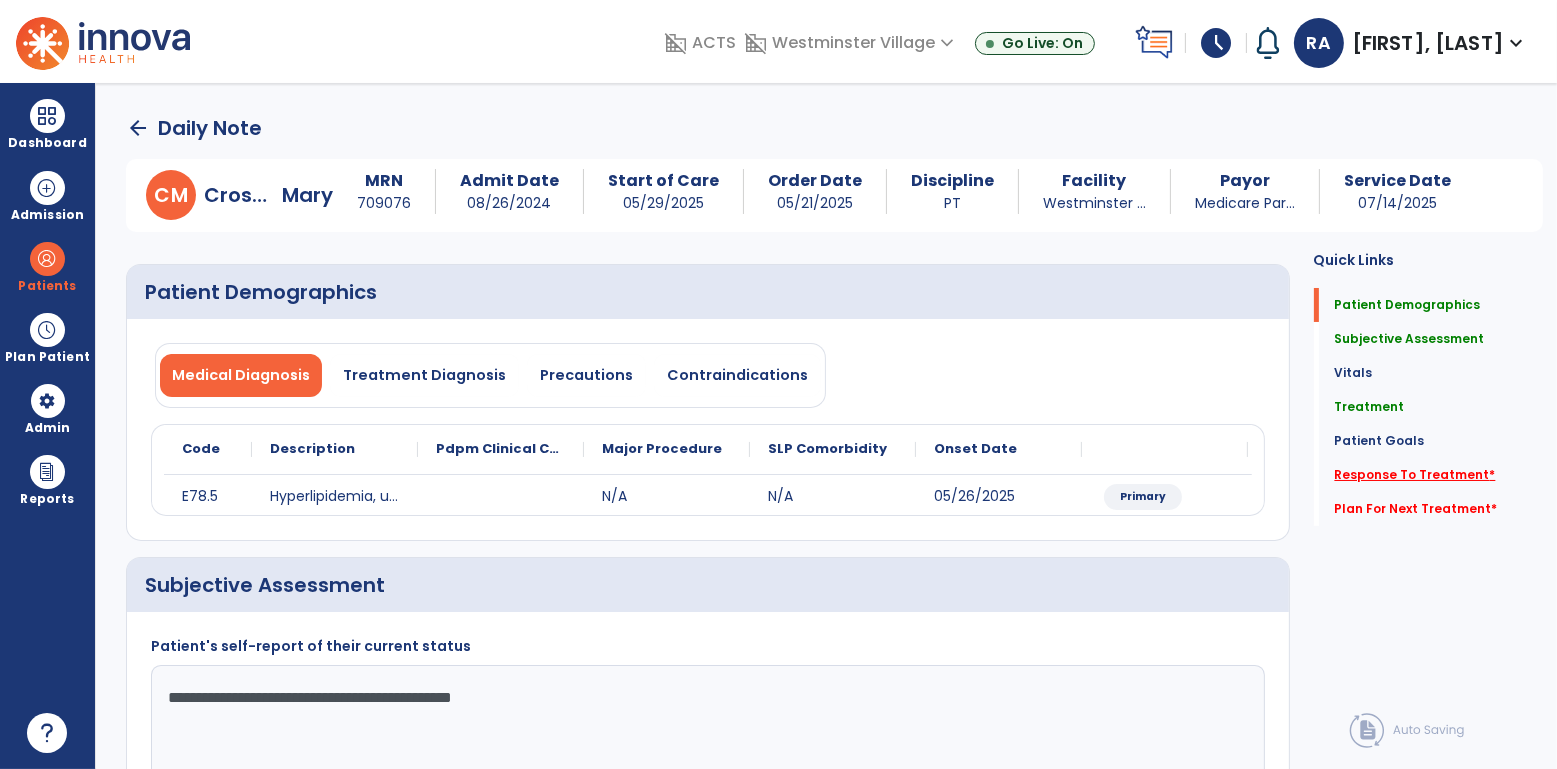 click on "Response To Treatment   *" 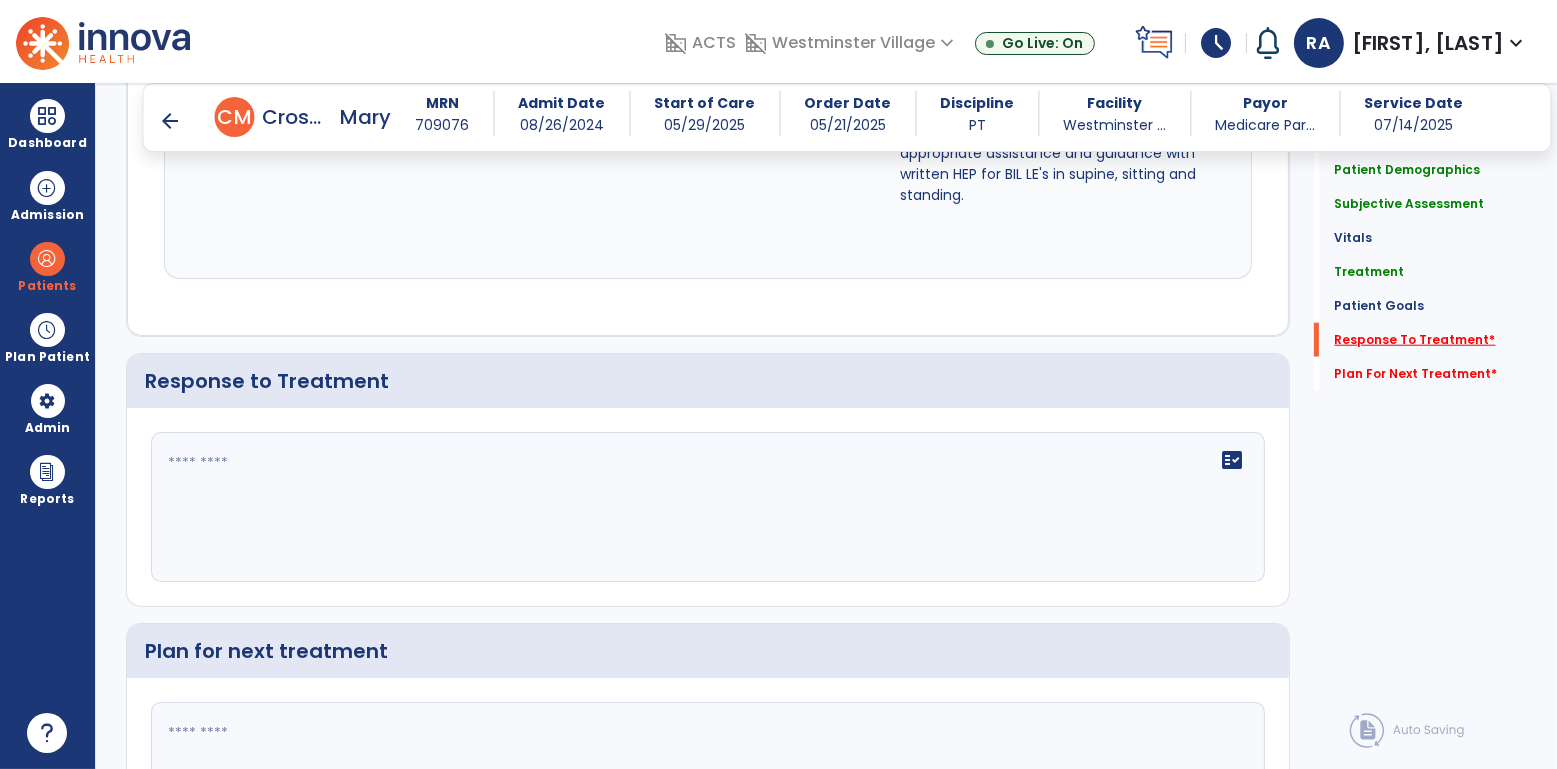 scroll, scrollTop: 2574, scrollLeft: 0, axis: vertical 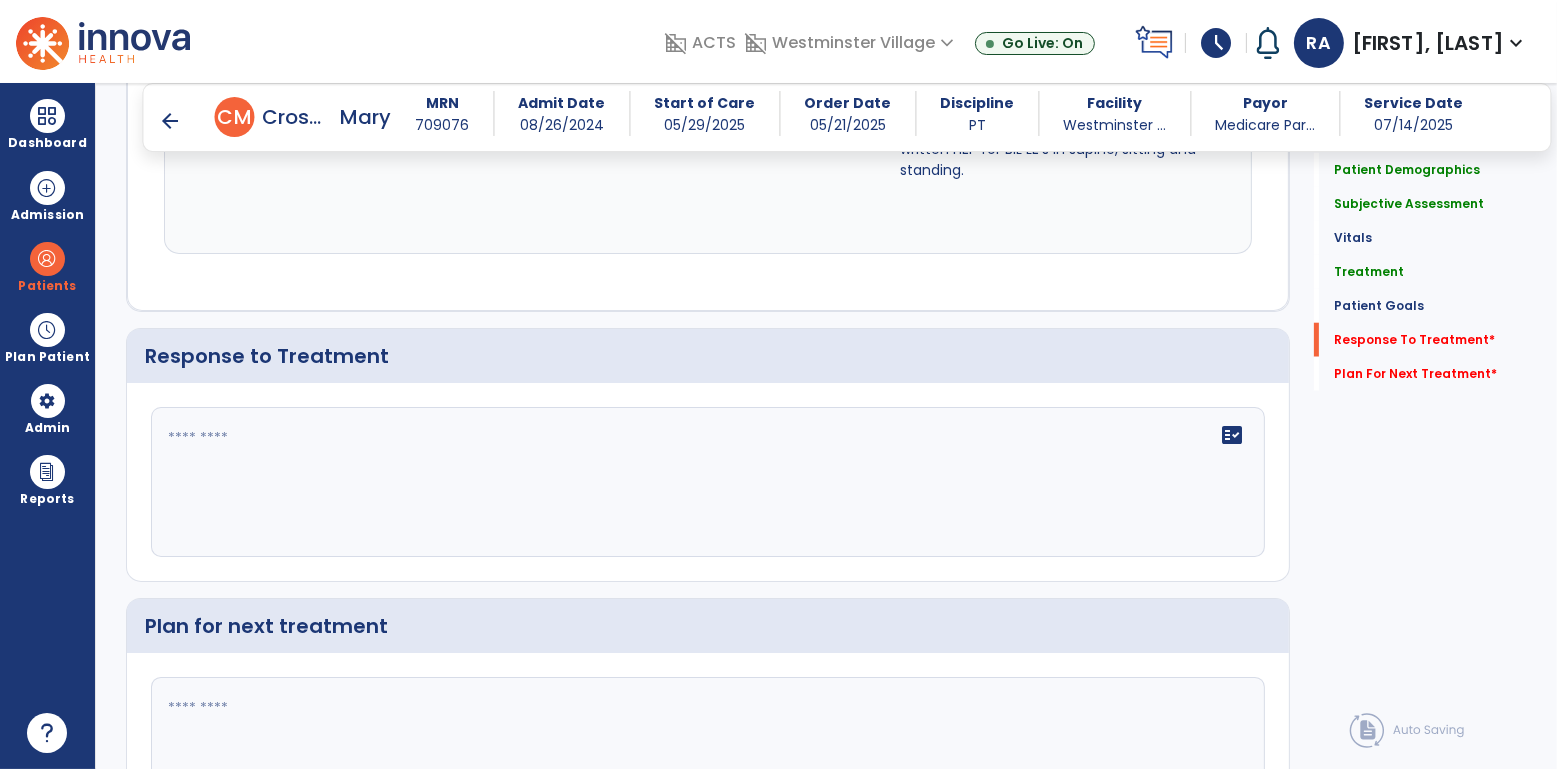 click on "fact_check" 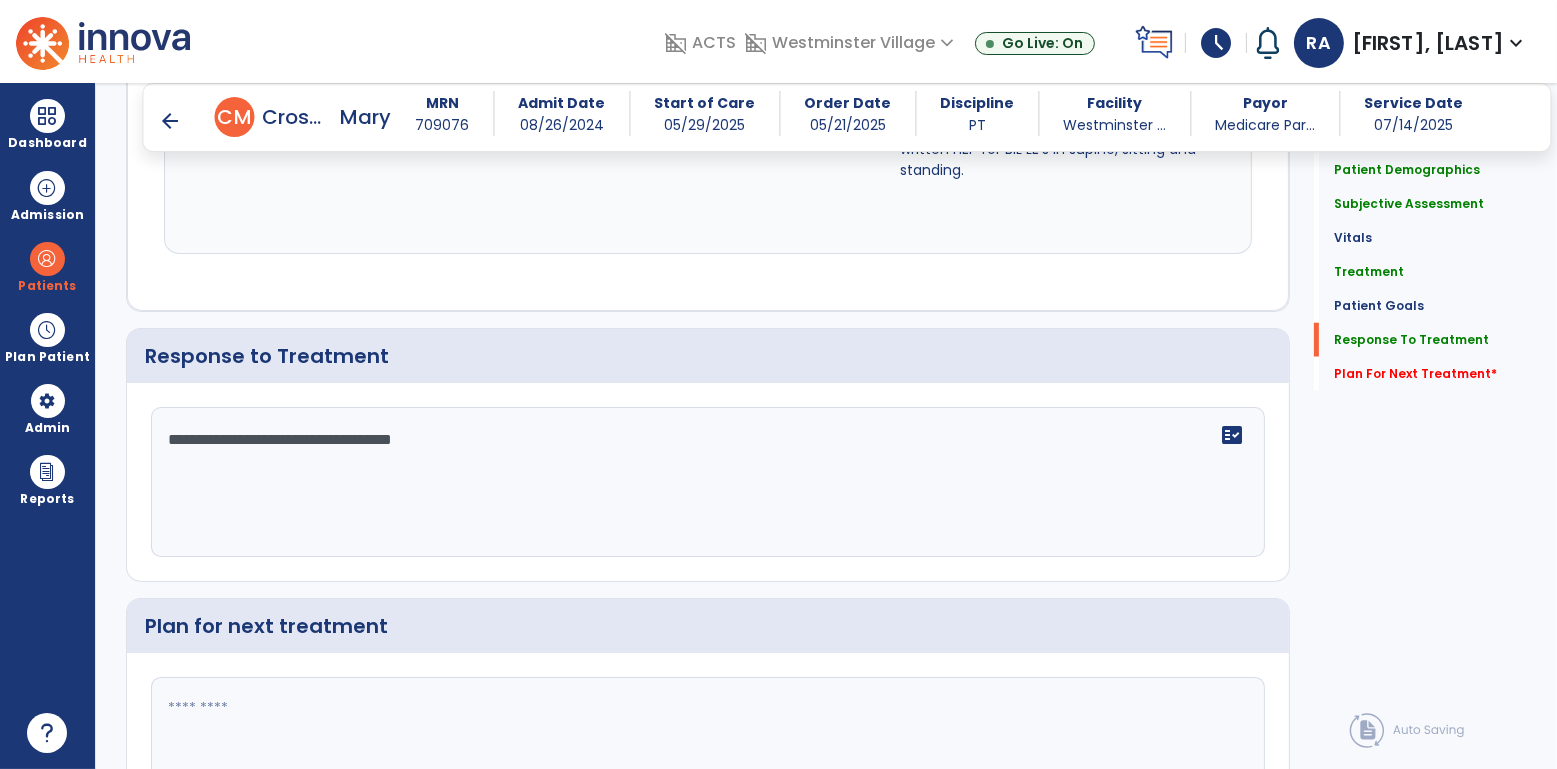 scroll, scrollTop: 2575, scrollLeft: 0, axis: vertical 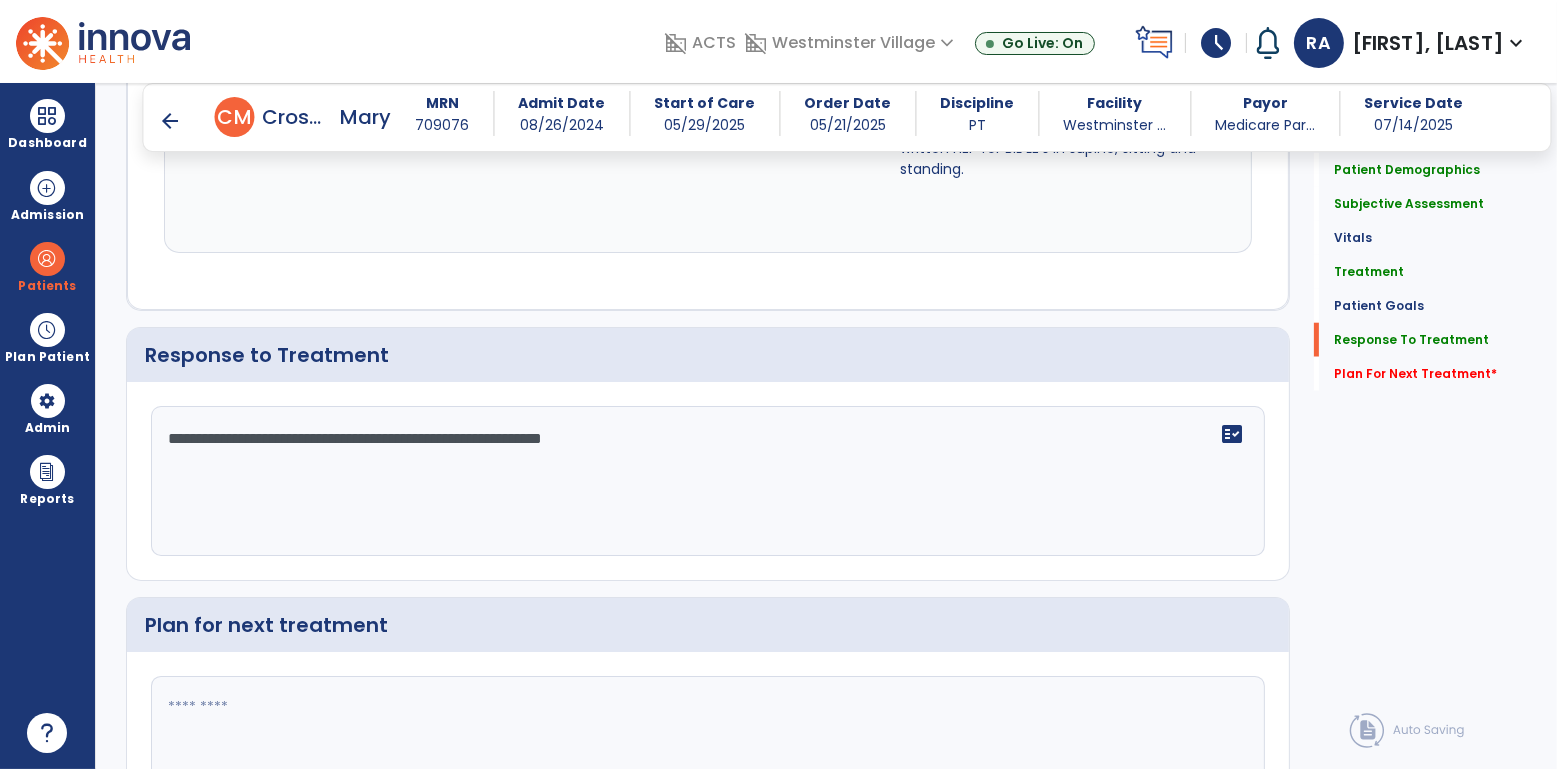 type on "**********" 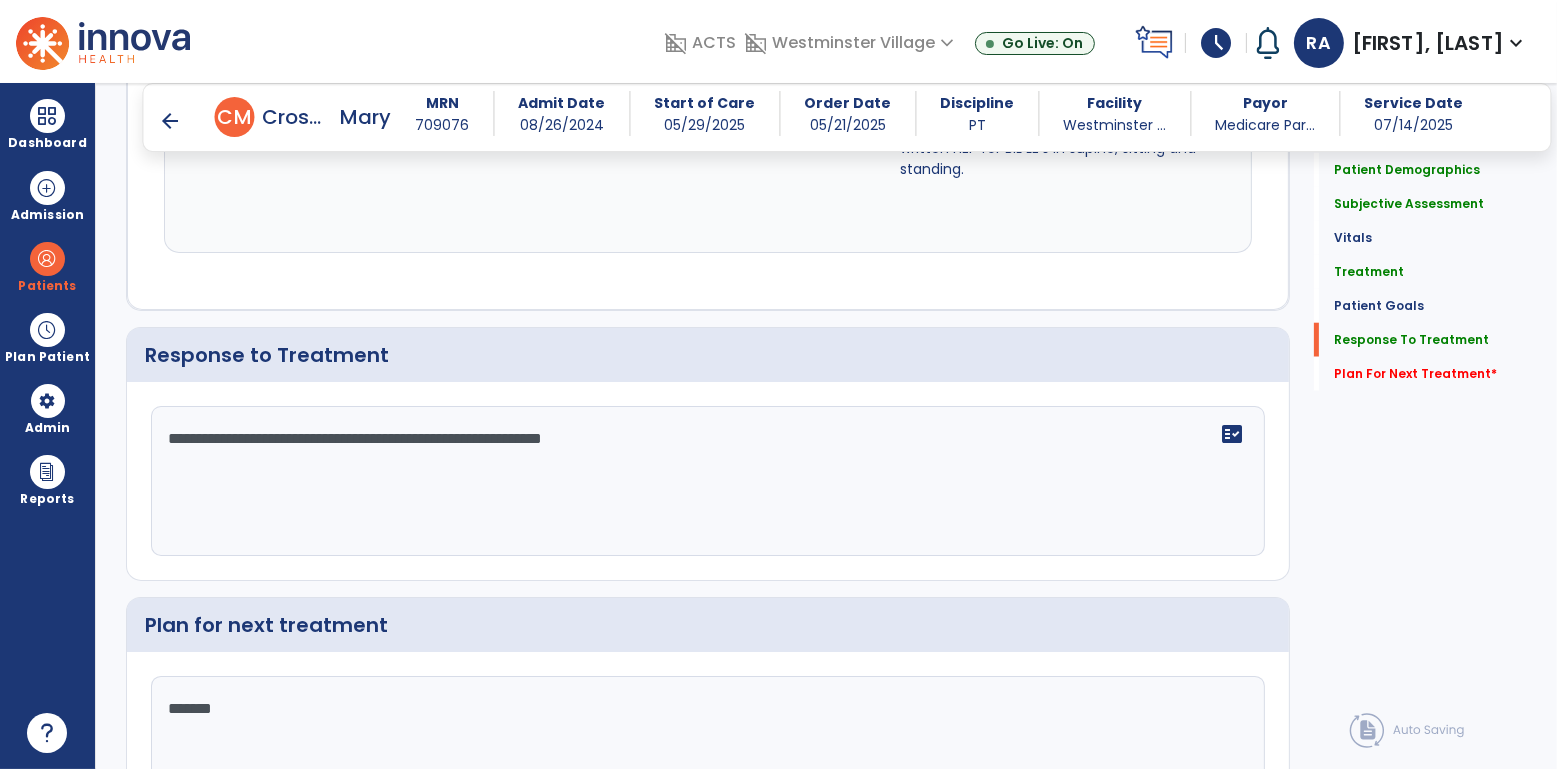 type on "********" 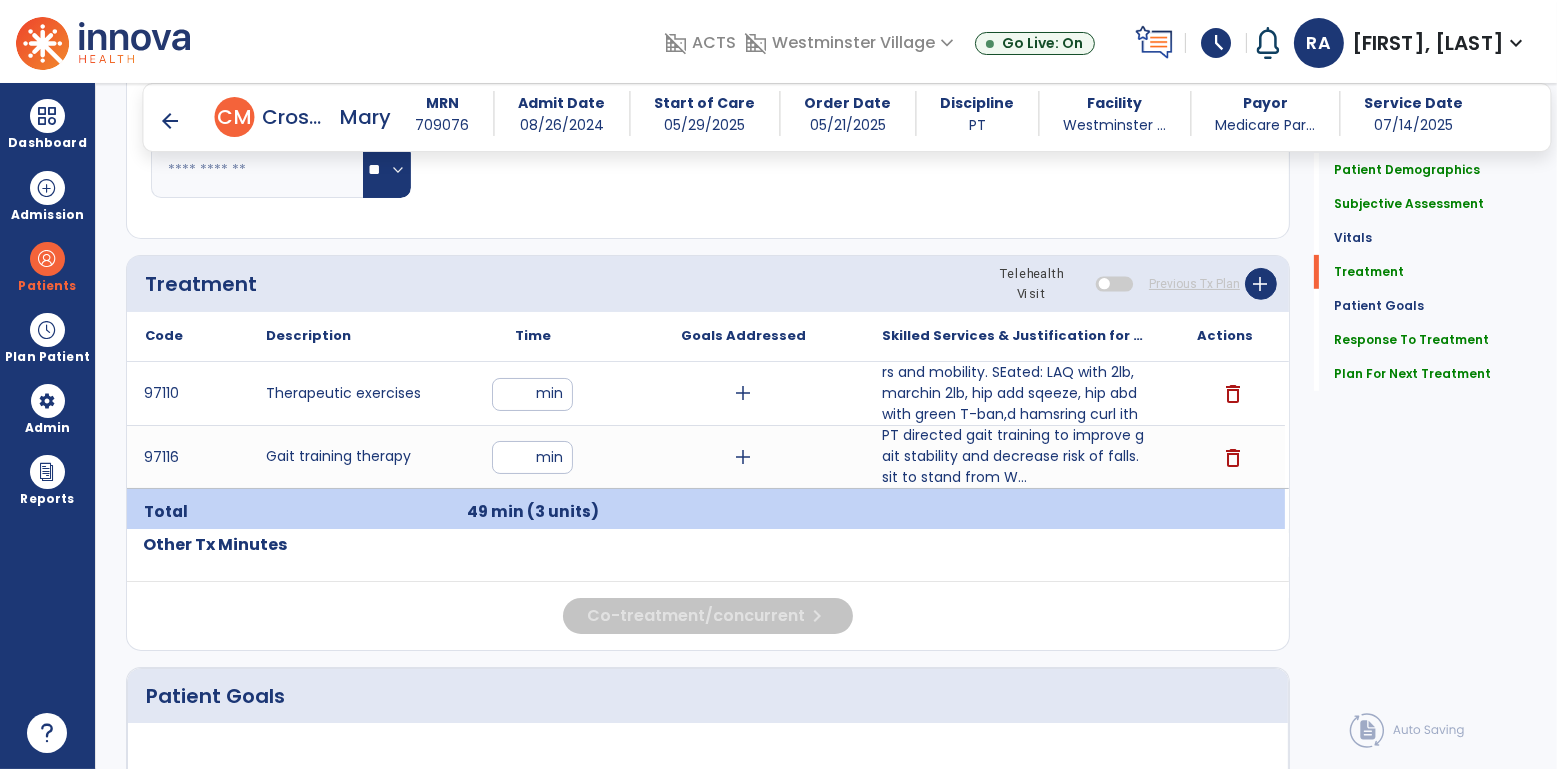 scroll, scrollTop: 1011, scrollLeft: 0, axis: vertical 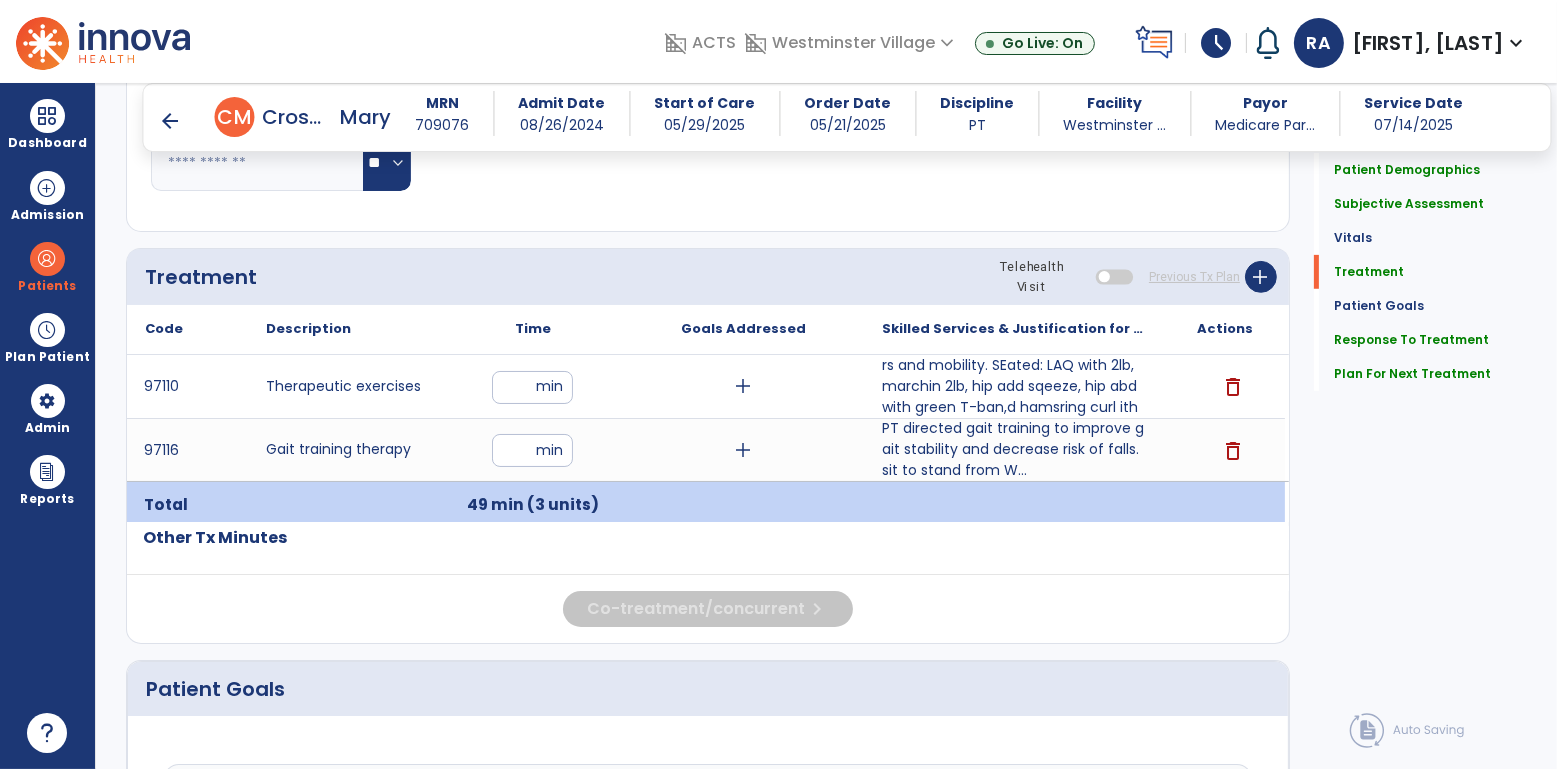 type on "**********" 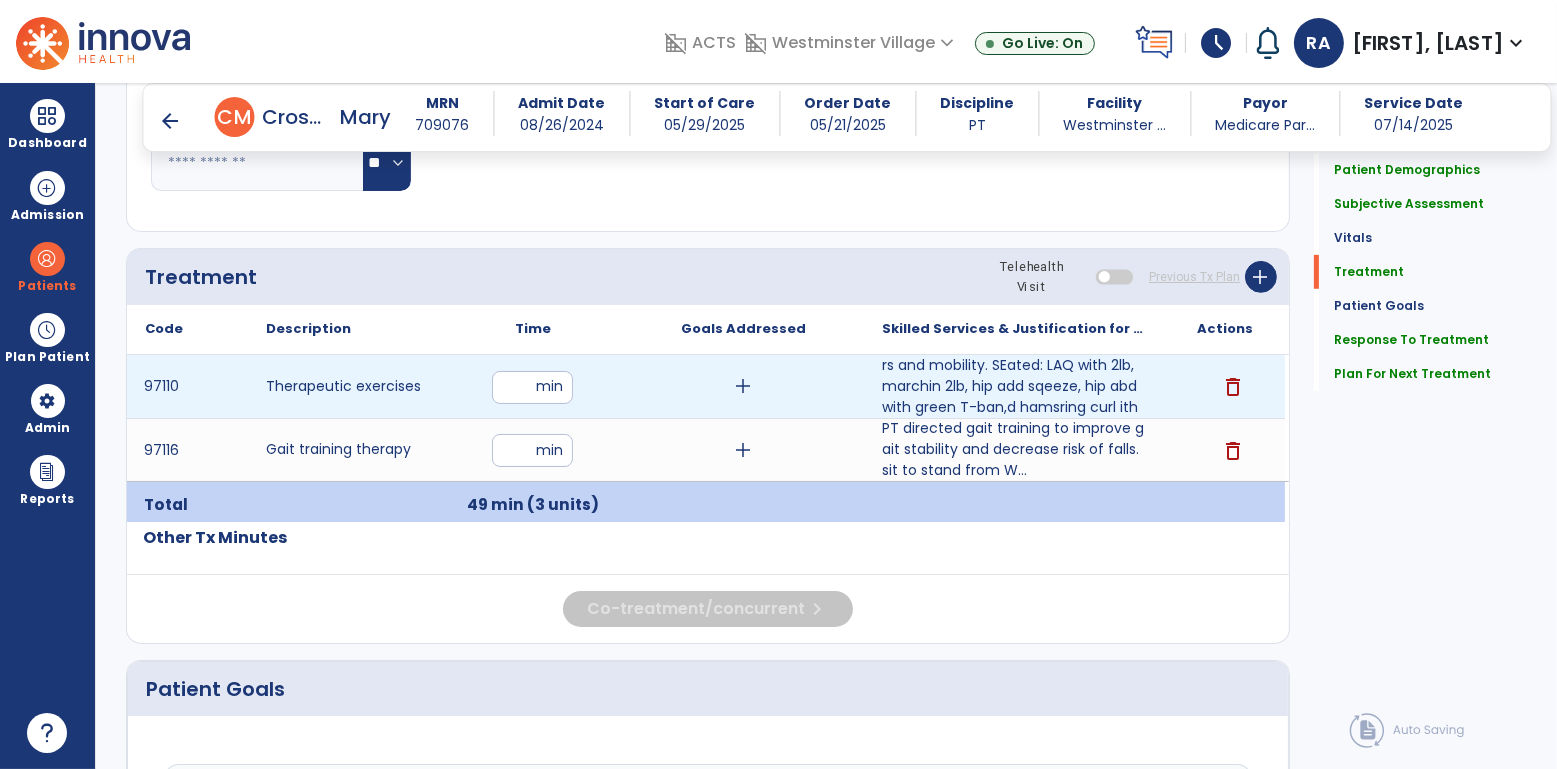 type on "*" 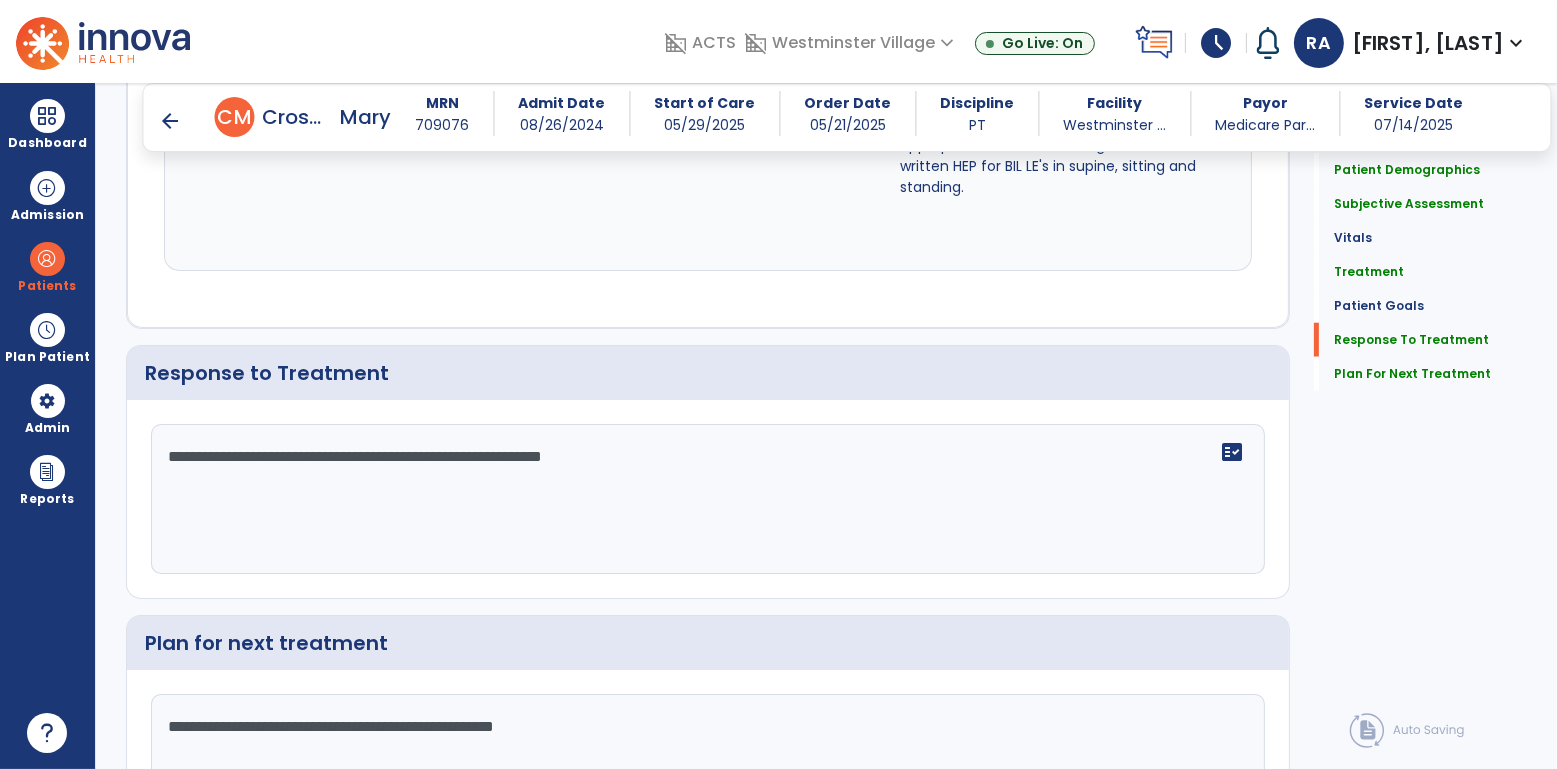 scroll, scrollTop: 2673, scrollLeft: 0, axis: vertical 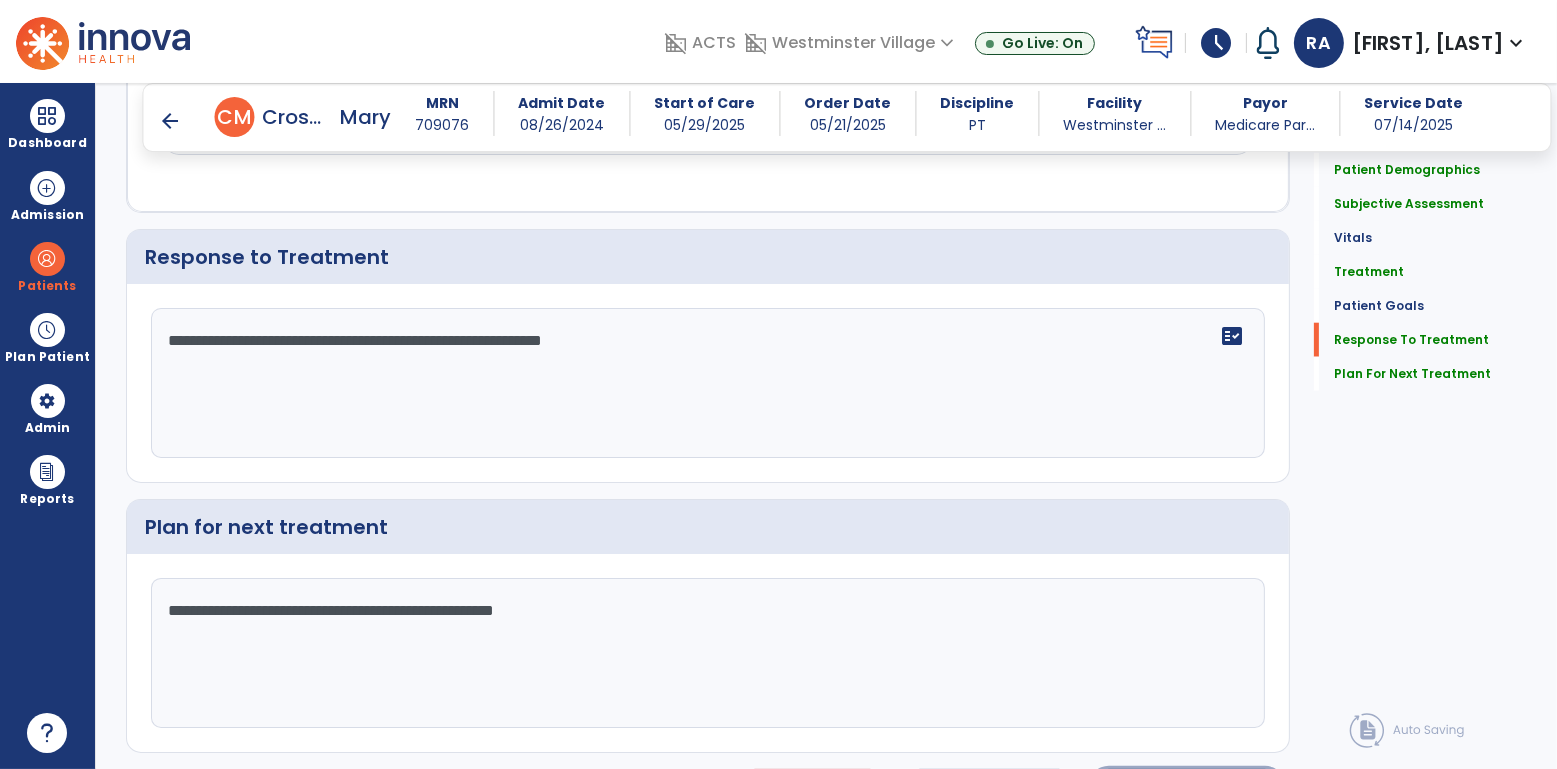click on "Sign Doc" 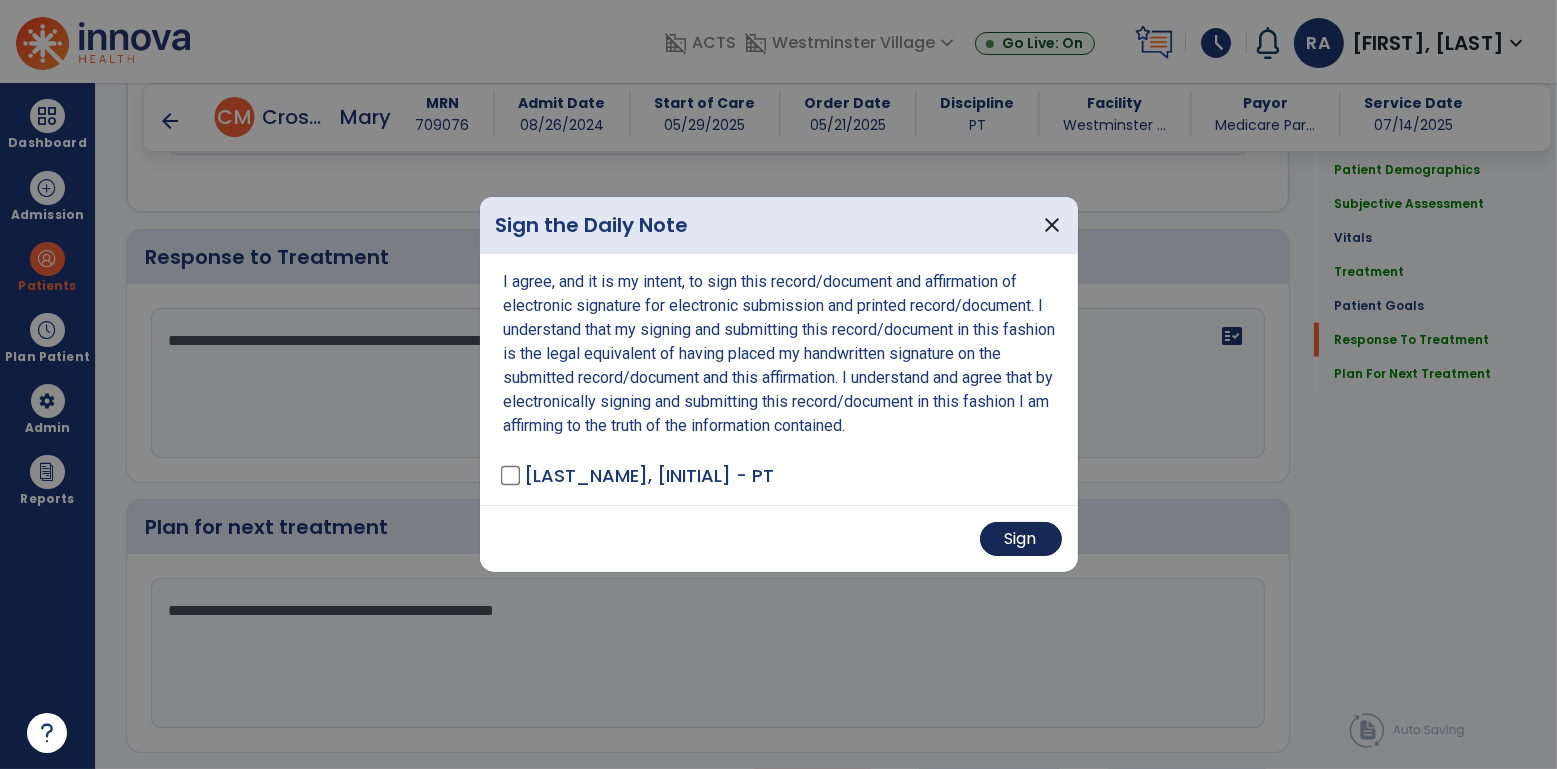 click on "Sign" at bounding box center (1021, 539) 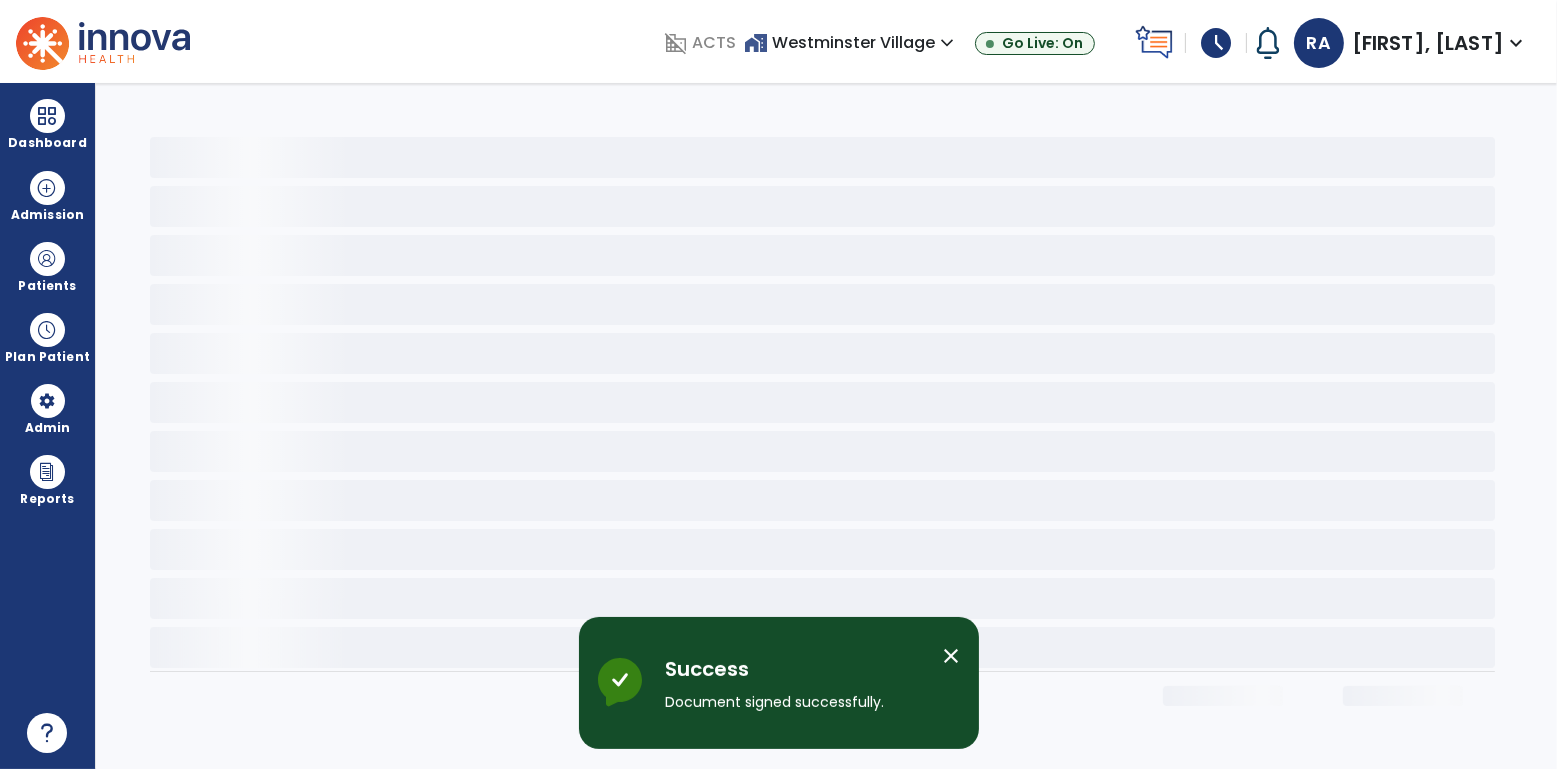 scroll, scrollTop: 0, scrollLeft: 0, axis: both 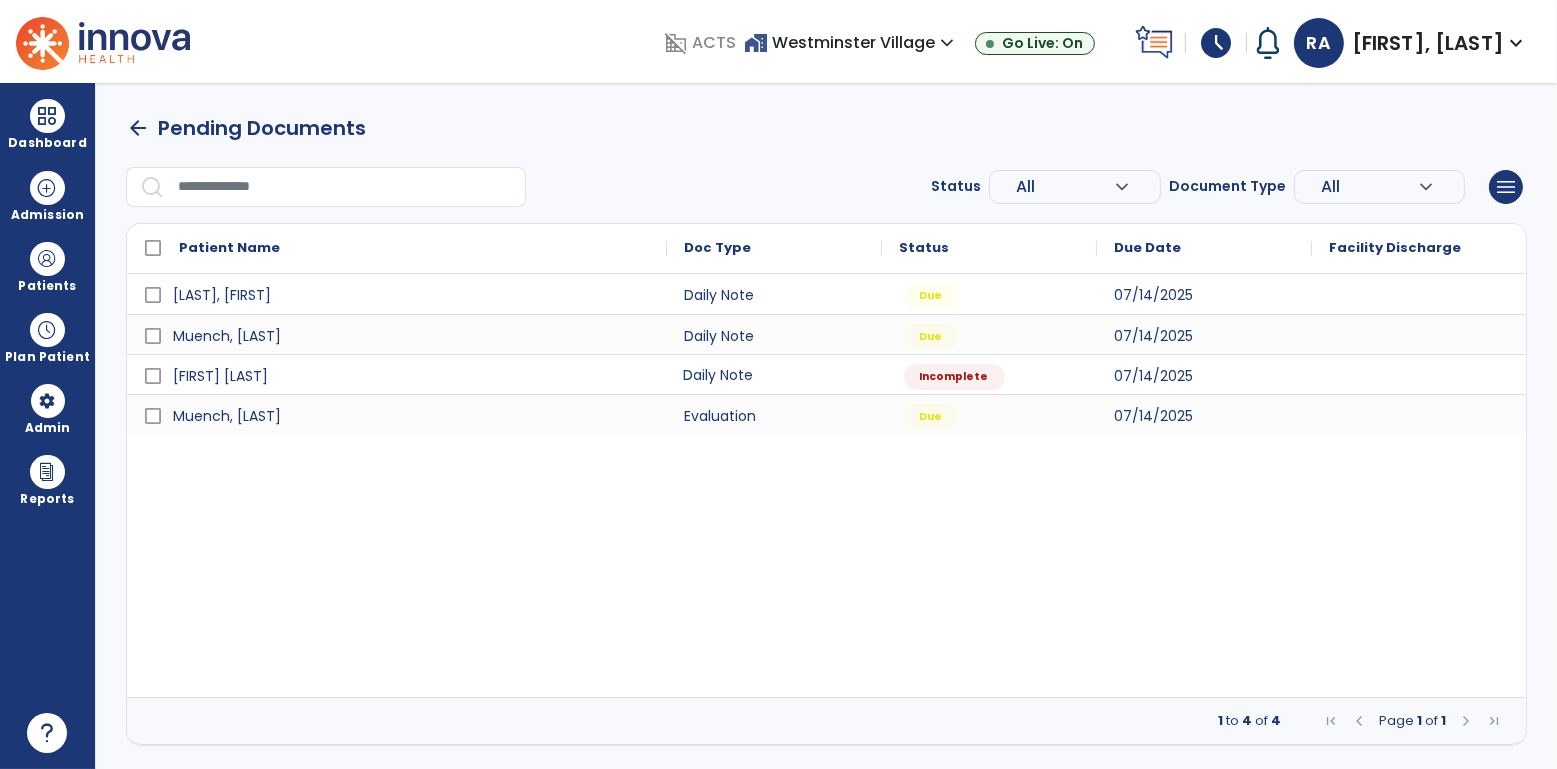 click on "Daily Note" at bounding box center (774, 374) 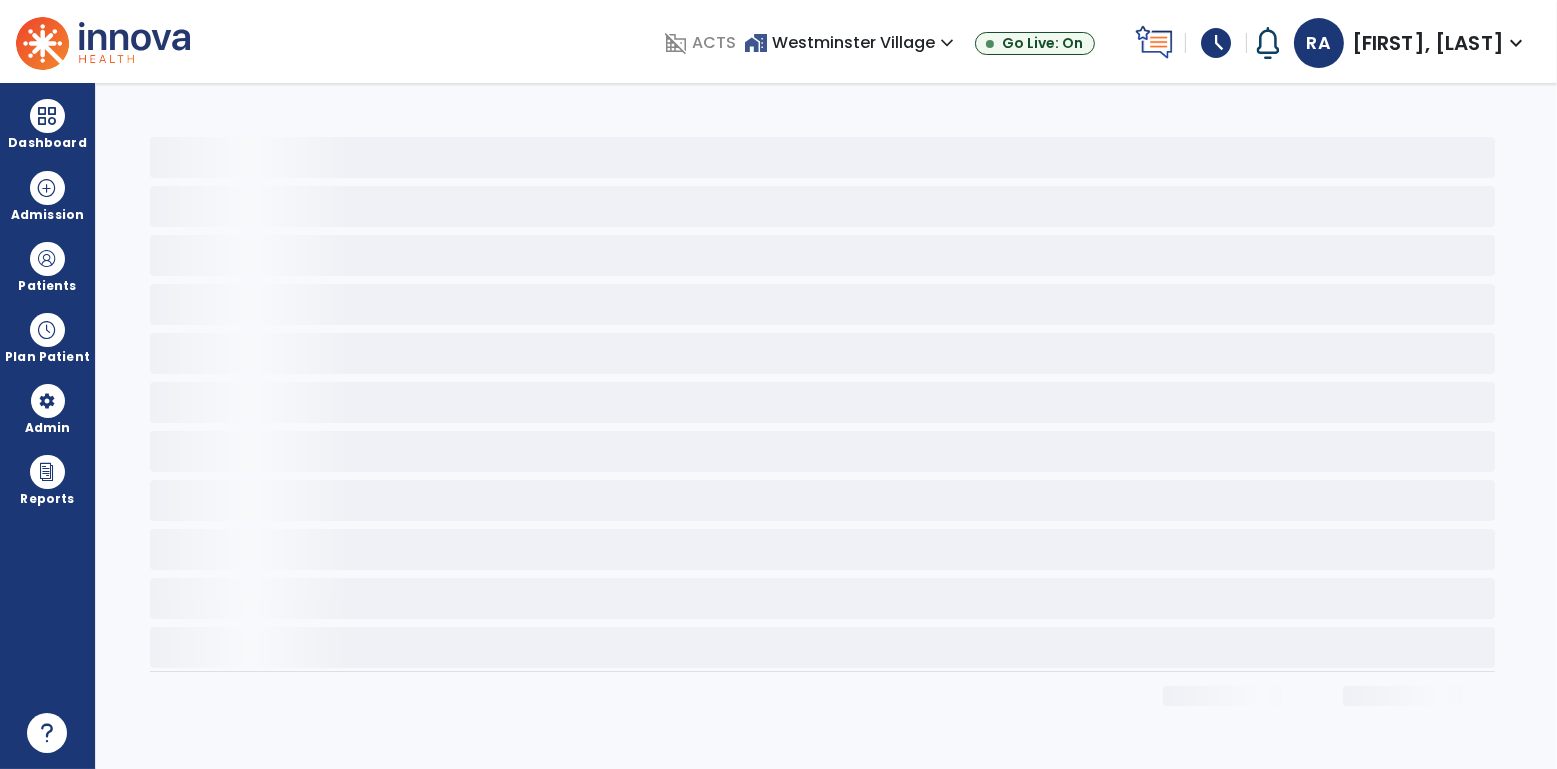 select on "*" 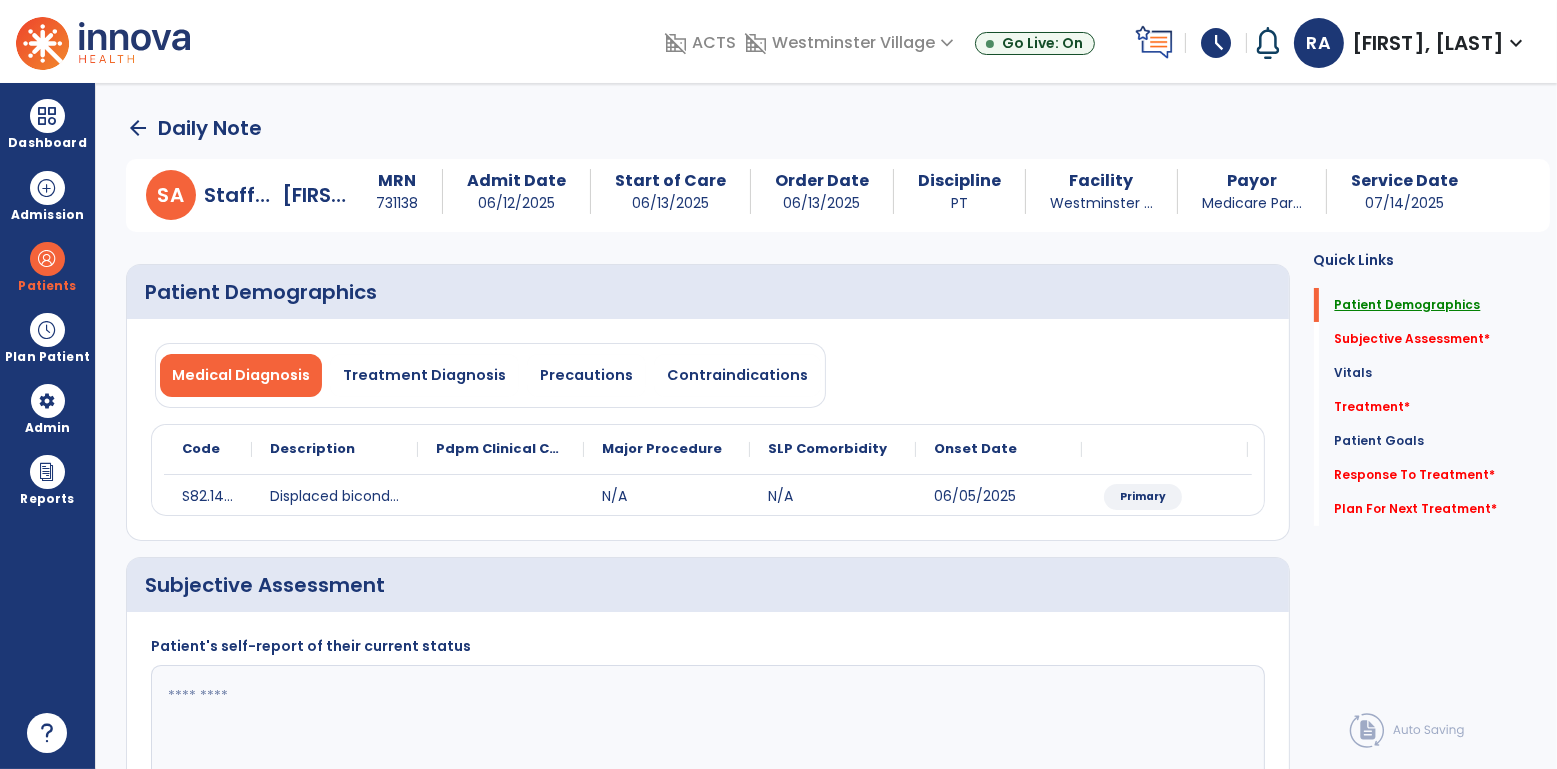 click on "Patient Demographics" 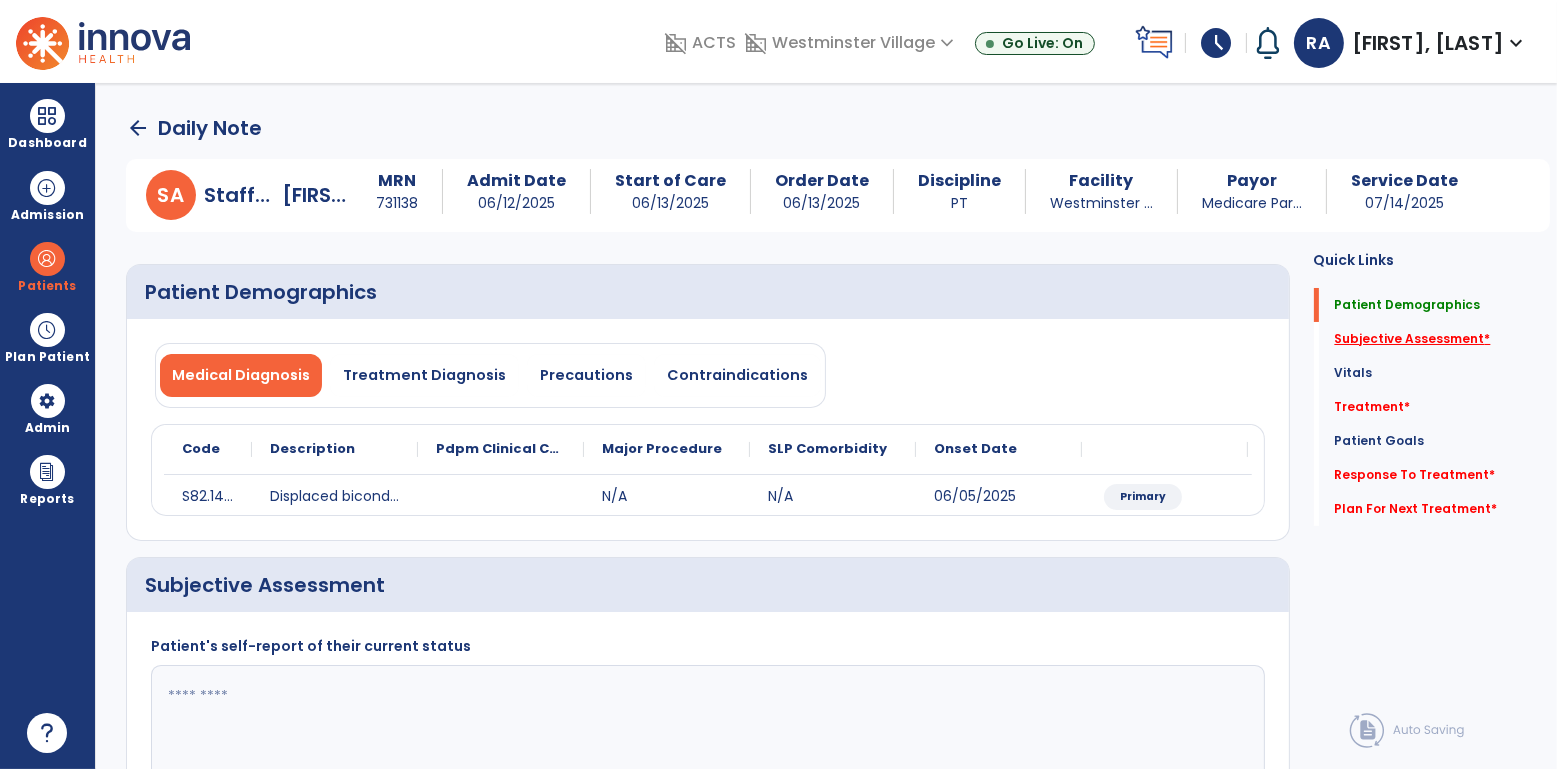 click on "Subjective Assessment   *" 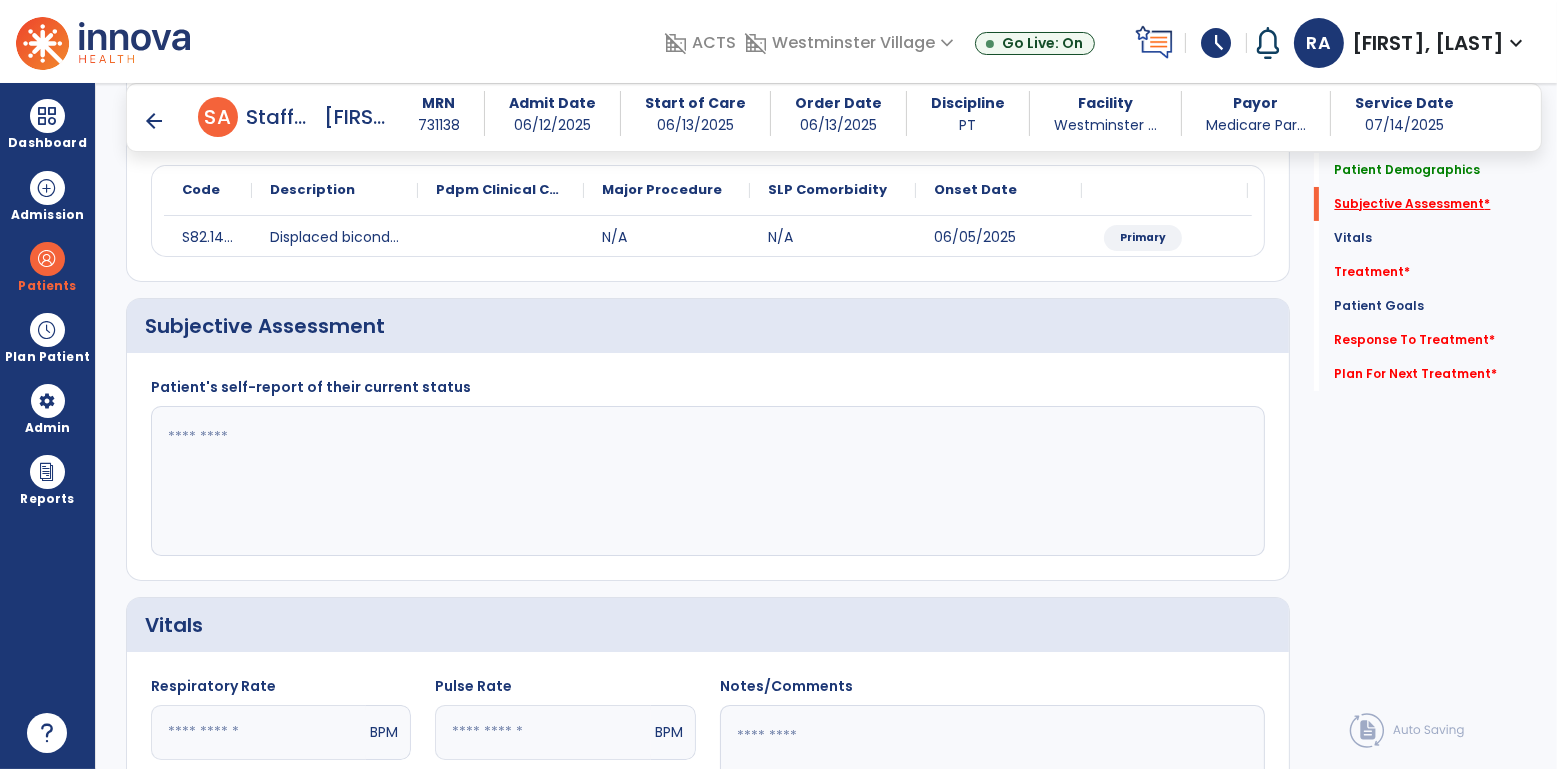 scroll, scrollTop: 271, scrollLeft: 0, axis: vertical 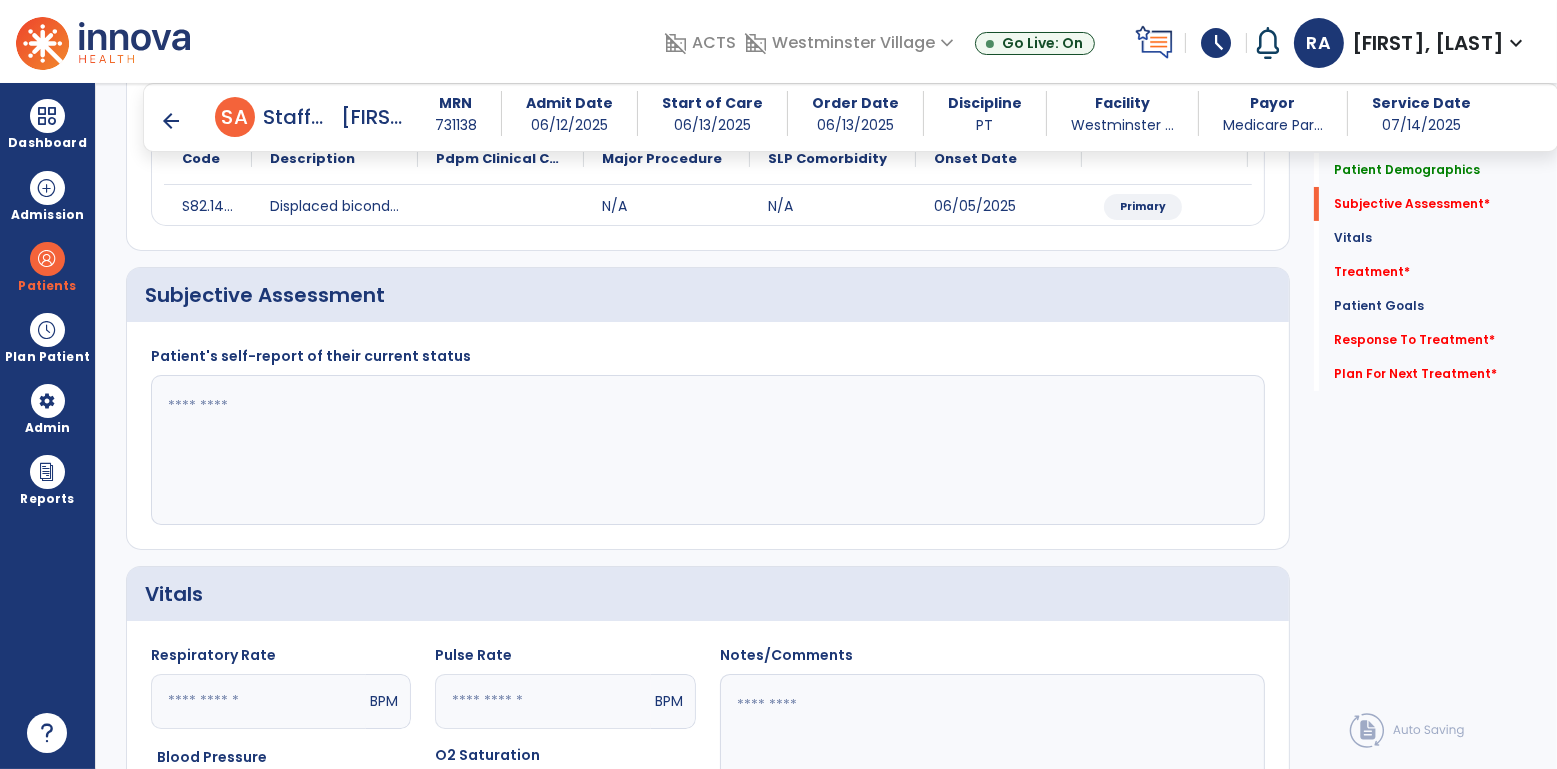 click 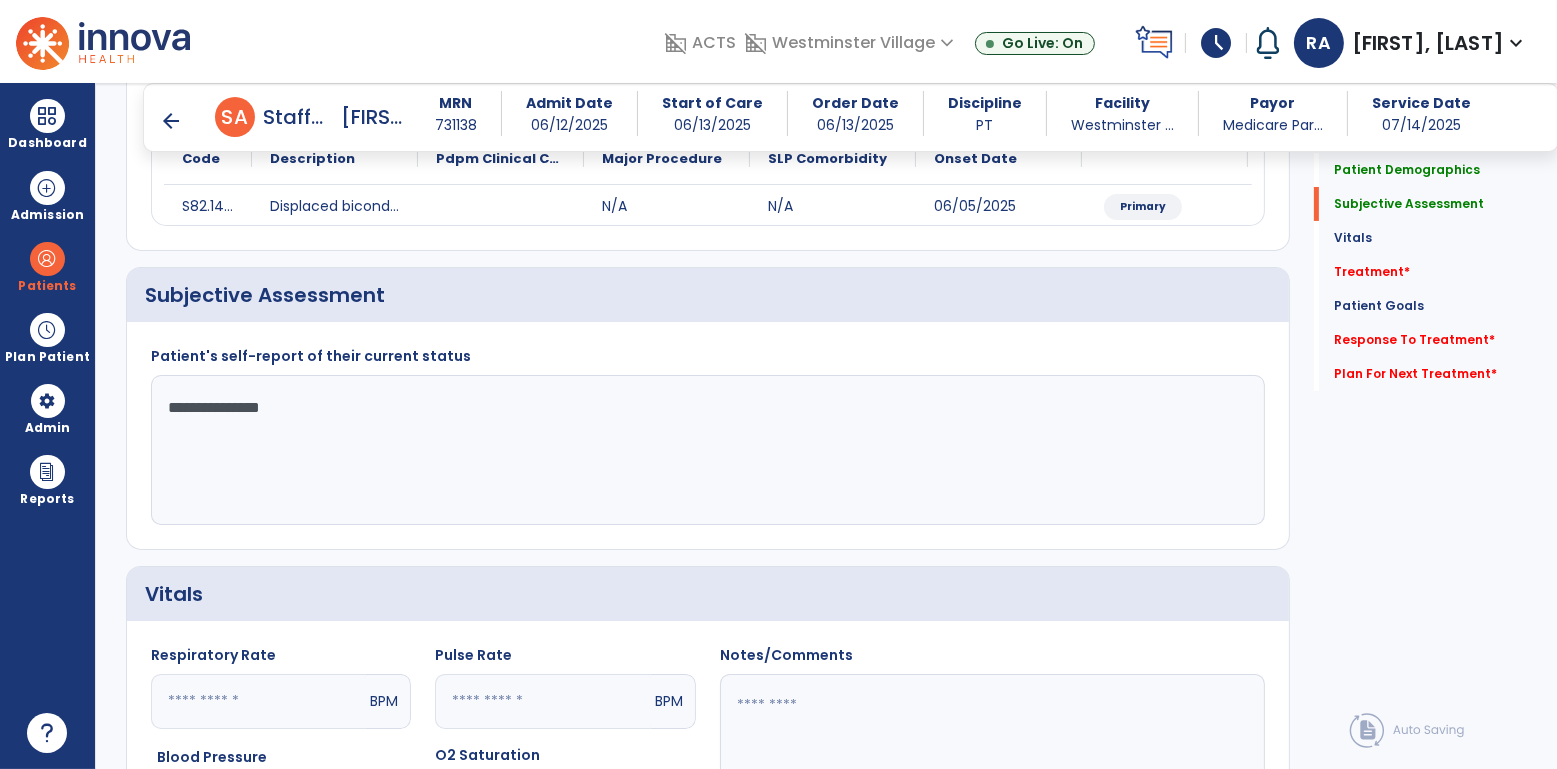 click on "**********" 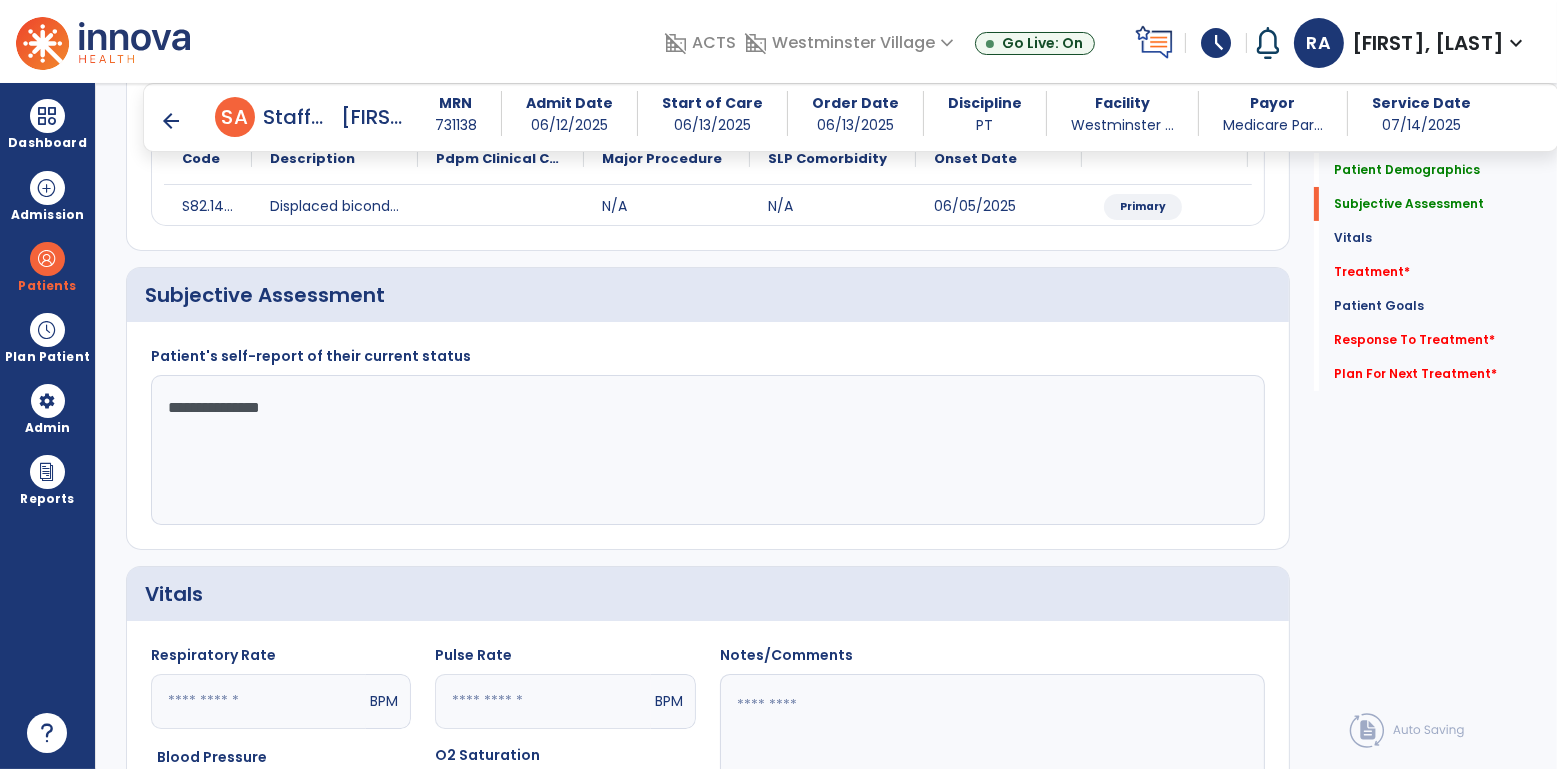 click on "**********" 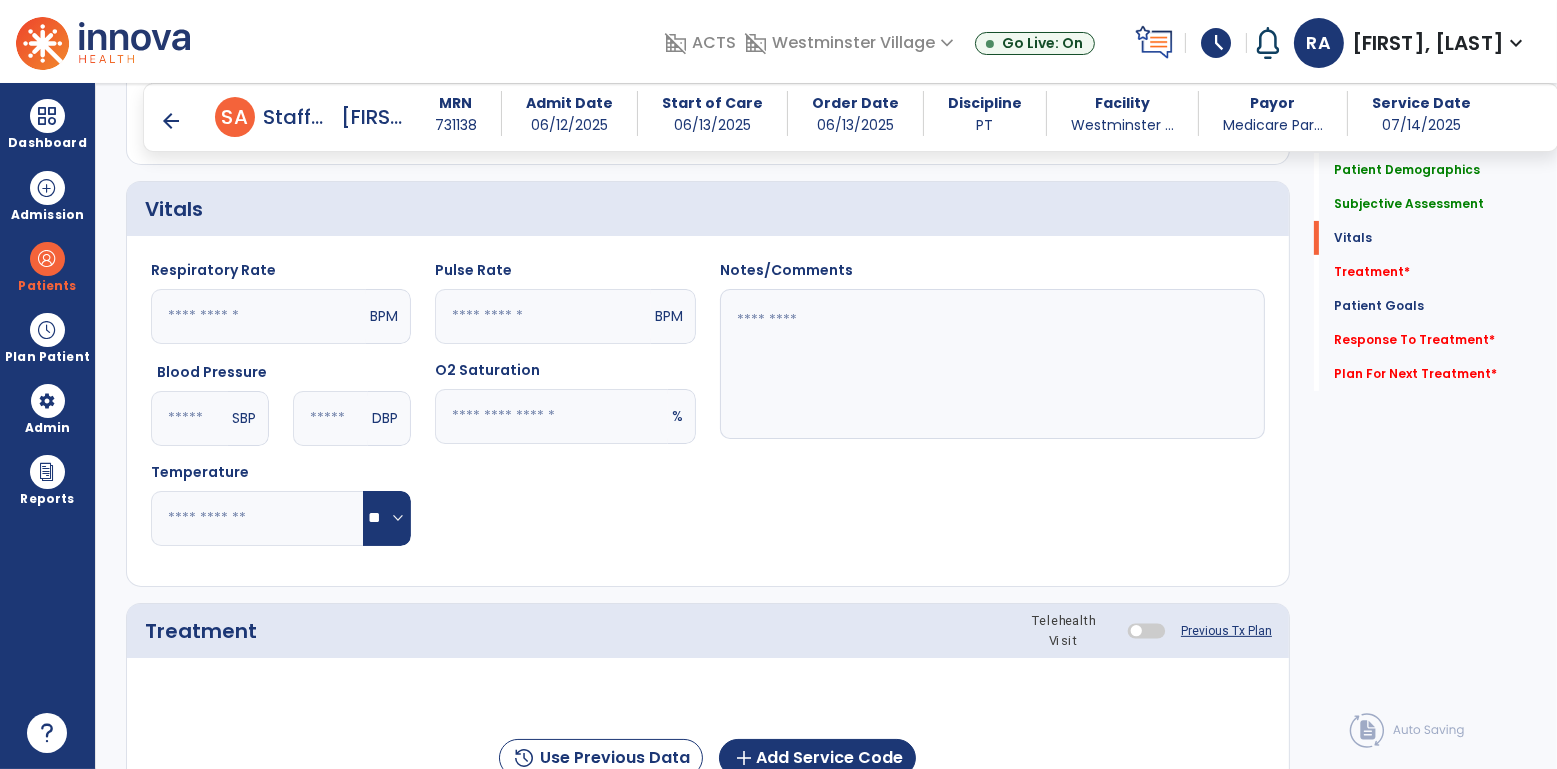 scroll, scrollTop: 547, scrollLeft: 0, axis: vertical 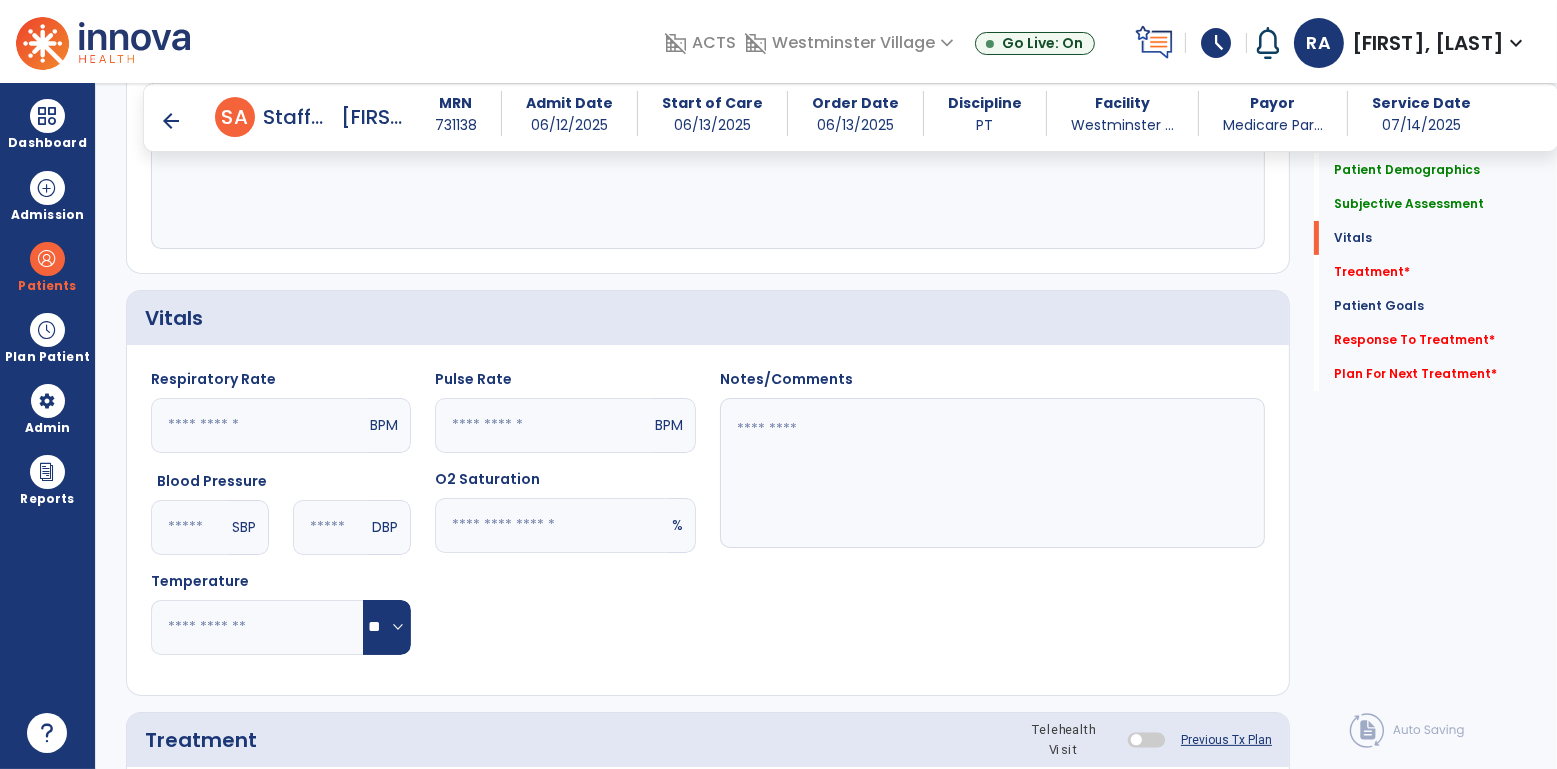 type on "**********" 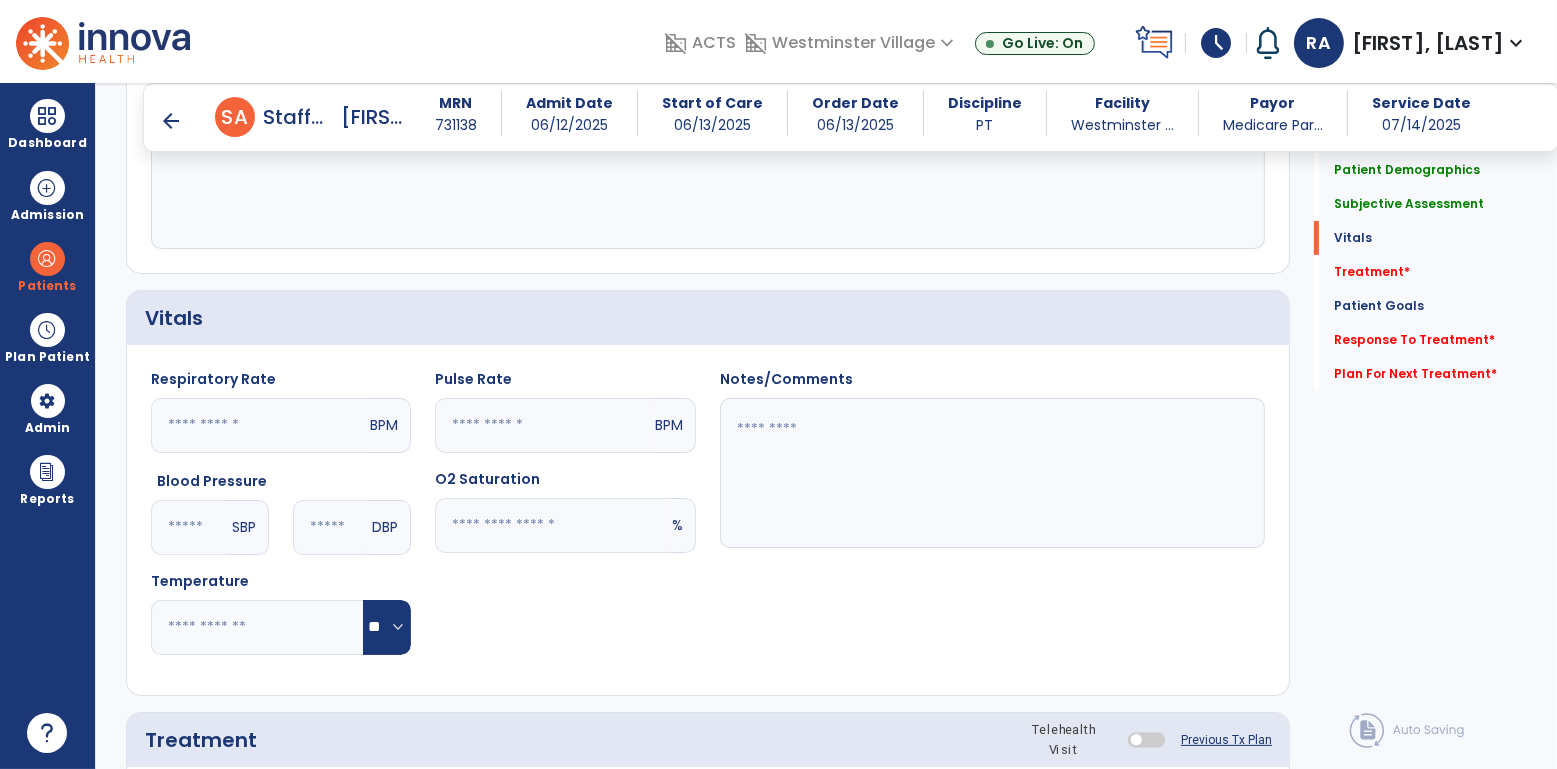 click 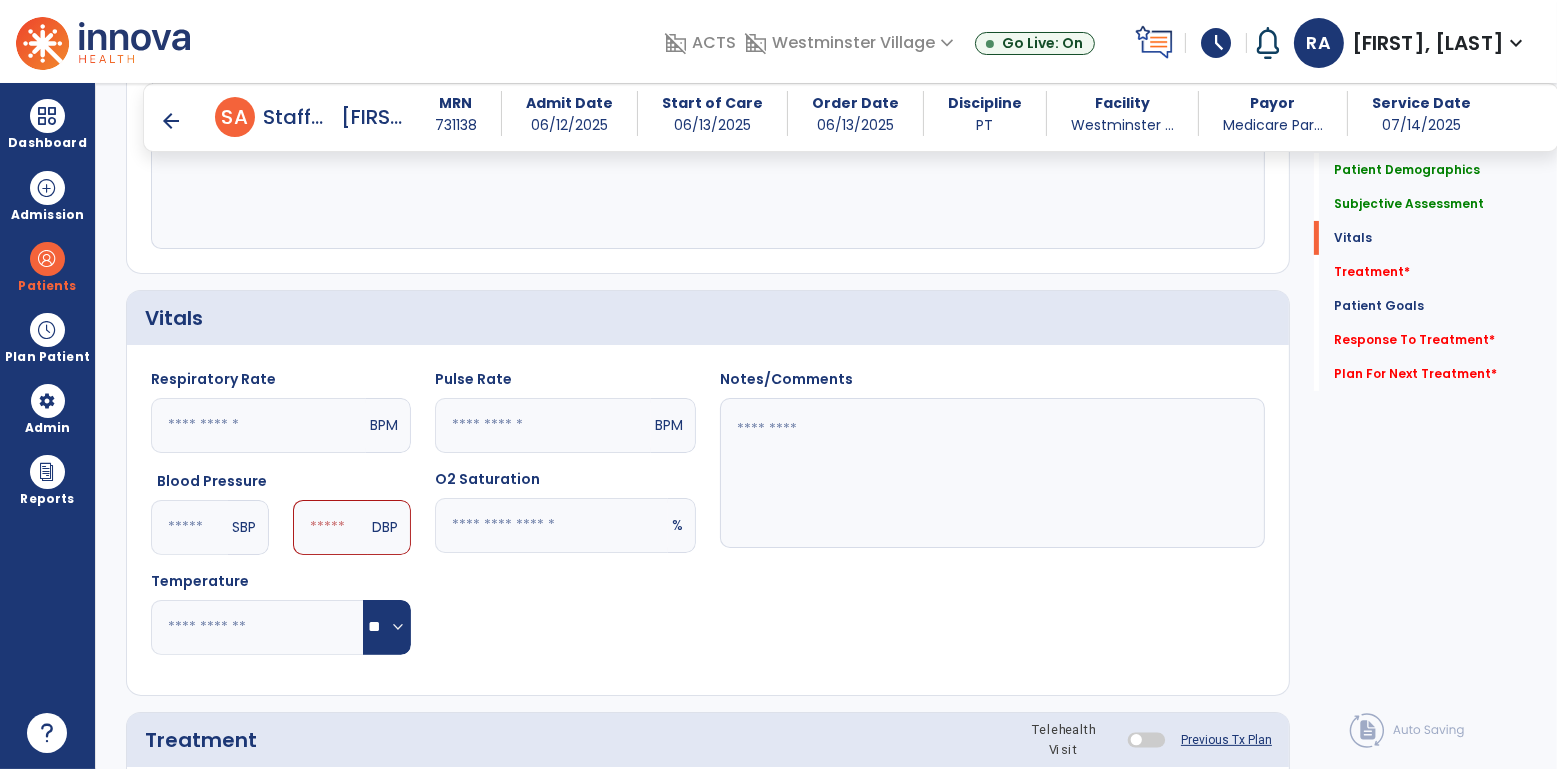 type on "**" 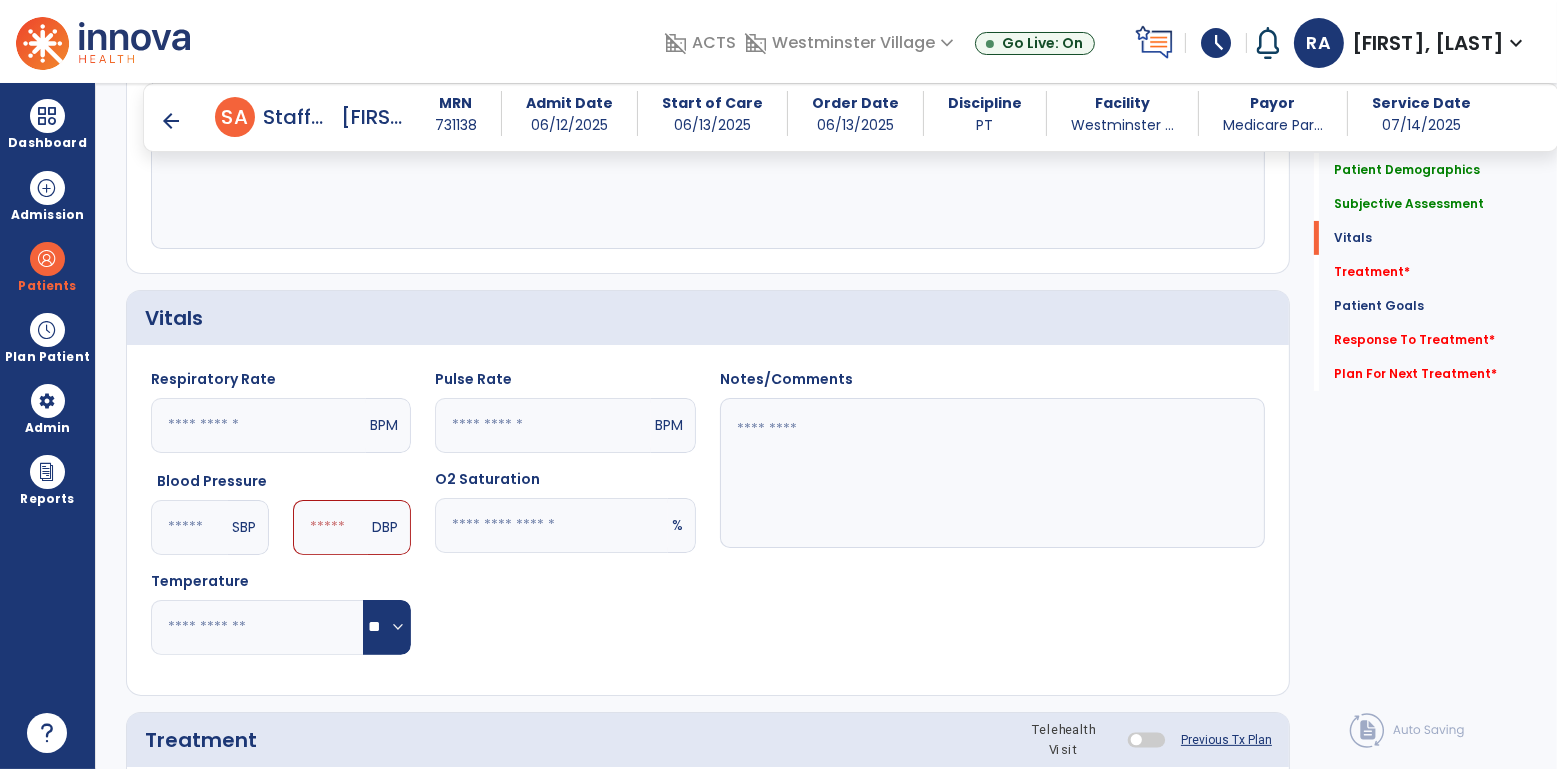 click 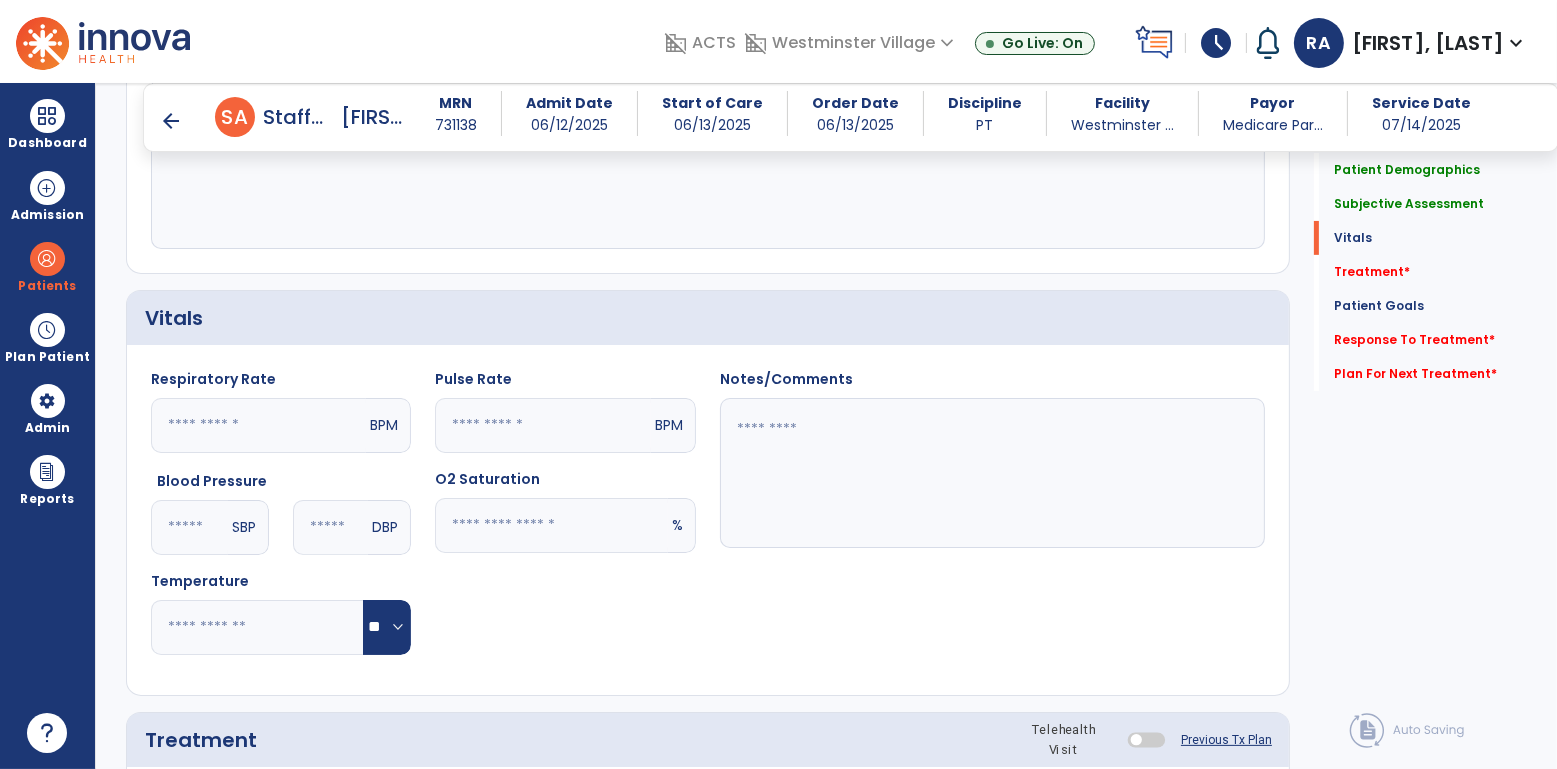 type on "**" 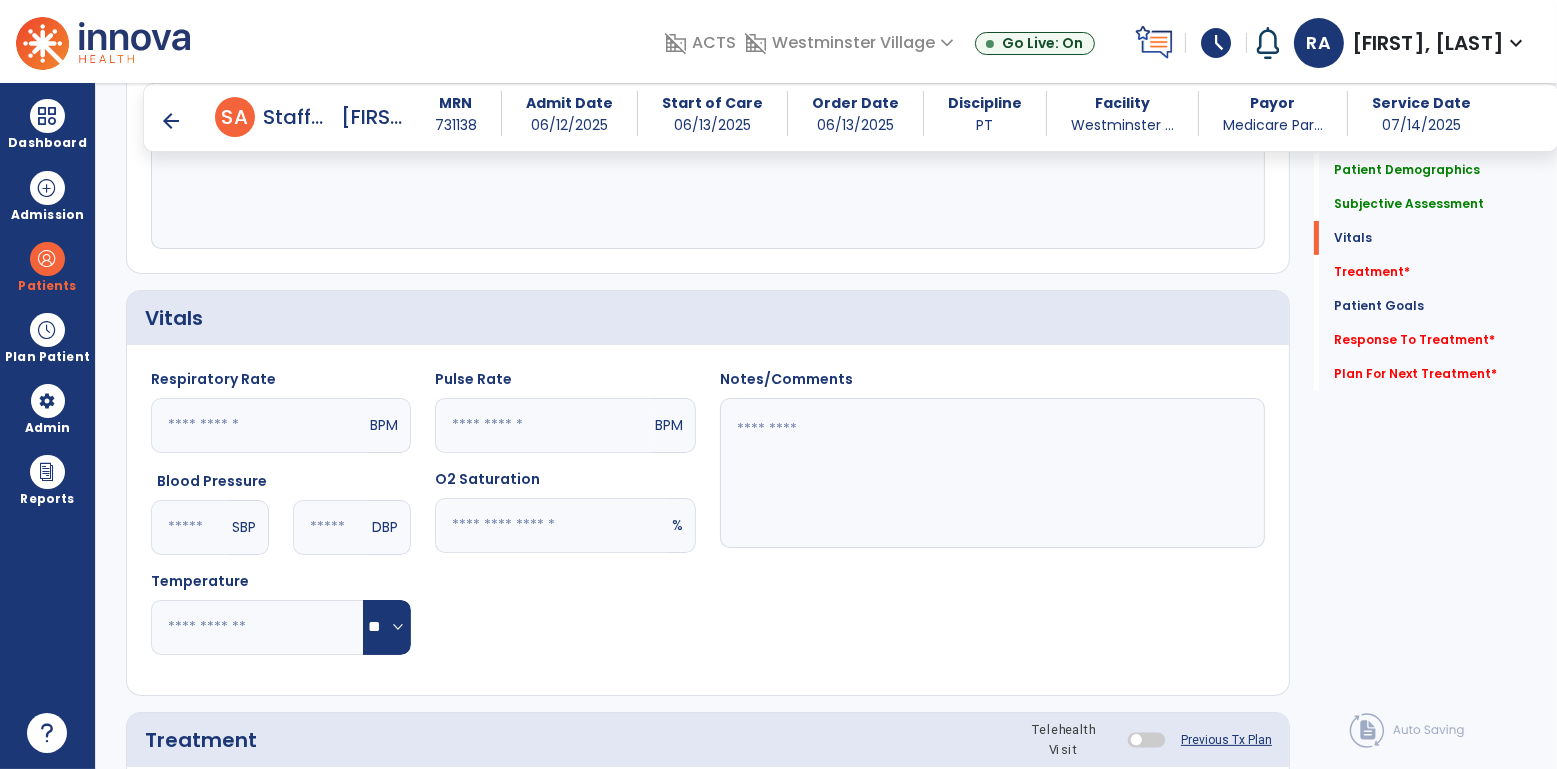 click 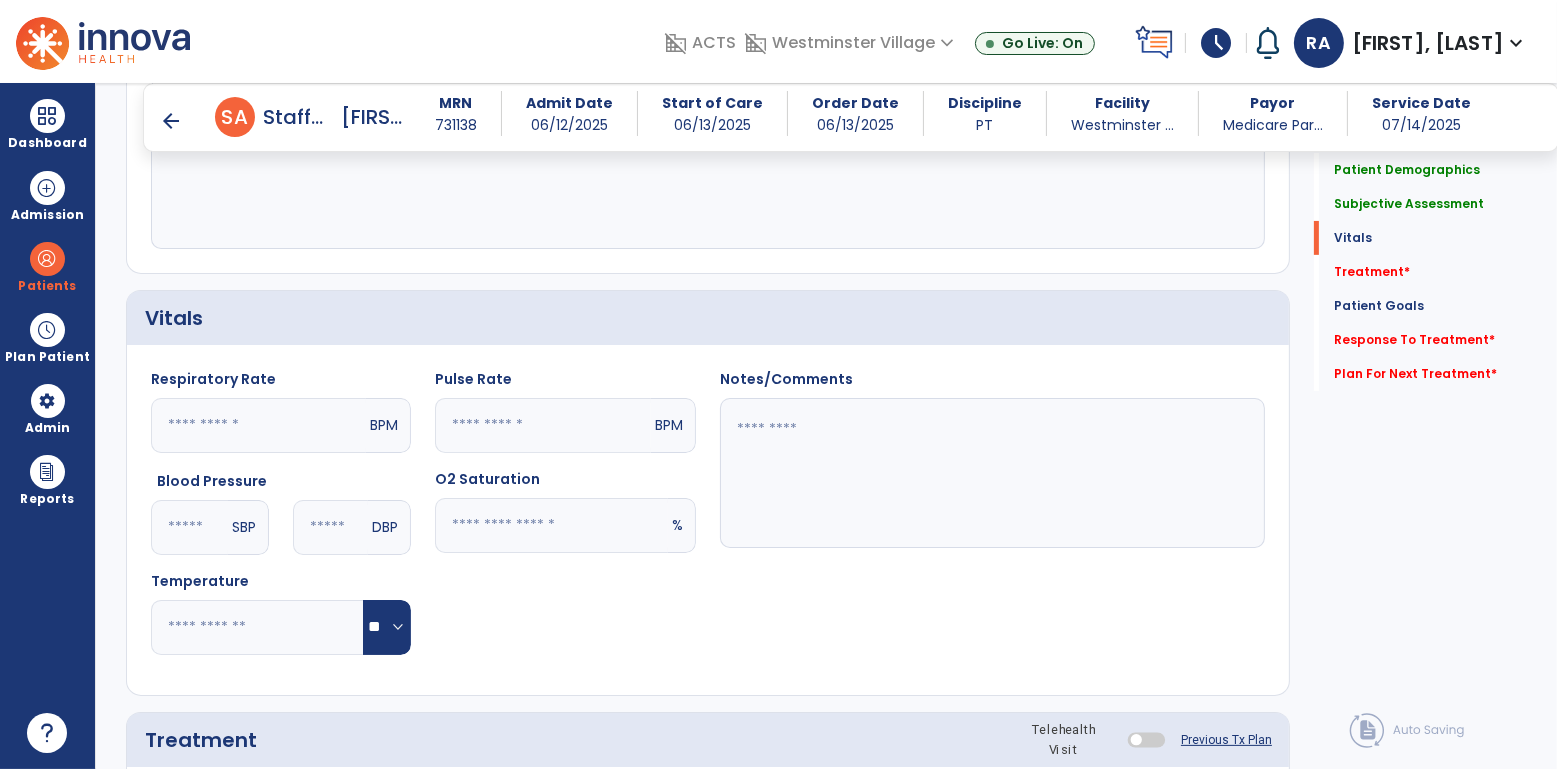 type on "**" 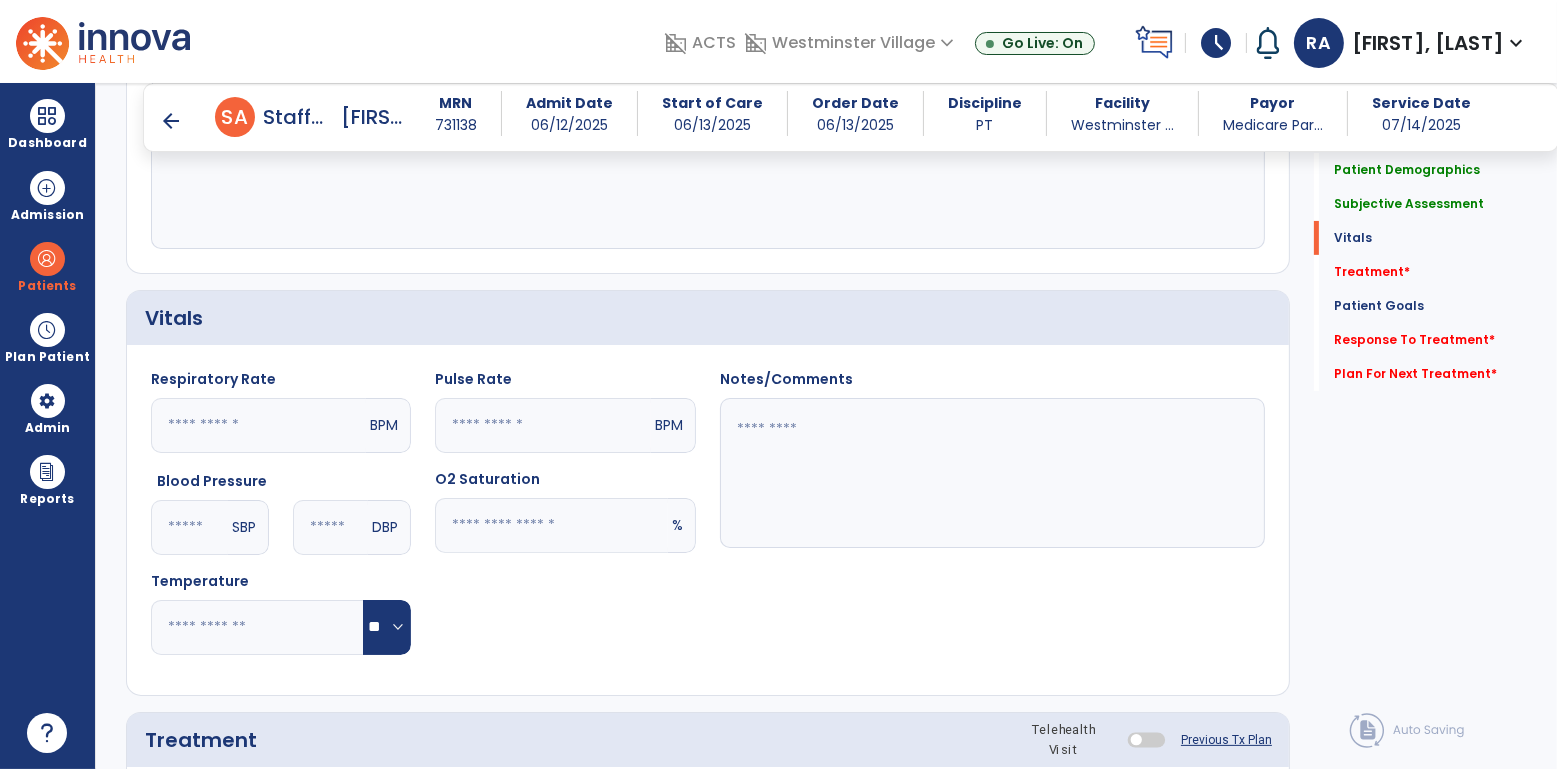click 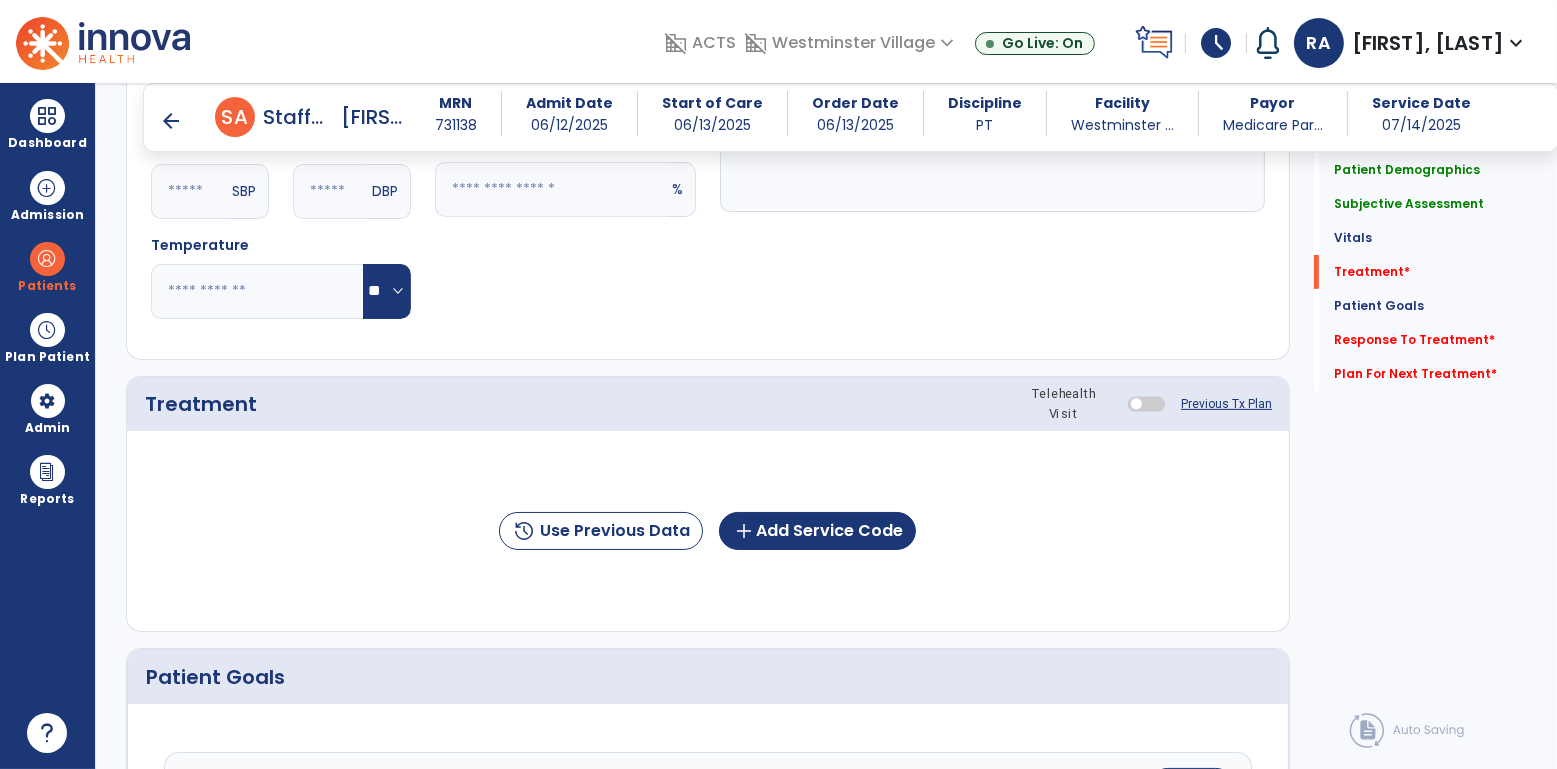 scroll, scrollTop: 975, scrollLeft: 0, axis: vertical 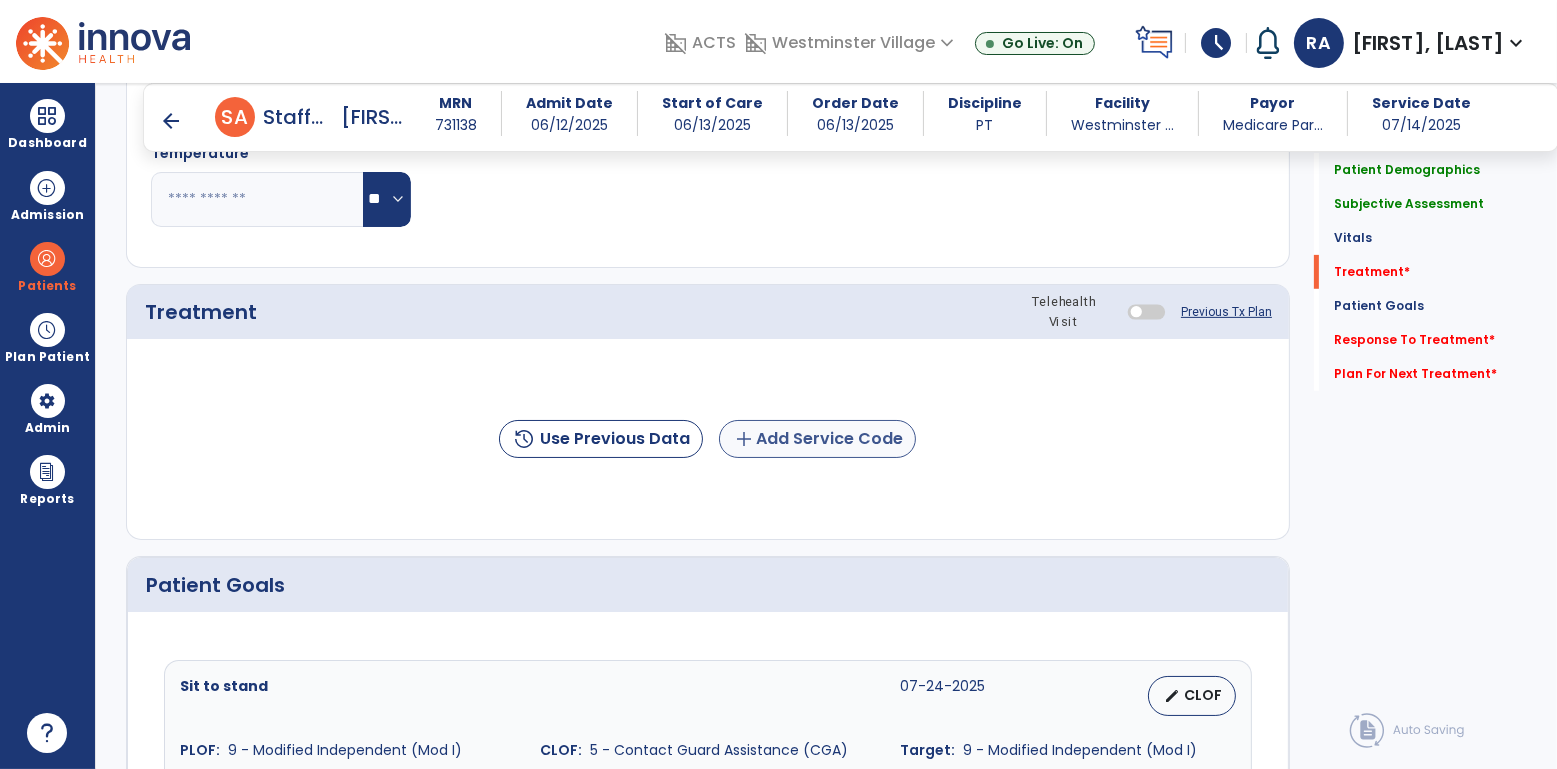 type on "**" 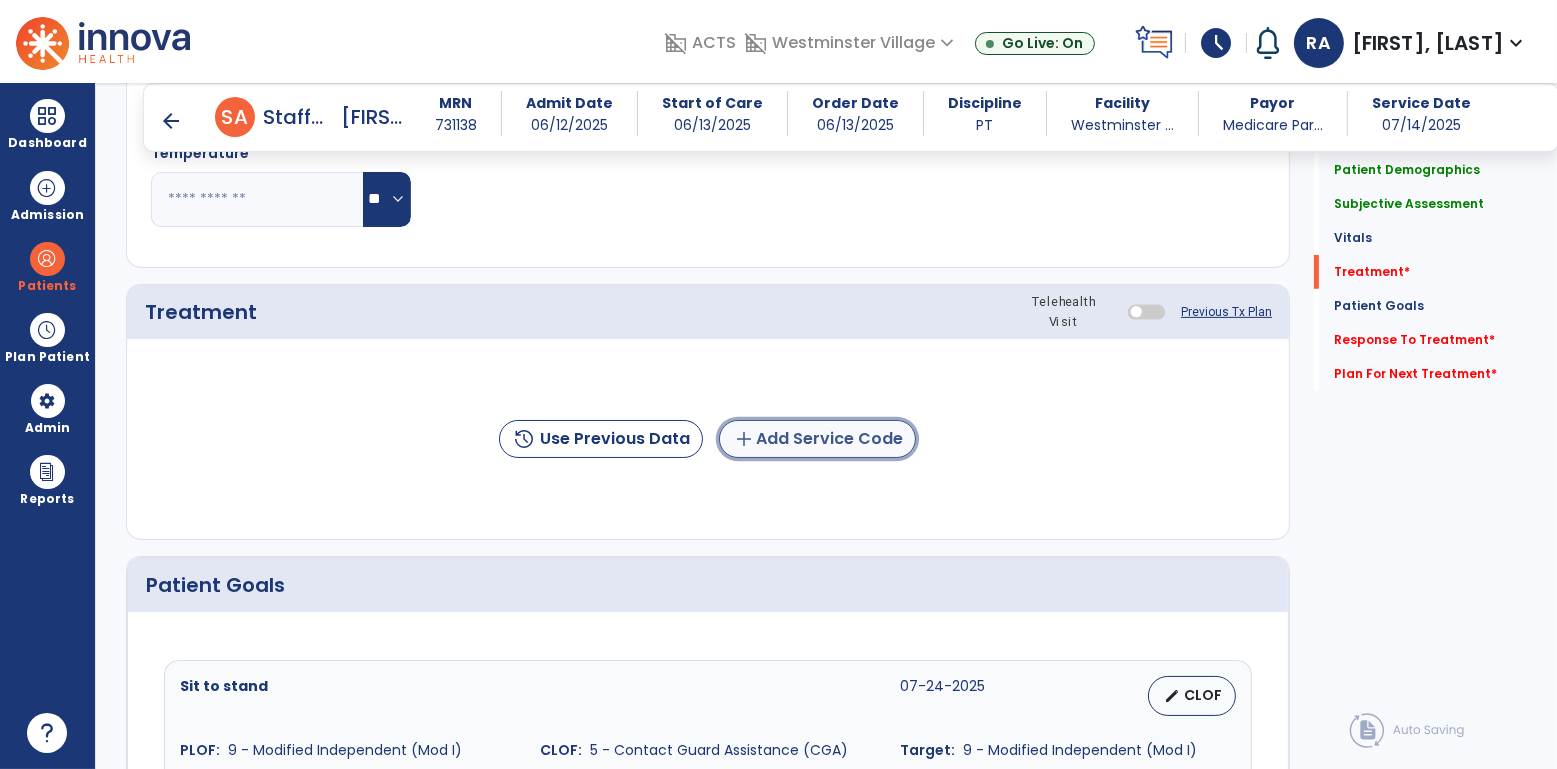 click on "add  Add Service Code" 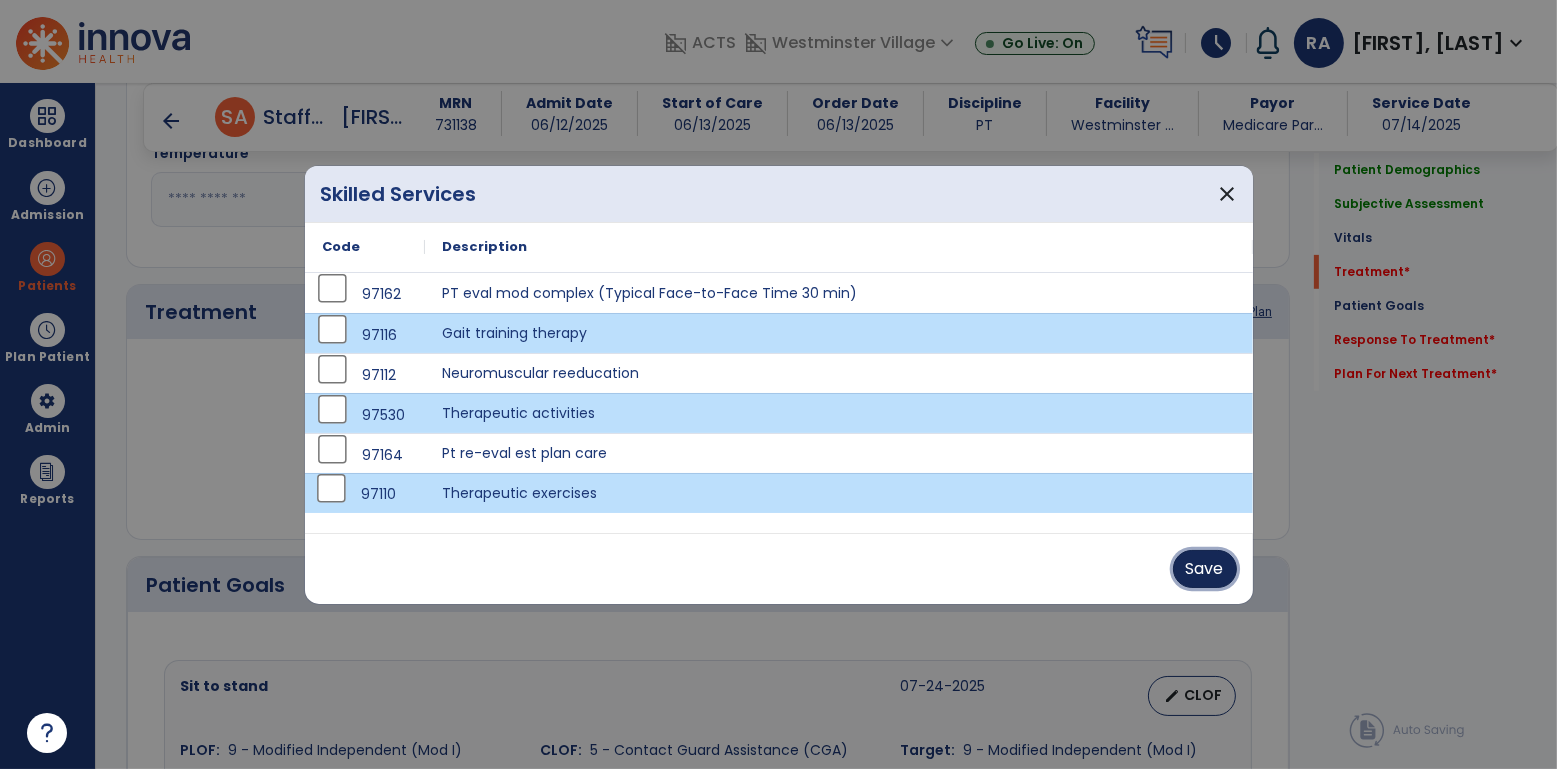 click on "Save" at bounding box center (1205, 569) 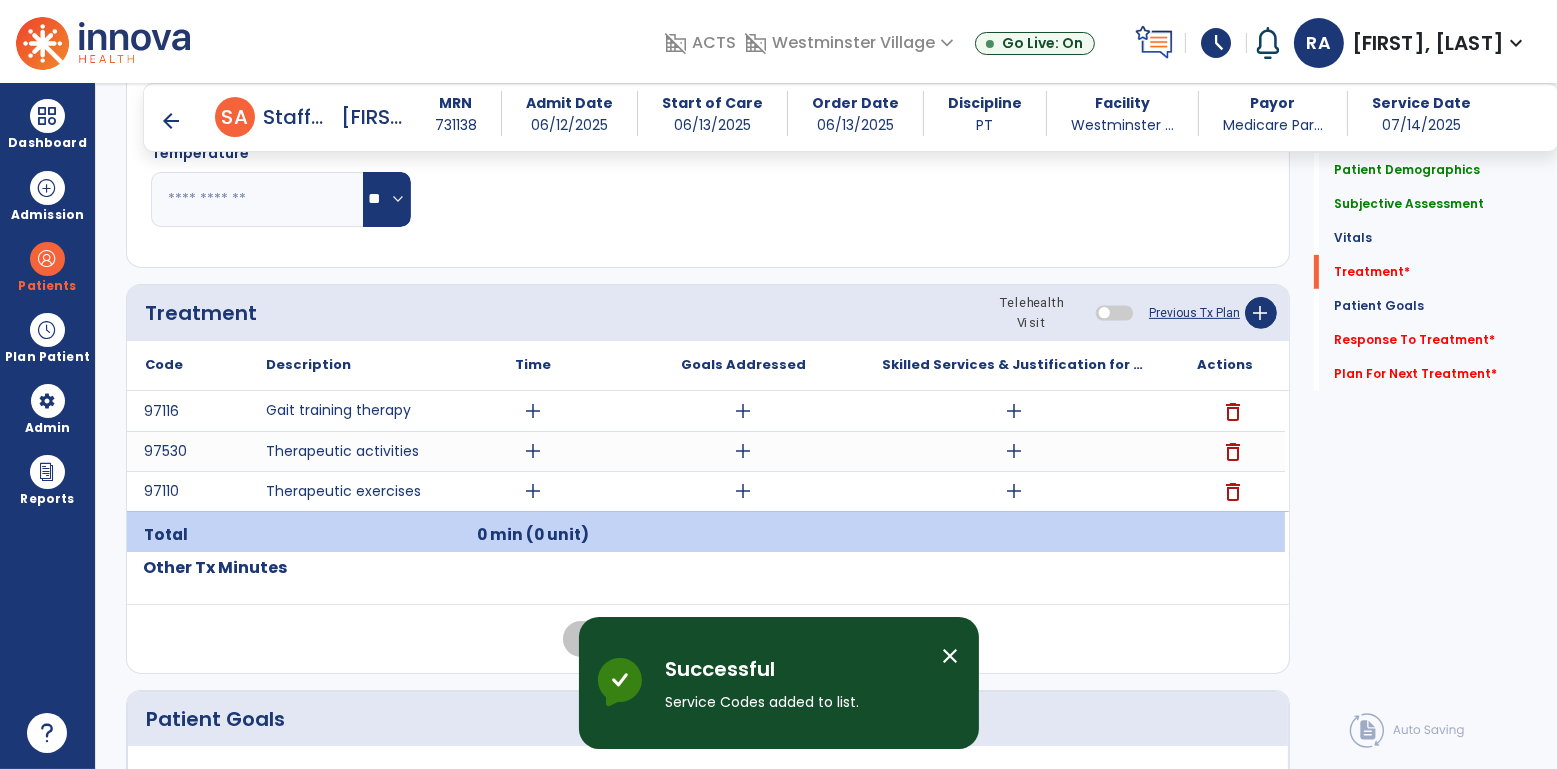 click on "add" at bounding box center [1014, 411] 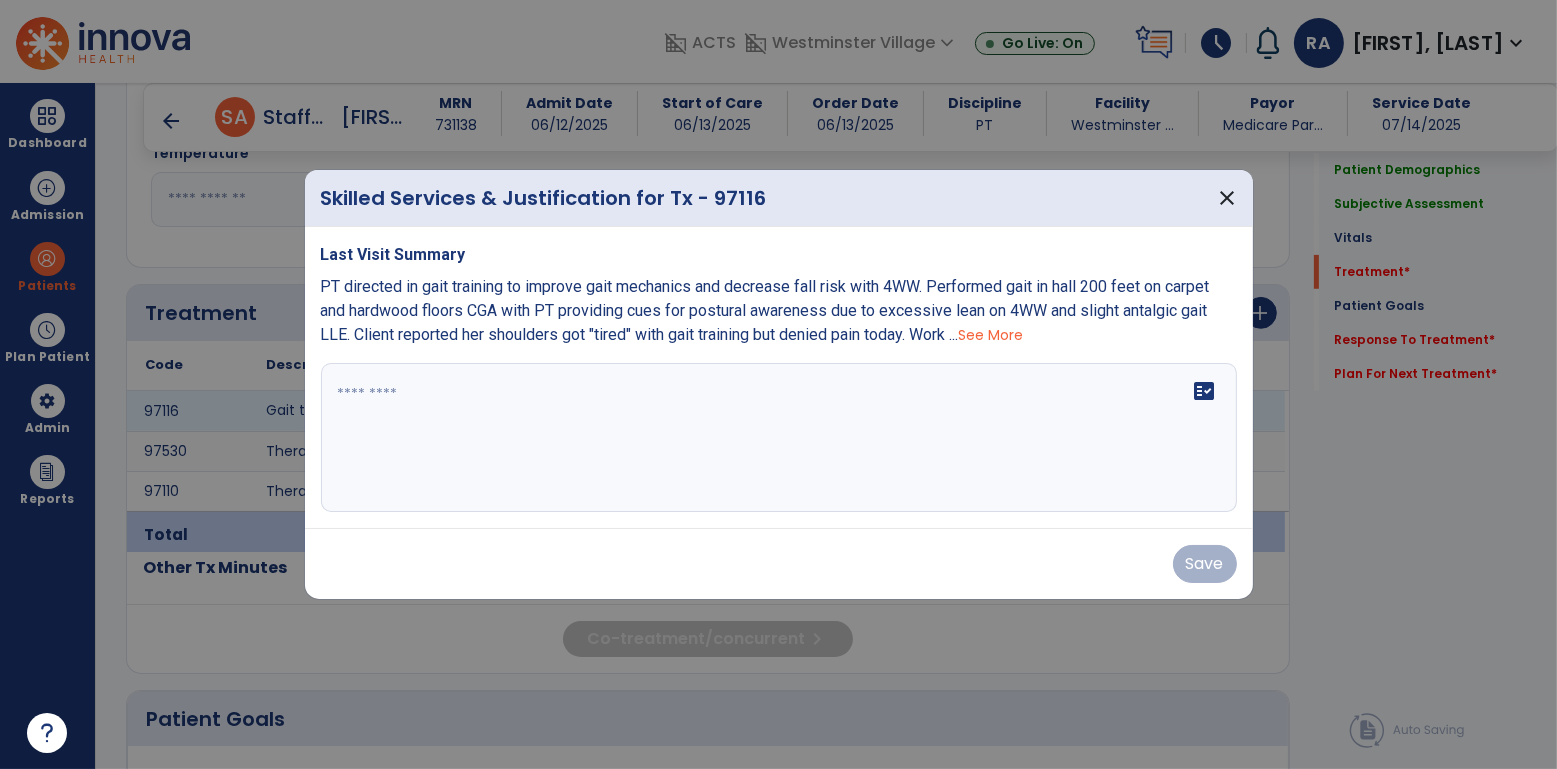 click on "fact_check" at bounding box center (779, 438) 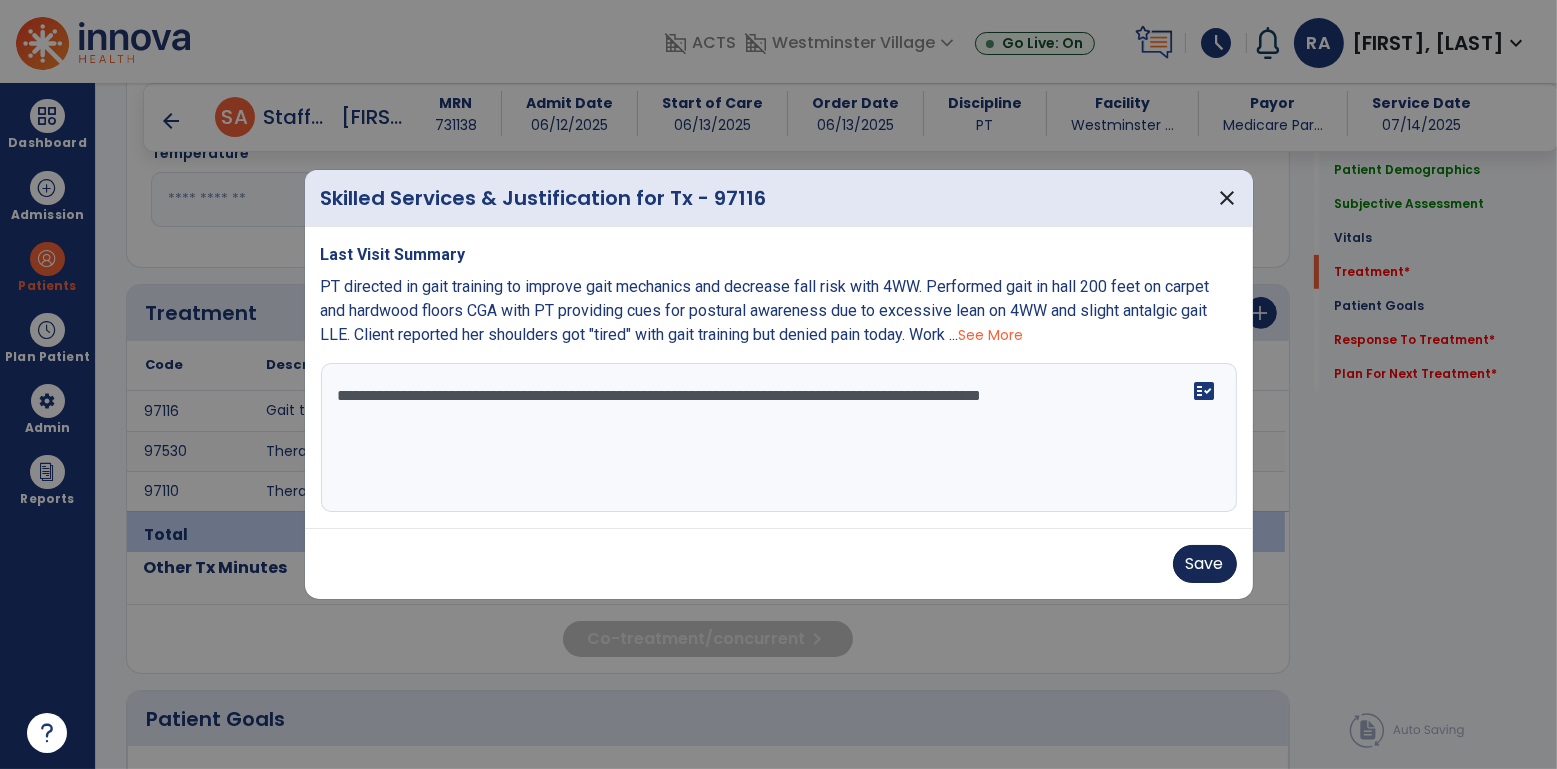 type on "**********" 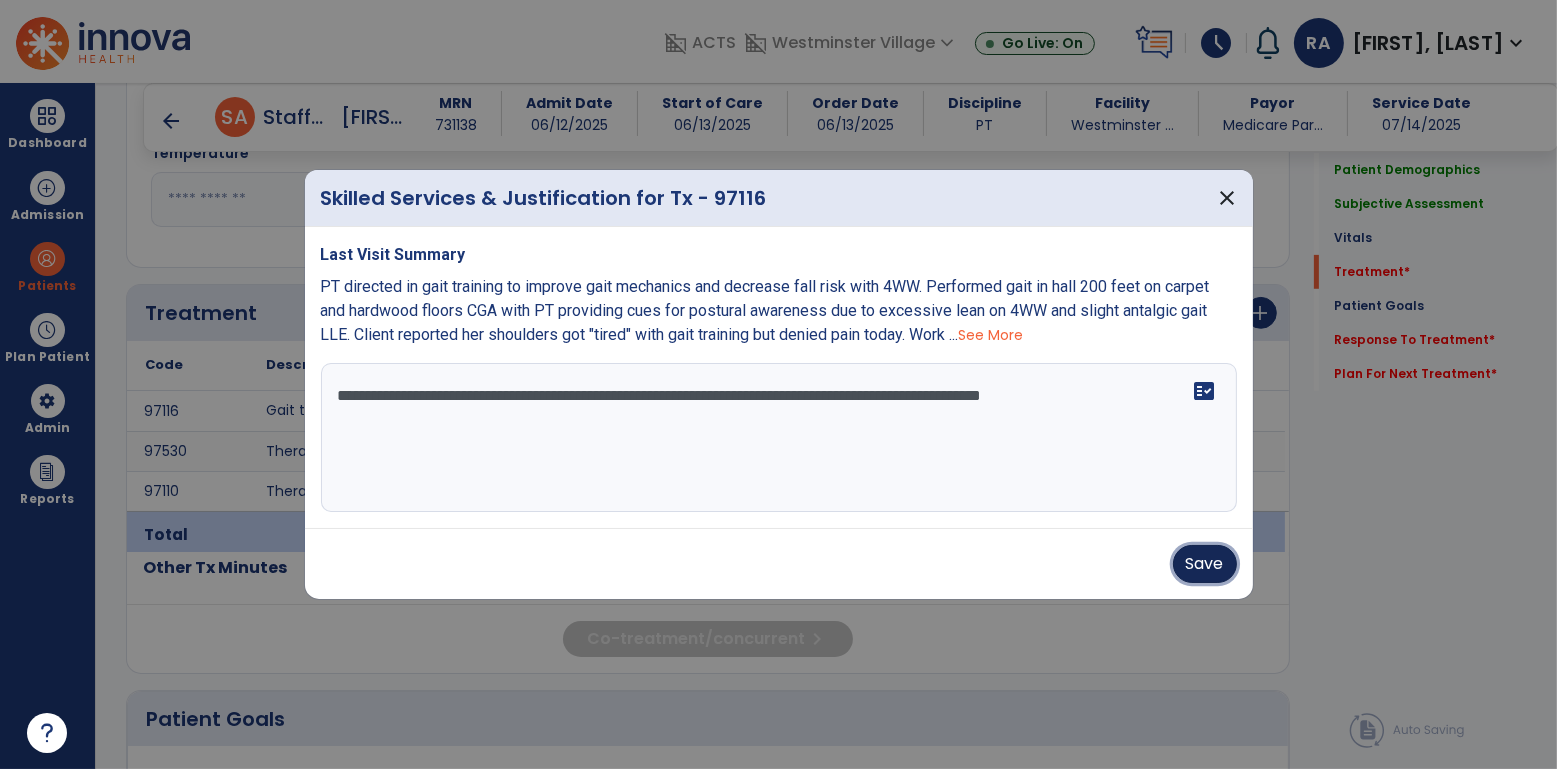 click on "Save" at bounding box center [1205, 564] 